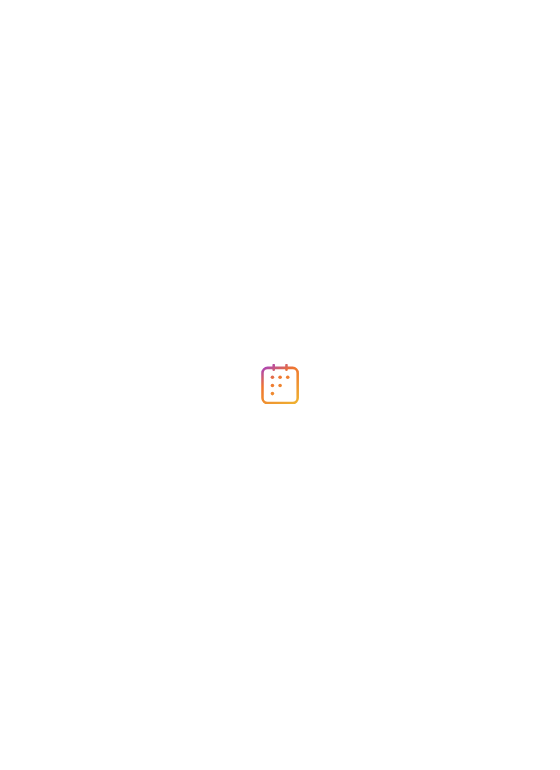 scroll, scrollTop: 0, scrollLeft: 0, axis: both 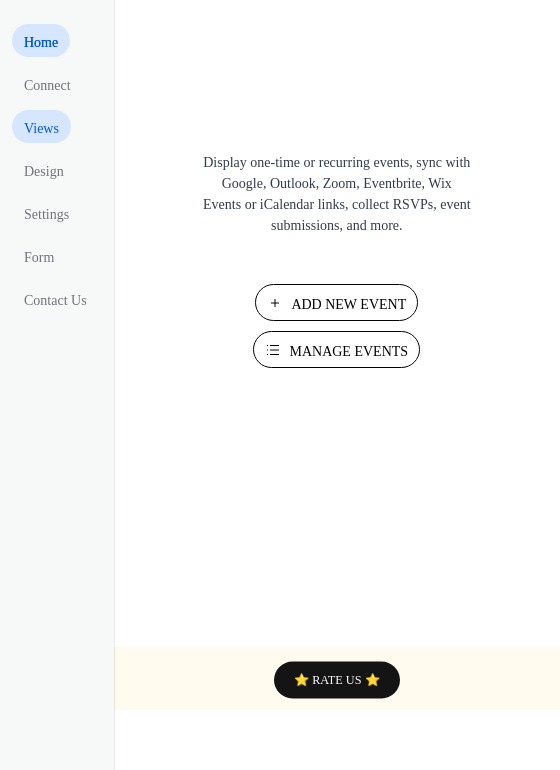 click on "Views" at bounding box center [41, 128] 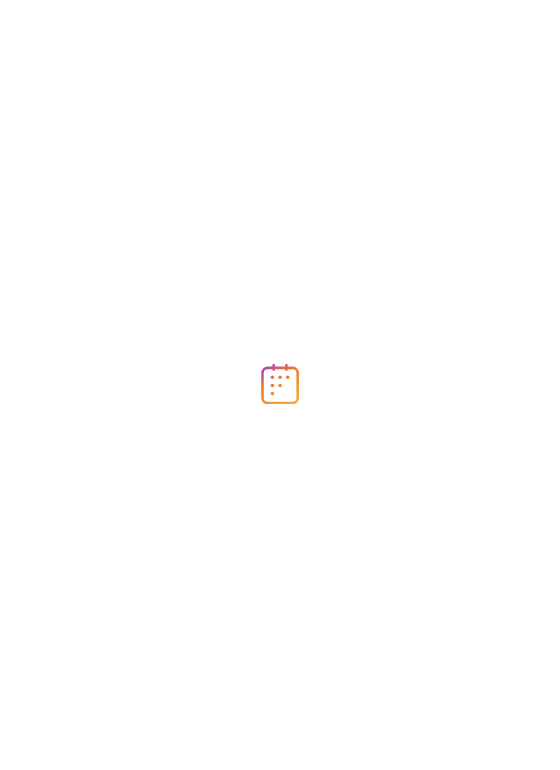 scroll, scrollTop: 0, scrollLeft: 0, axis: both 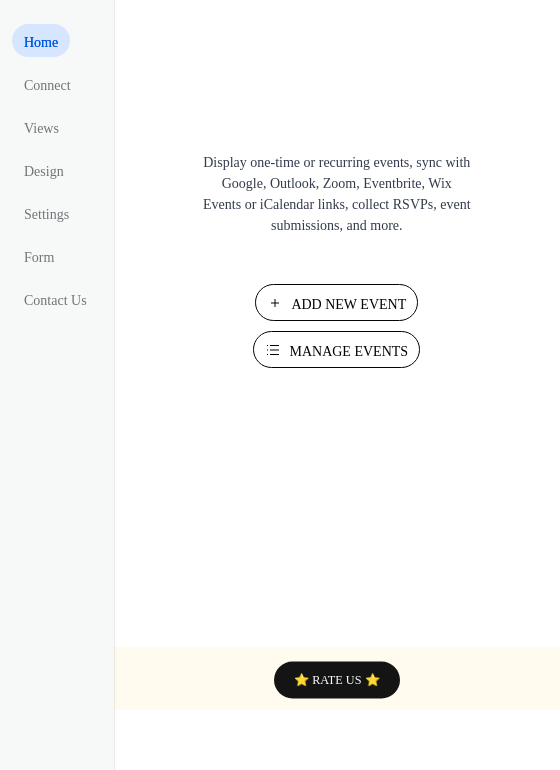 click on "Manage Events" at bounding box center (336, 349) 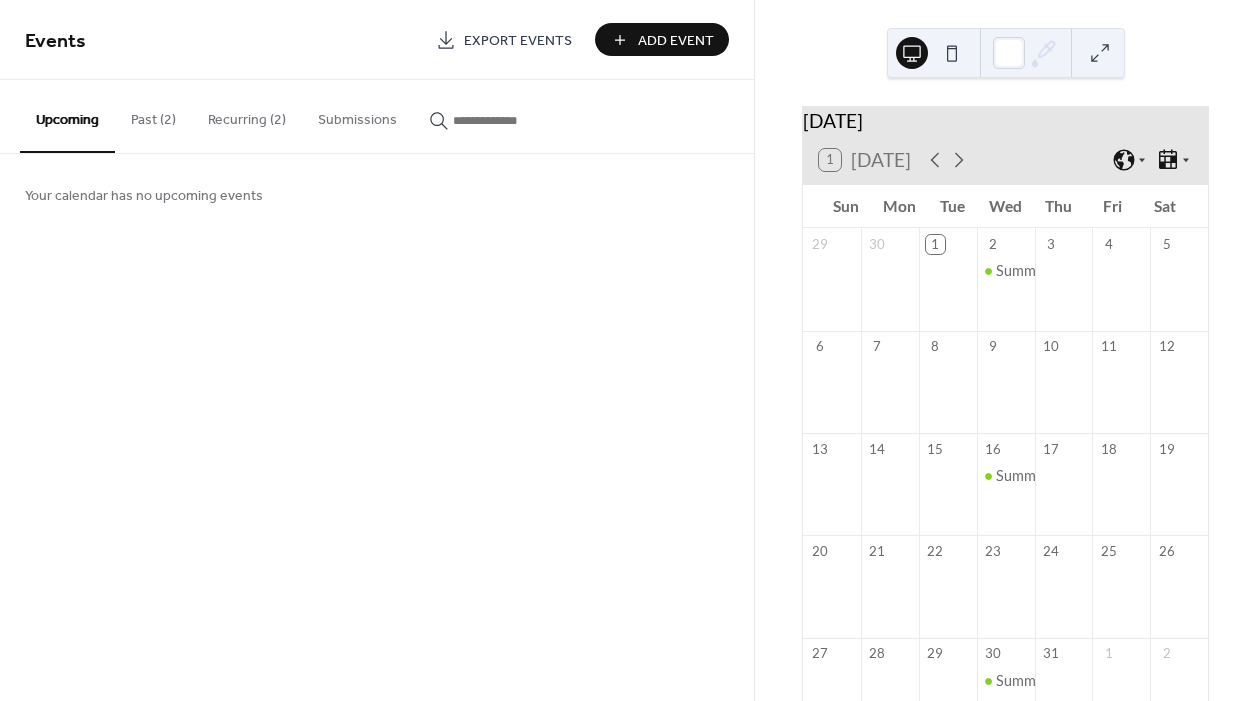 scroll, scrollTop: 0, scrollLeft: 0, axis: both 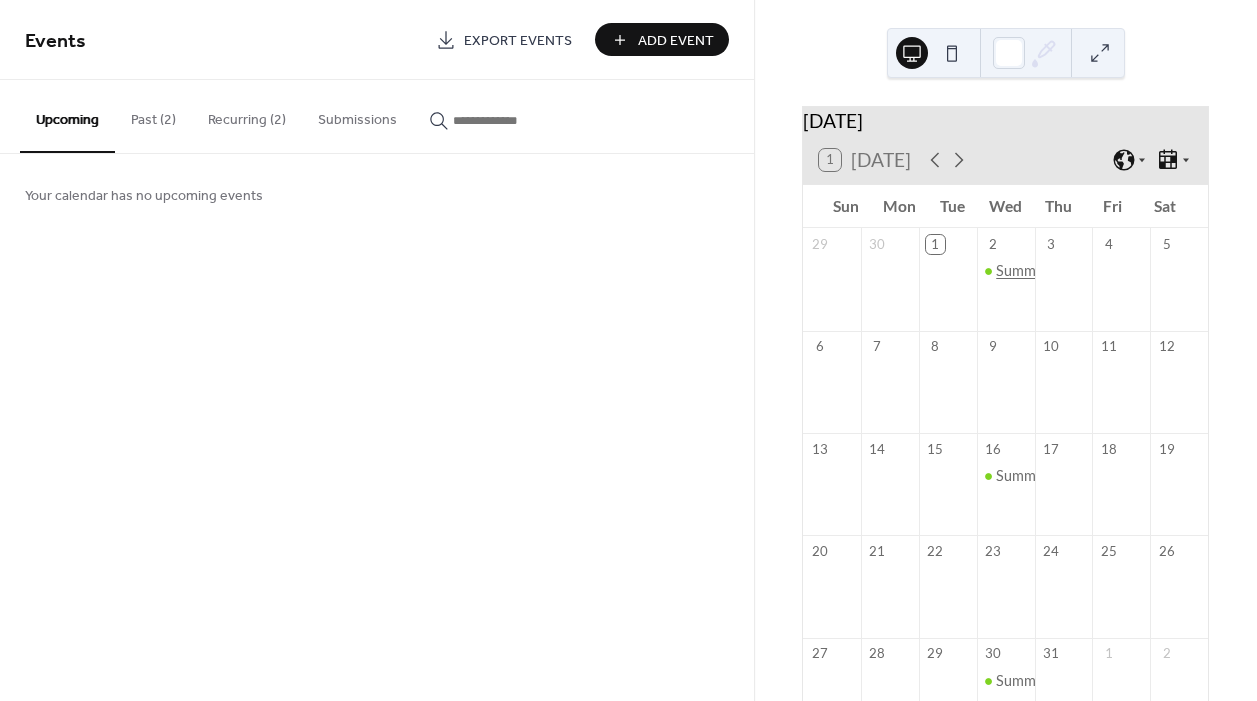 click on "Summer Journal Club" at bounding box center [1064, 271] 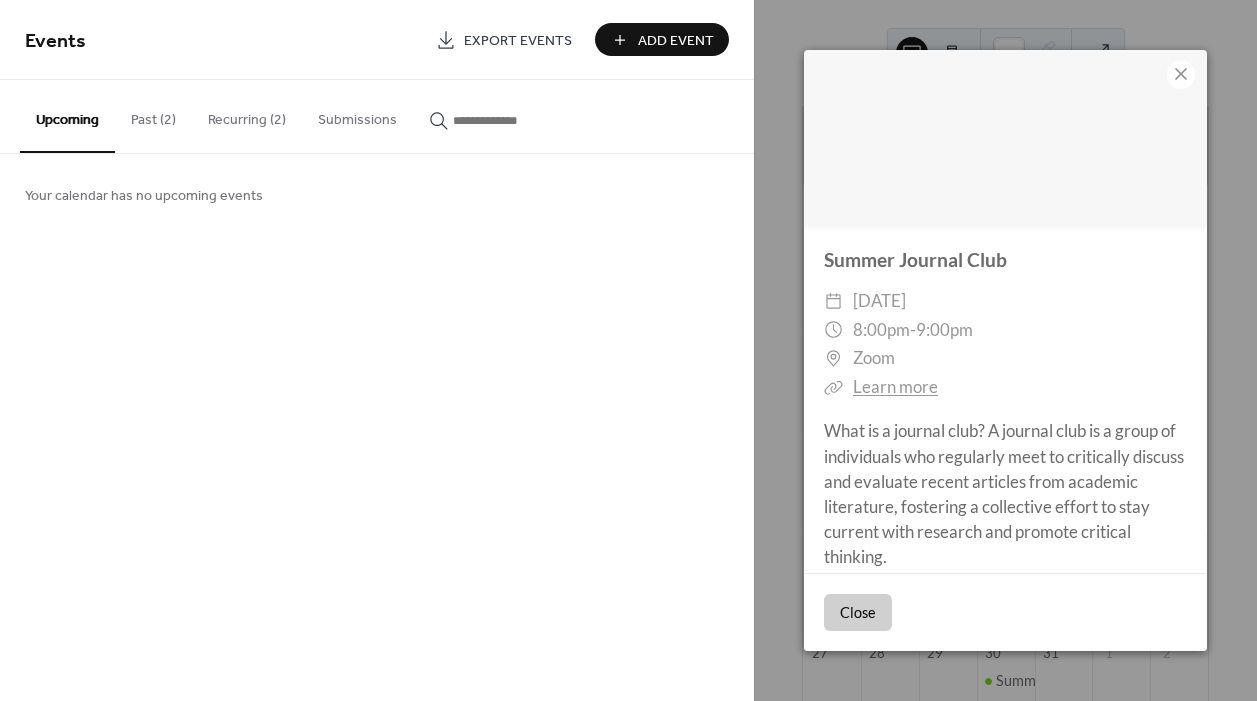 scroll, scrollTop: 0, scrollLeft: 0, axis: both 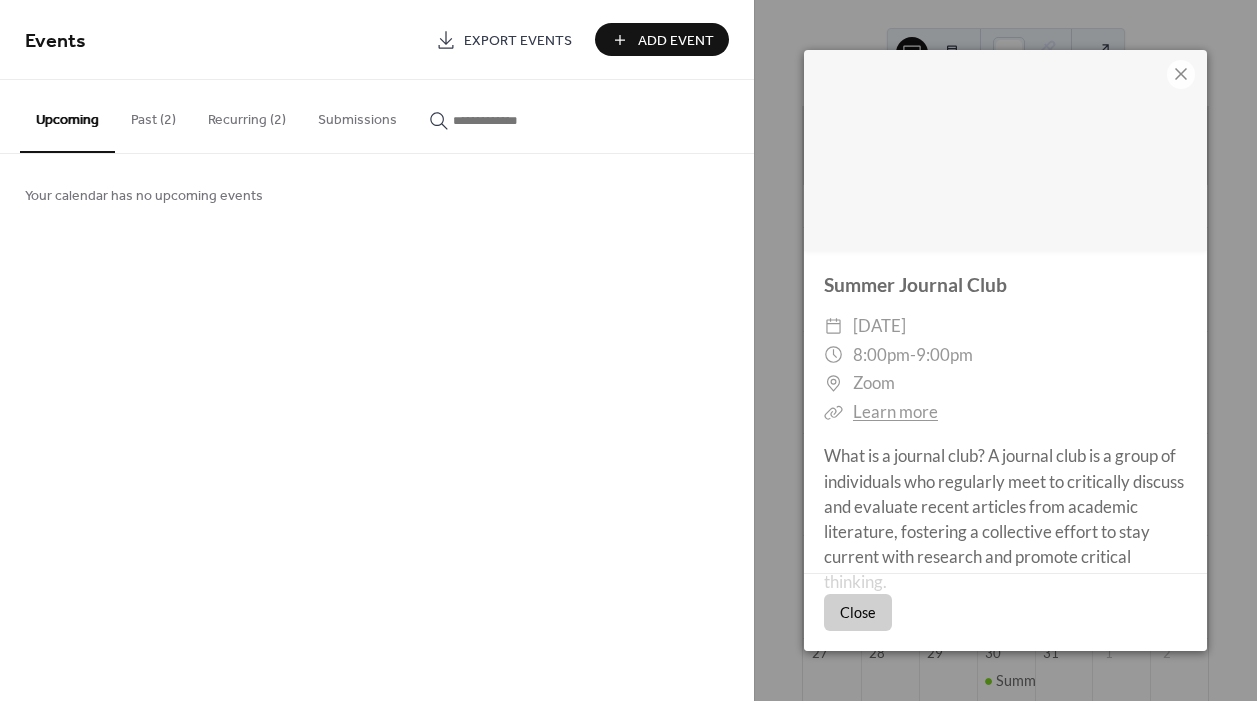 click on "Events Export Events Add Event Upcoming  Past  (2) Recurring  (2) Submissions  Your calendar has no upcoming events Cancel" at bounding box center (377, 350) 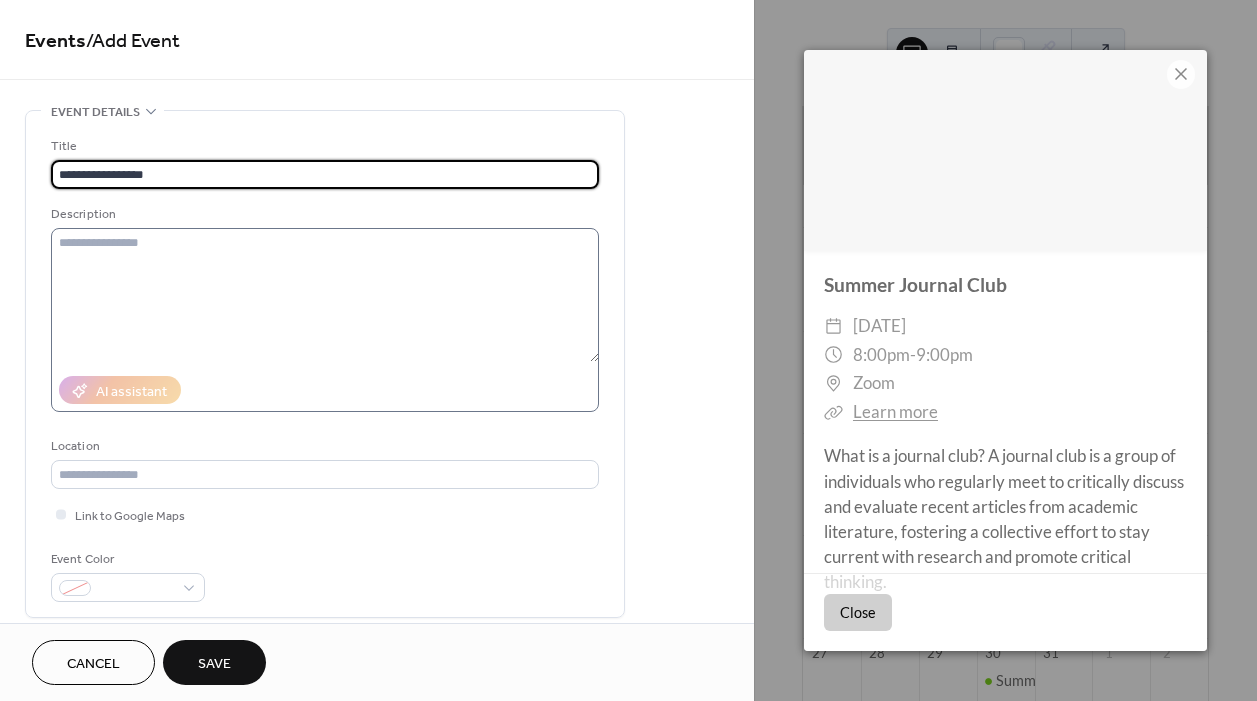 type on "**********" 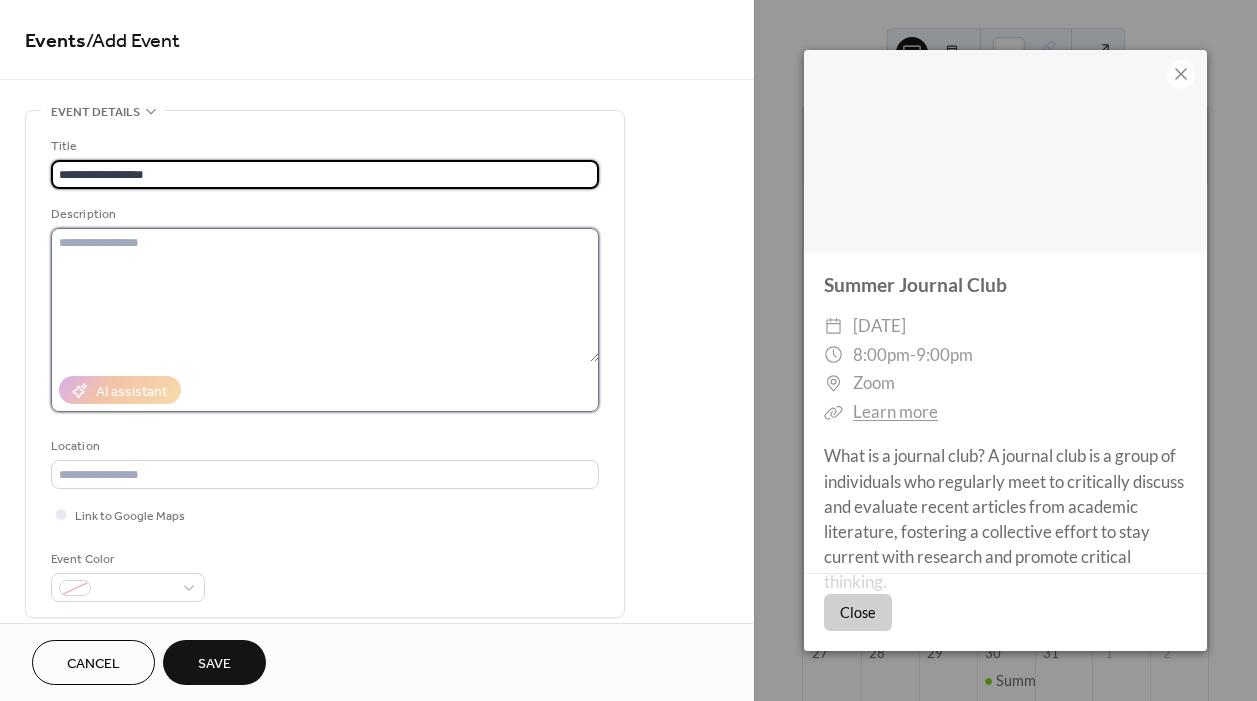 click at bounding box center [325, 295] 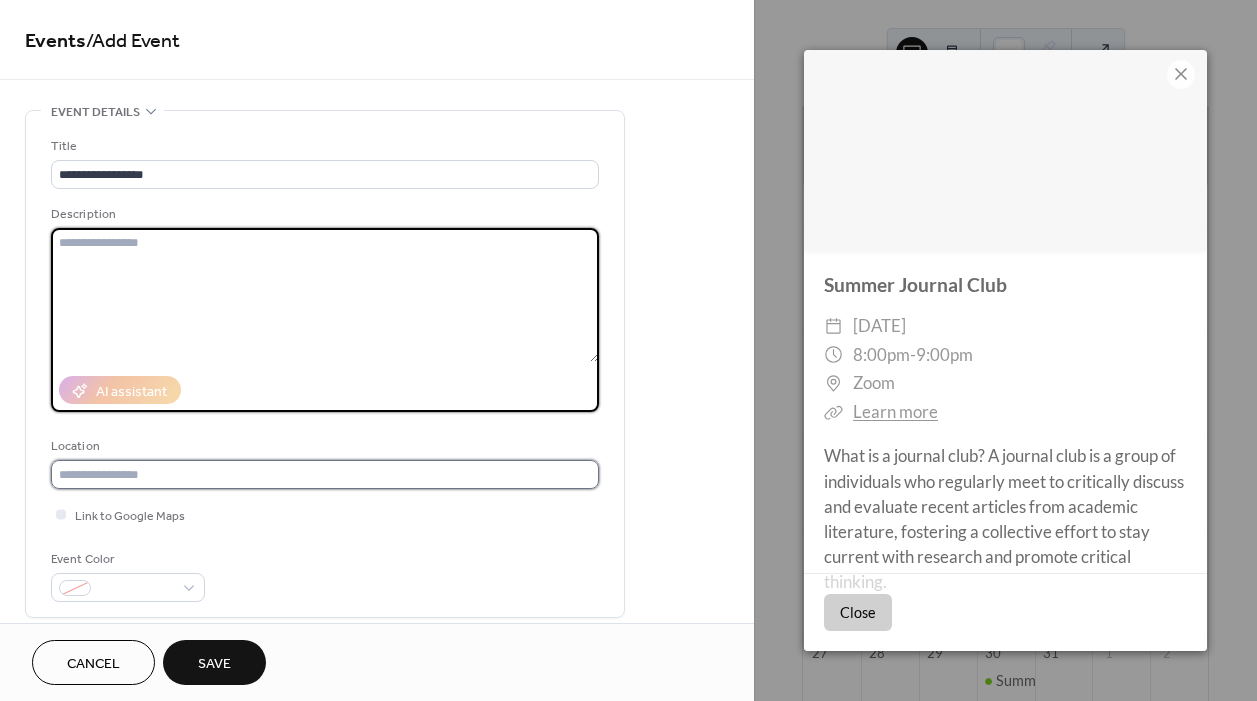 click at bounding box center (325, 474) 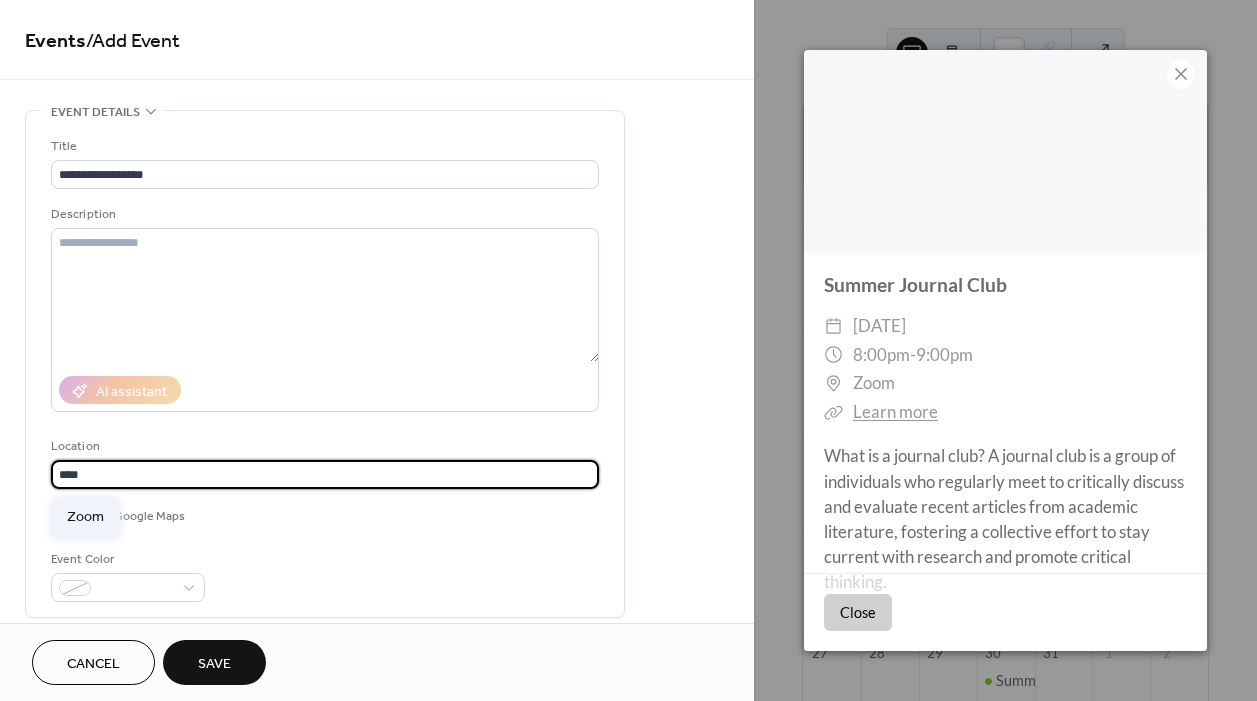 type on "****" 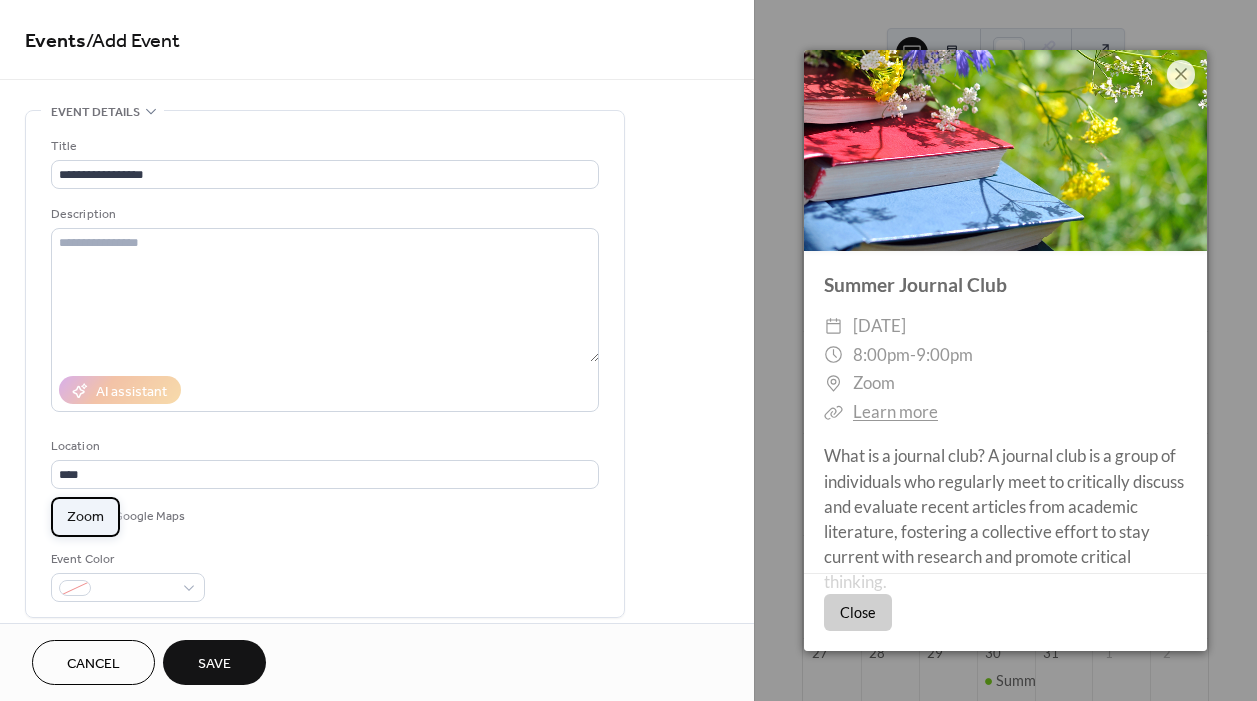 click on "Zoom" at bounding box center [85, 517] 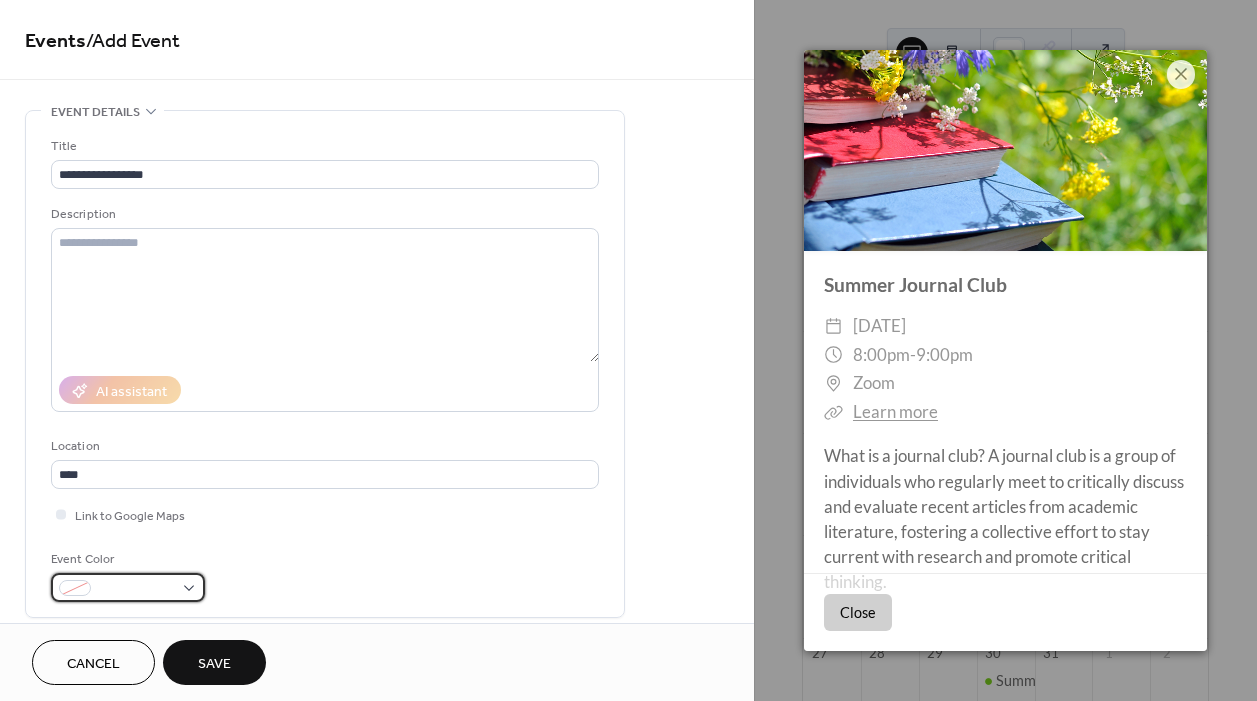 click at bounding box center (128, 587) 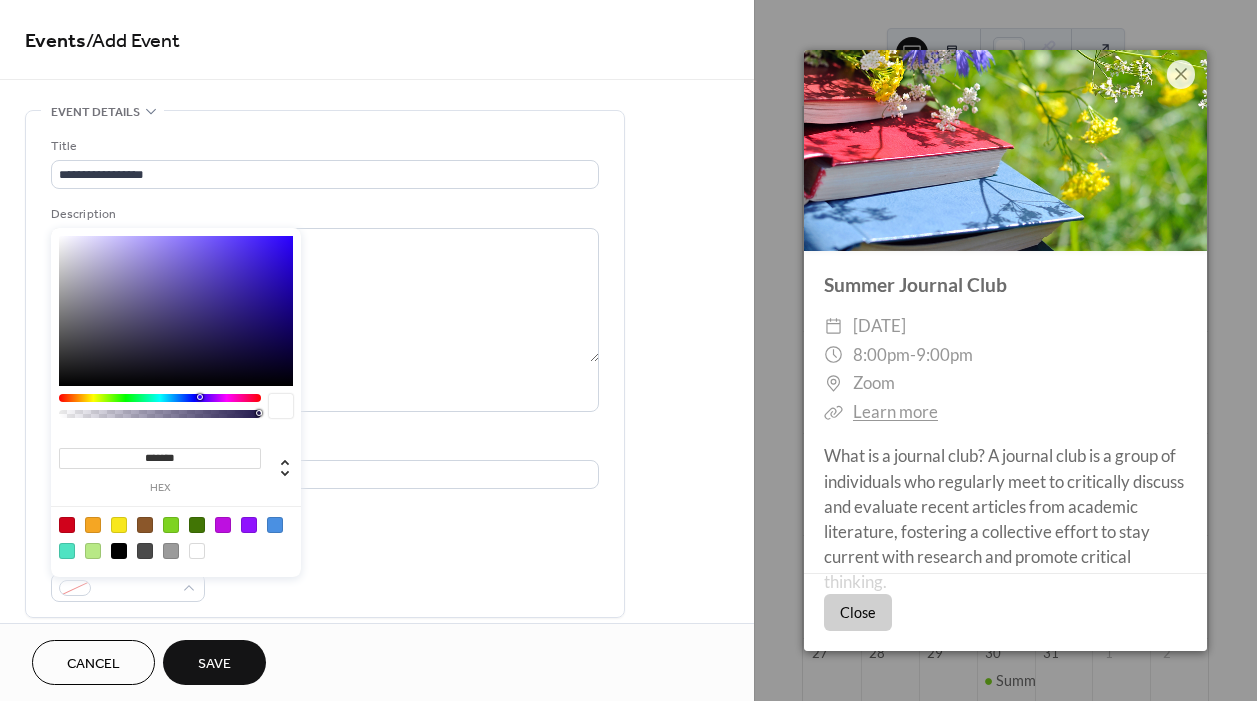 type on "*******" 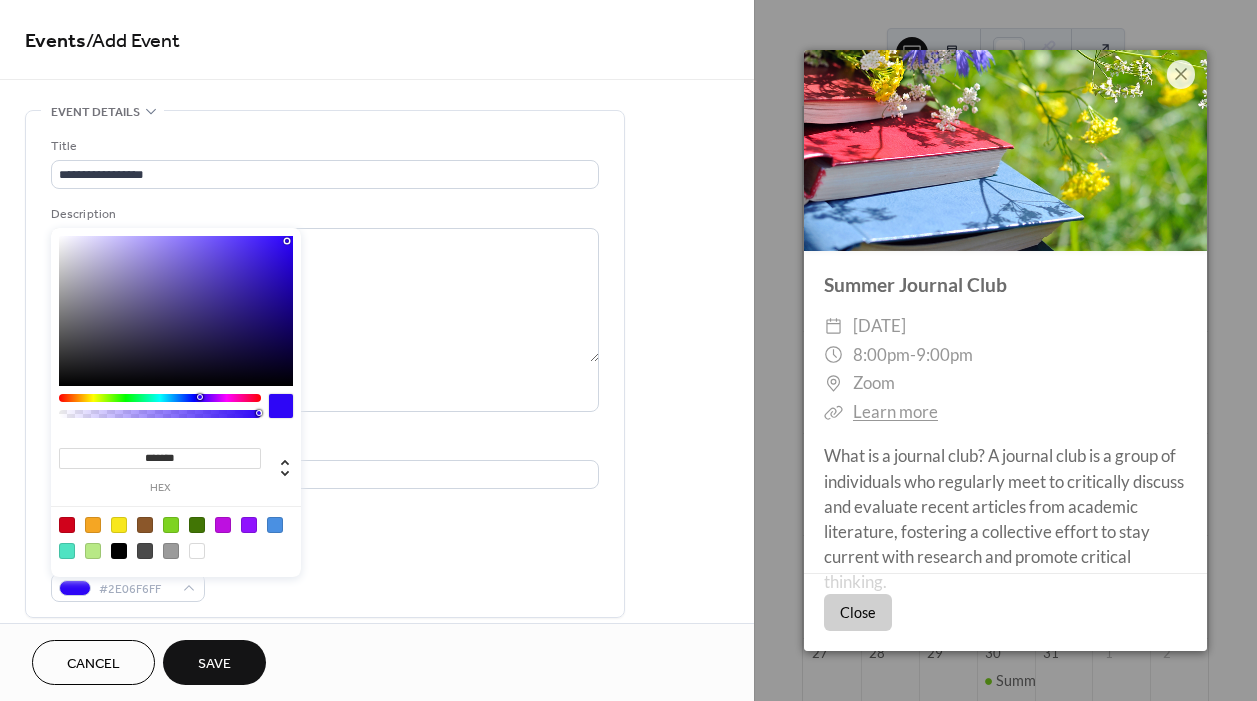 click on "Event Color #2E06F6FF" at bounding box center (325, 575) 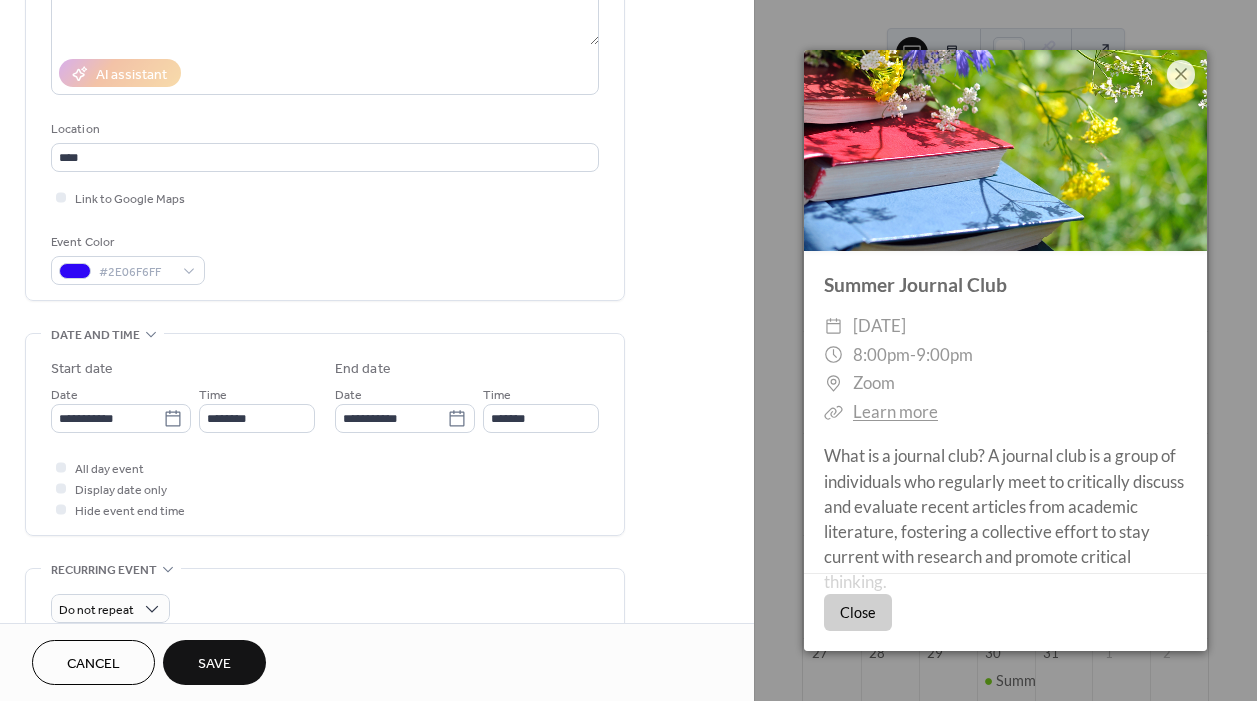 scroll, scrollTop: 318, scrollLeft: 0, axis: vertical 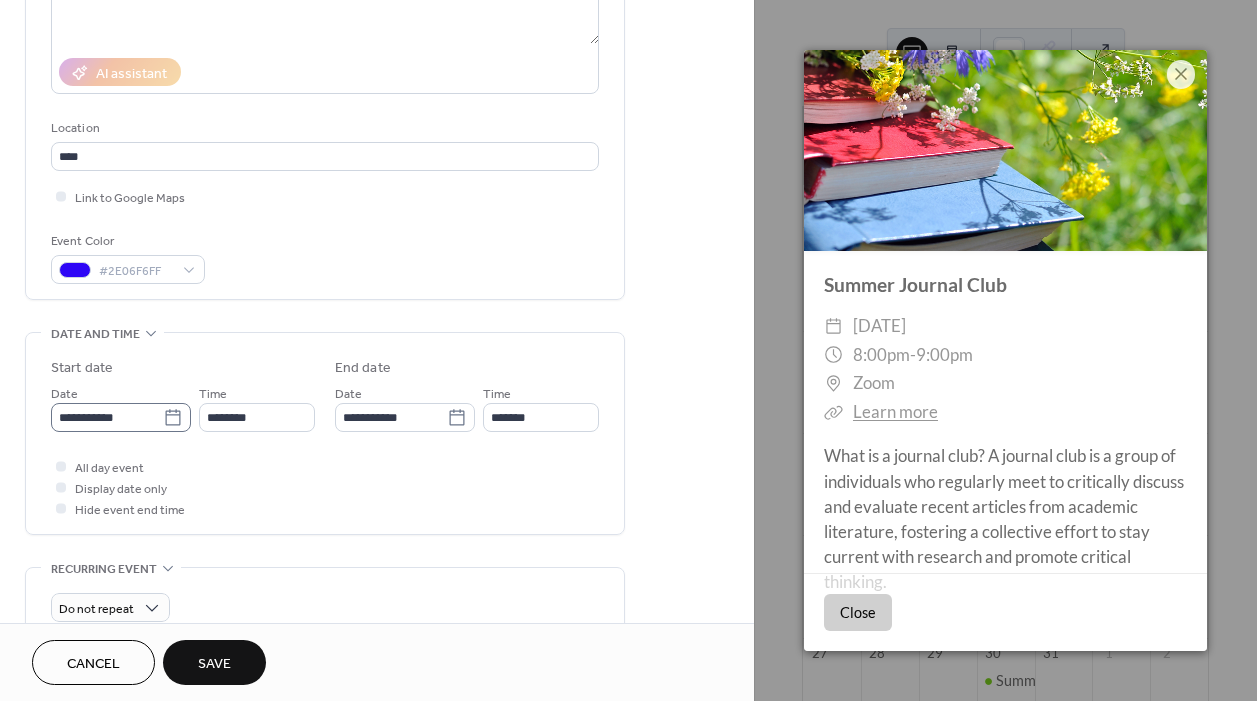 click 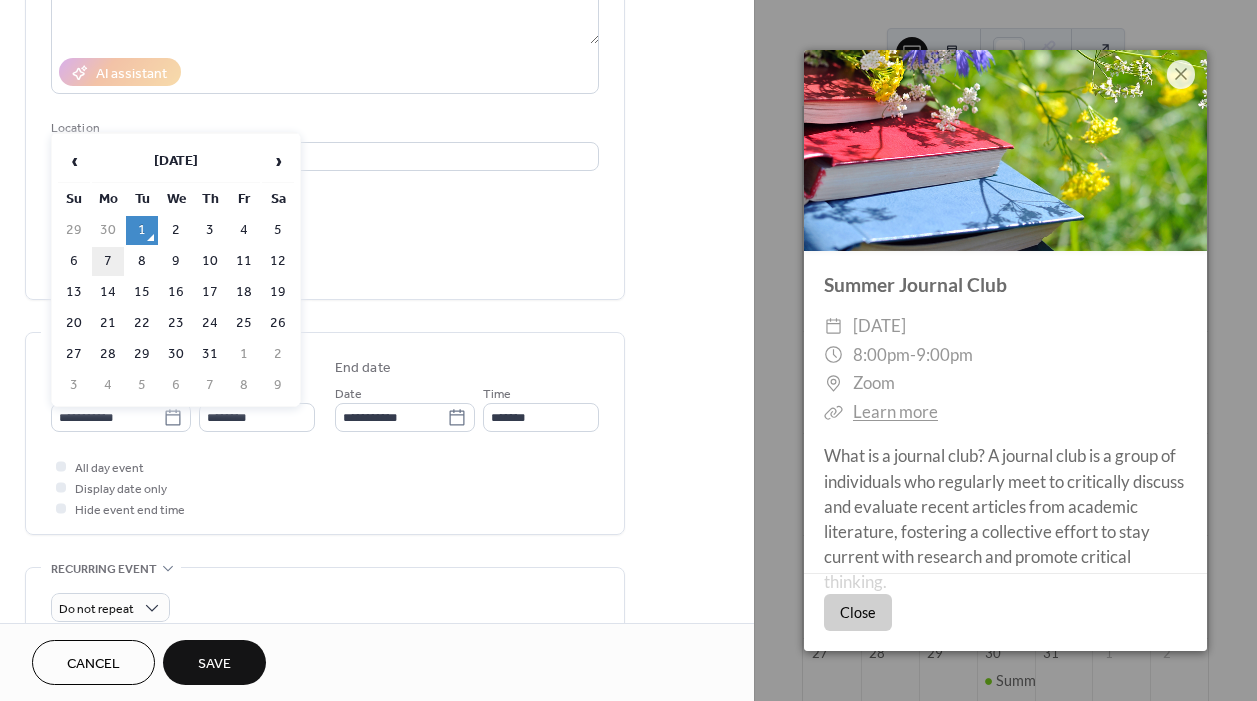 click on "7" at bounding box center [108, 261] 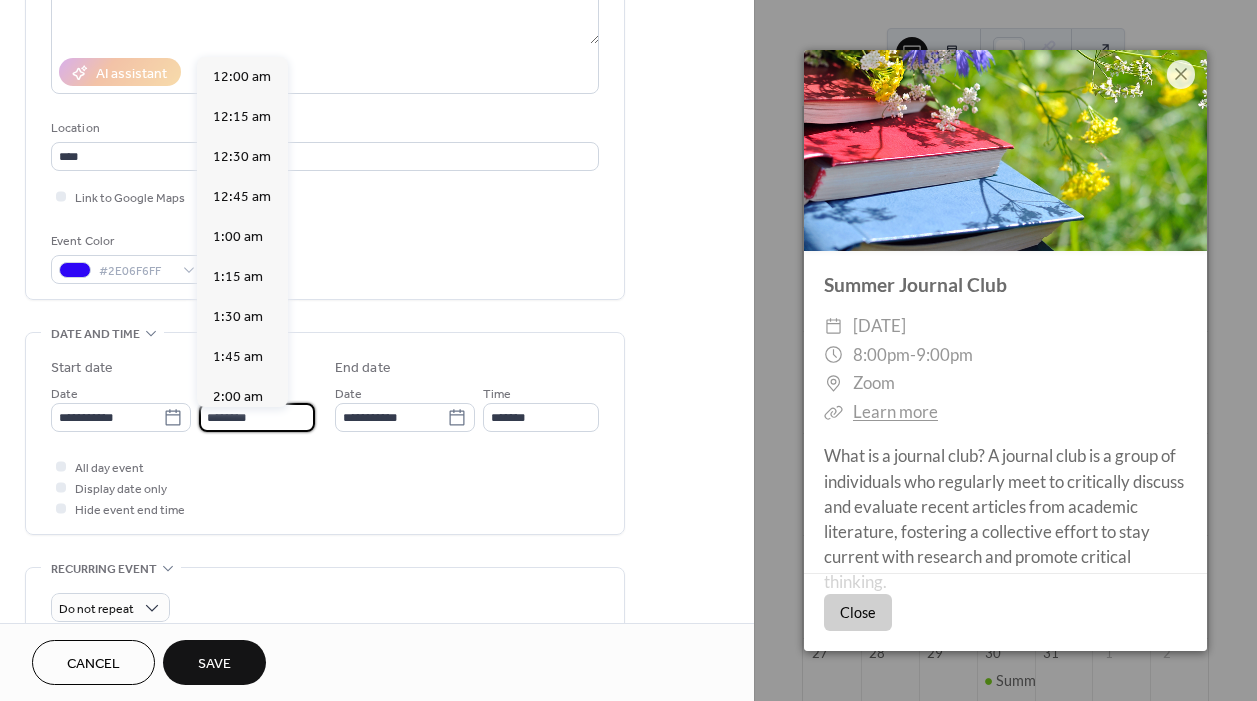 click on "********" at bounding box center (257, 417) 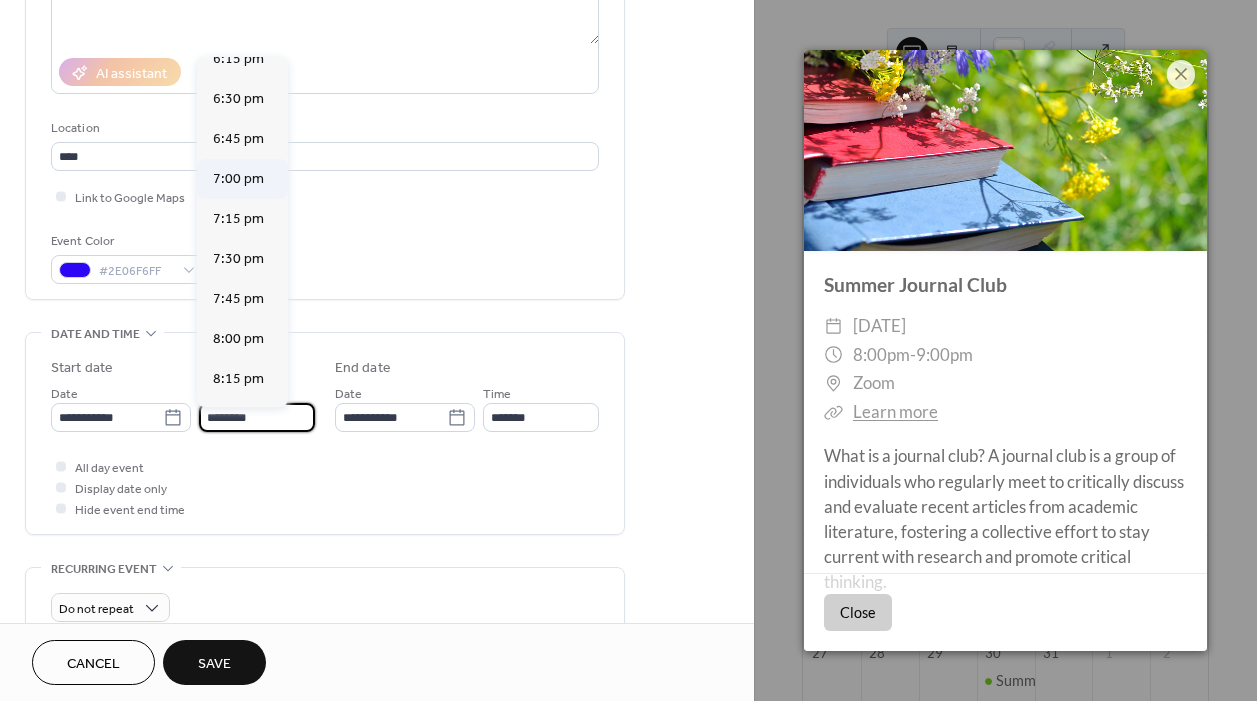 scroll, scrollTop: 2961, scrollLeft: 0, axis: vertical 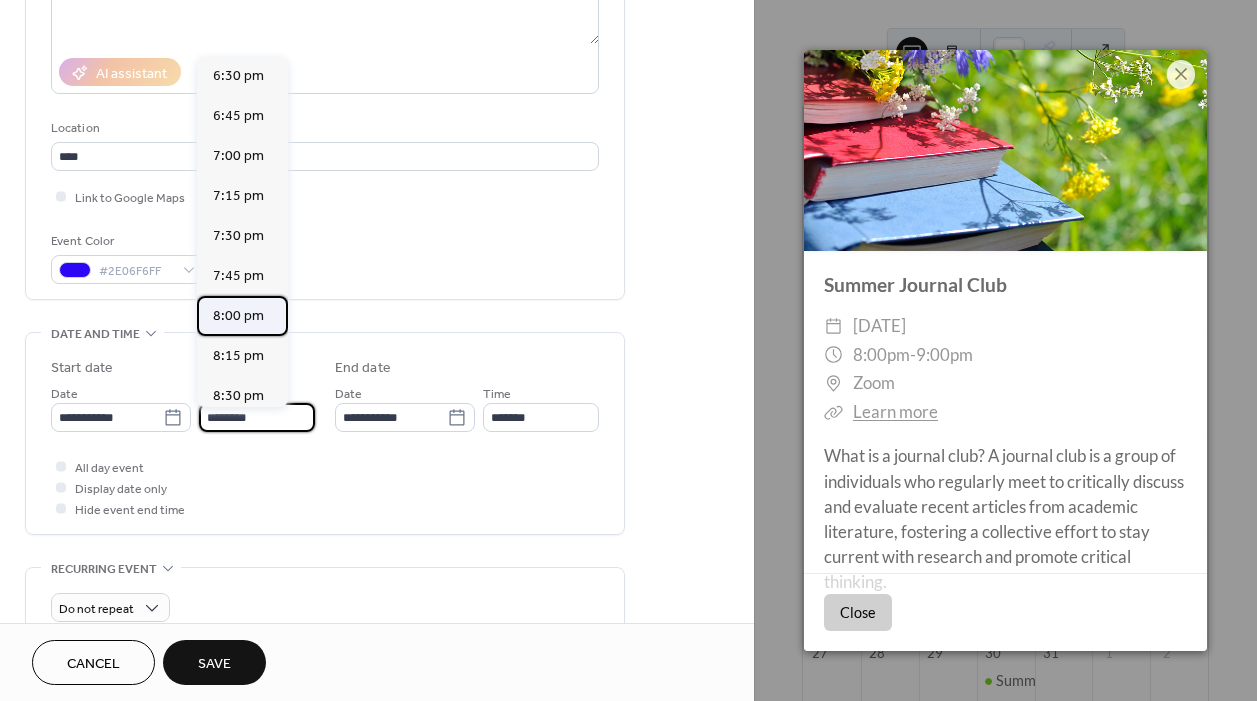 click on "8:00 pm" at bounding box center [238, 316] 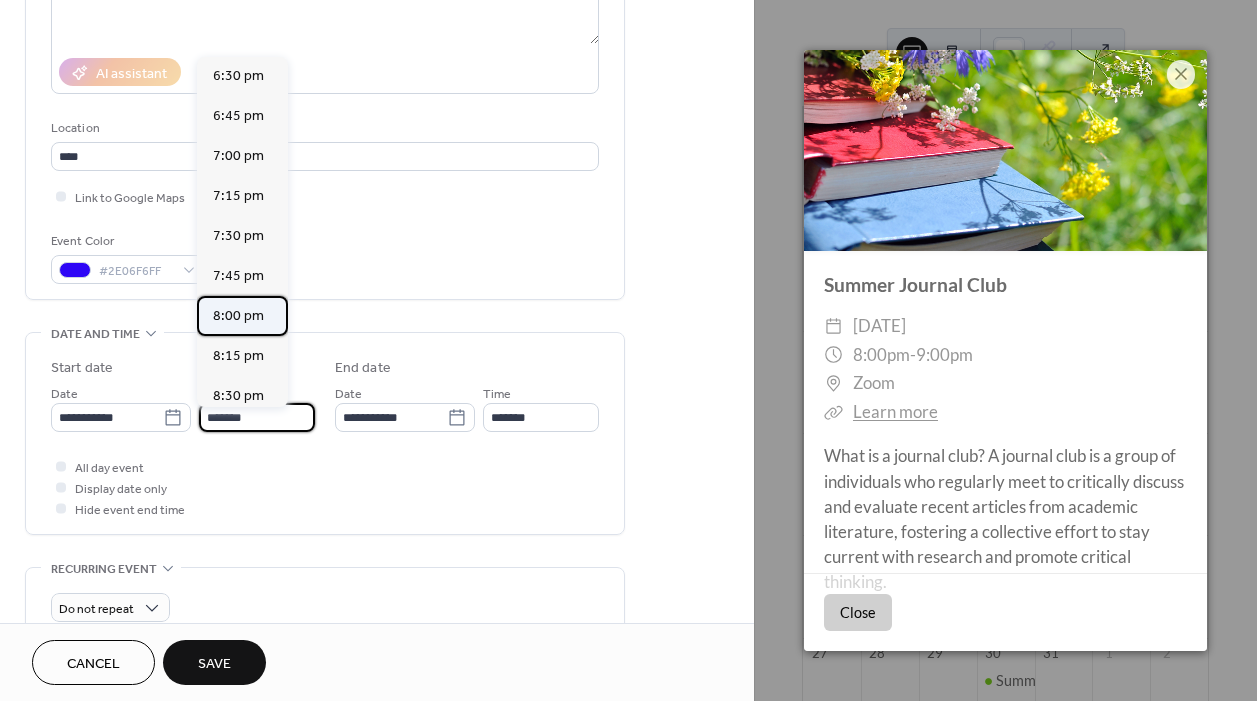 type on "*******" 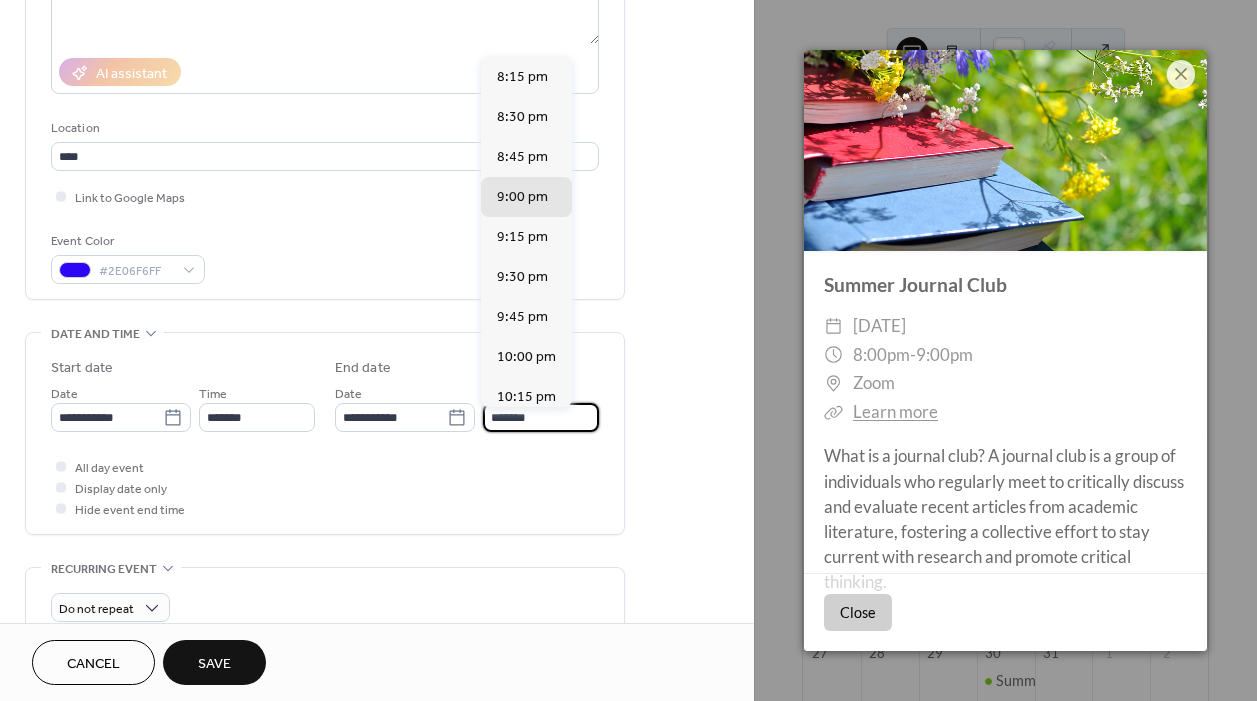 click on "*******" at bounding box center [541, 417] 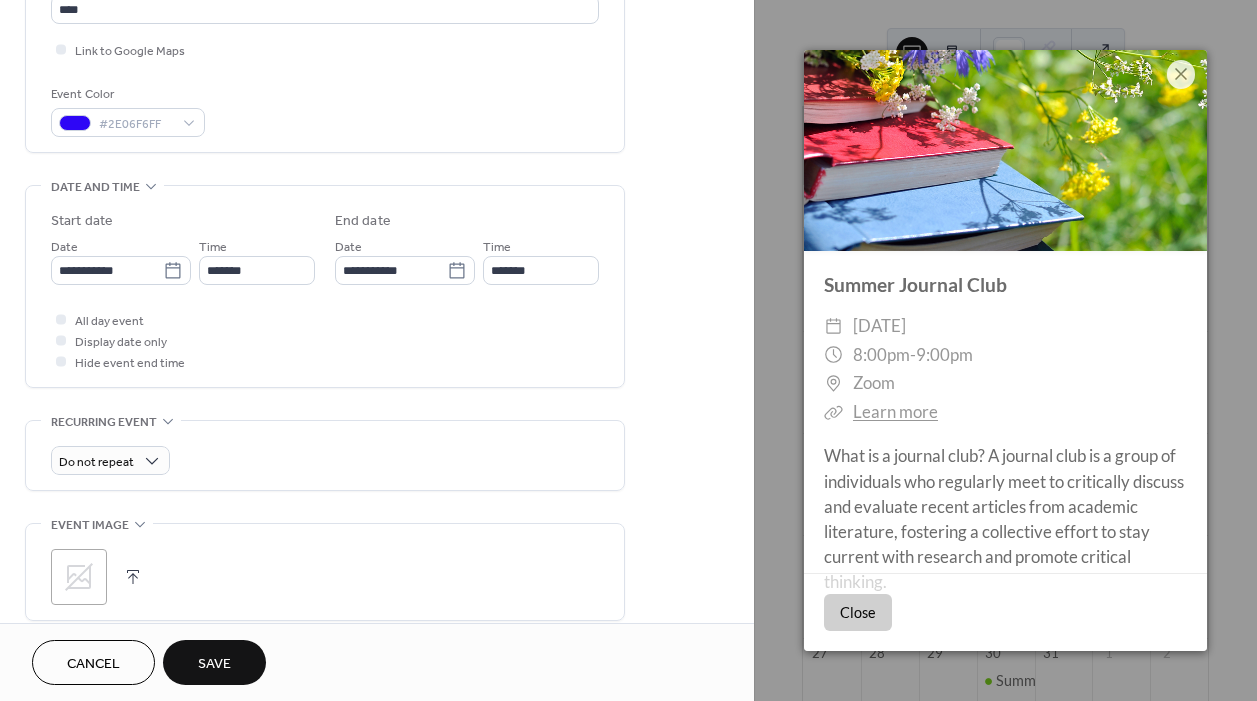 scroll, scrollTop: 467, scrollLeft: 0, axis: vertical 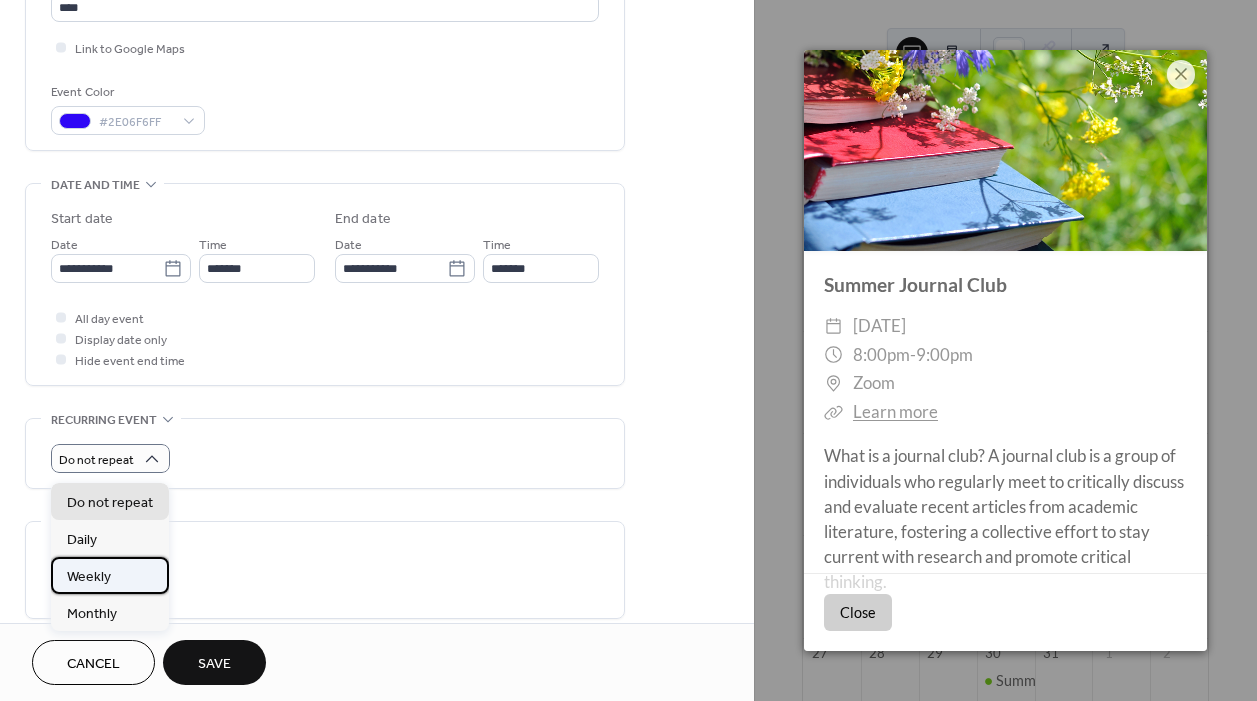 click on "Weekly" at bounding box center (89, 577) 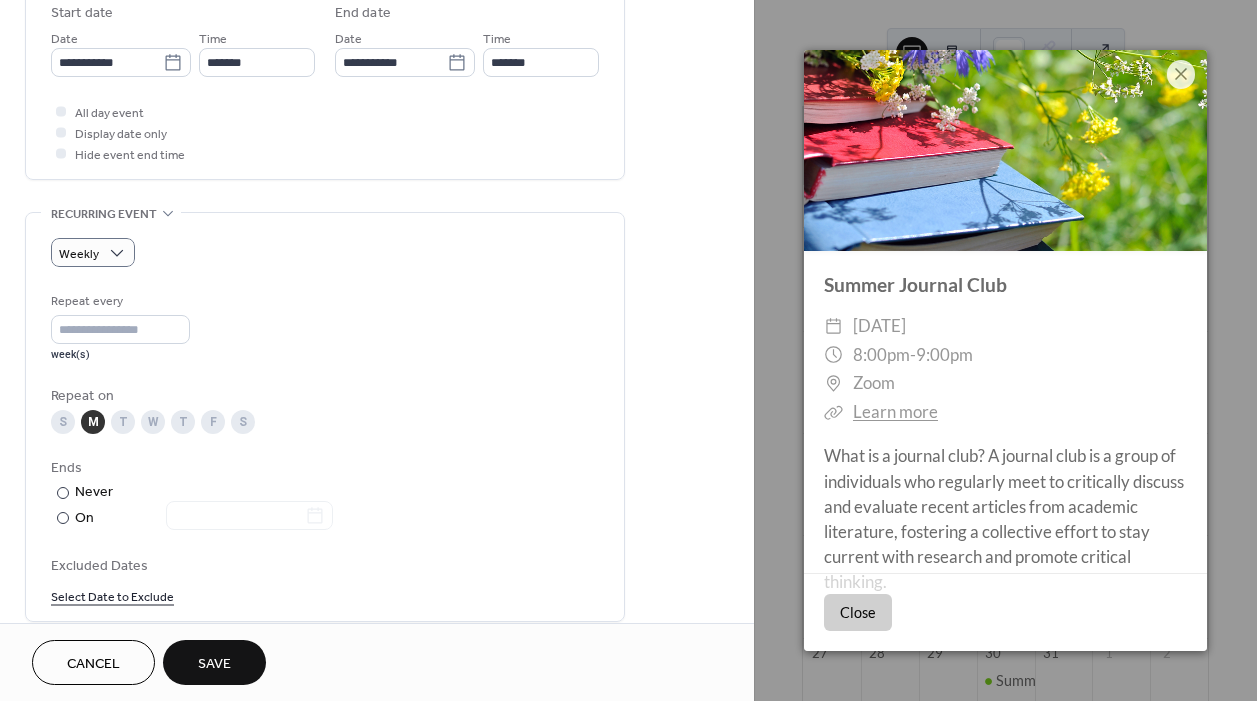 scroll, scrollTop: 680, scrollLeft: 0, axis: vertical 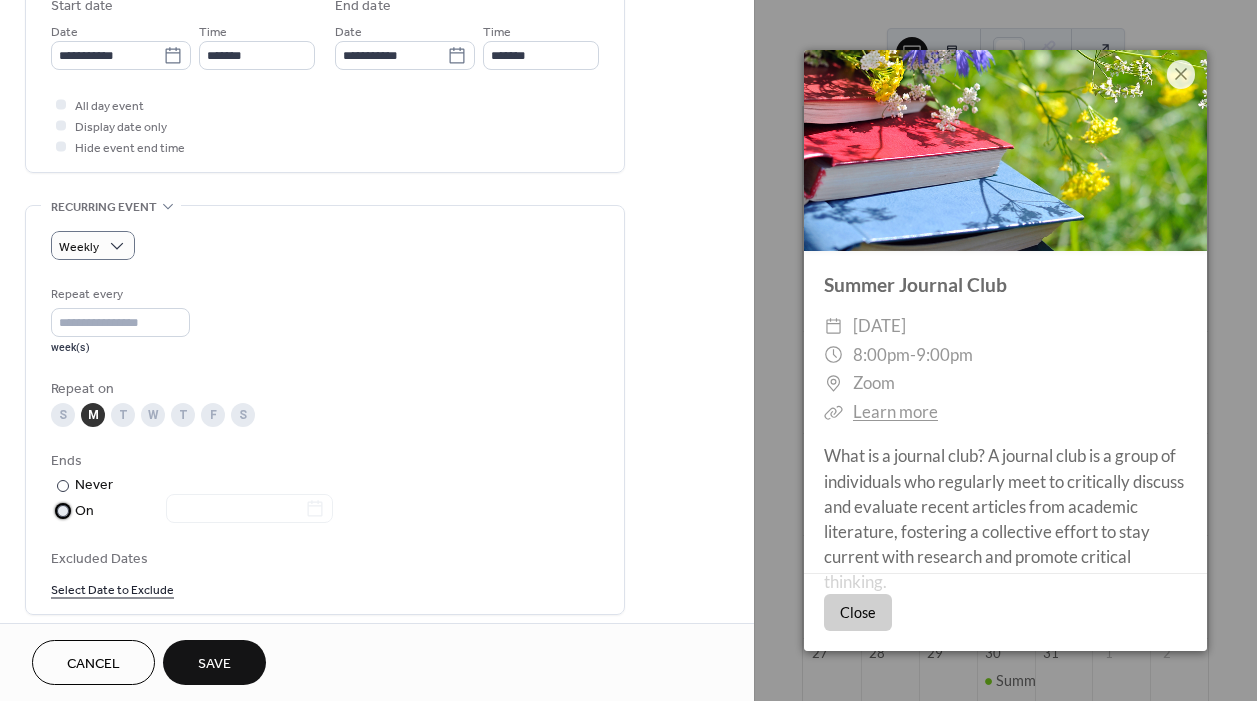 click at bounding box center [63, 511] 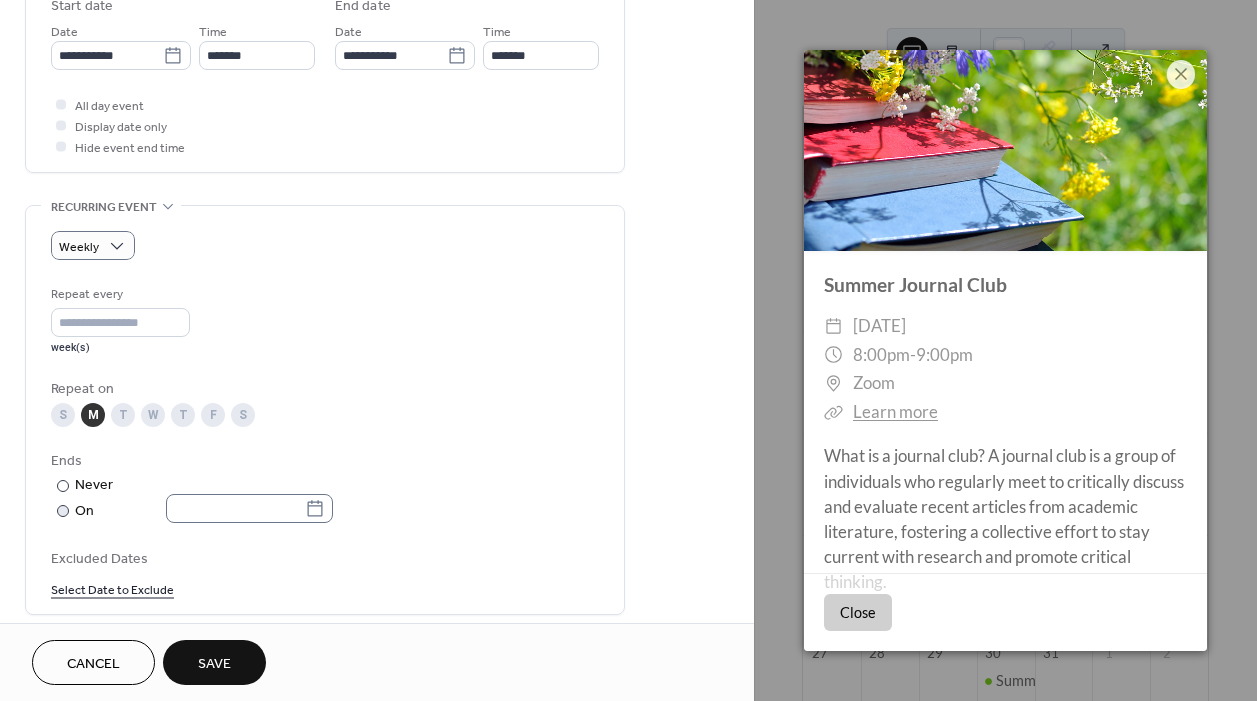 click 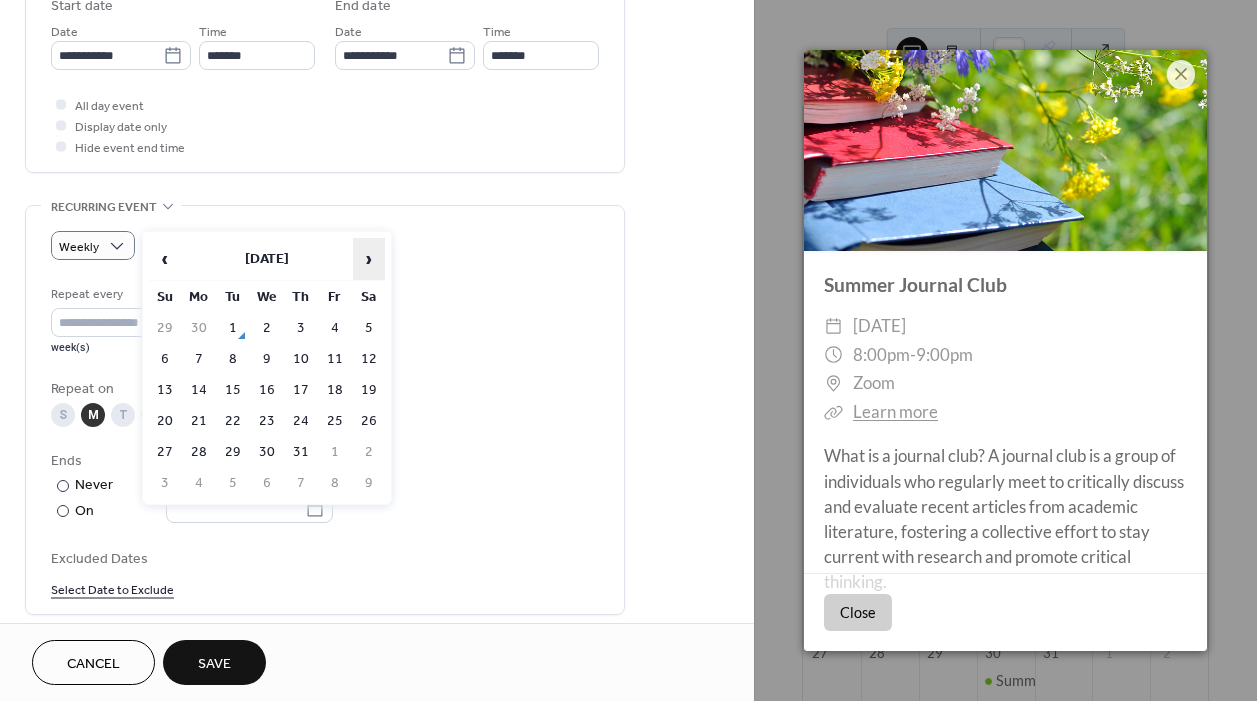 click on "›" at bounding box center [369, 259] 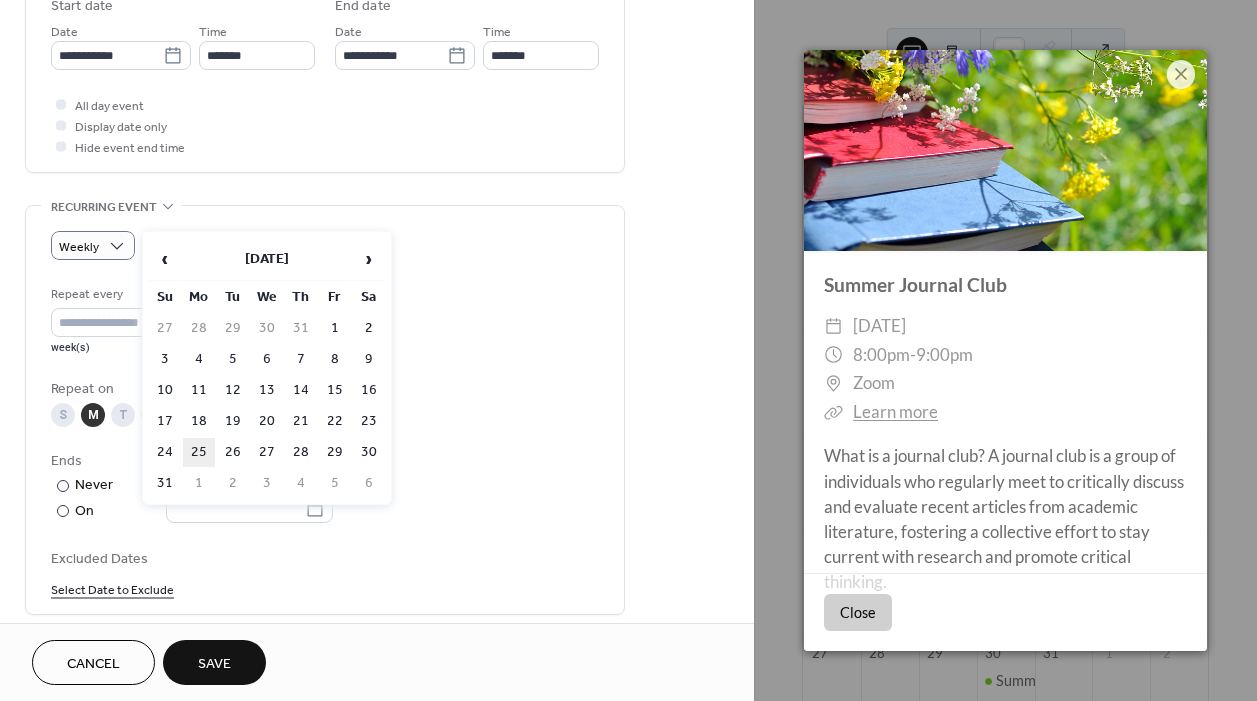 click on "25" at bounding box center (199, 452) 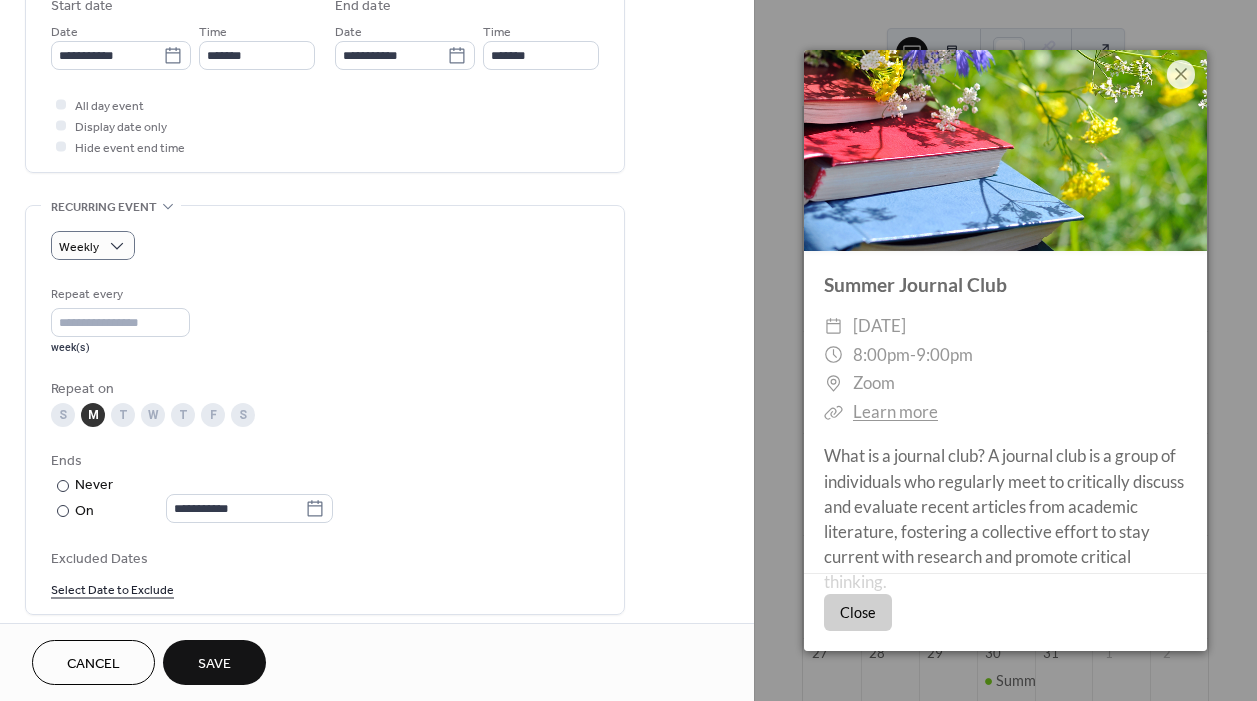 type on "**********" 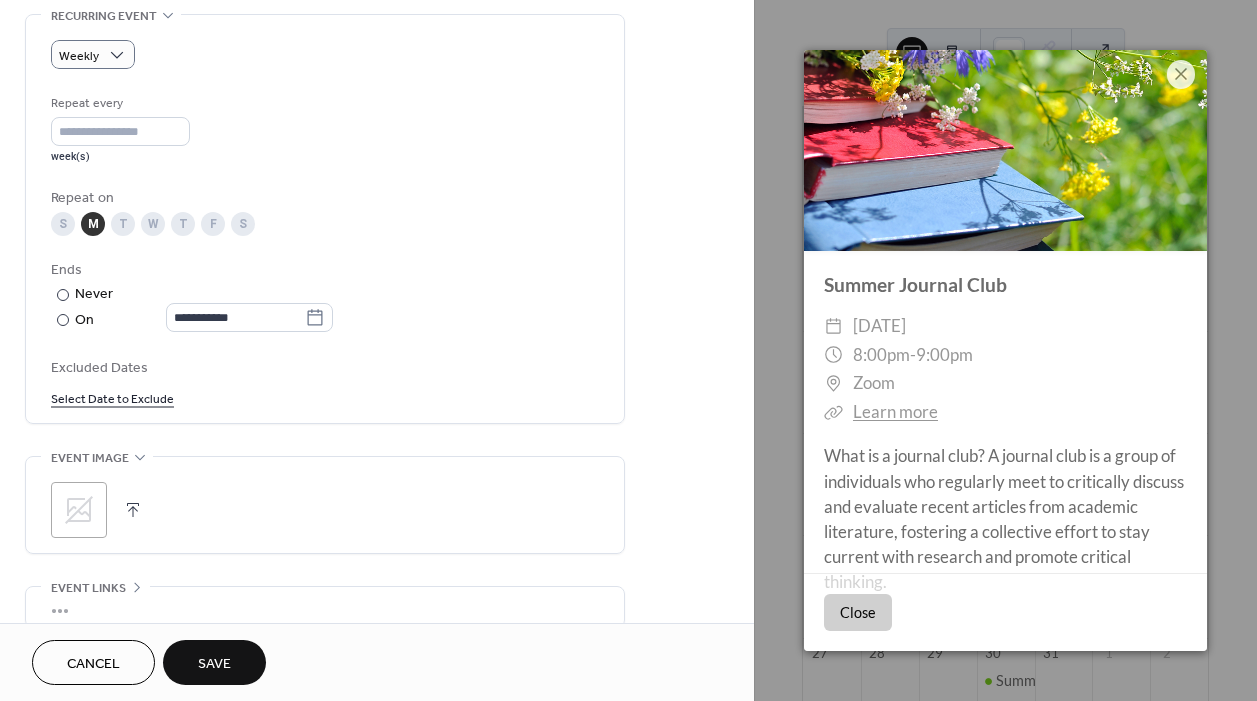 click at bounding box center [133, 510] 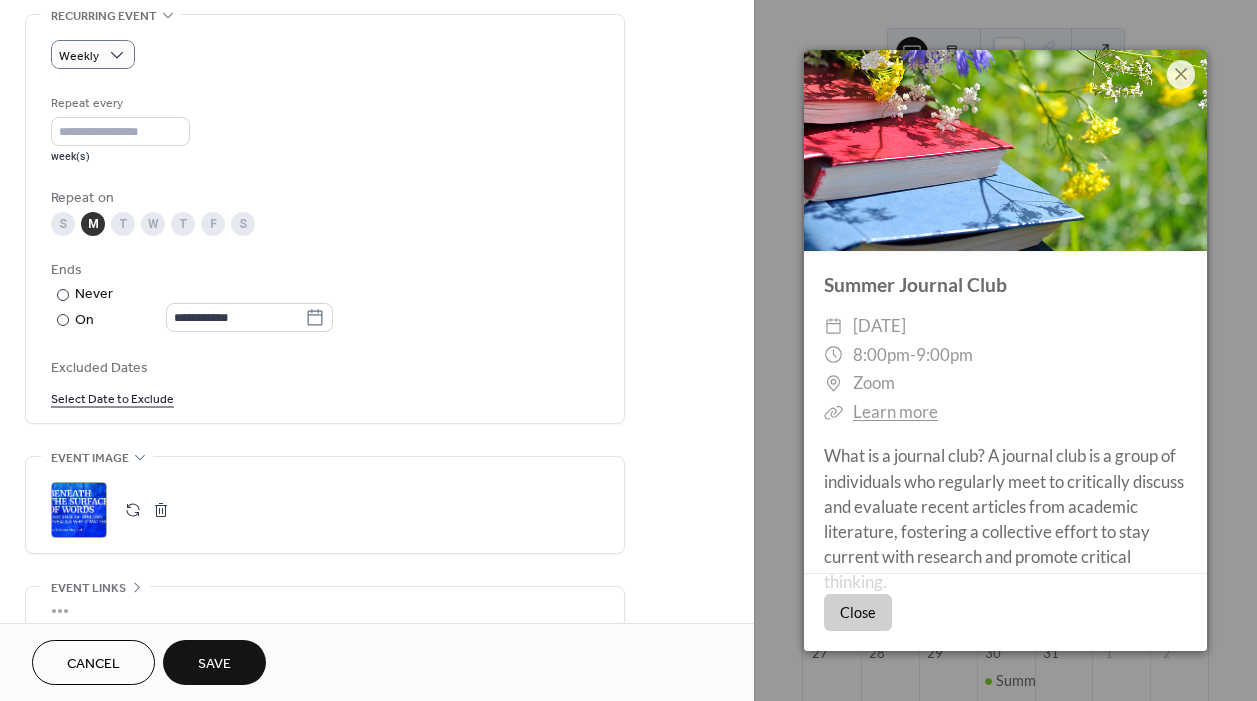click on "Close" at bounding box center [858, 612] 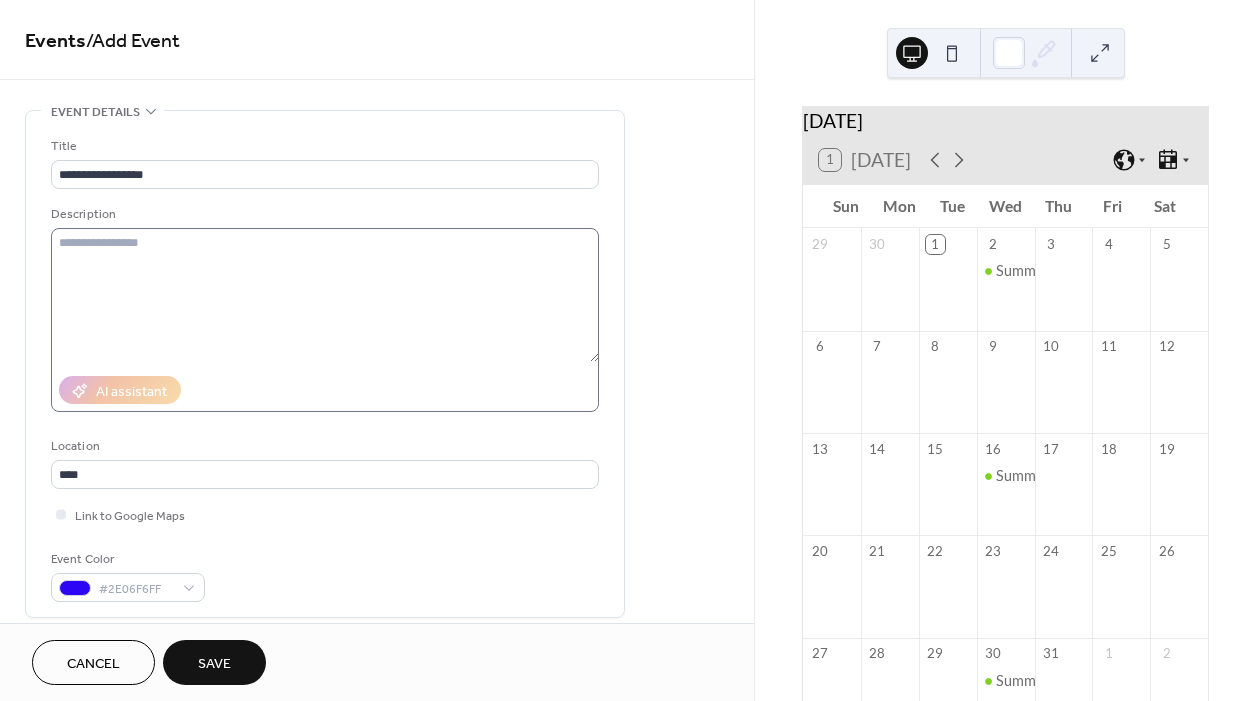 scroll, scrollTop: 0, scrollLeft: 0, axis: both 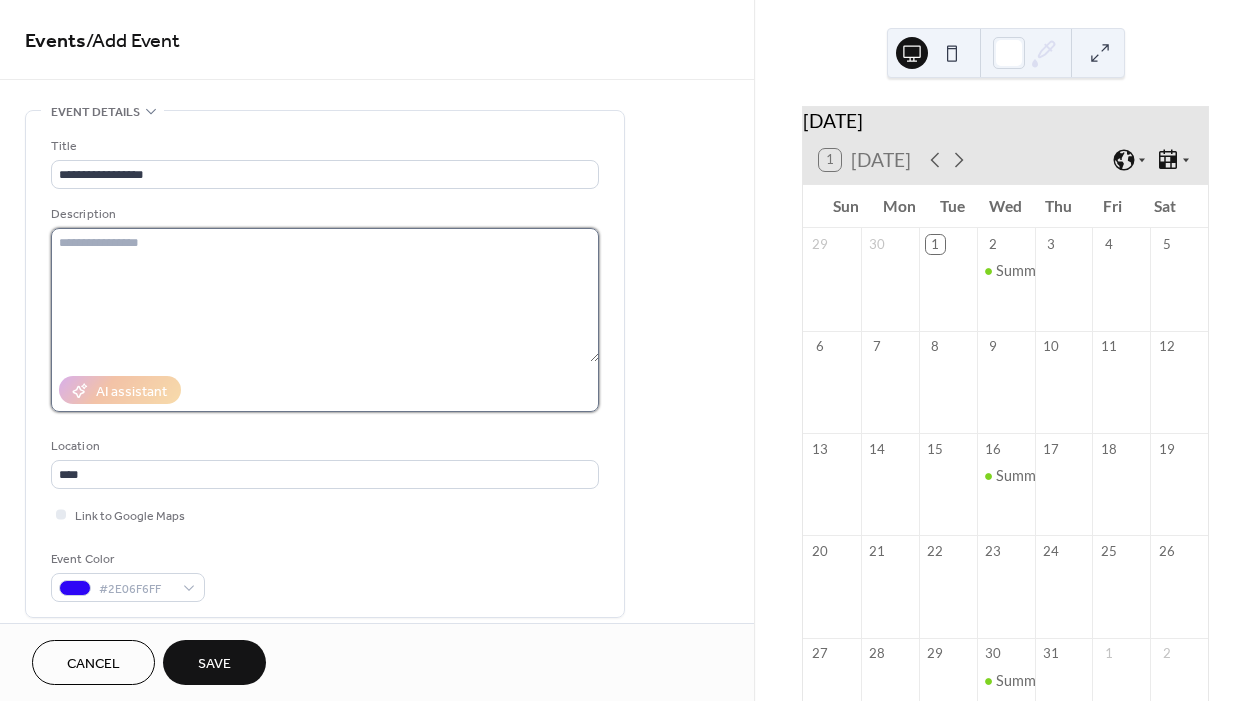 click at bounding box center [325, 295] 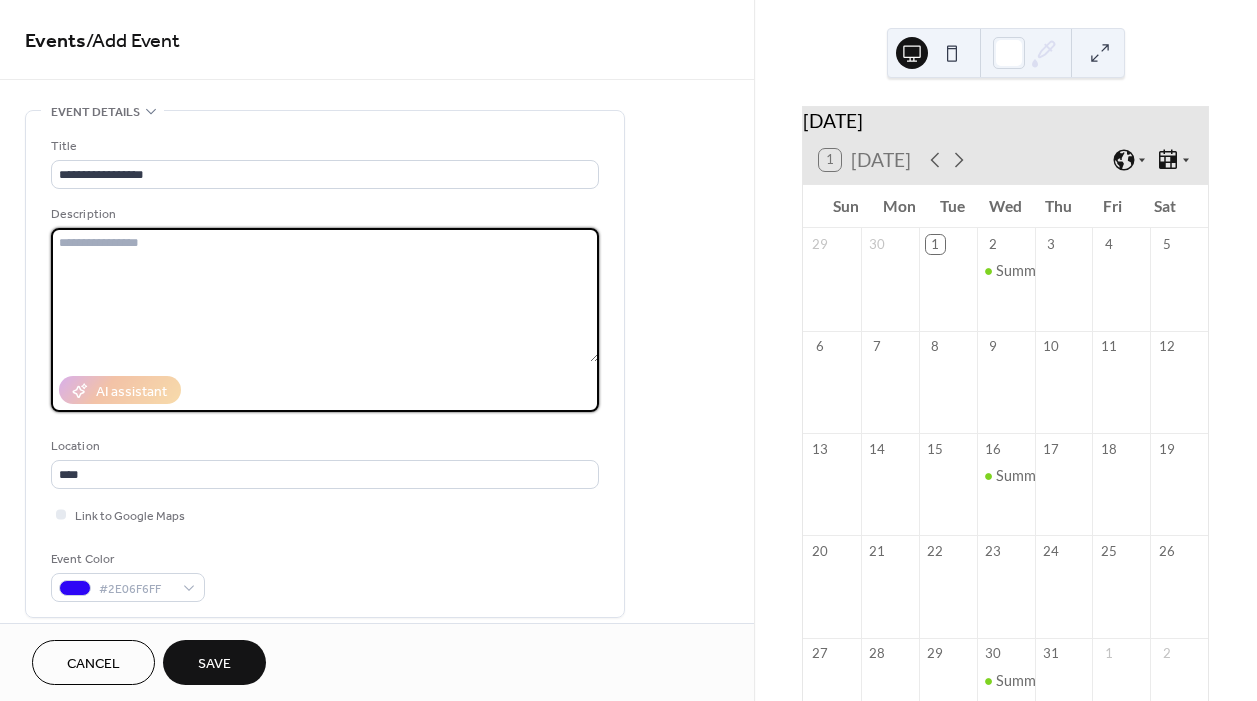 paste on "**********" 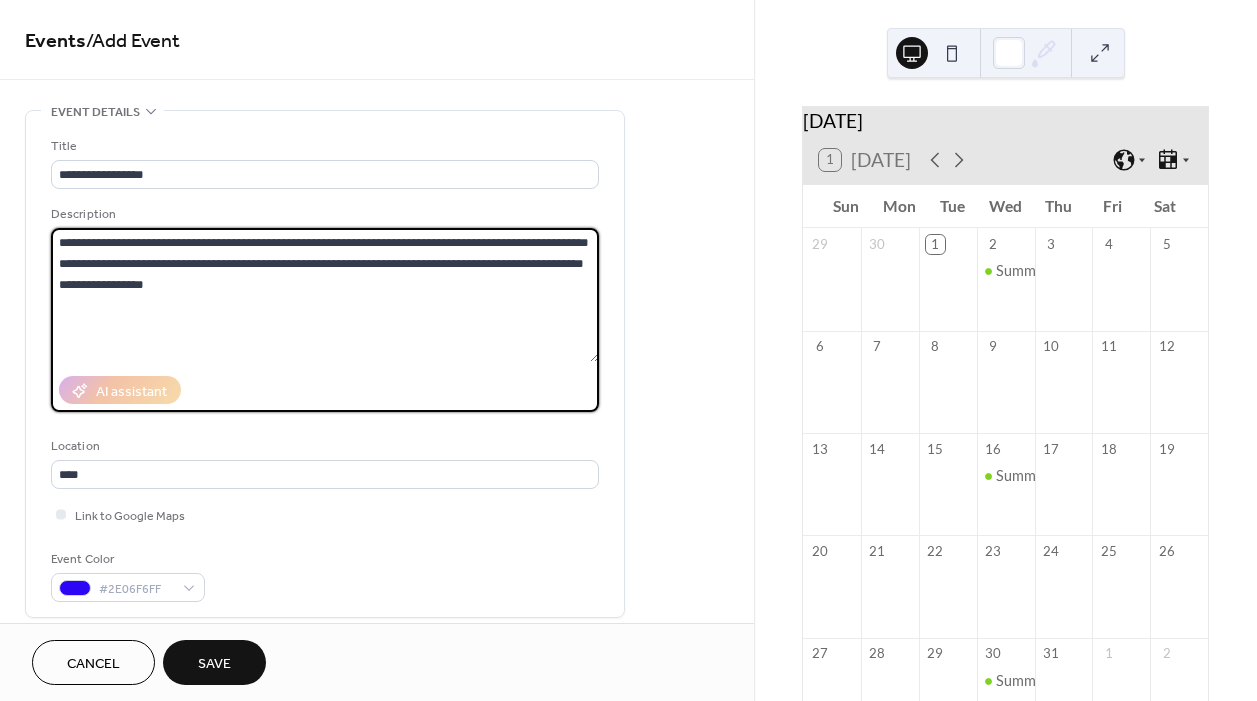 click on "**********" at bounding box center [325, 295] 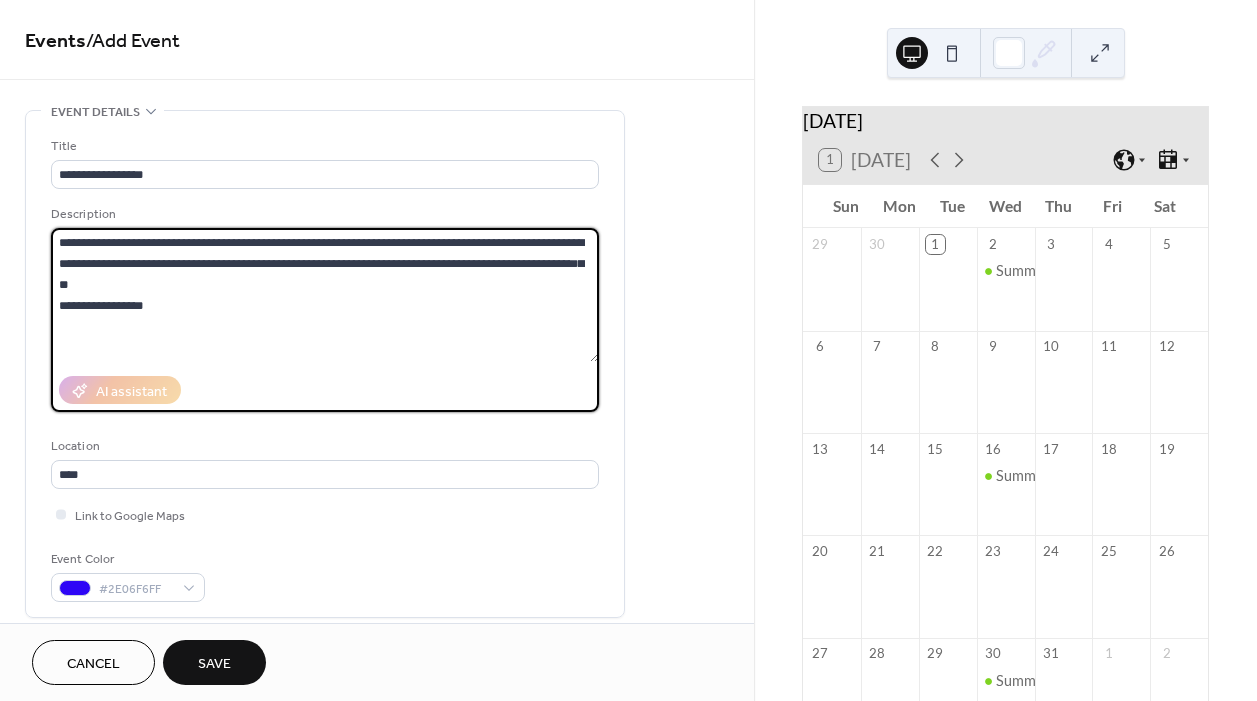 click on "**********" at bounding box center (325, 295) 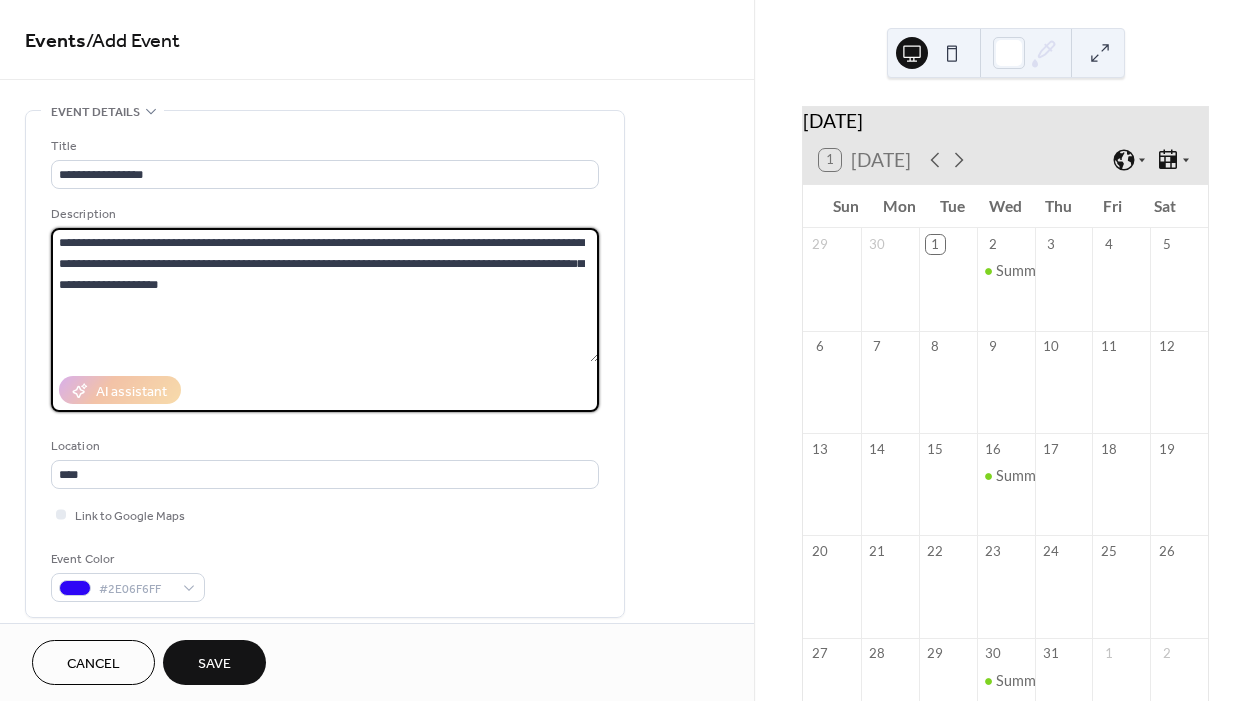 click on "**********" at bounding box center (325, 295) 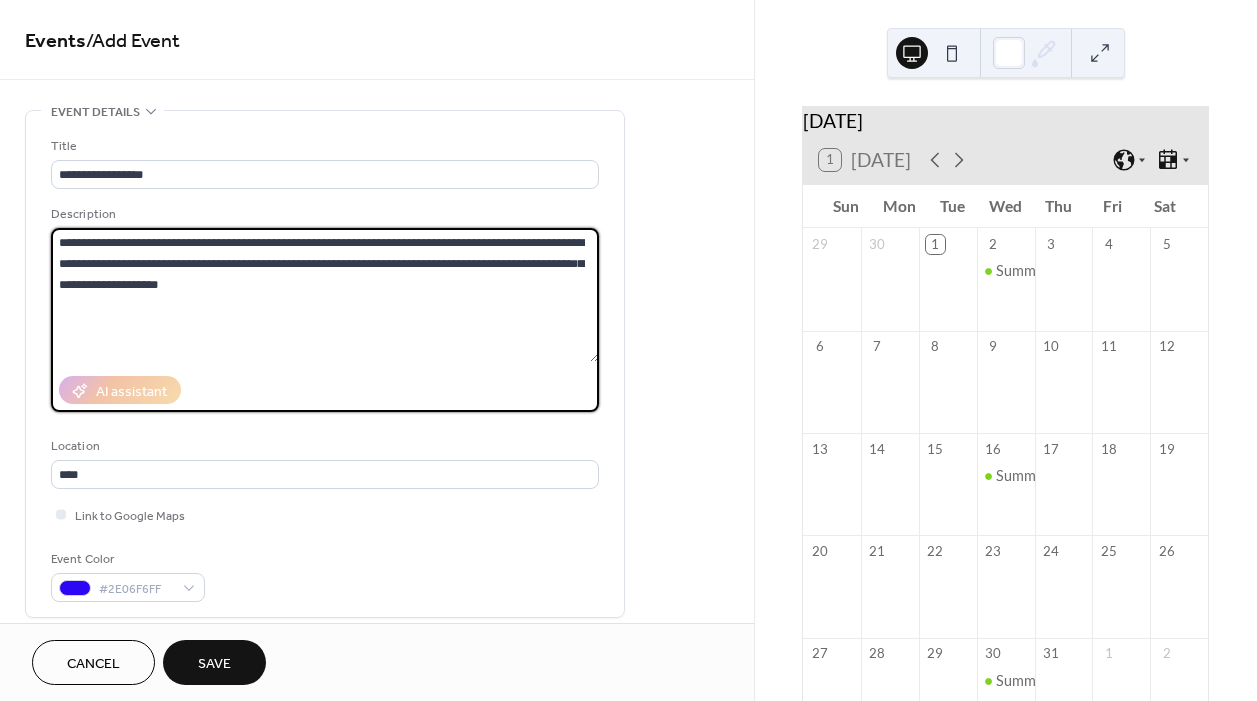 paste on "**********" 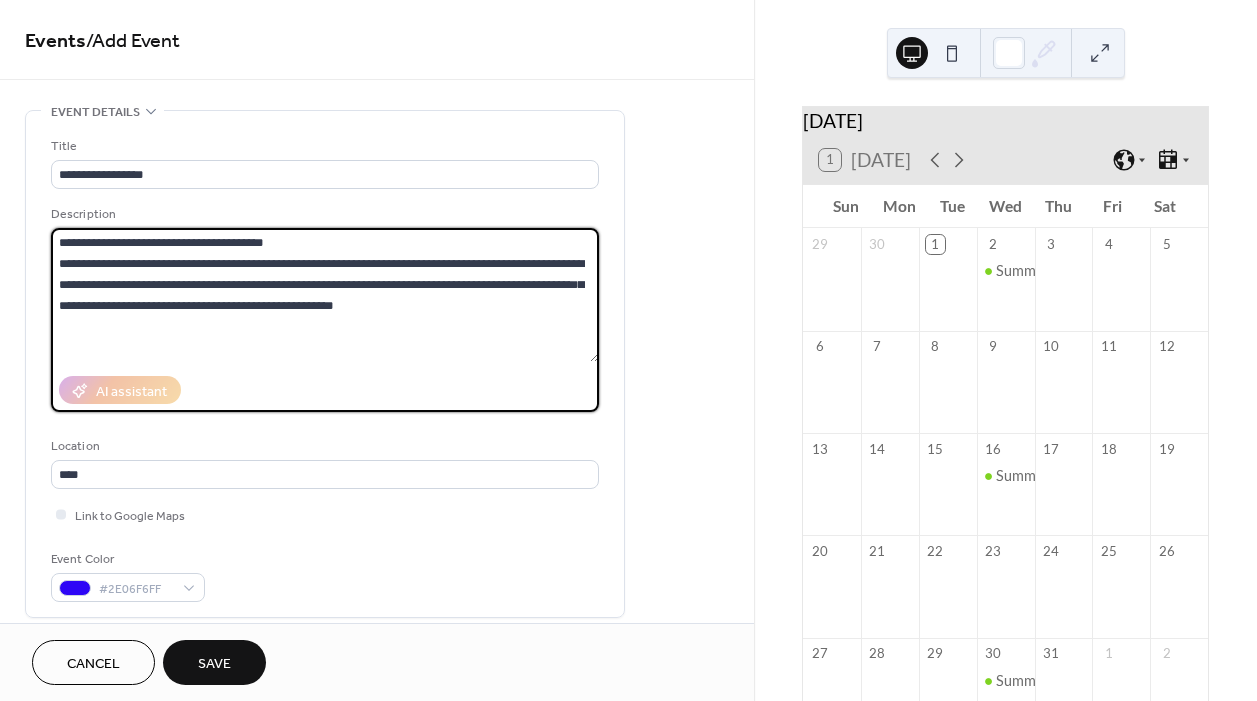 click on "**********" at bounding box center (325, 295) 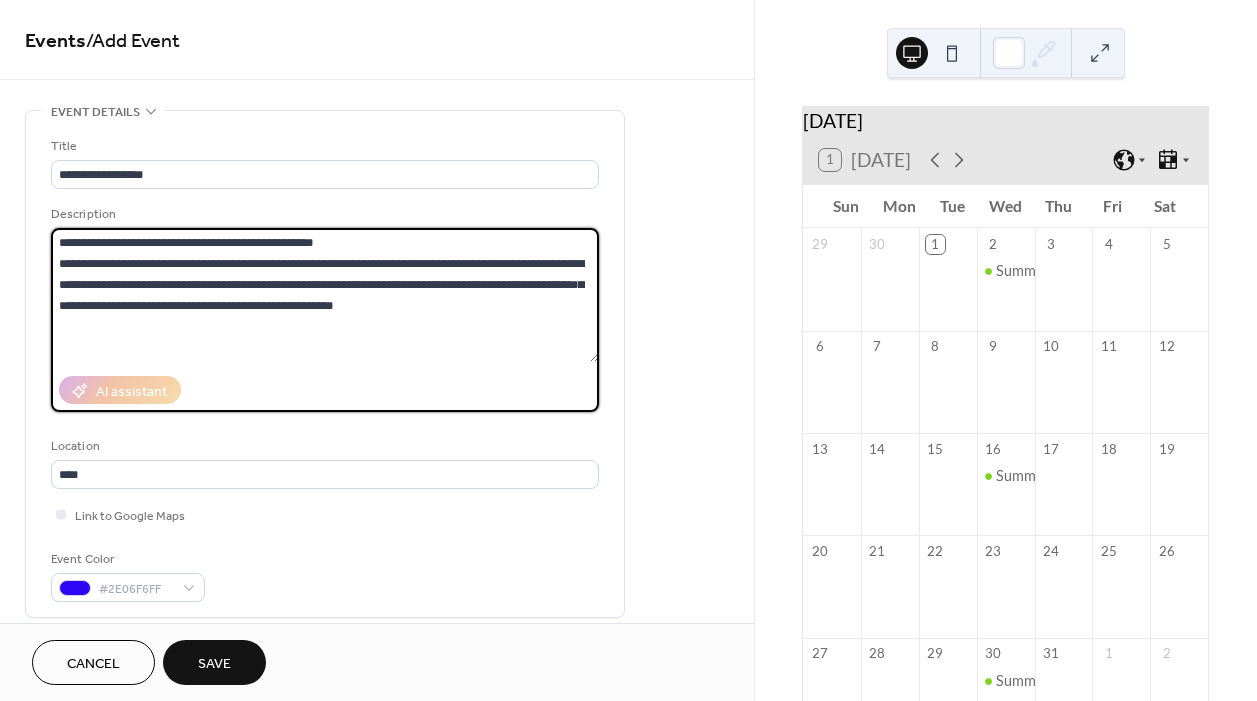 click on "**********" at bounding box center [325, 295] 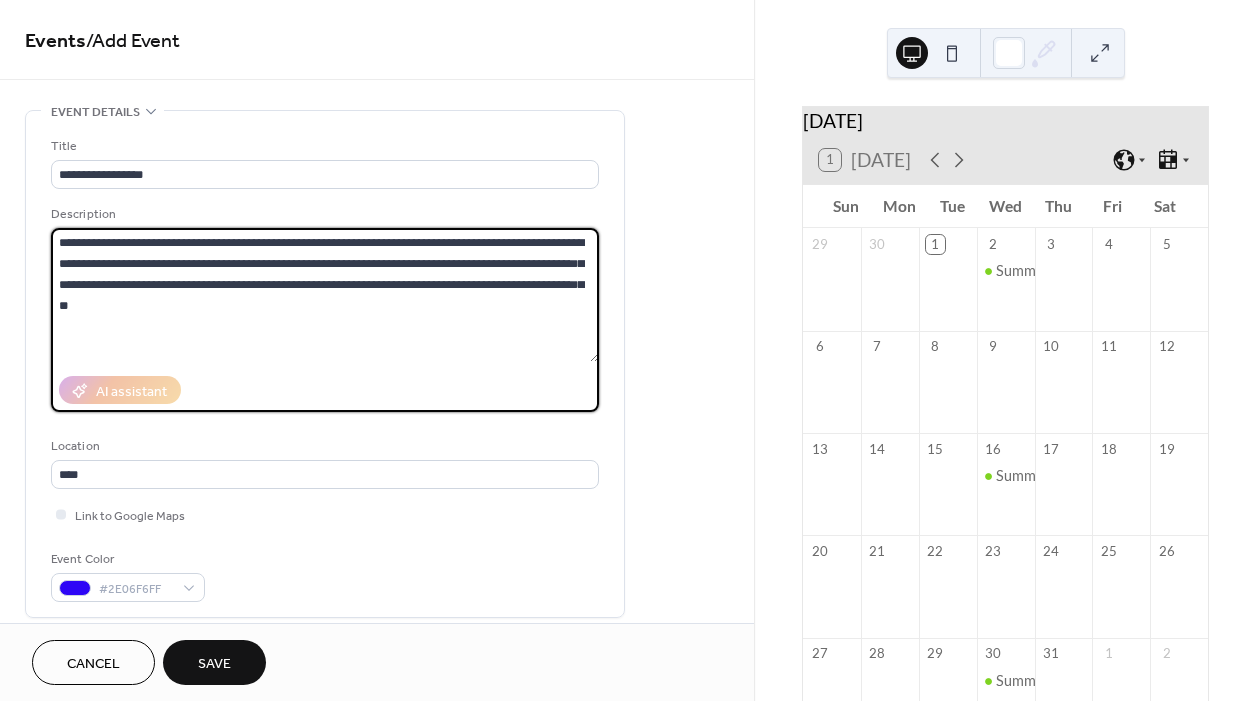 click on "**********" at bounding box center [325, 295] 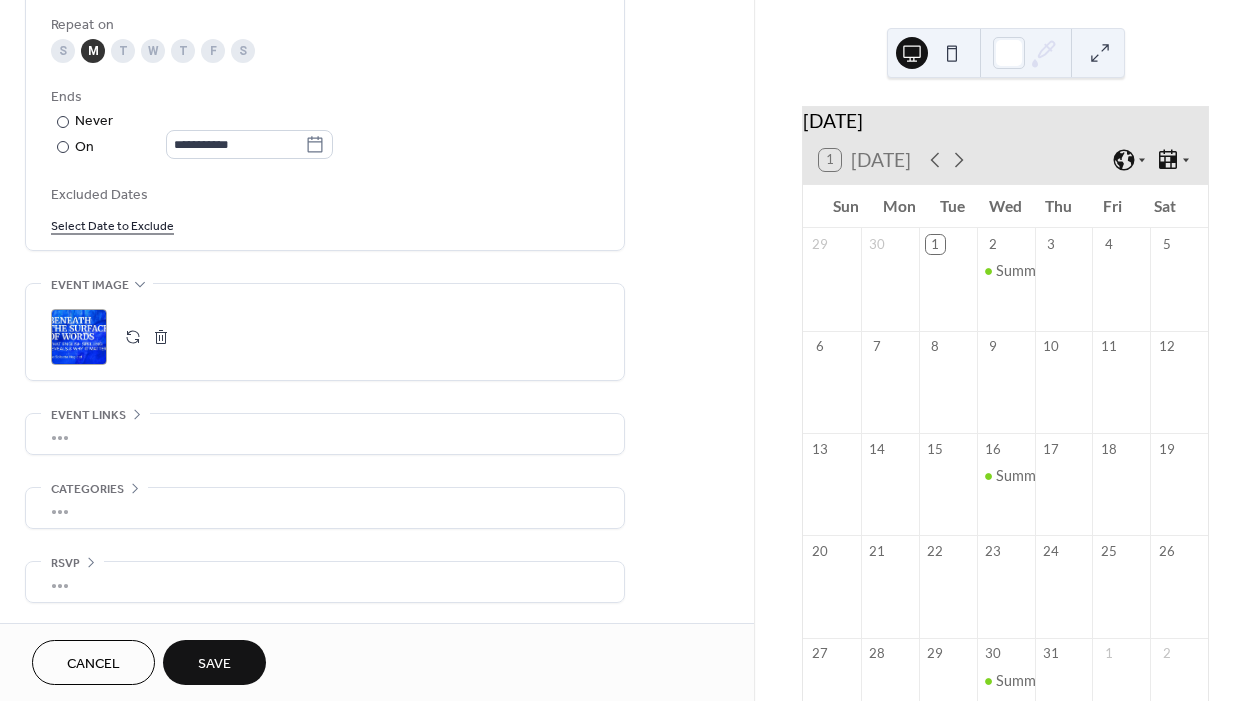 scroll, scrollTop: 1054, scrollLeft: 0, axis: vertical 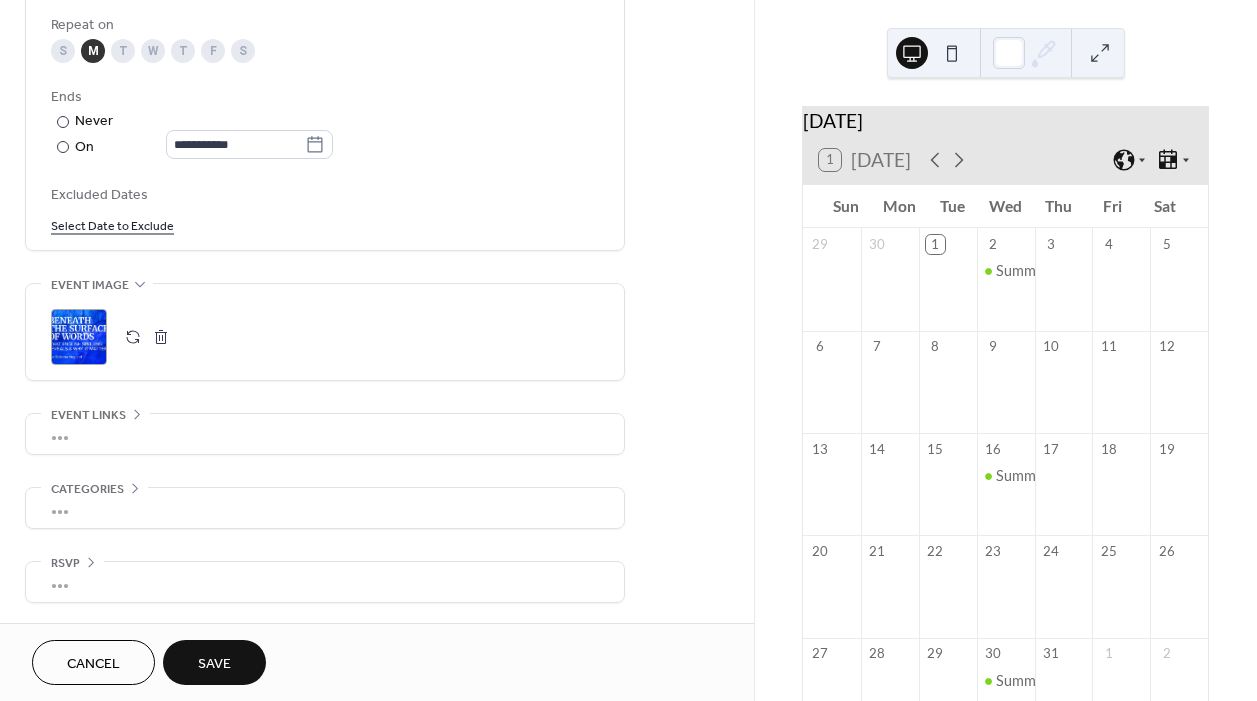 type on "**********" 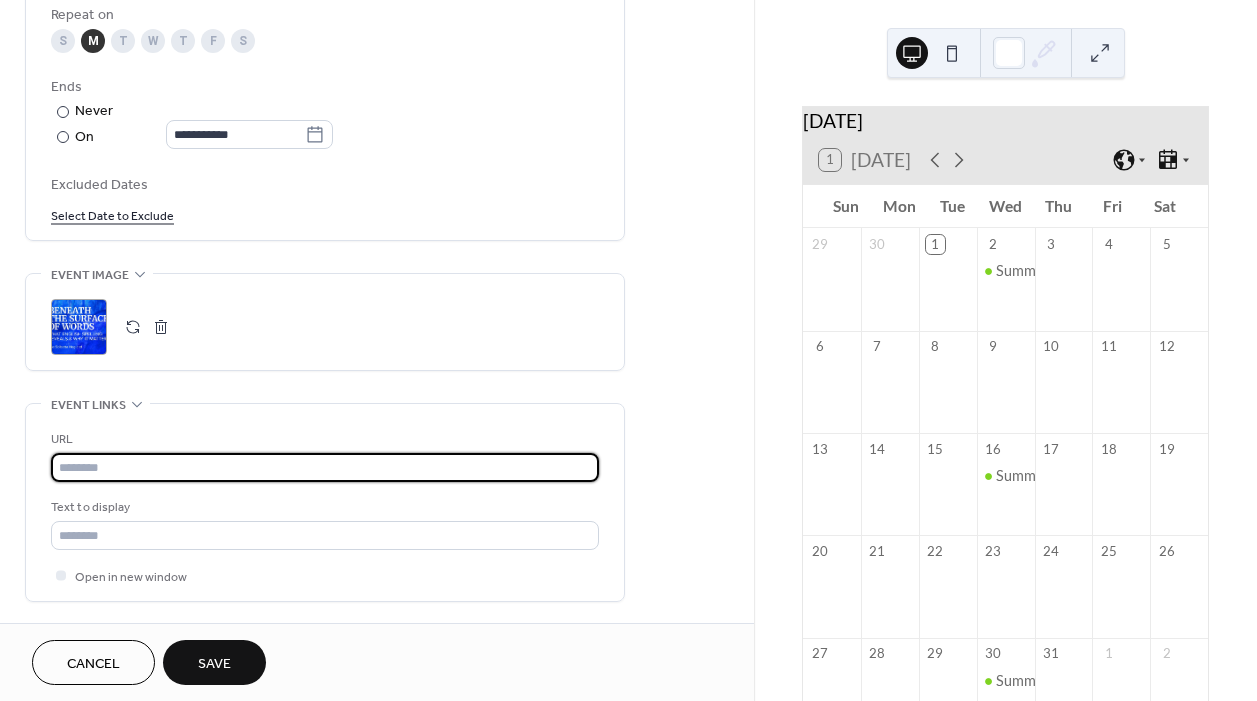 click at bounding box center [325, 467] 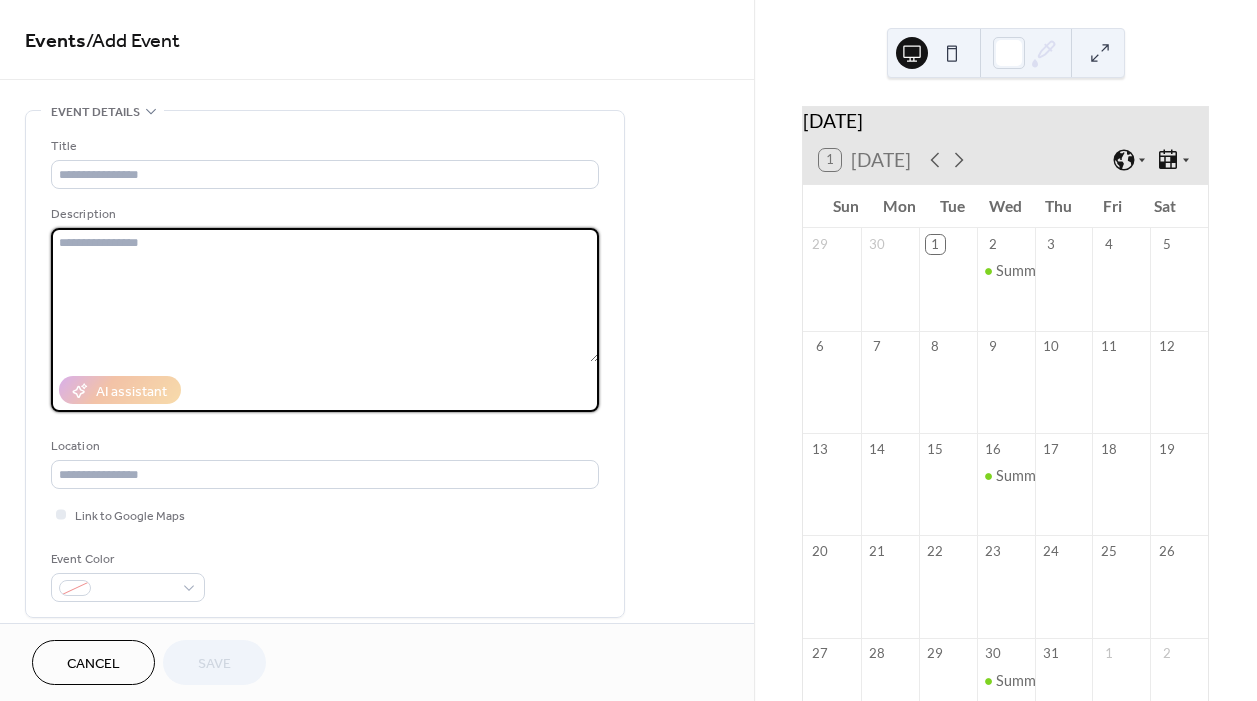 click at bounding box center [325, 295] 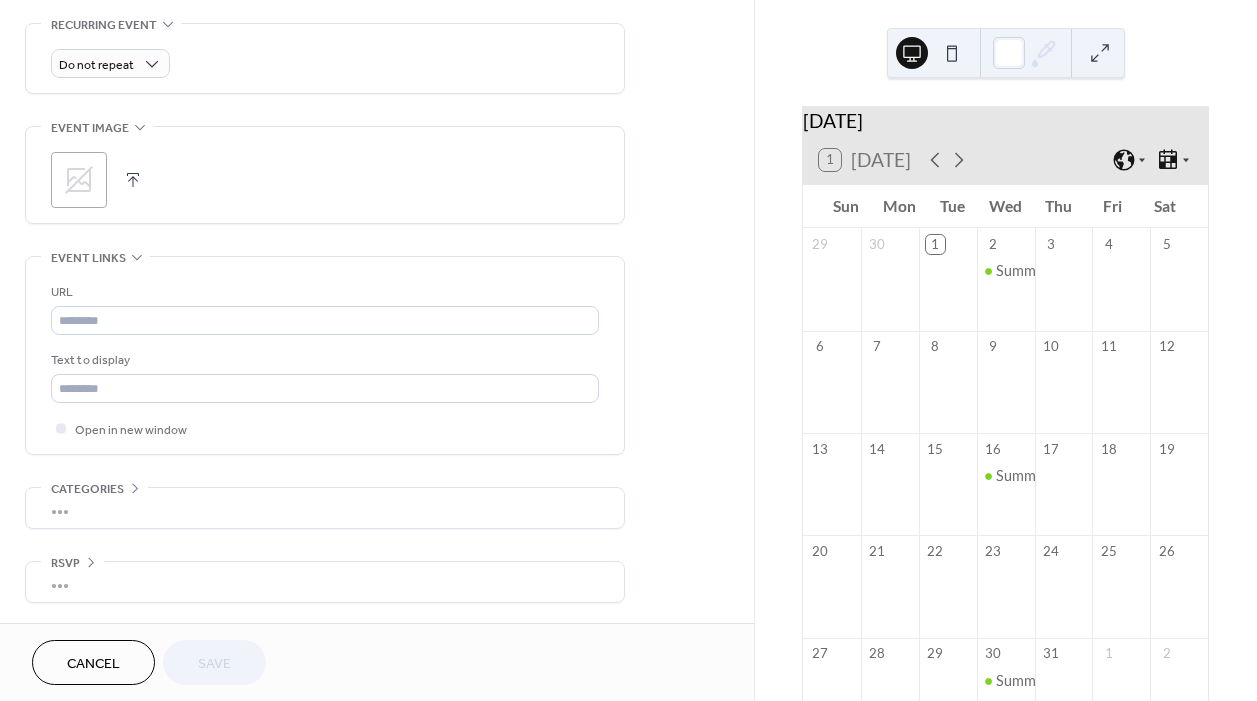 scroll, scrollTop: 872, scrollLeft: 0, axis: vertical 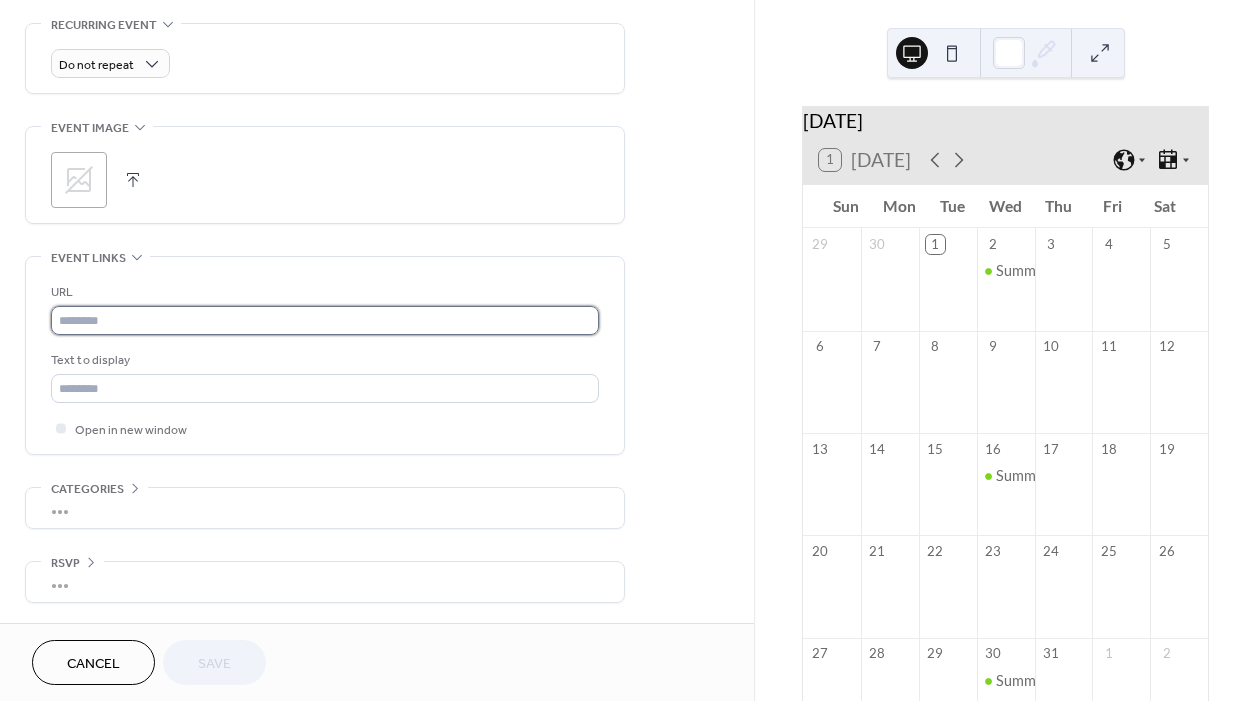 click at bounding box center (325, 320) 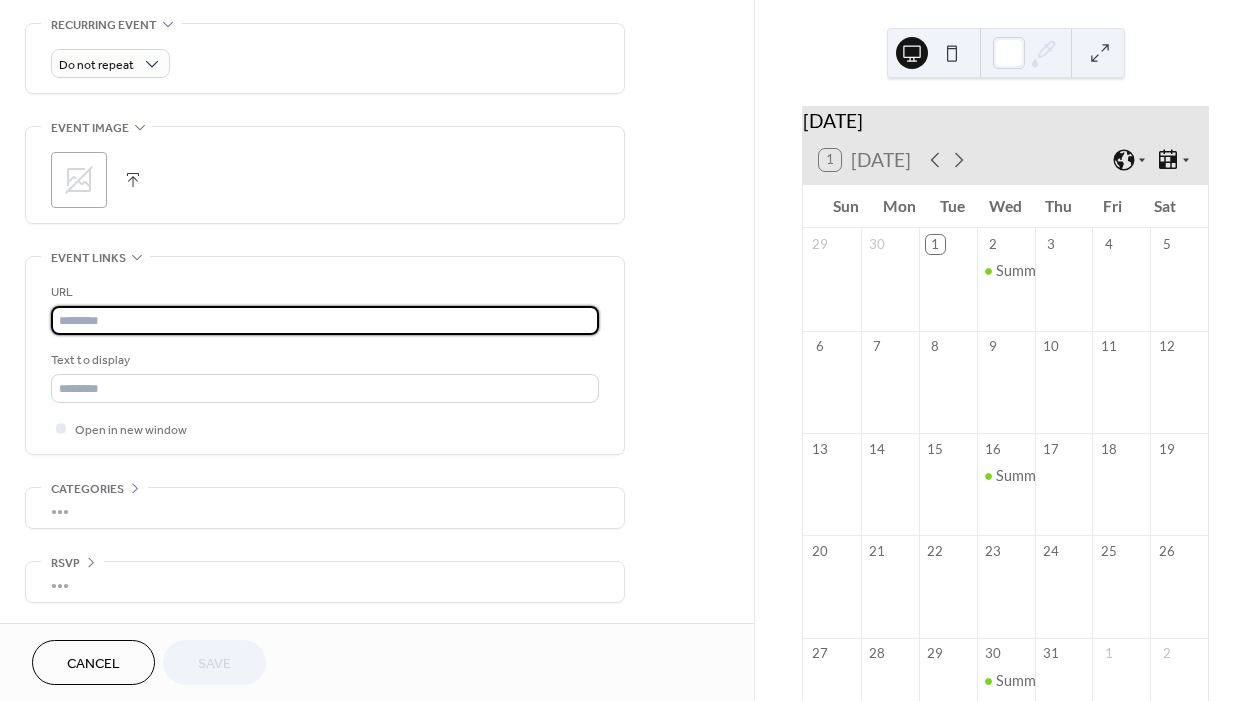 paste on "**********" 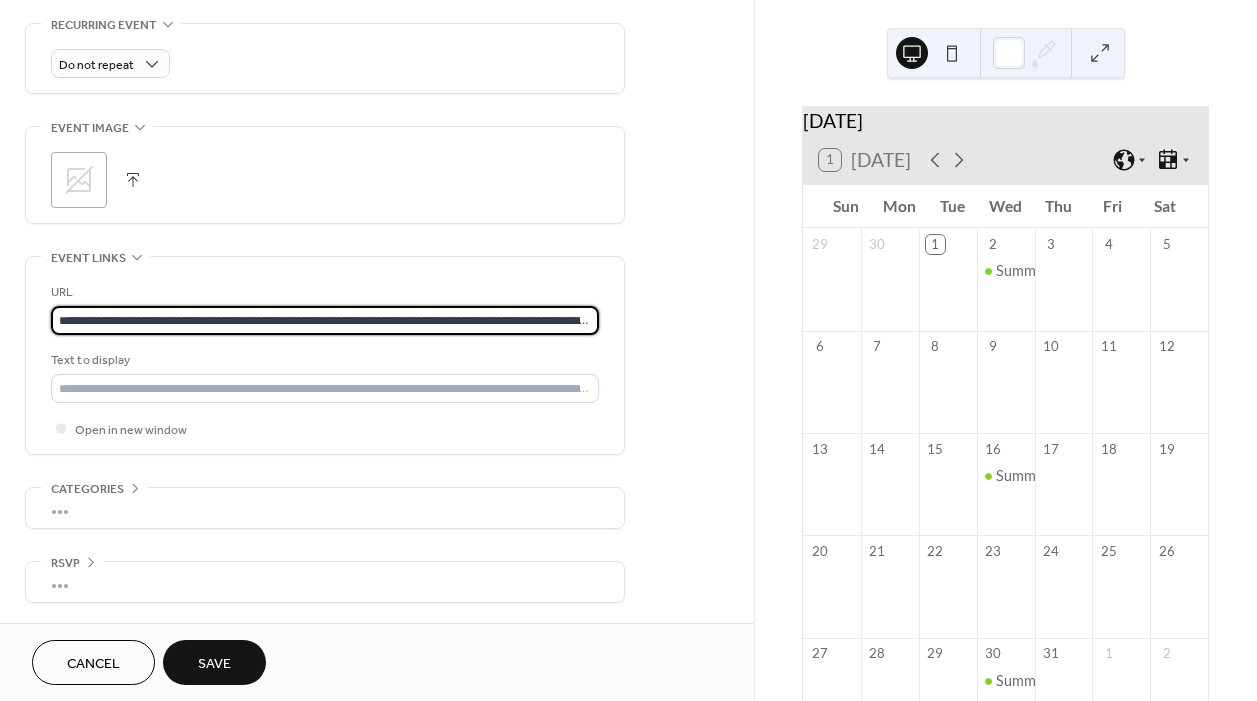 click on "**********" at bounding box center (325, 320) 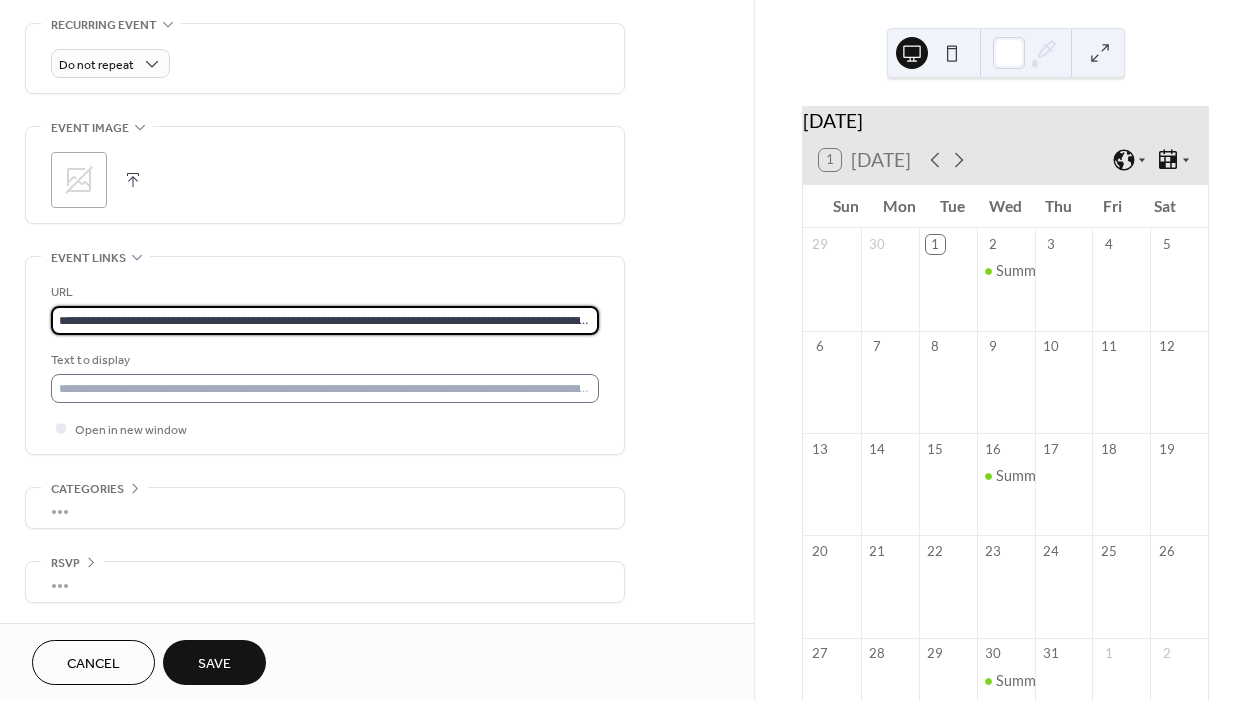type on "**********" 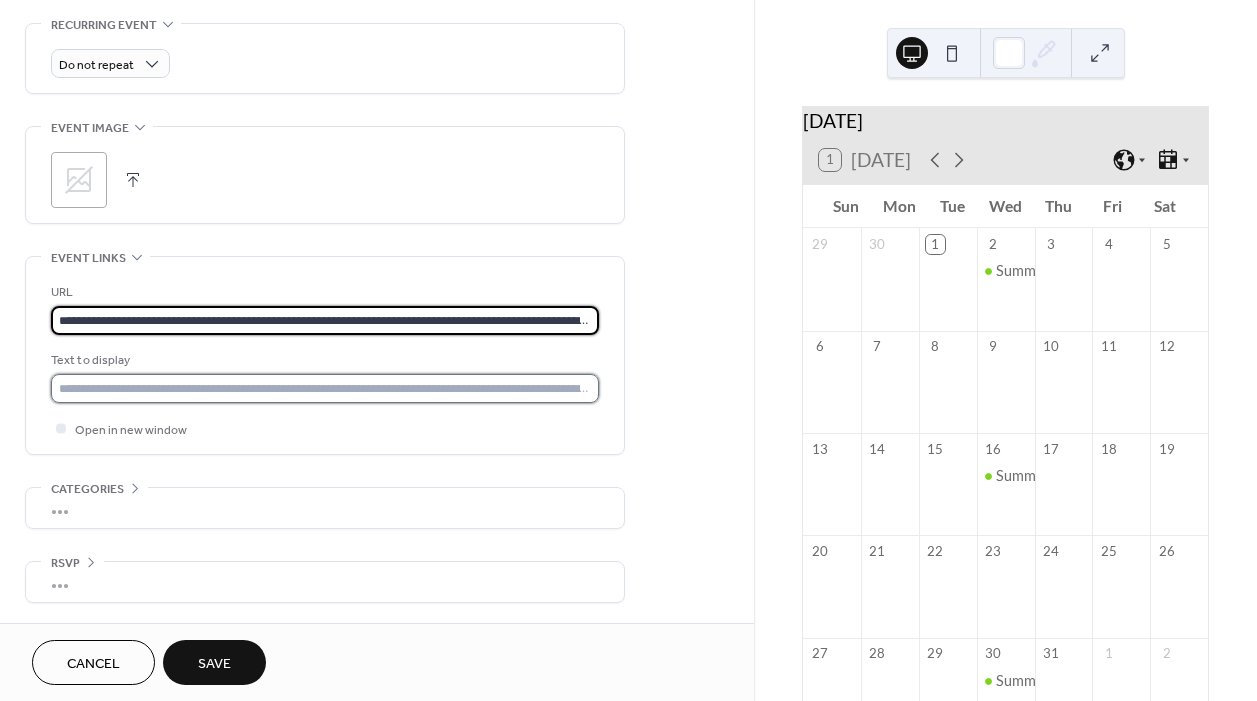 click at bounding box center (325, 388) 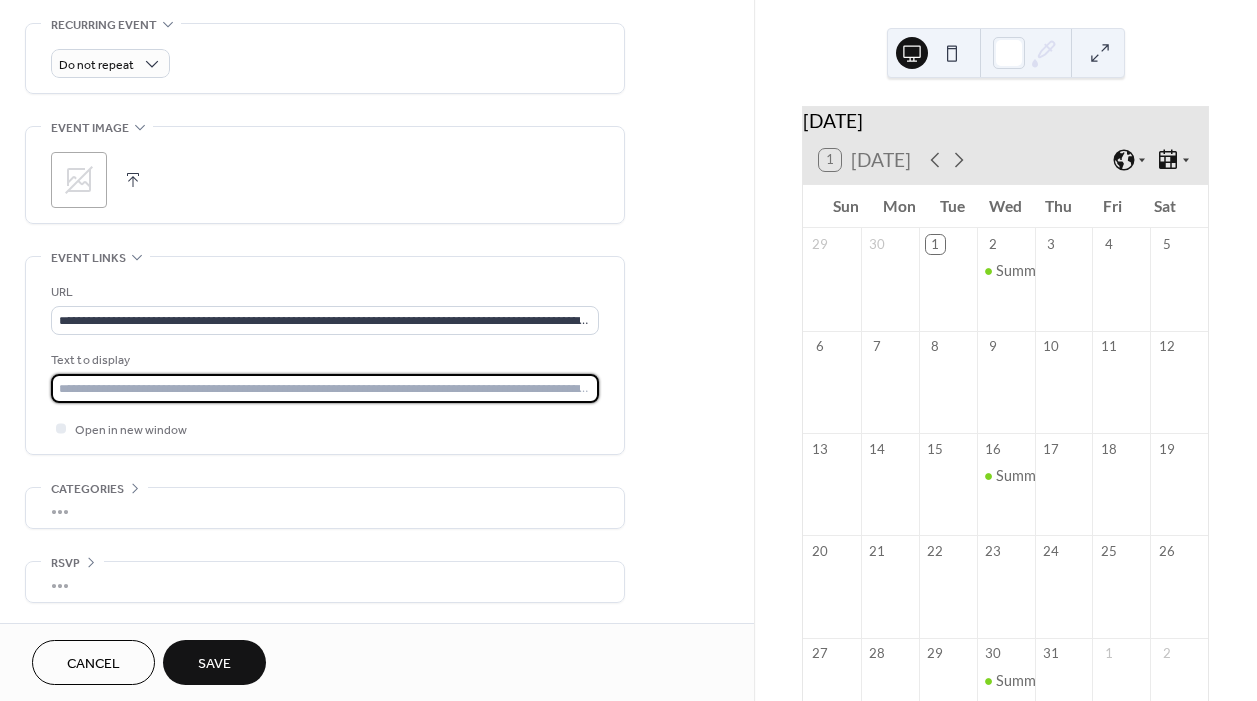 click at bounding box center (325, 388) 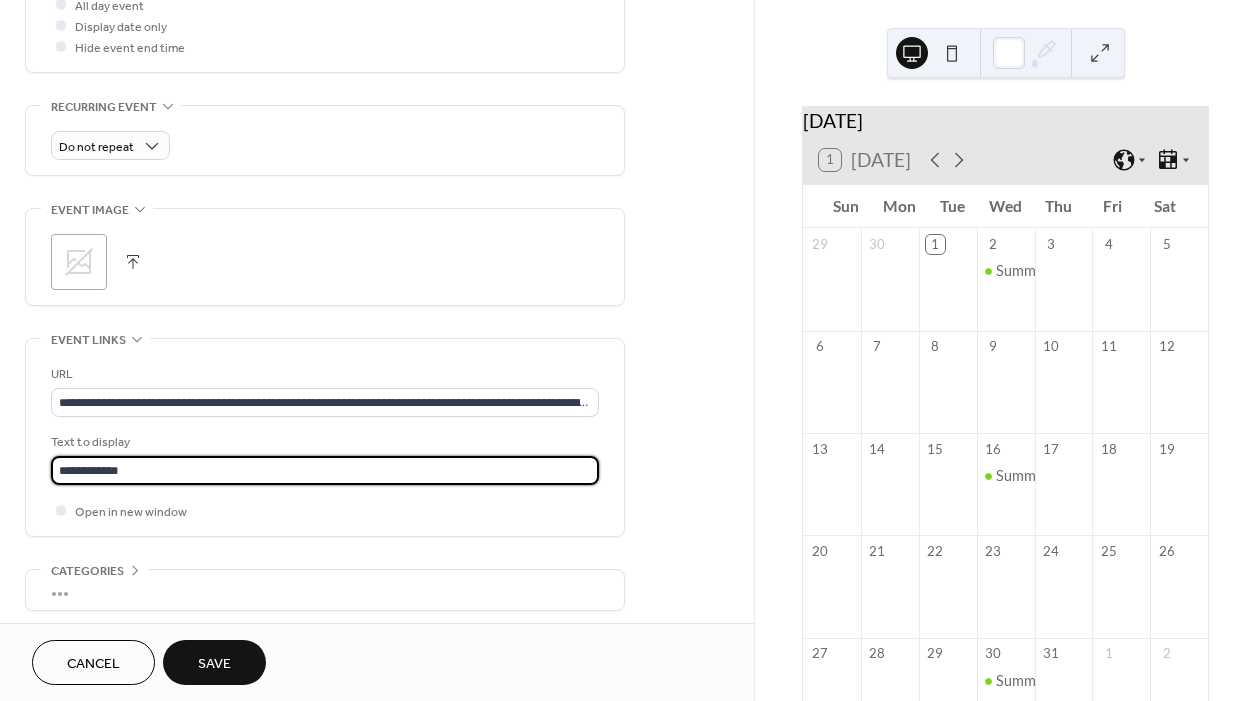 scroll, scrollTop: 773, scrollLeft: 0, axis: vertical 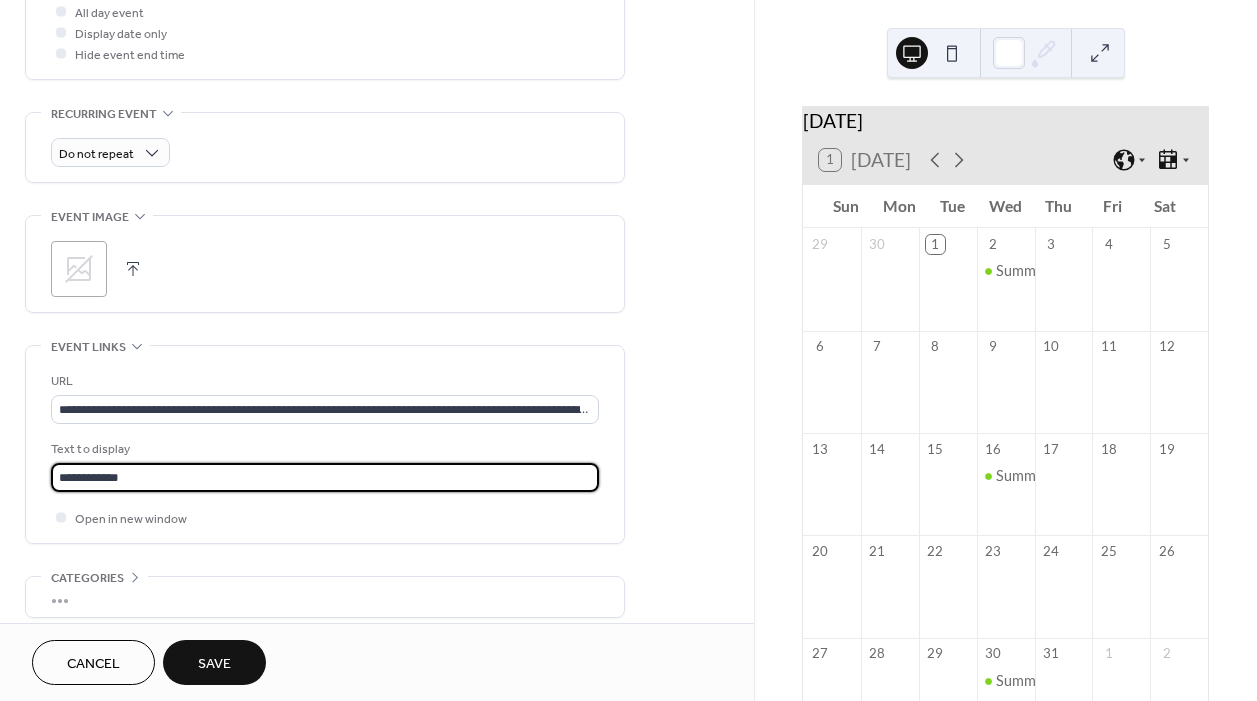 type on "**********" 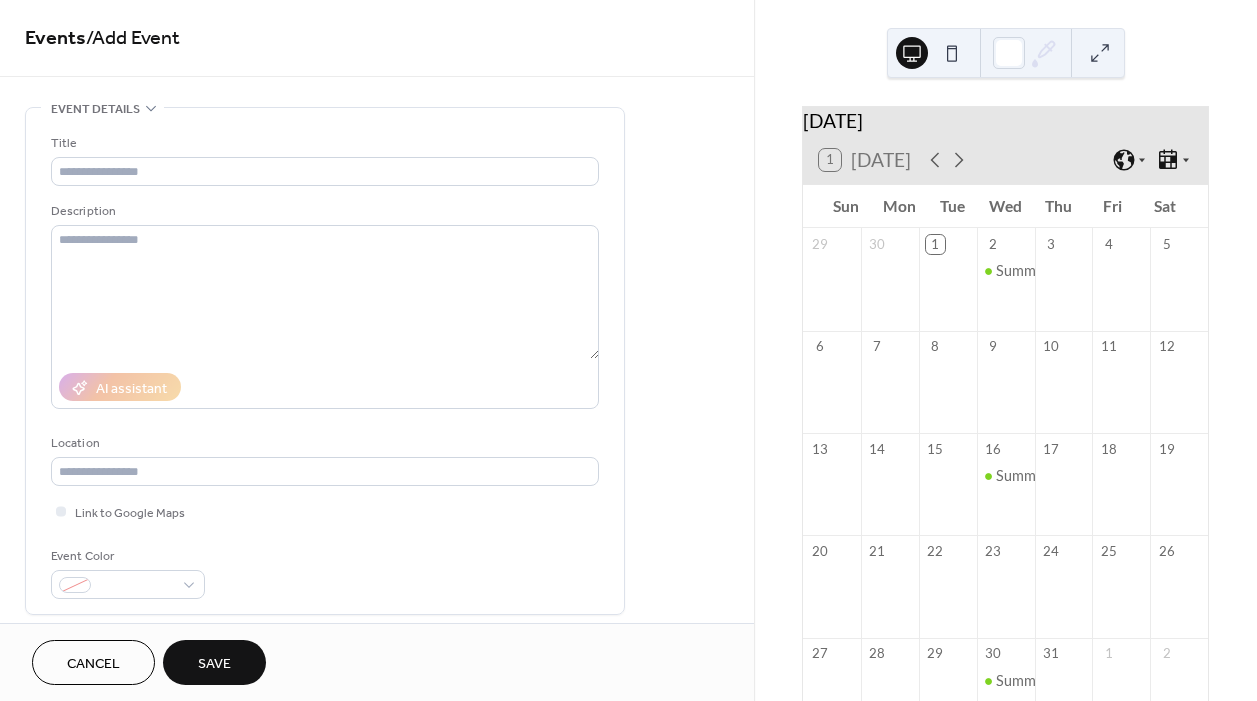 scroll, scrollTop: 0, scrollLeft: 0, axis: both 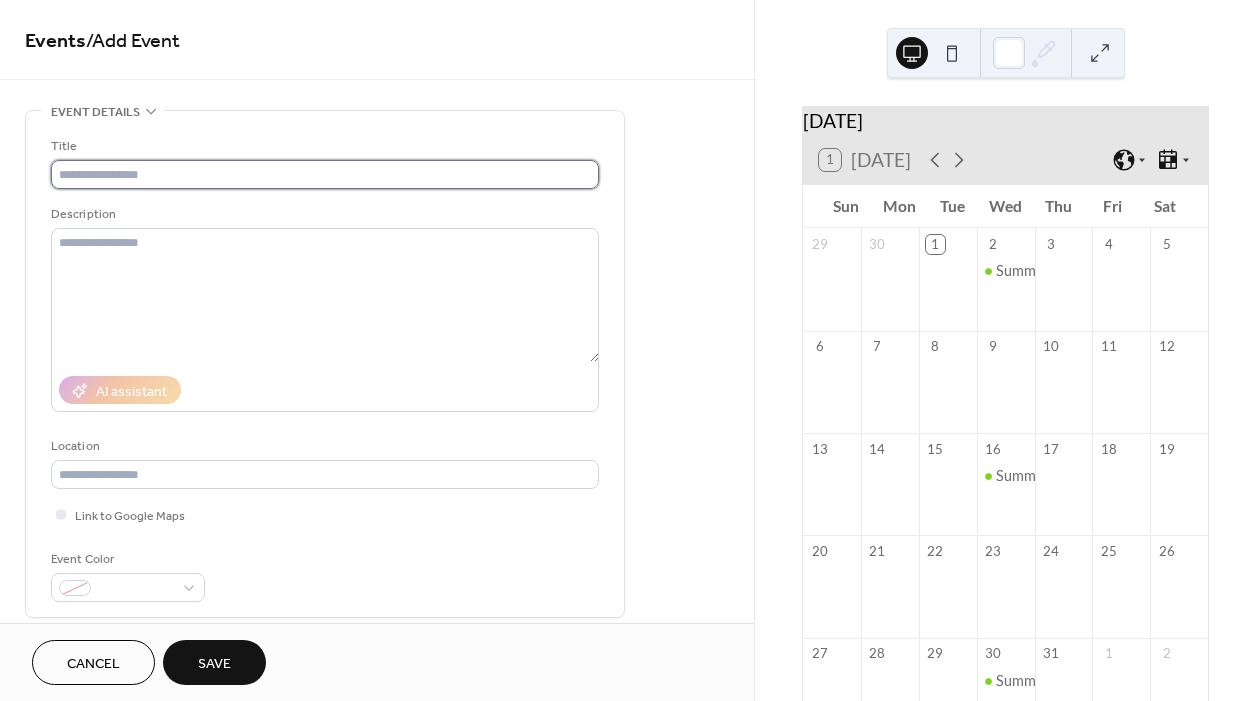 click at bounding box center (325, 174) 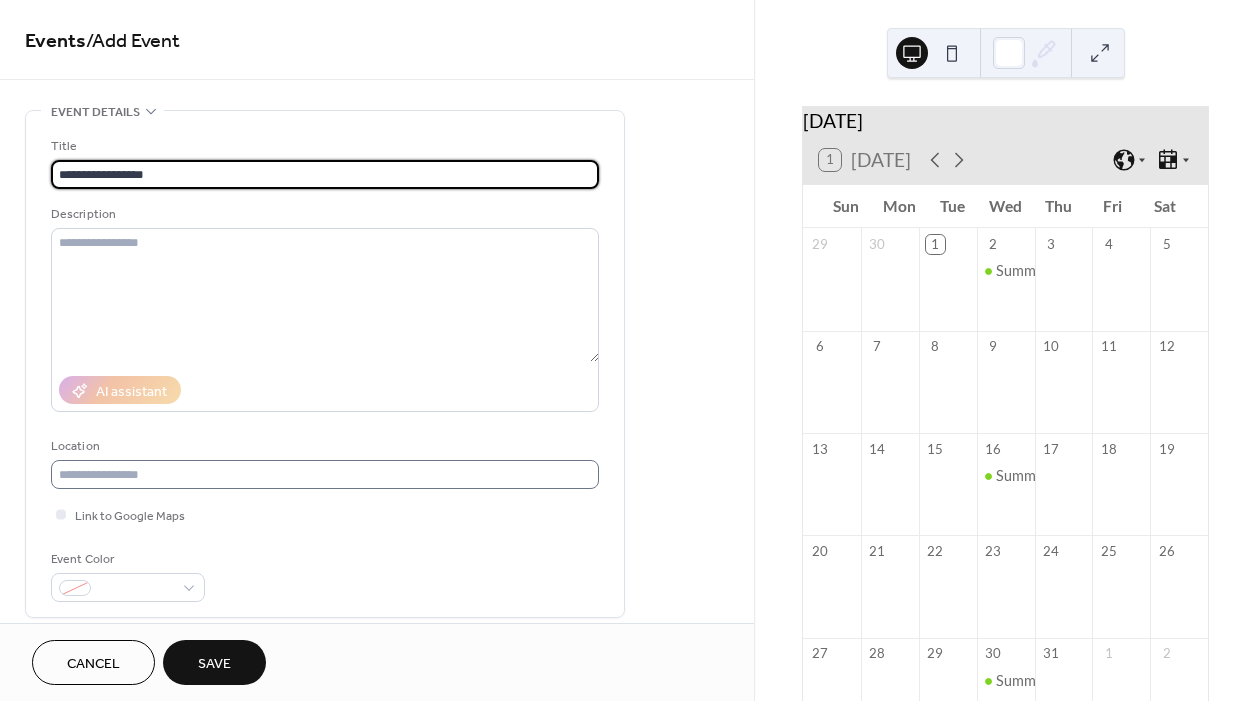 type on "**********" 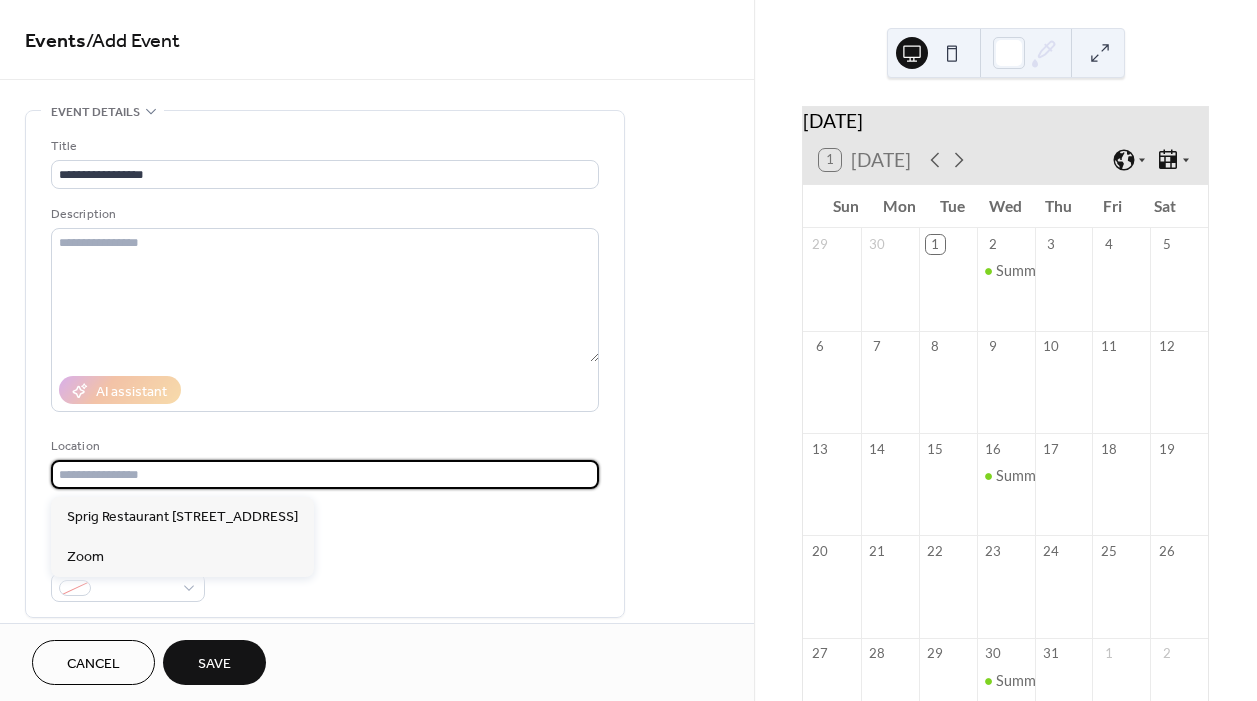 click at bounding box center [325, 474] 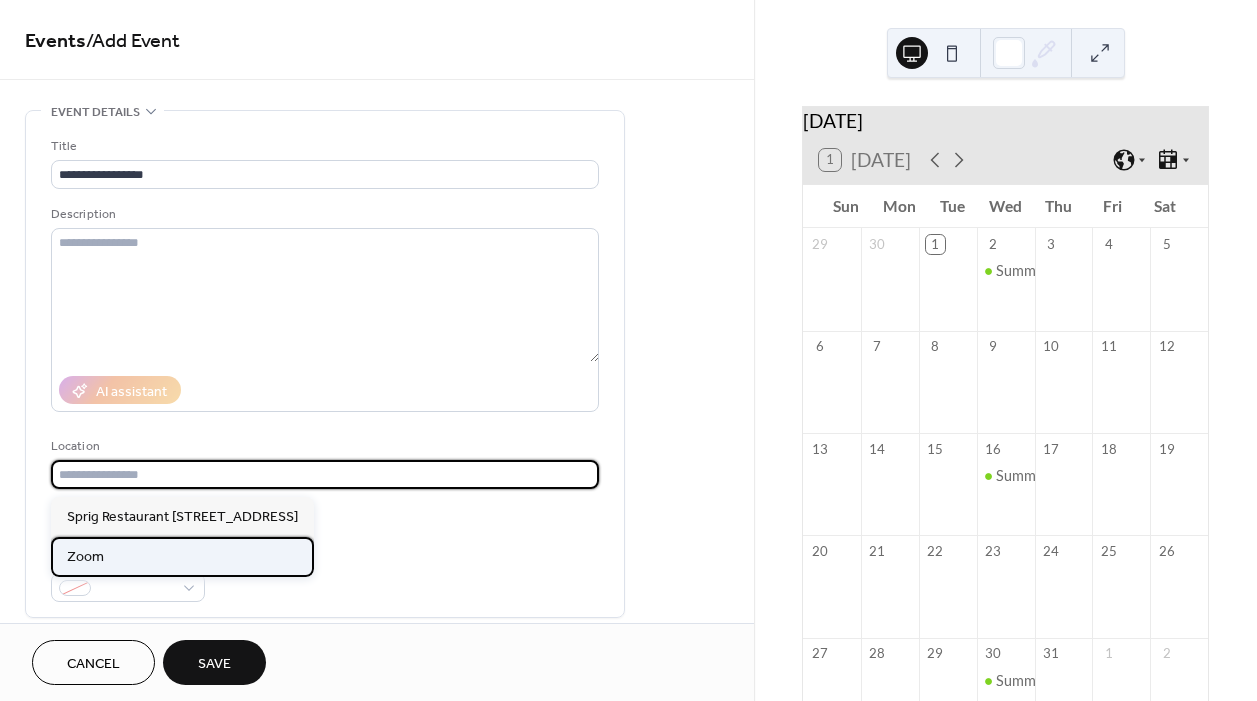 click on "Zoom" at bounding box center (85, 557) 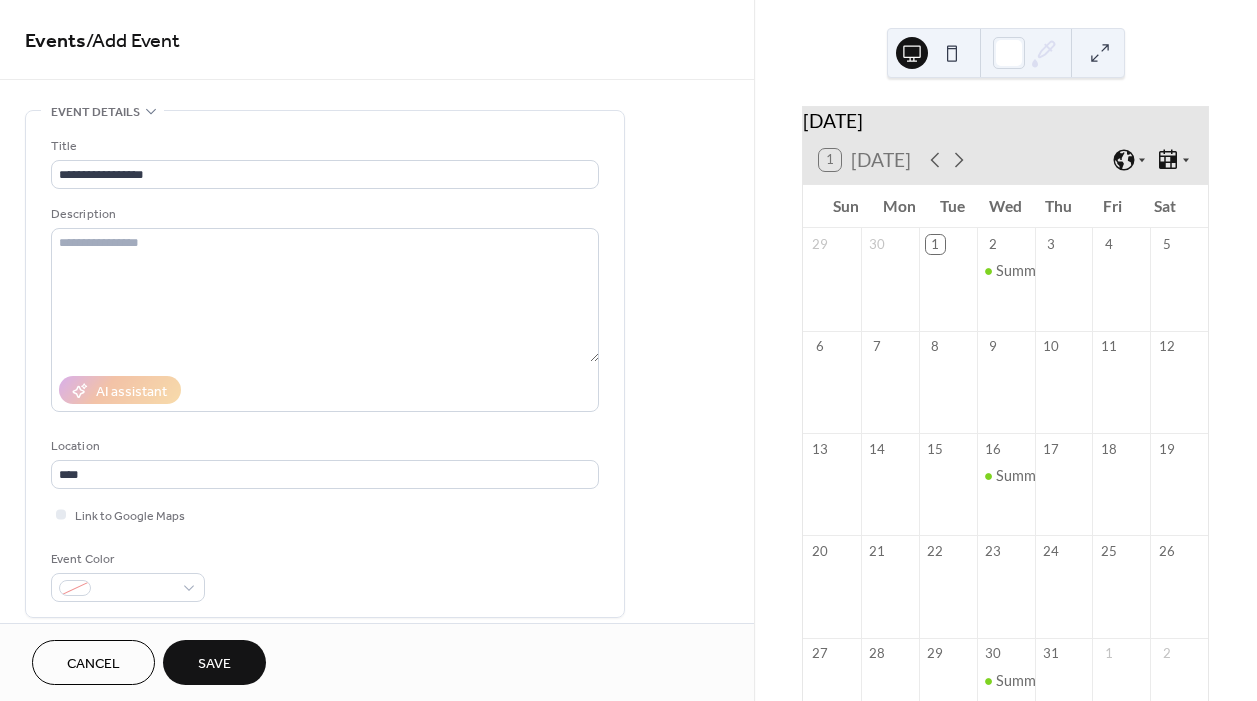 type on "****" 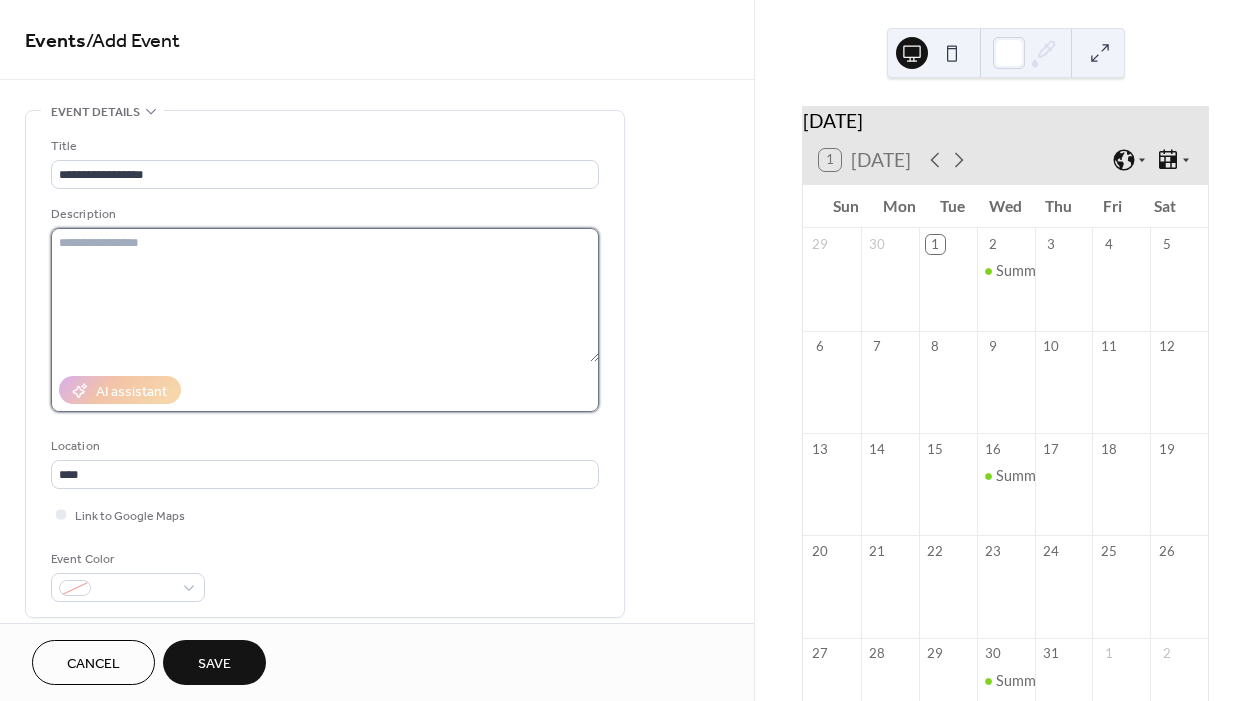 click at bounding box center [325, 295] 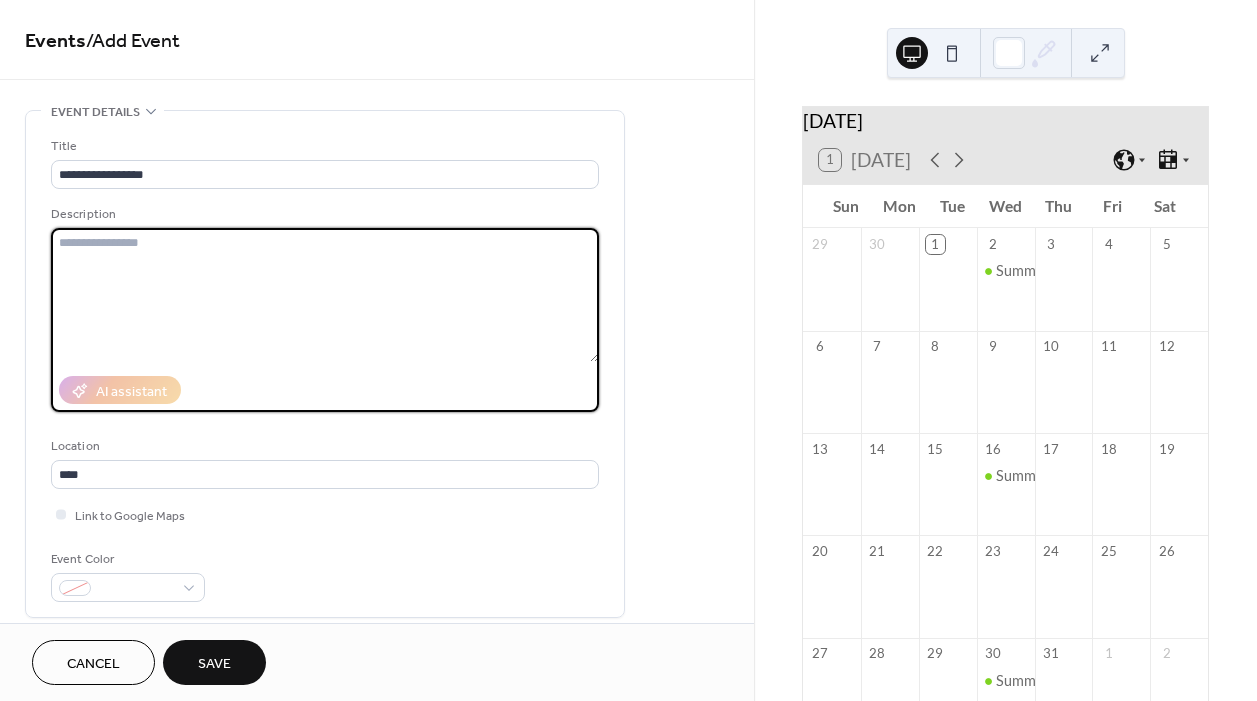 paste on "**********" 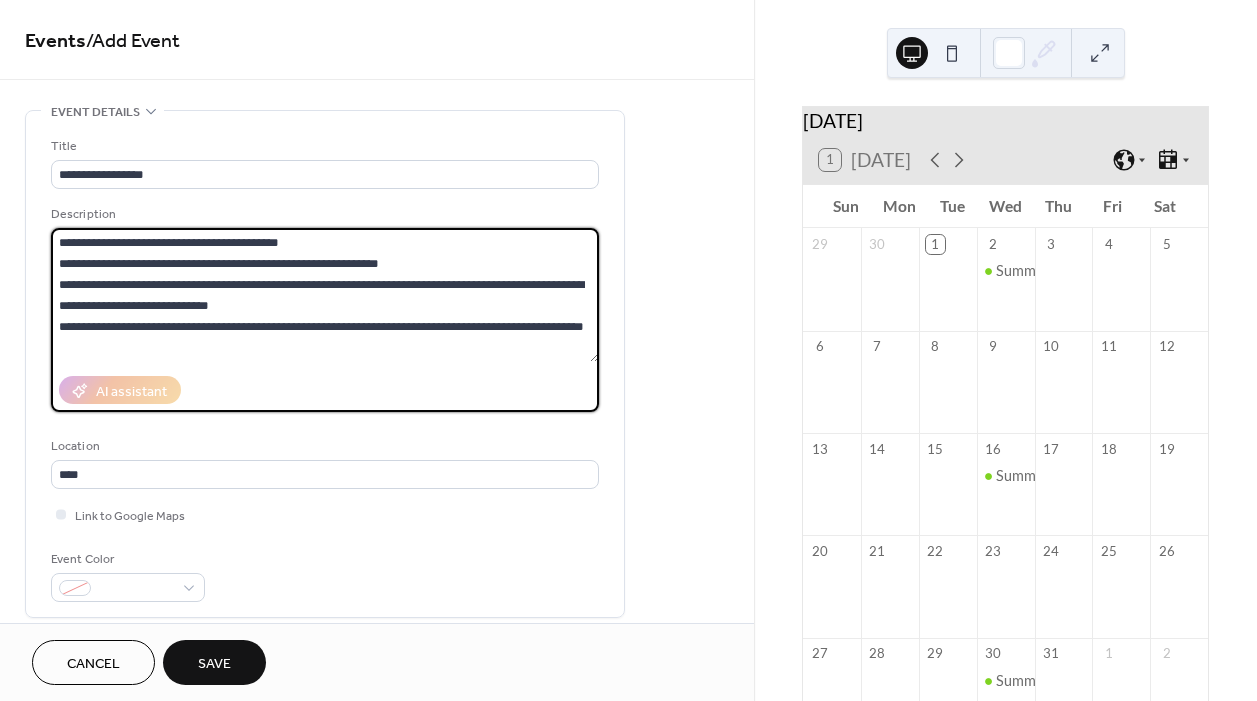 click on "**********" at bounding box center [325, 295] 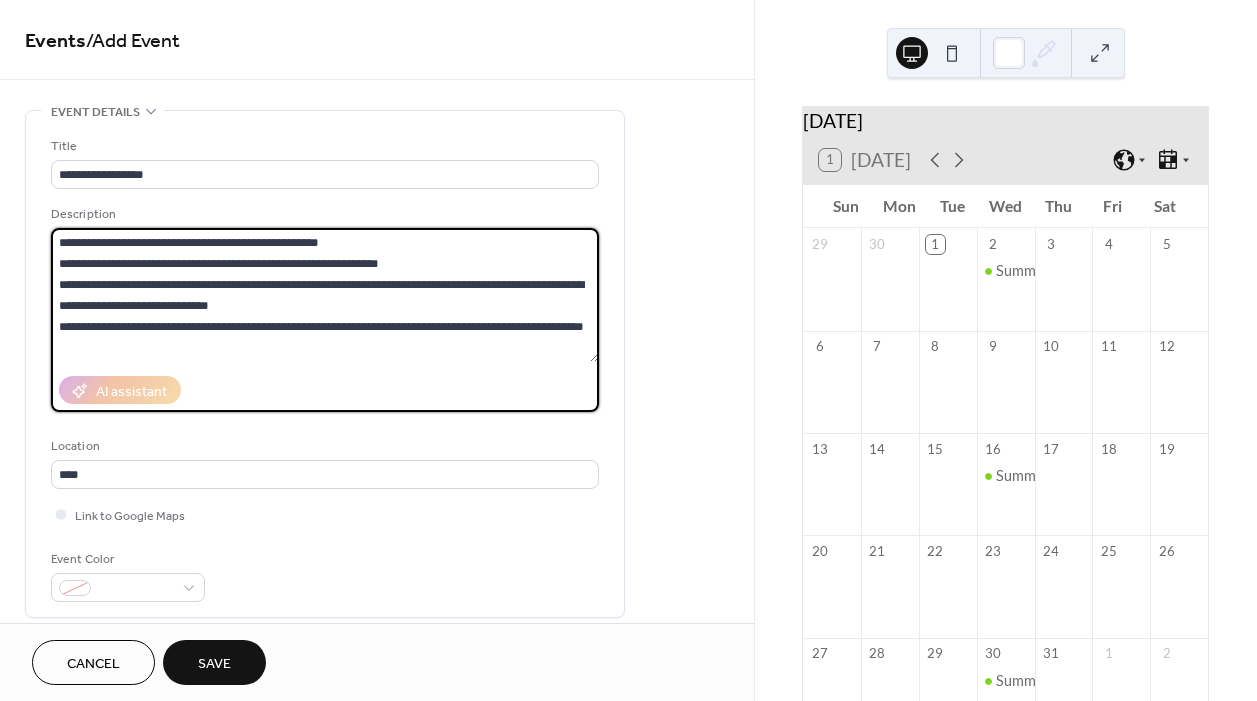 click on "**********" at bounding box center [325, 295] 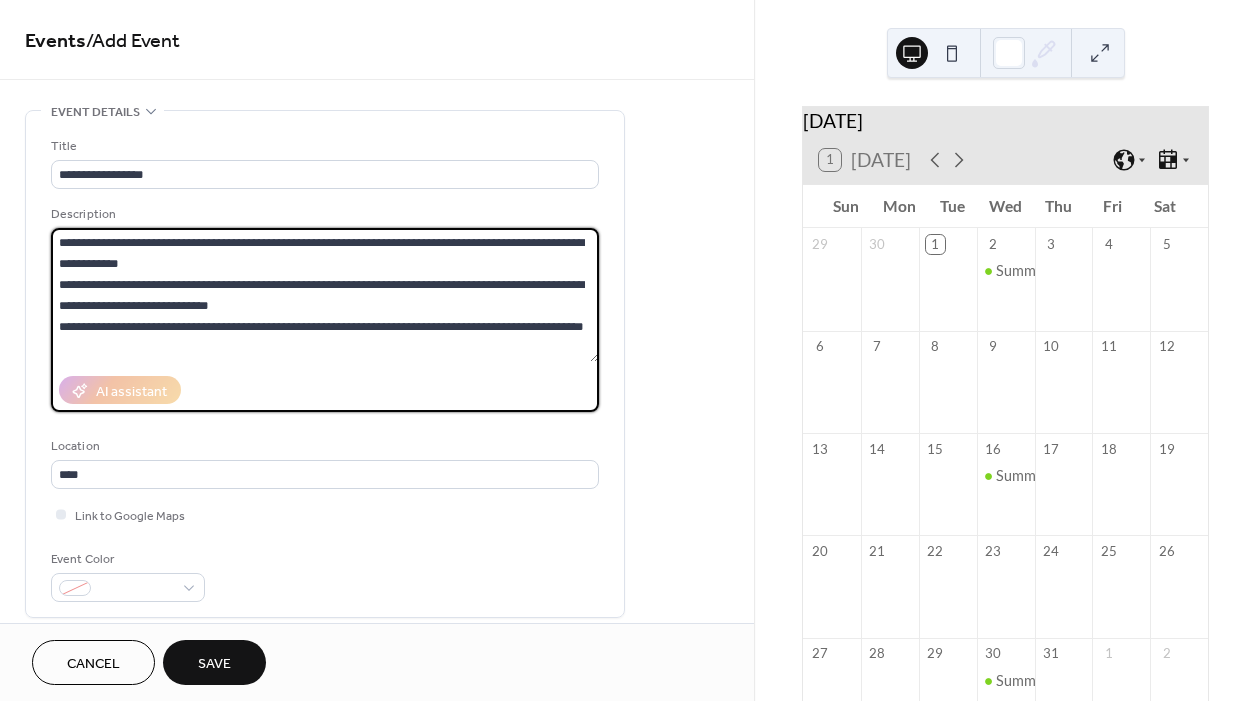 click on "**********" at bounding box center (325, 295) 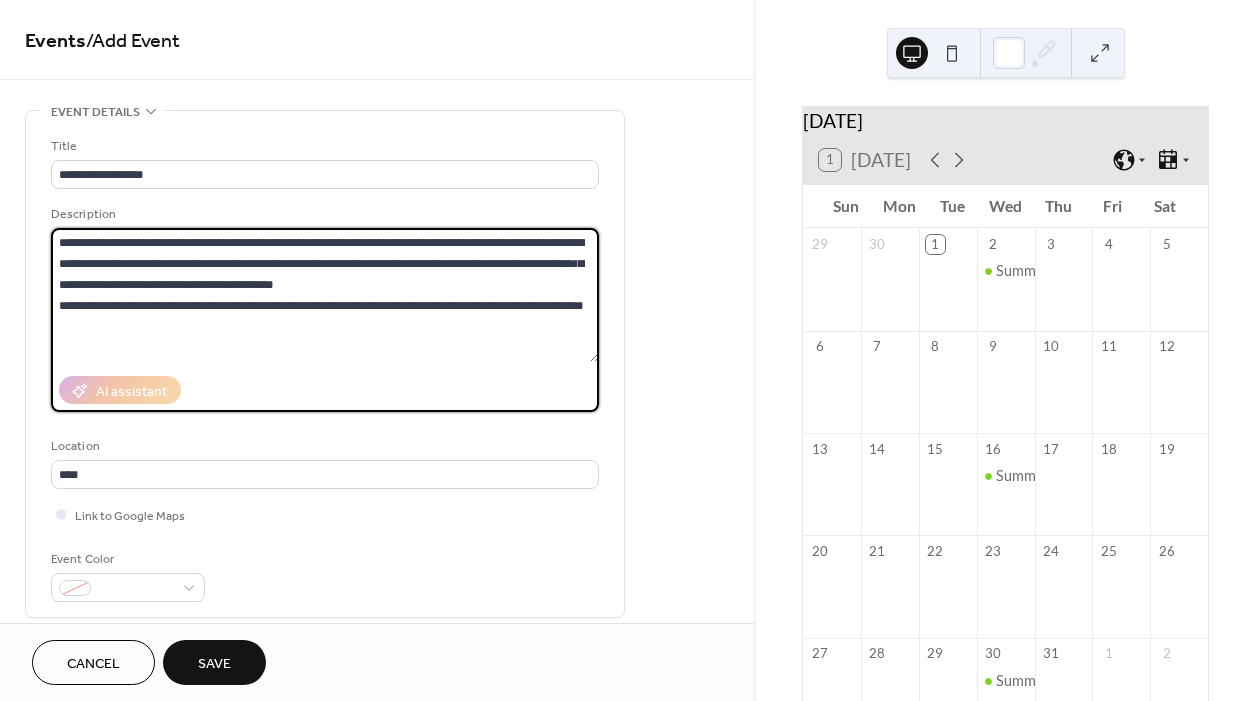 click on "**********" at bounding box center (325, 295) 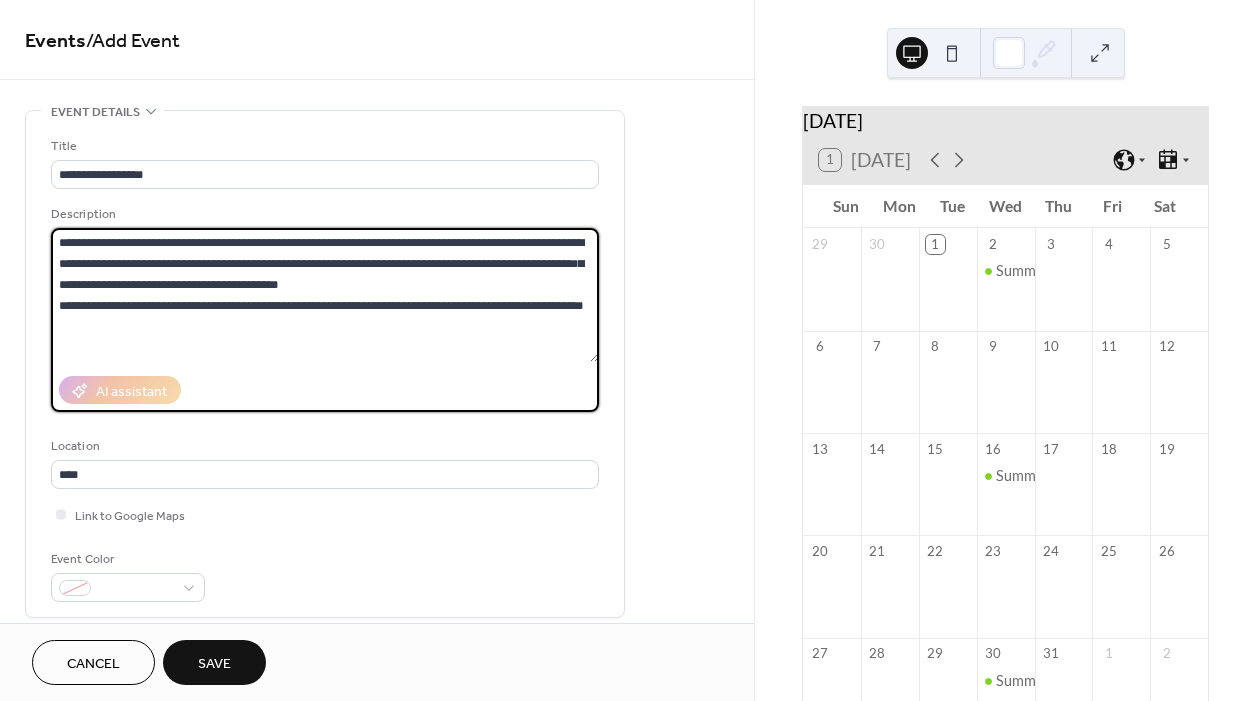 click on "**********" at bounding box center [325, 295] 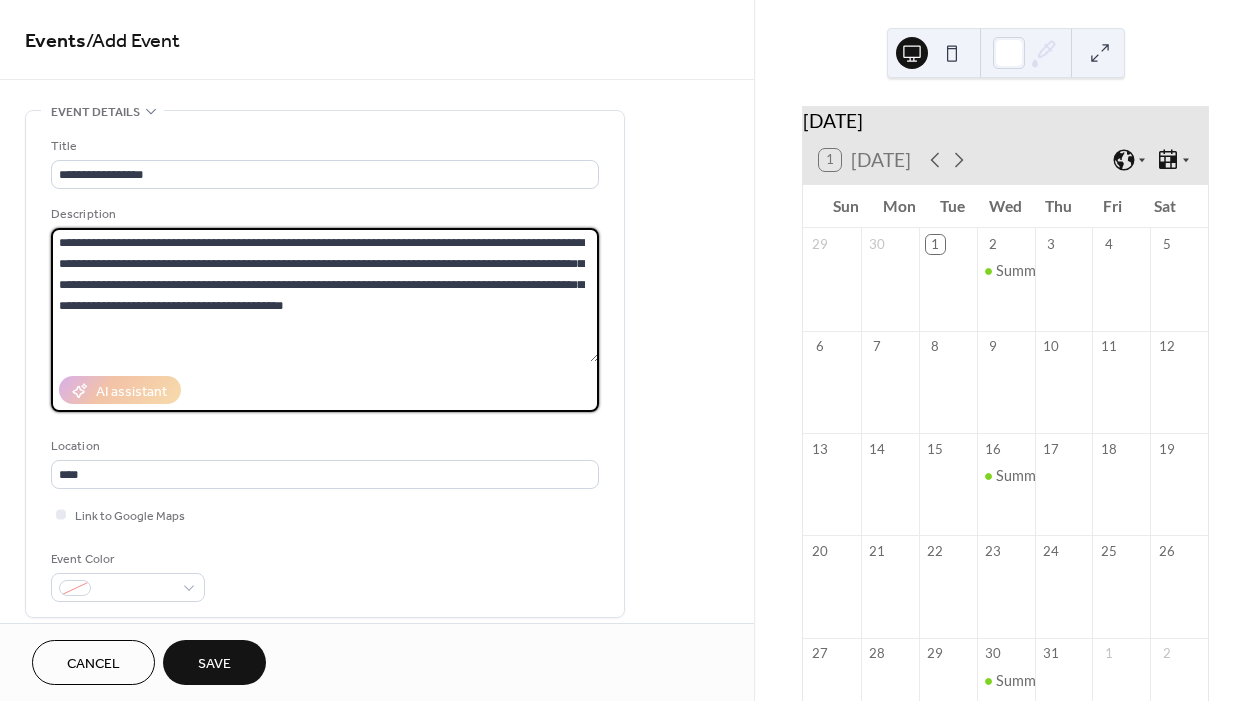 click on "**********" at bounding box center [325, 295] 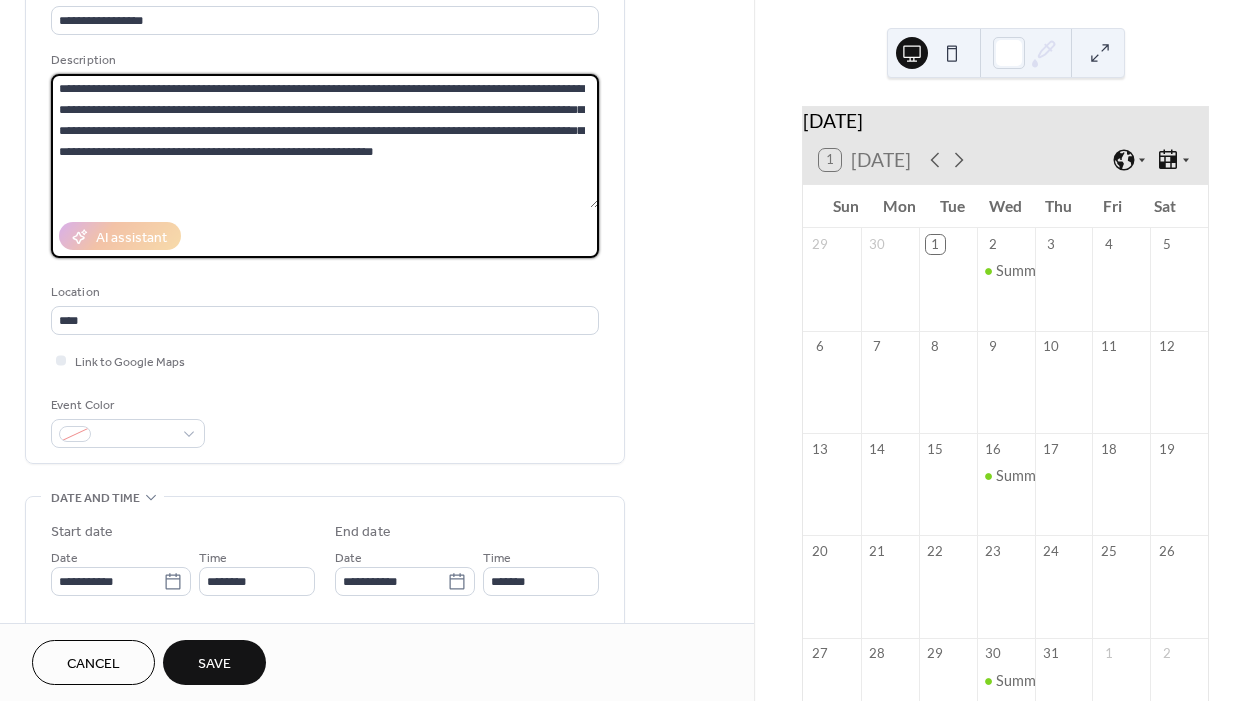 scroll, scrollTop: 177, scrollLeft: 0, axis: vertical 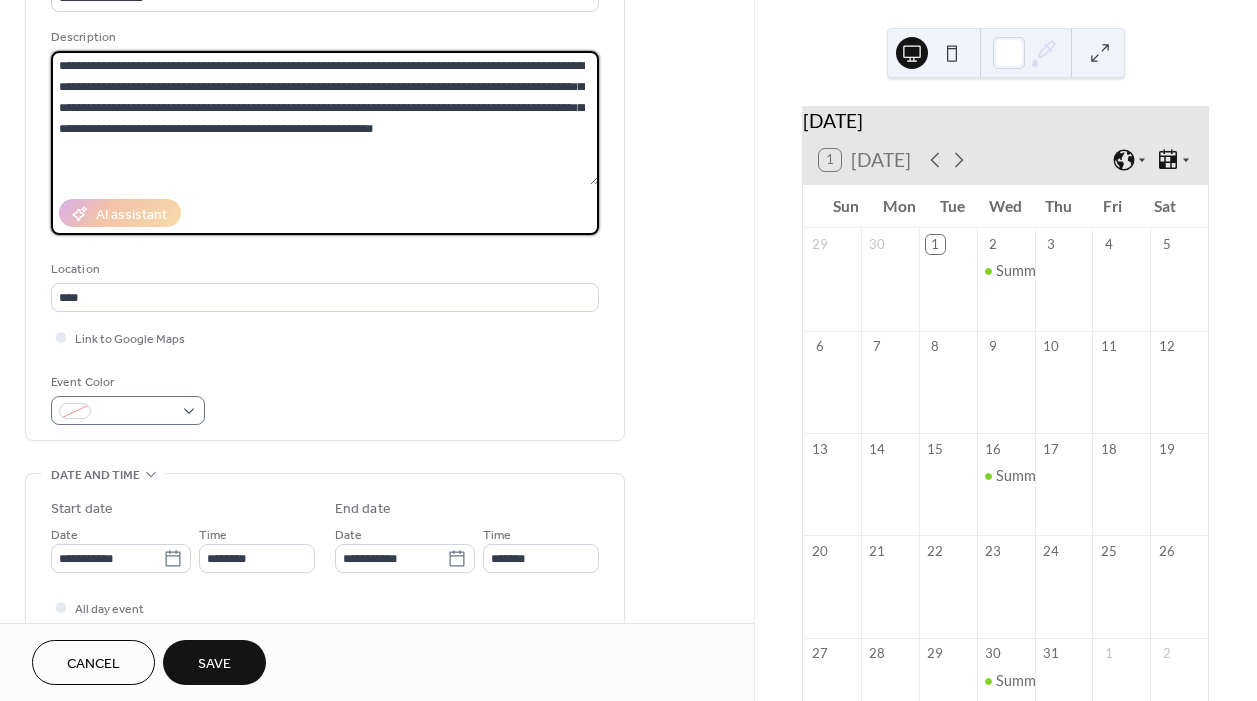 type on "**********" 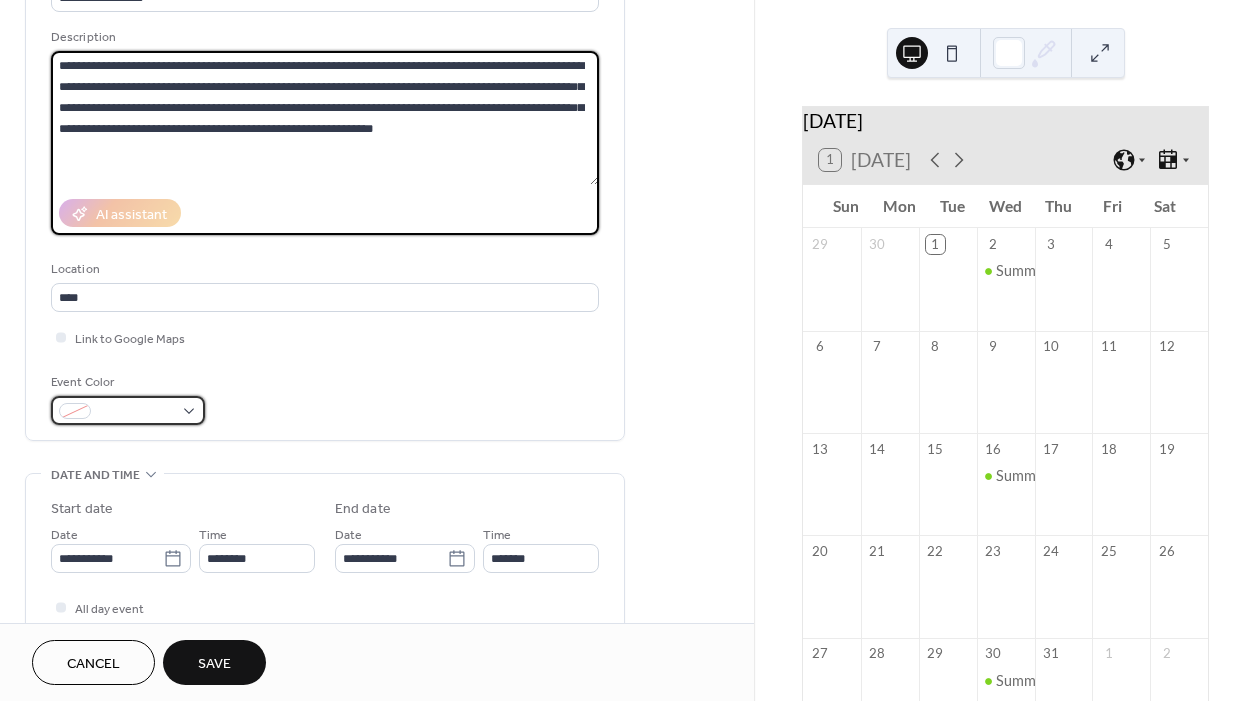 click at bounding box center (128, 410) 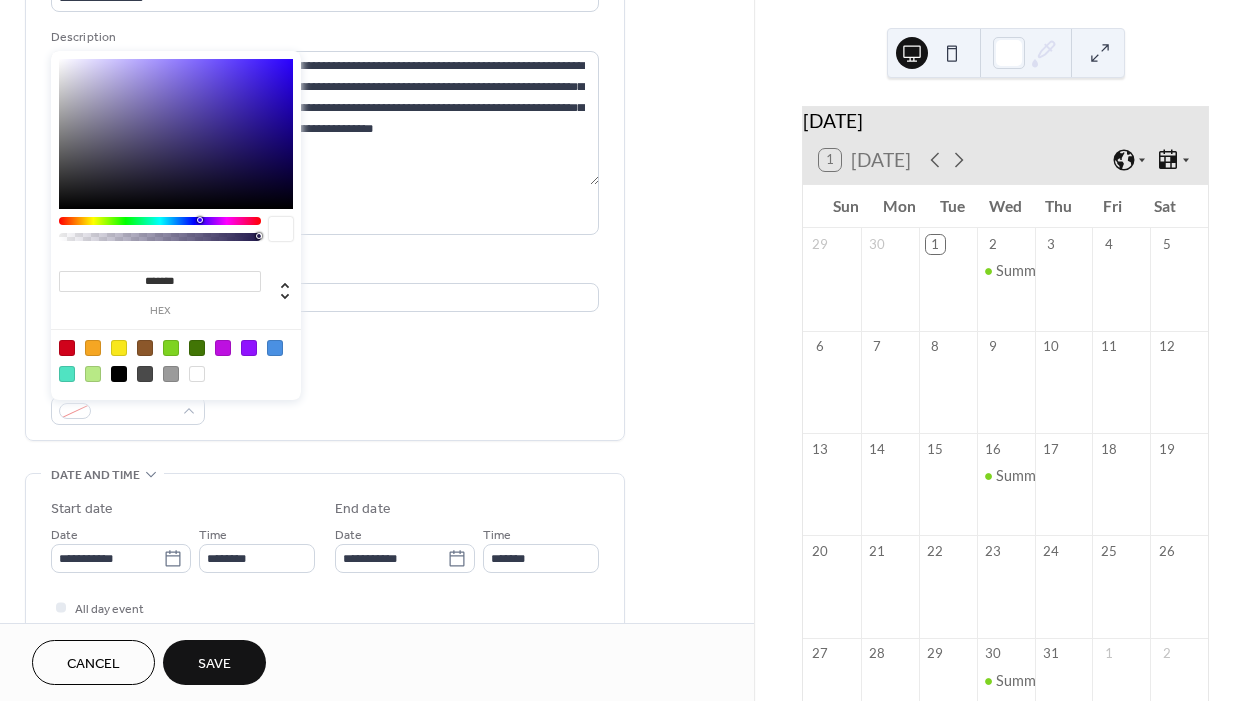 type on "*******" 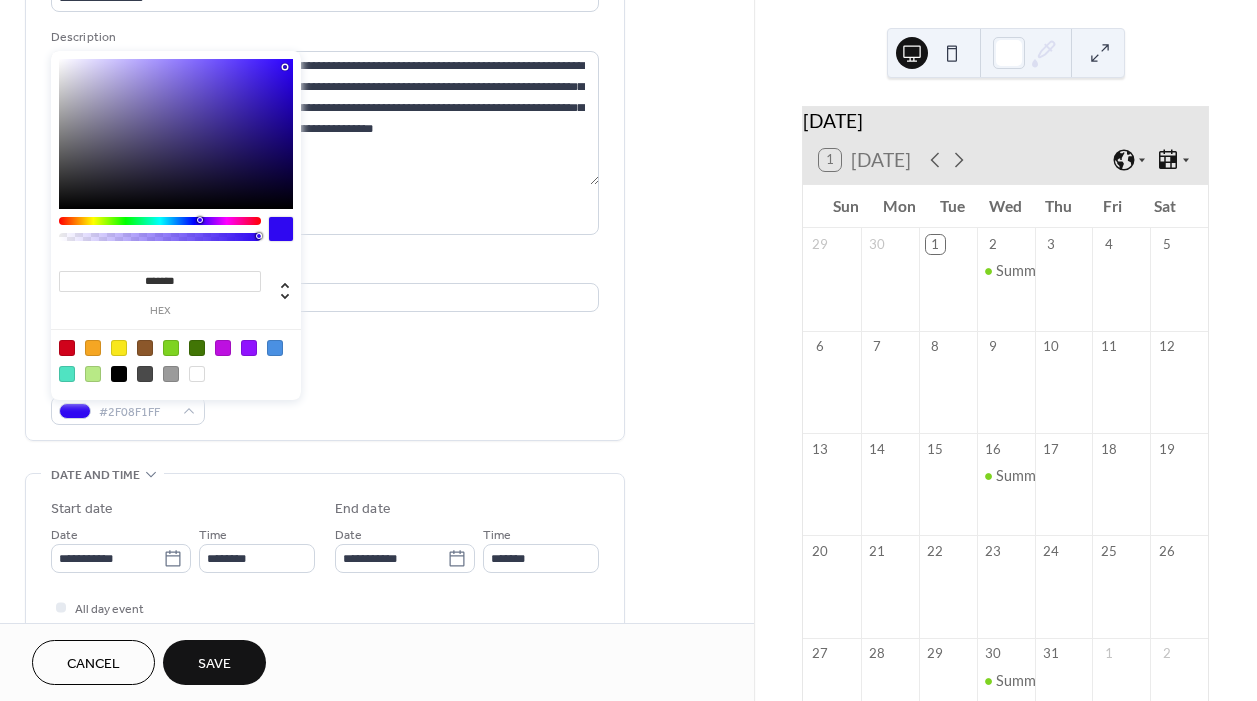 click on "**********" at bounding box center [325, 610] 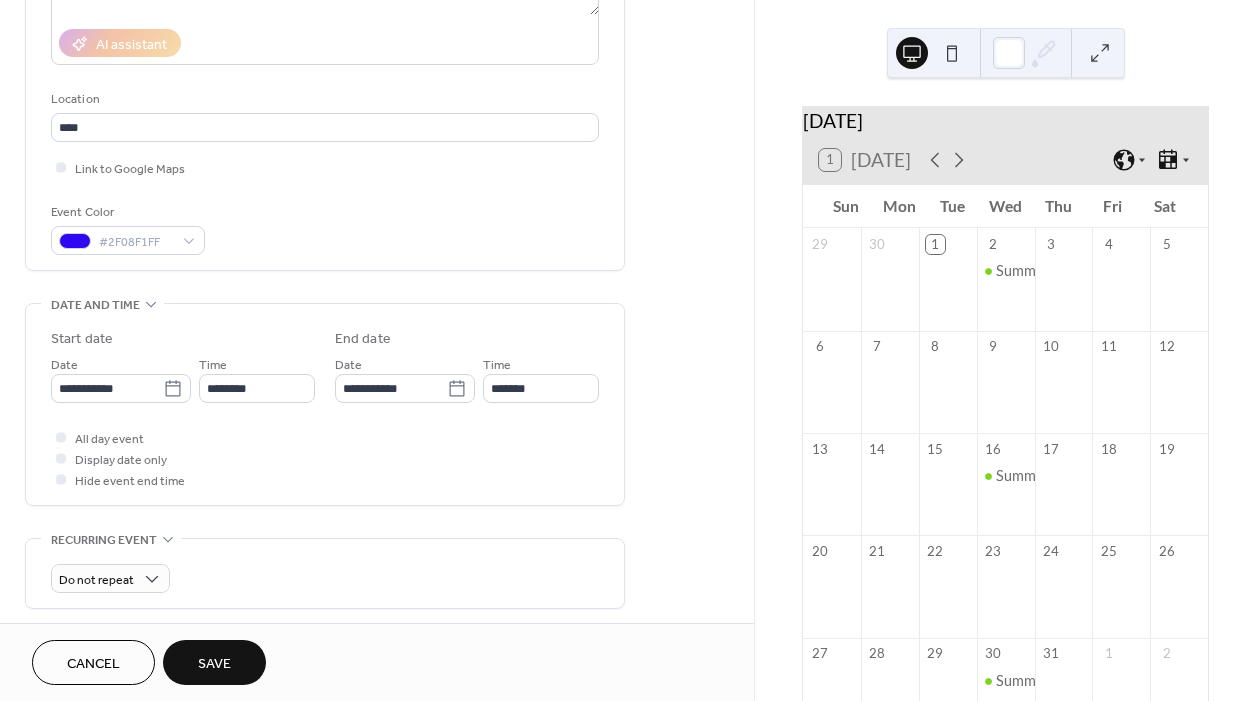 scroll, scrollTop: 361, scrollLeft: 0, axis: vertical 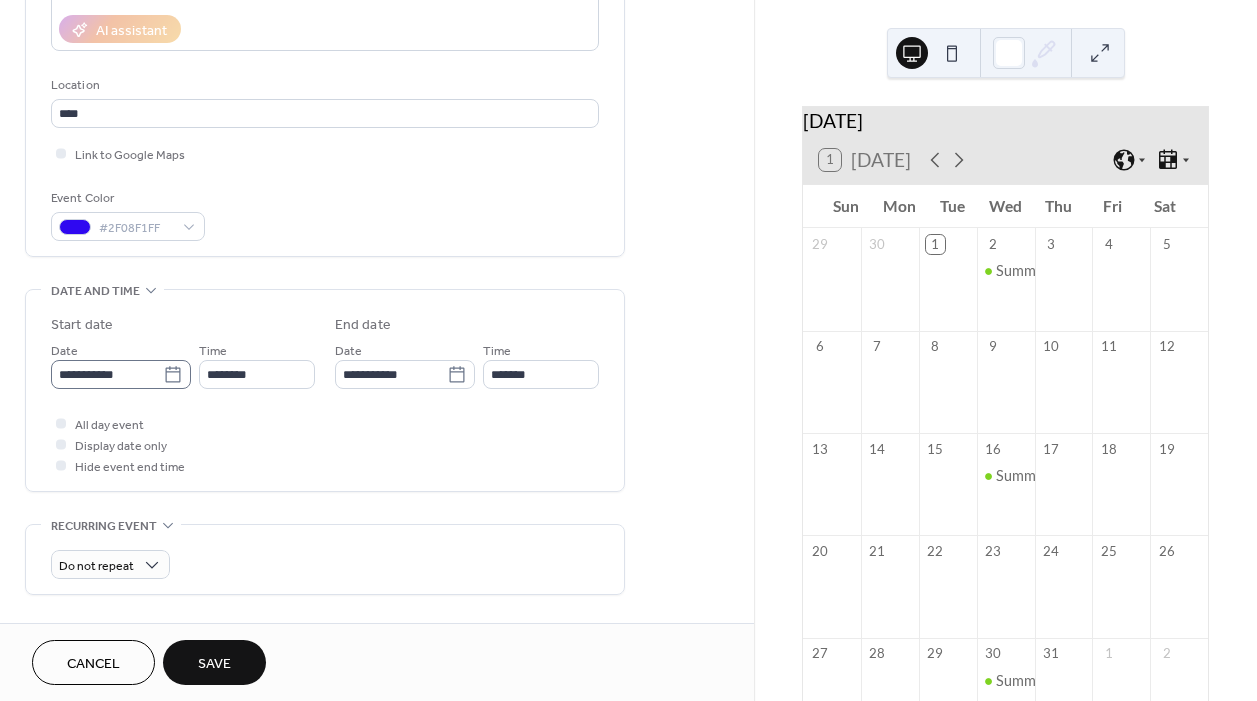 click 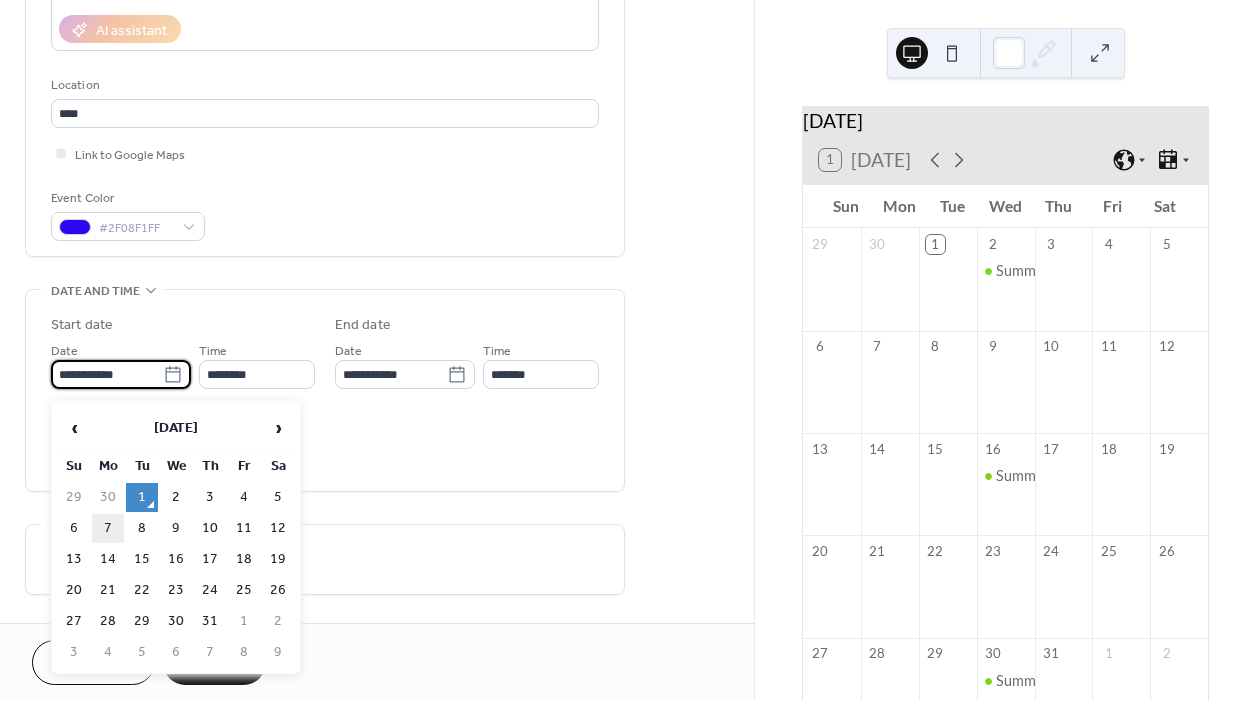 click on "7" at bounding box center [108, 528] 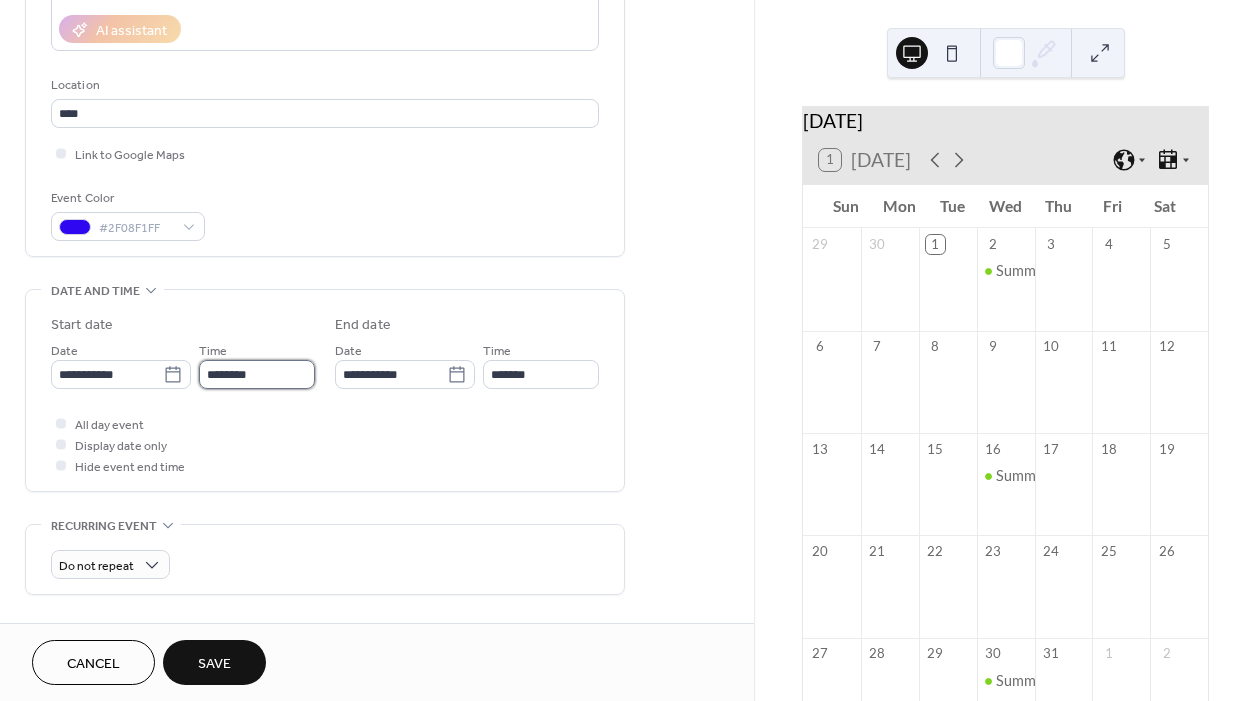 click on "********" at bounding box center (257, 374) 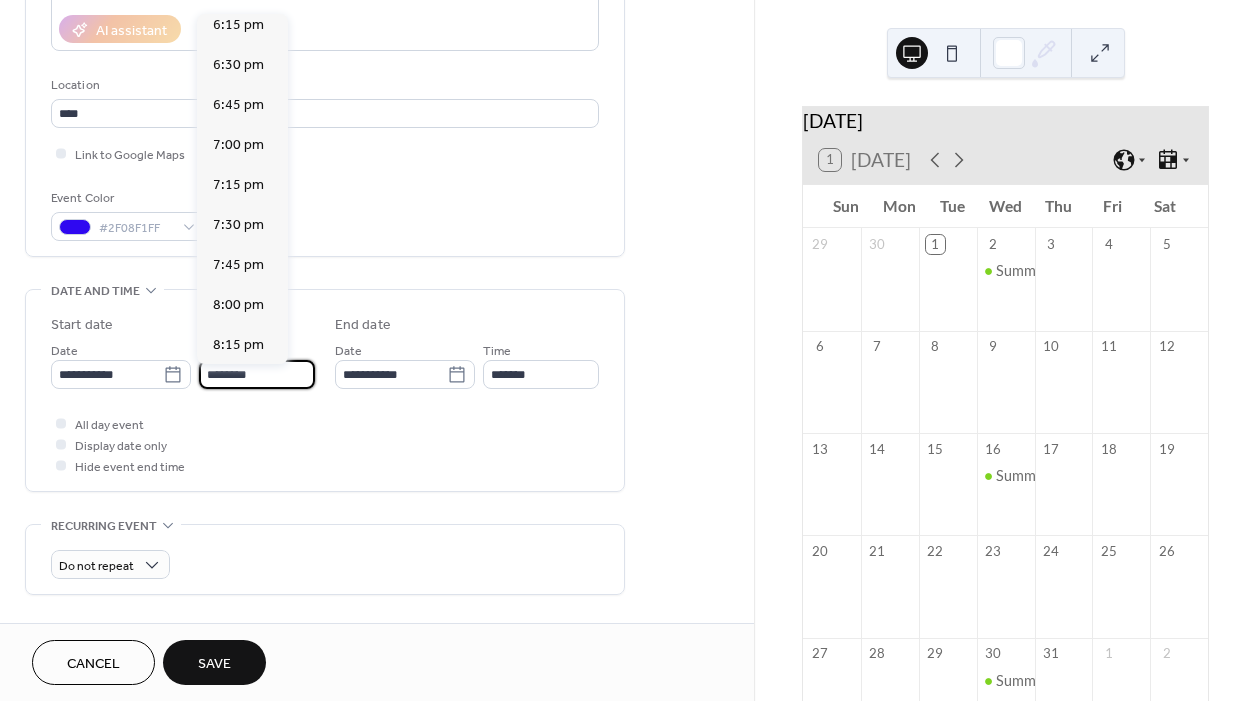 scroll, scrollTop: 2930, scrollLeft: 0, axis: vertical 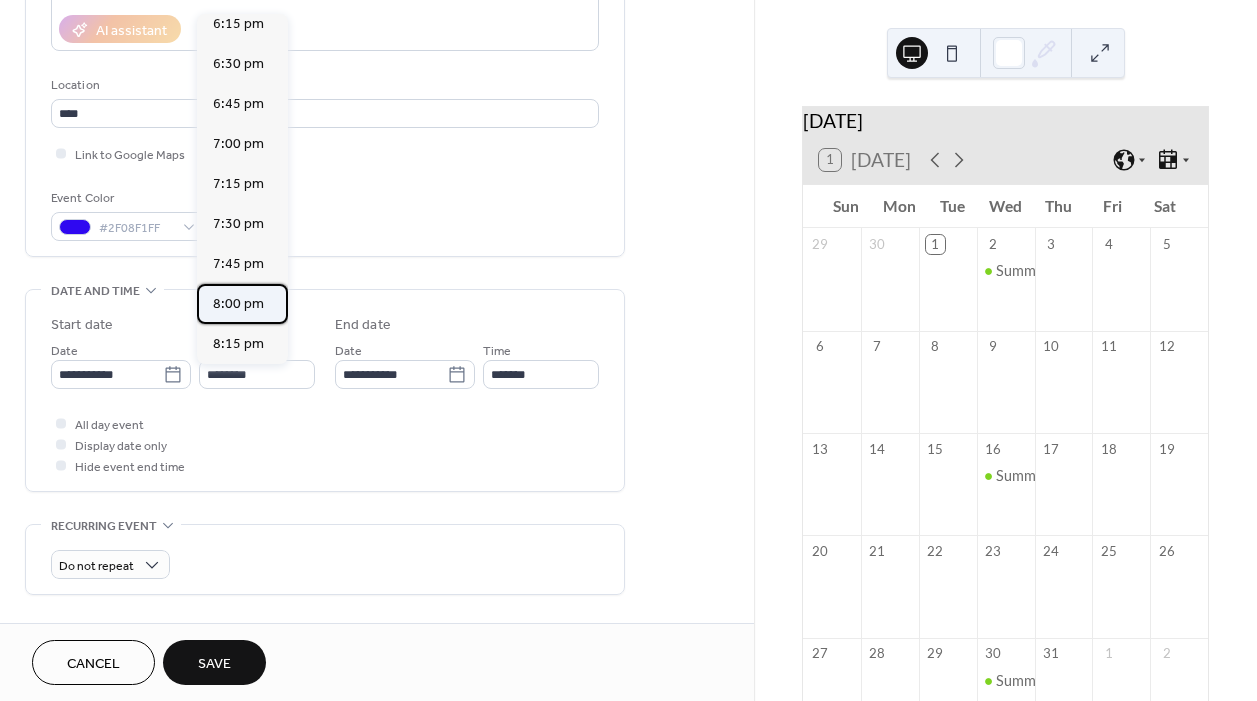 click on "8:00 pm" at bounding box center [238, 304] 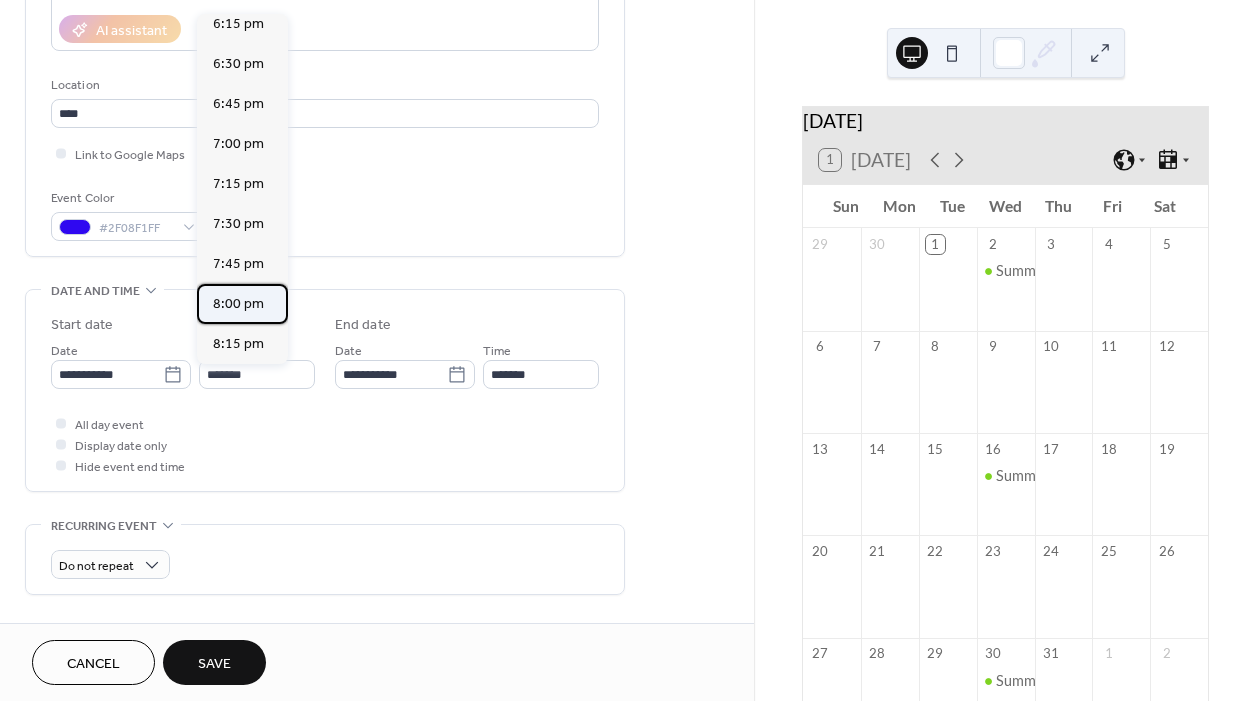 type on "*******" 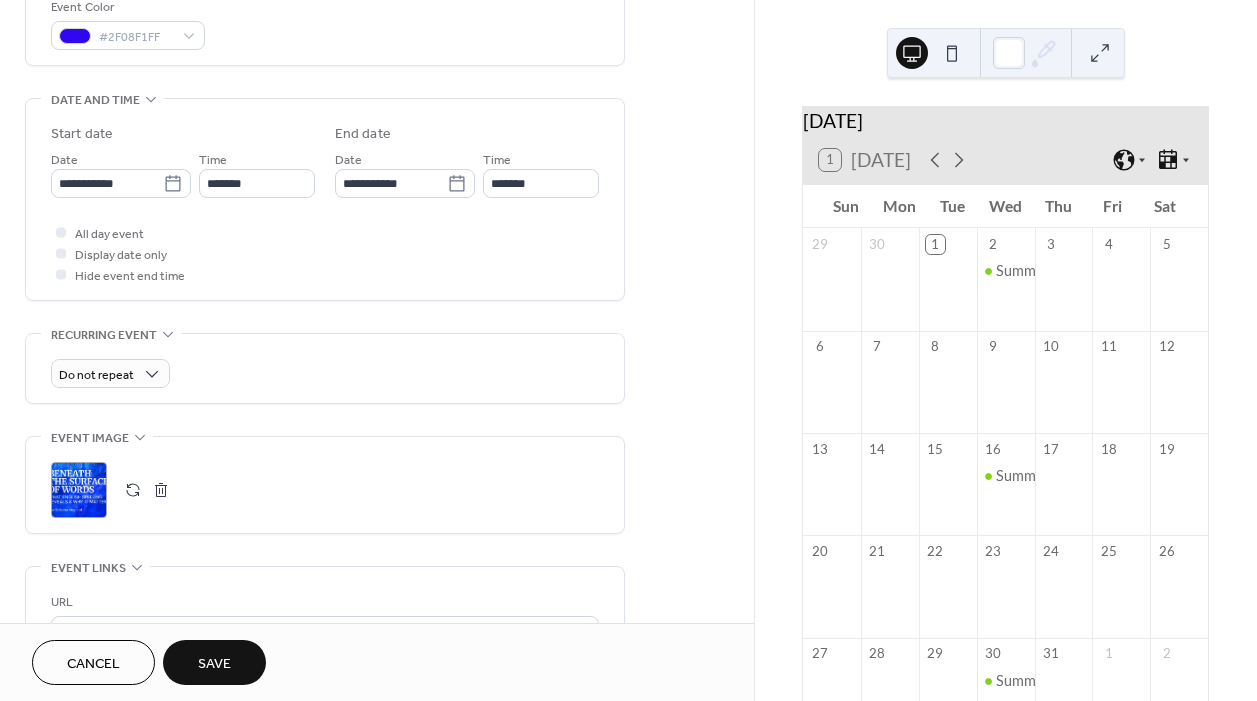 scroll, scrollTop: 555, scrollLeft: 0, axis: vertical 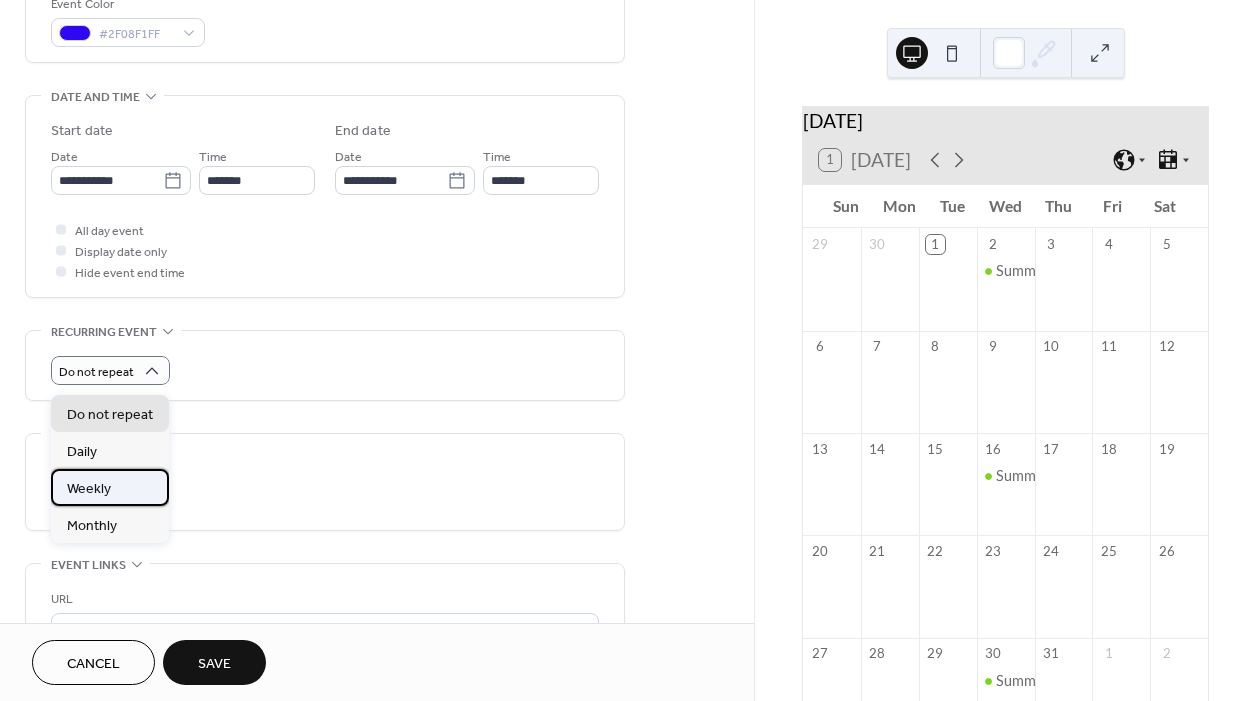 click on "Weekly" at bounding box center (89, 489) 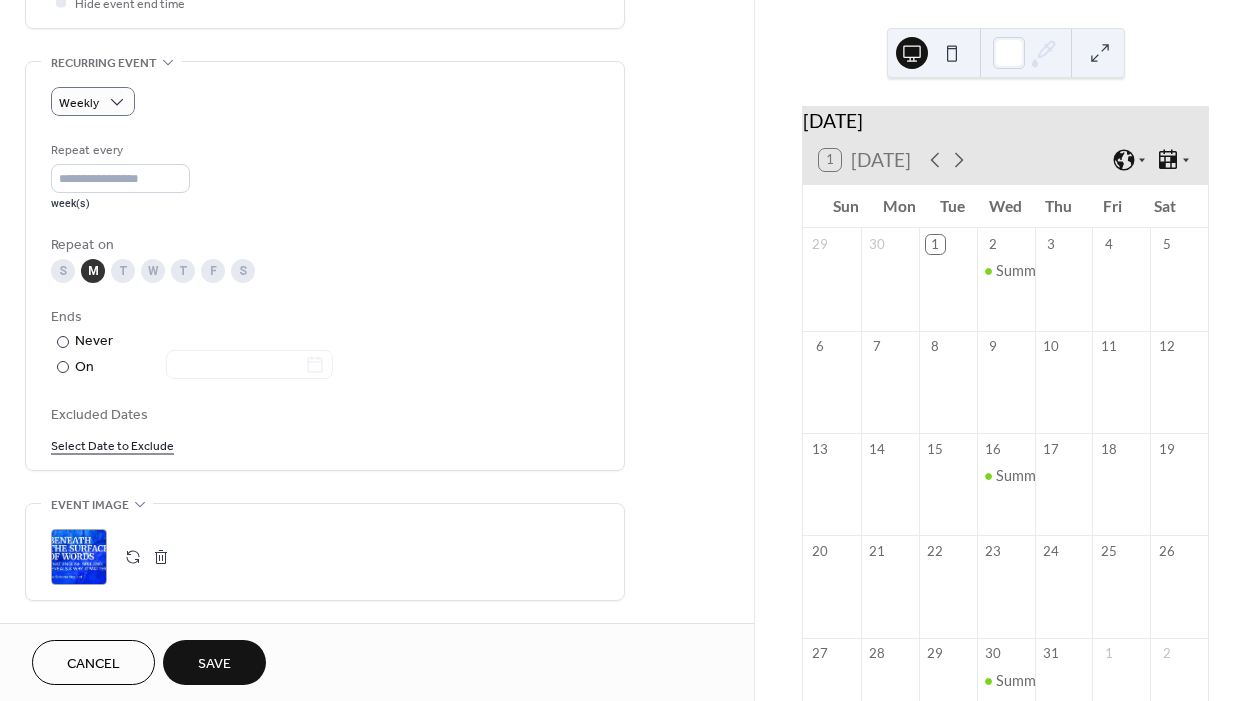 scroll, scrollTop: 825, scrollLeft: 0, axis: vertical 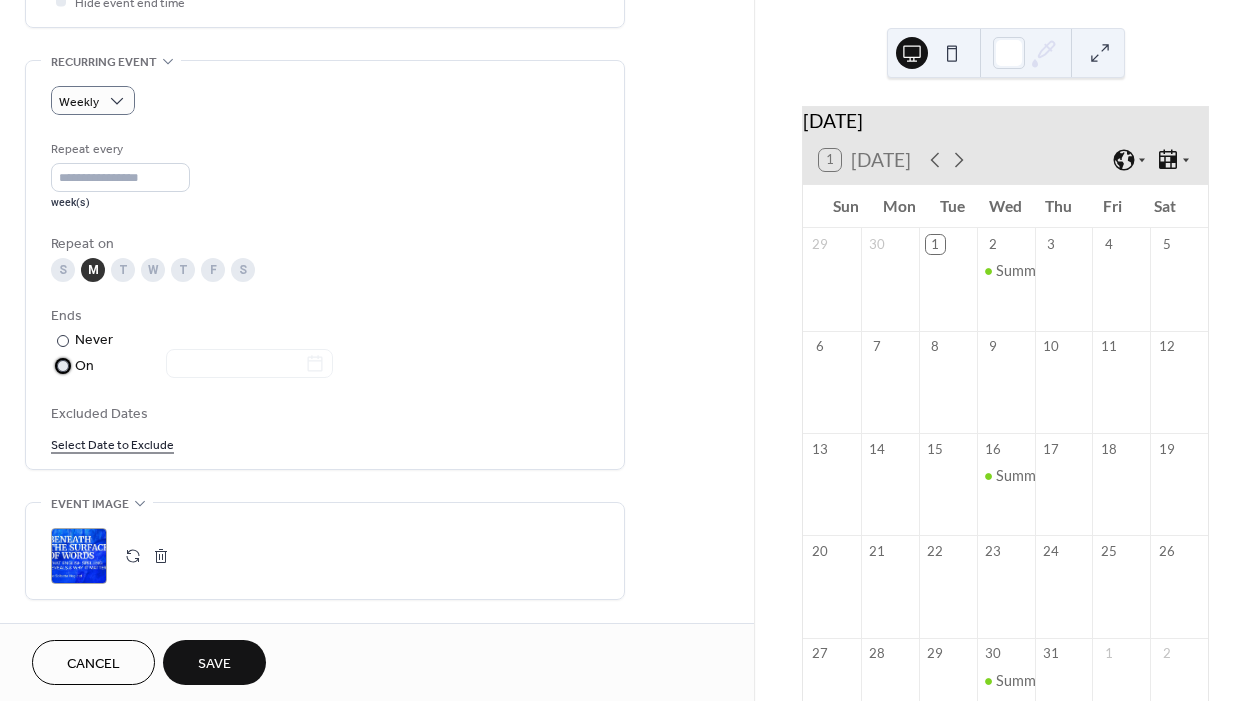 click at bounding box center (63, 366) 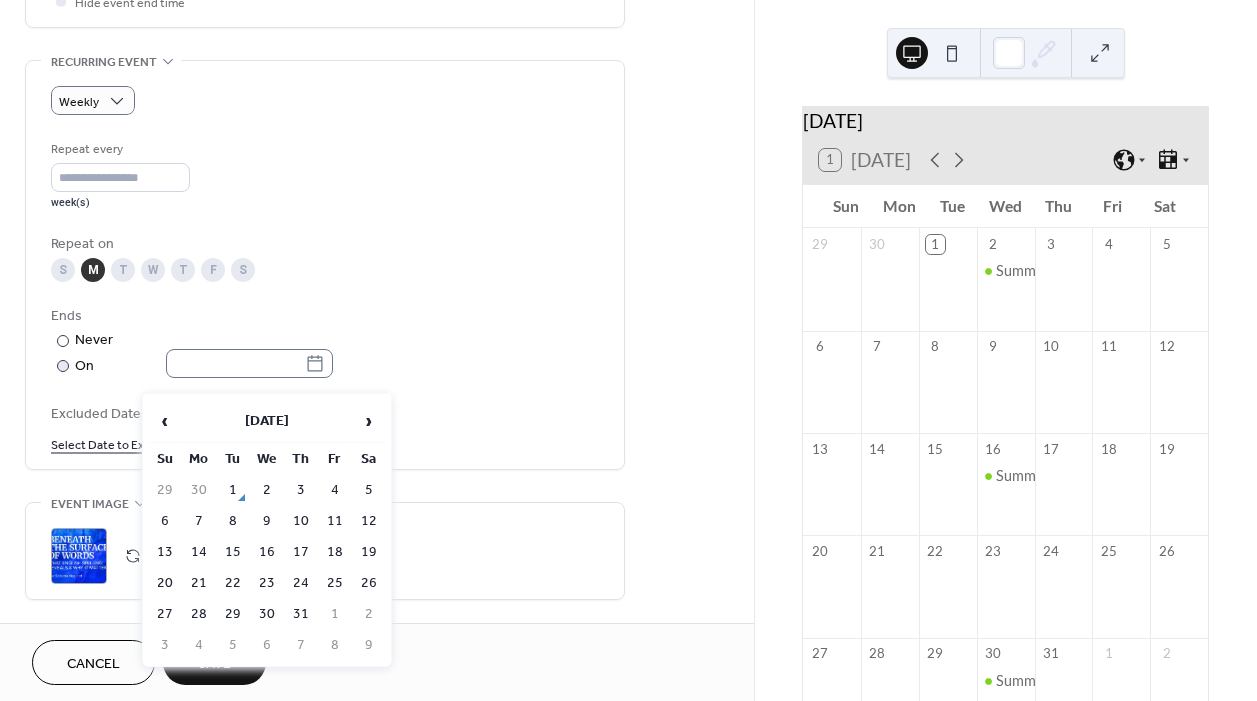 click 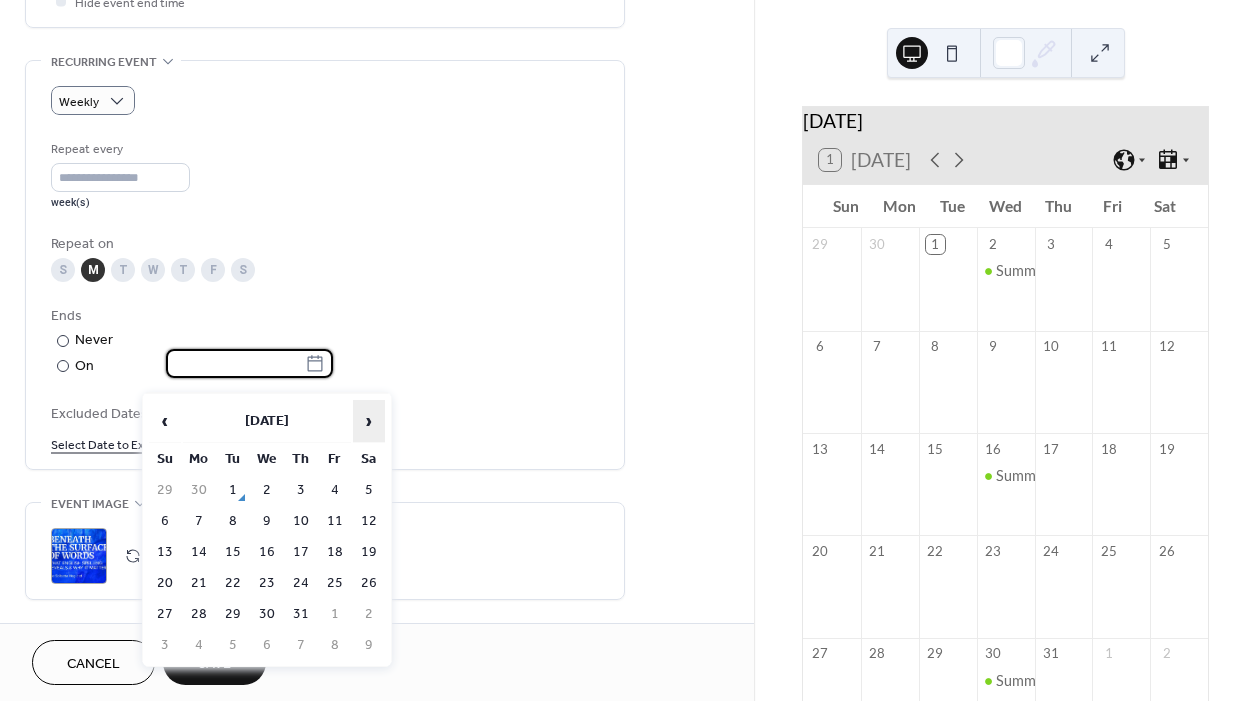 click on "›" at bounding box center [369, 421] 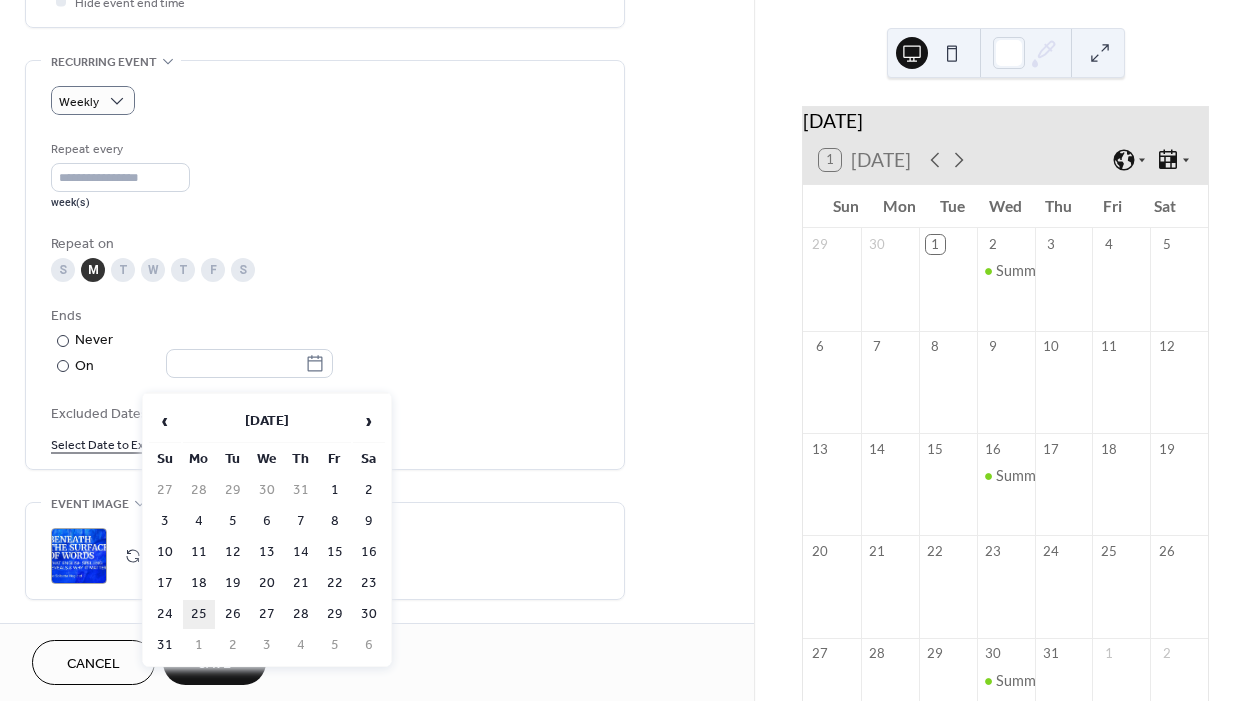 click on "25" at bounding box center (199, 614) 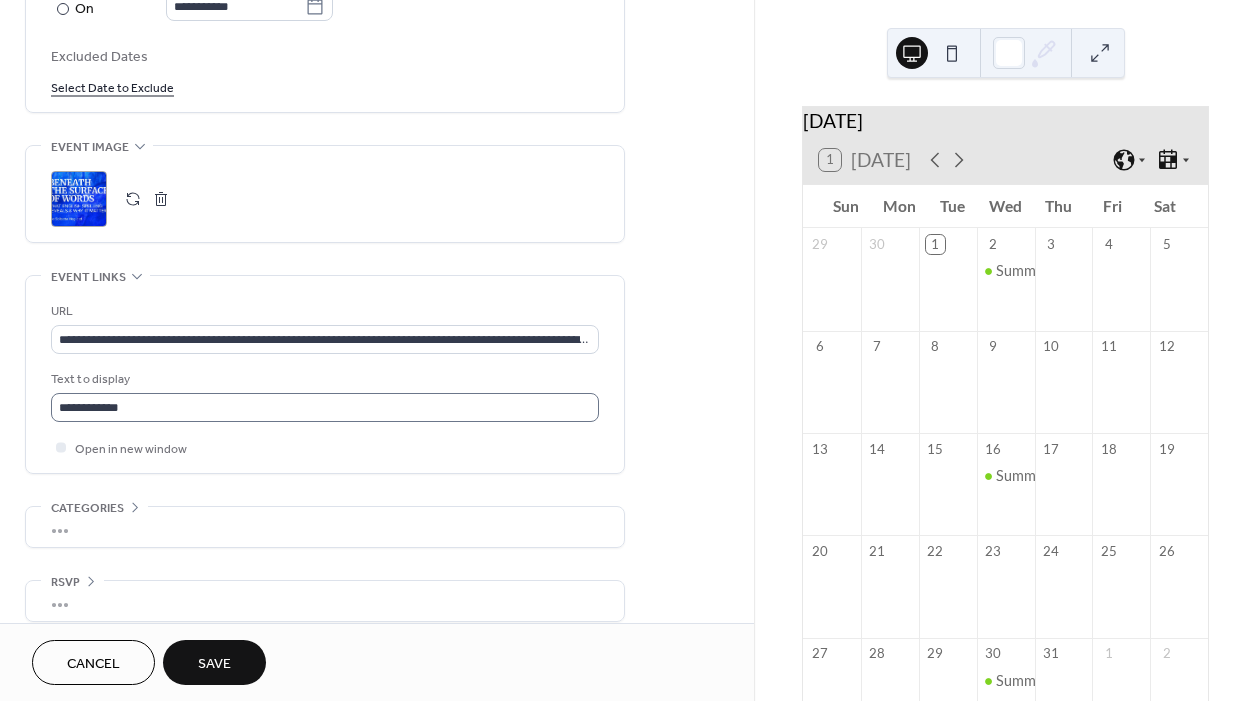scroll, scrollTop: 1193, scrollLeft: 0, axis: vertical 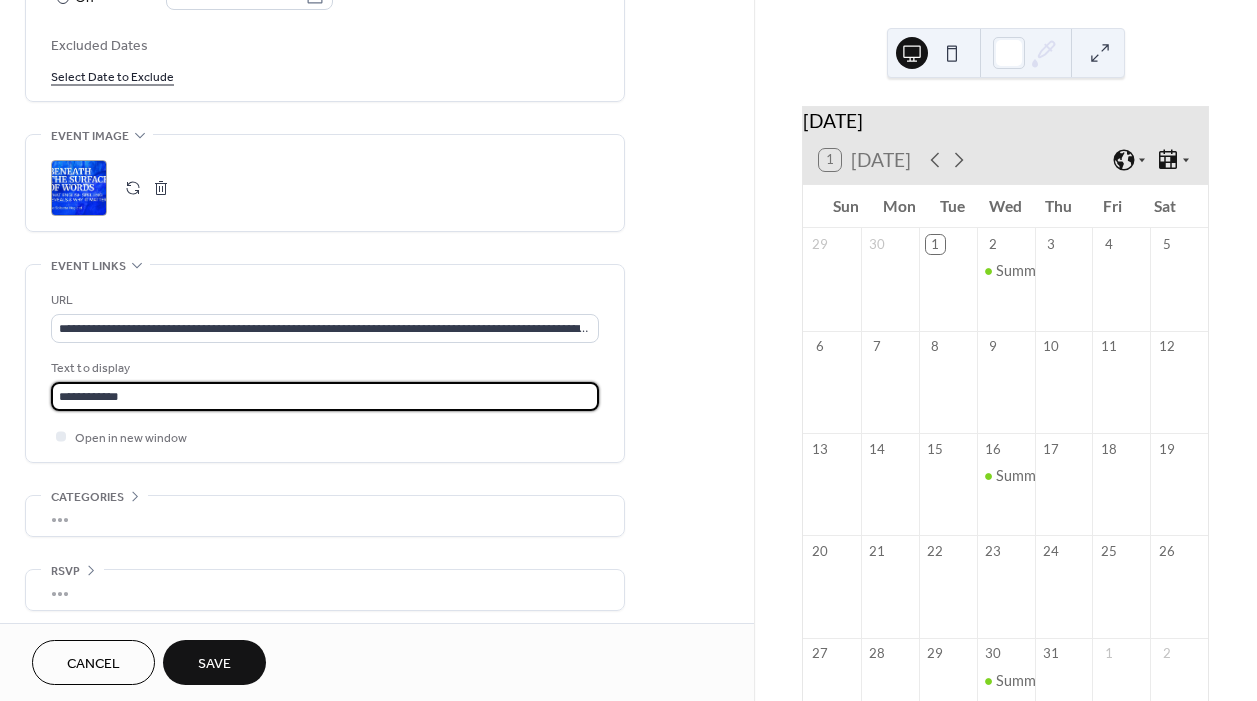 drag, startPoint x: 124, startPoint y: 409, endPoint x: 58, endPoint y: 409, distance: 66 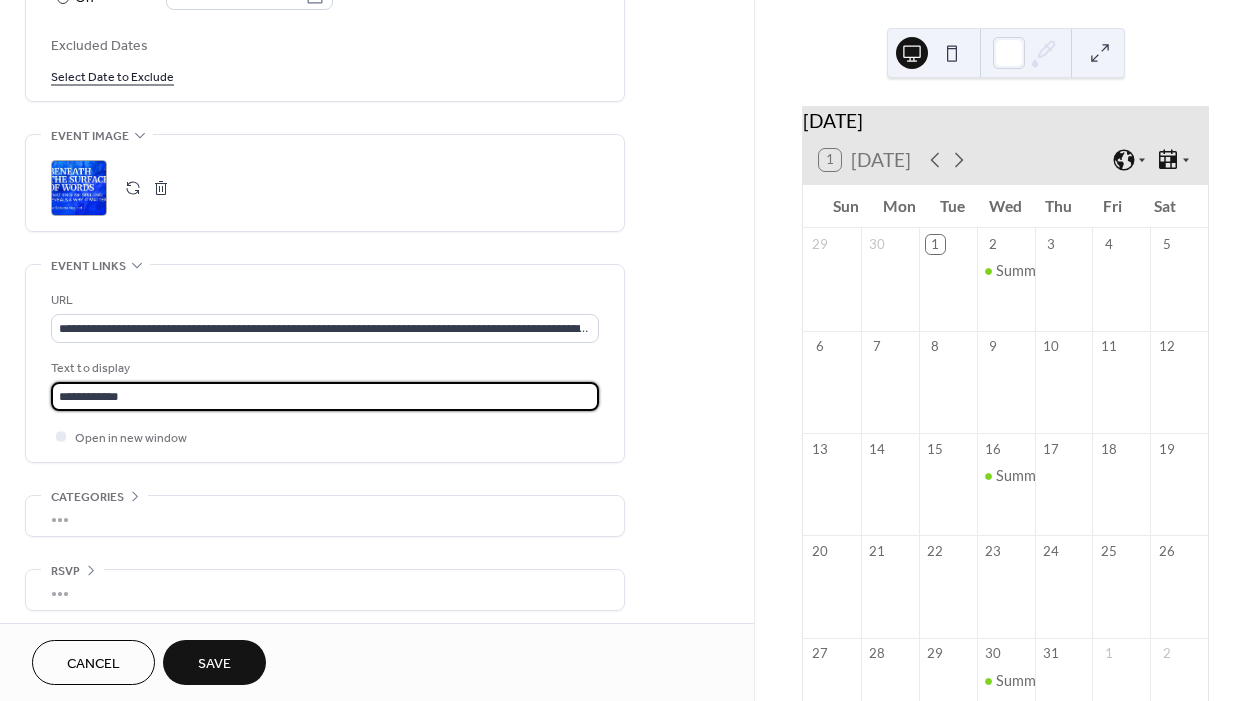 click on "**********" at bounding box center (325, 396) 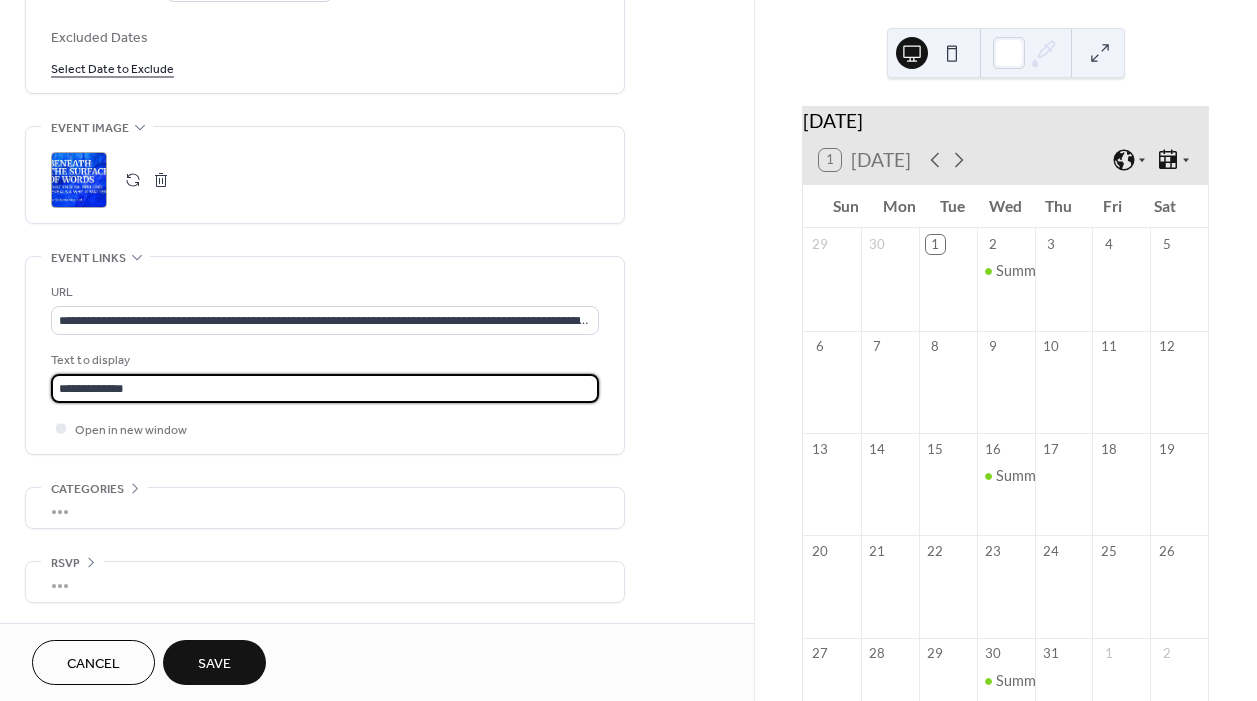 scroll, scrollTop: 1215, scrollLeft: 0, axis: vertical 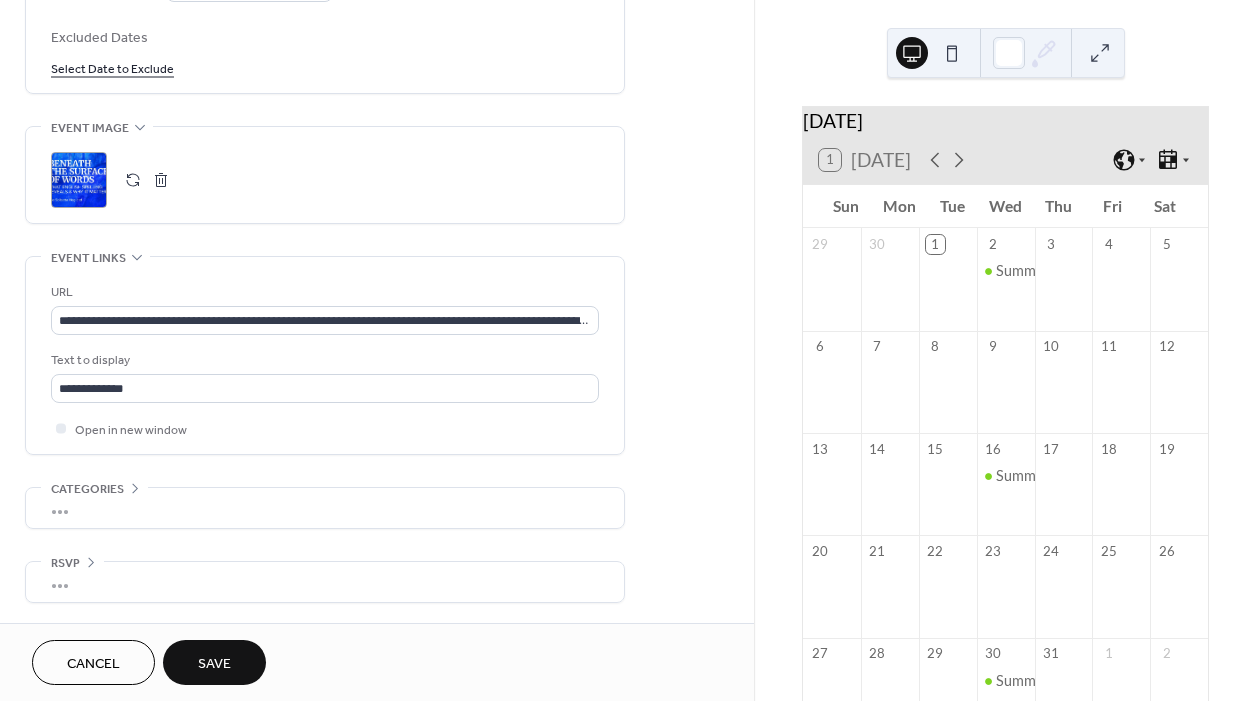 click on "•••" at bounding box center [325, 508] 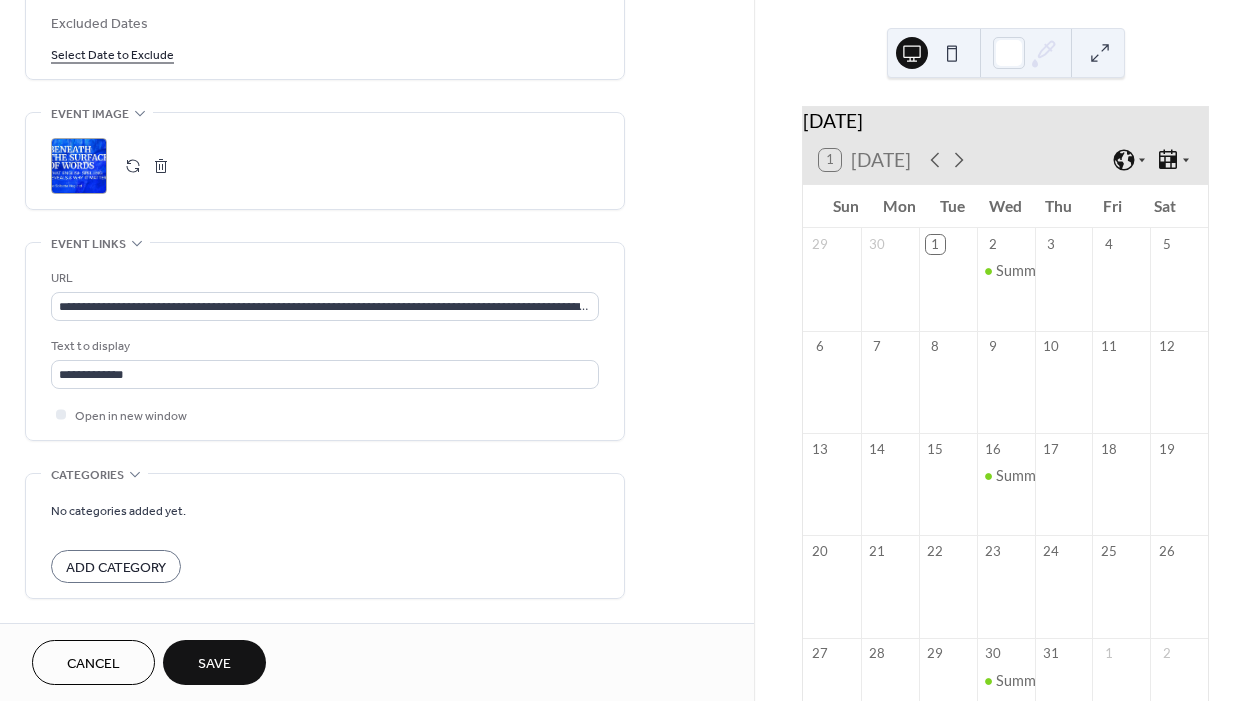 click on "No categories added yet. Add Category" at bounding box center (325, 536) 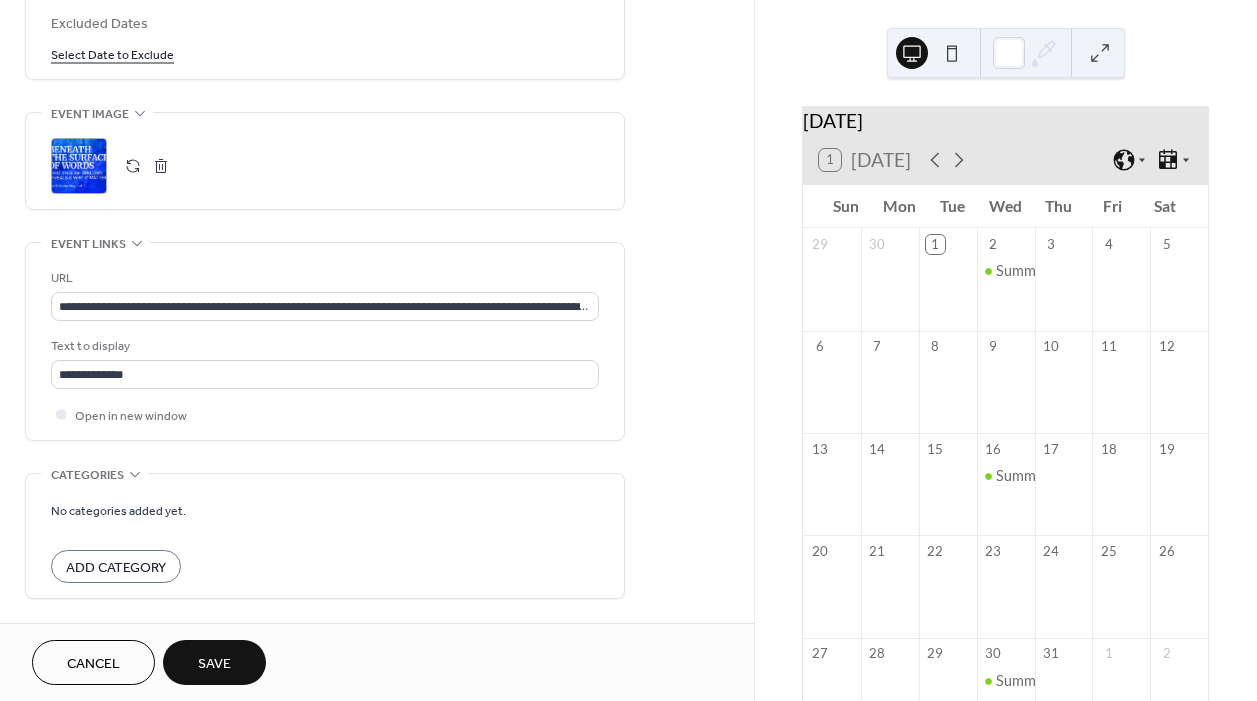 click on "**********" at bounding box center (325, -216) 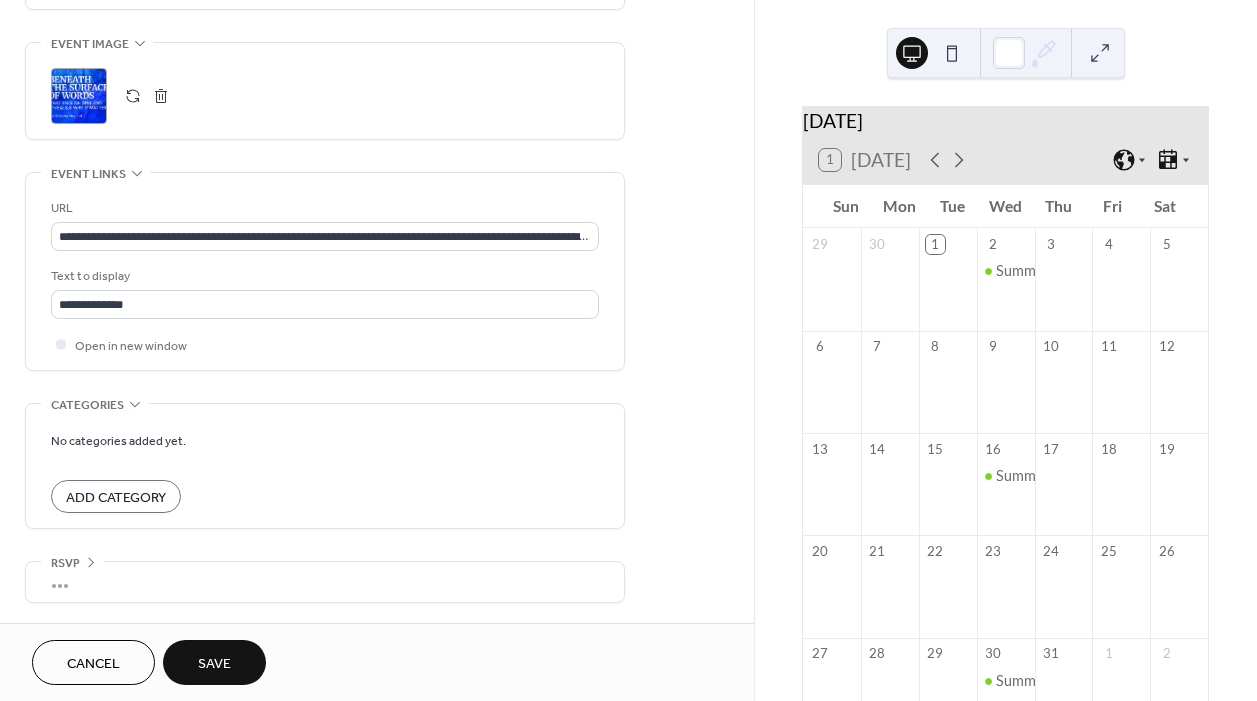 scroll, scrollTop: 1299, scrollLeft: 0, axis: vertical 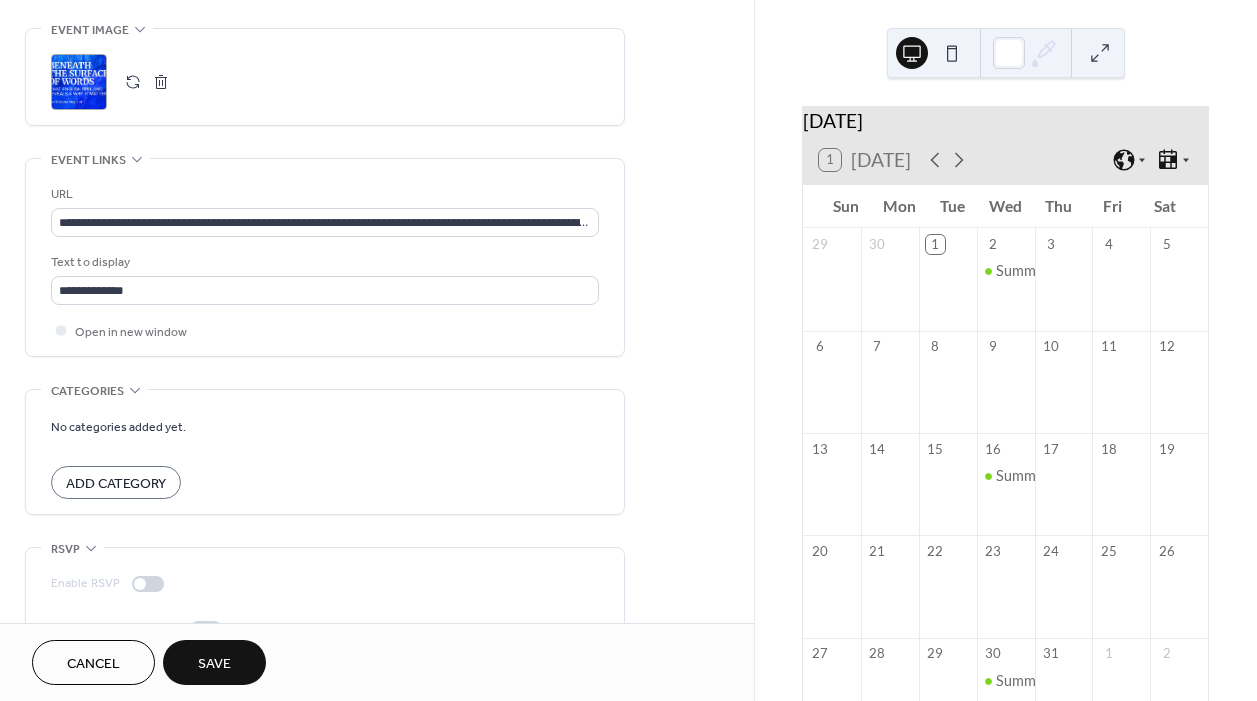 click 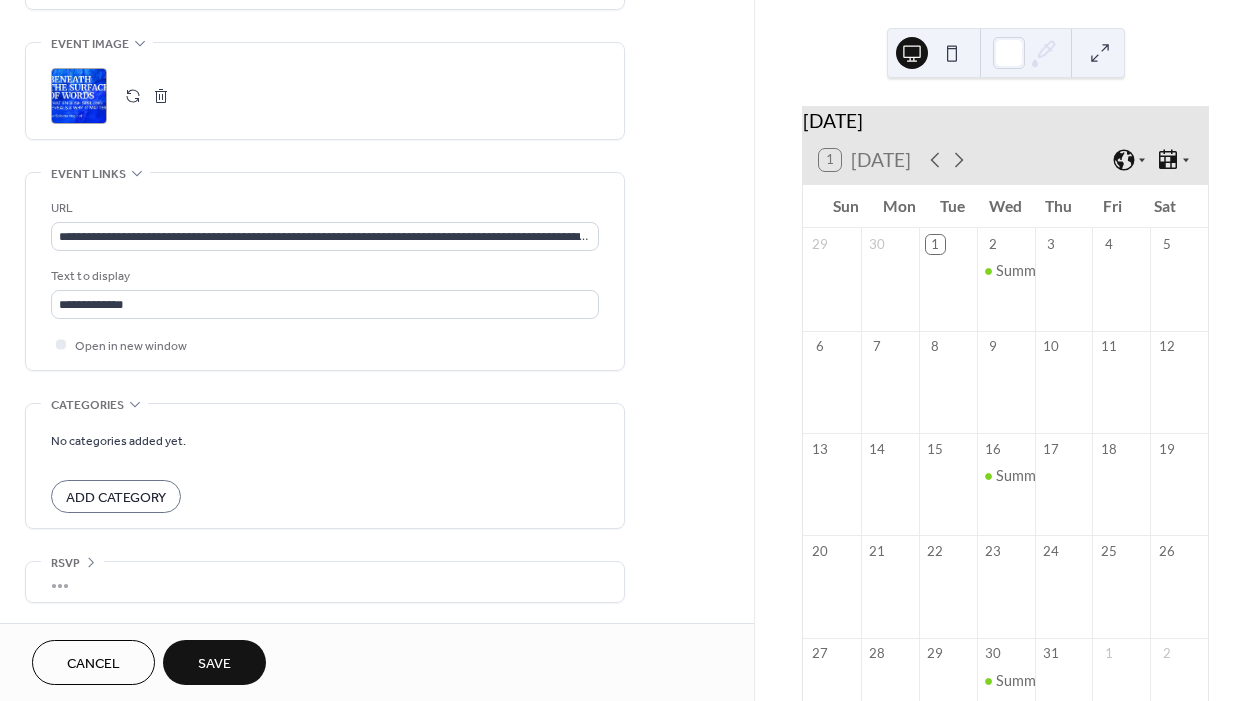 scroll, scrollTop: 1298, scrollLeft: 0, axis: vertical 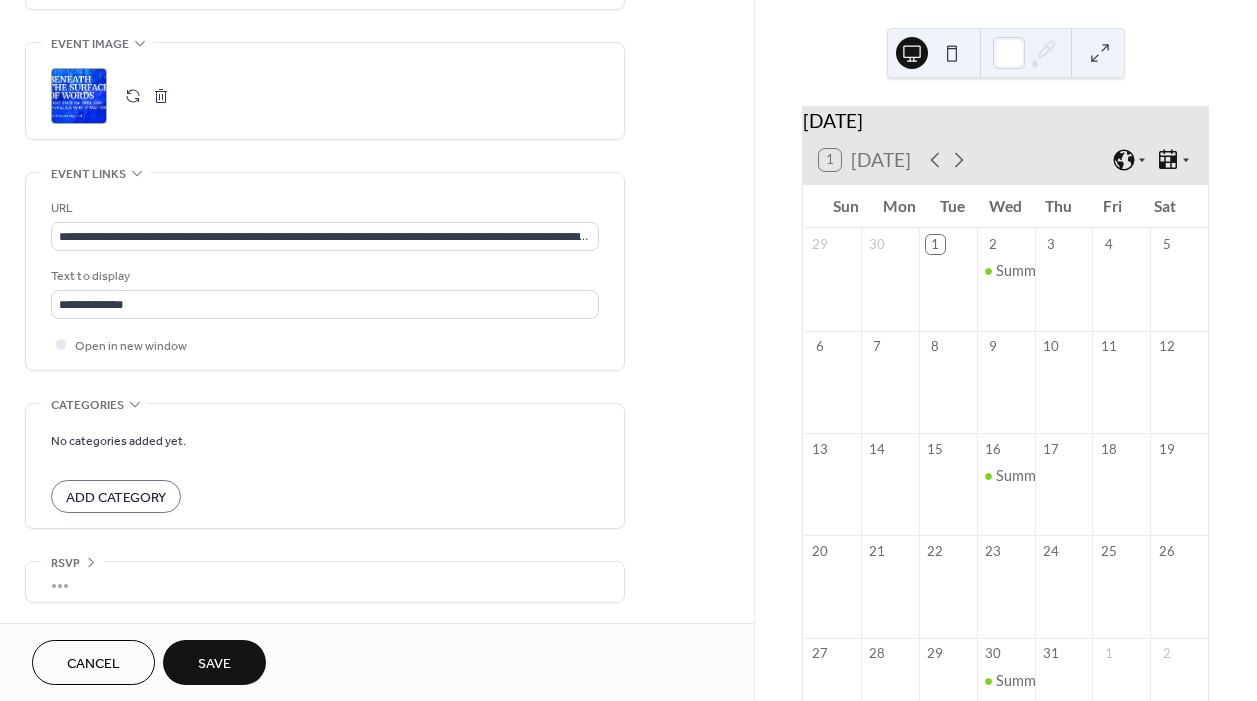 click 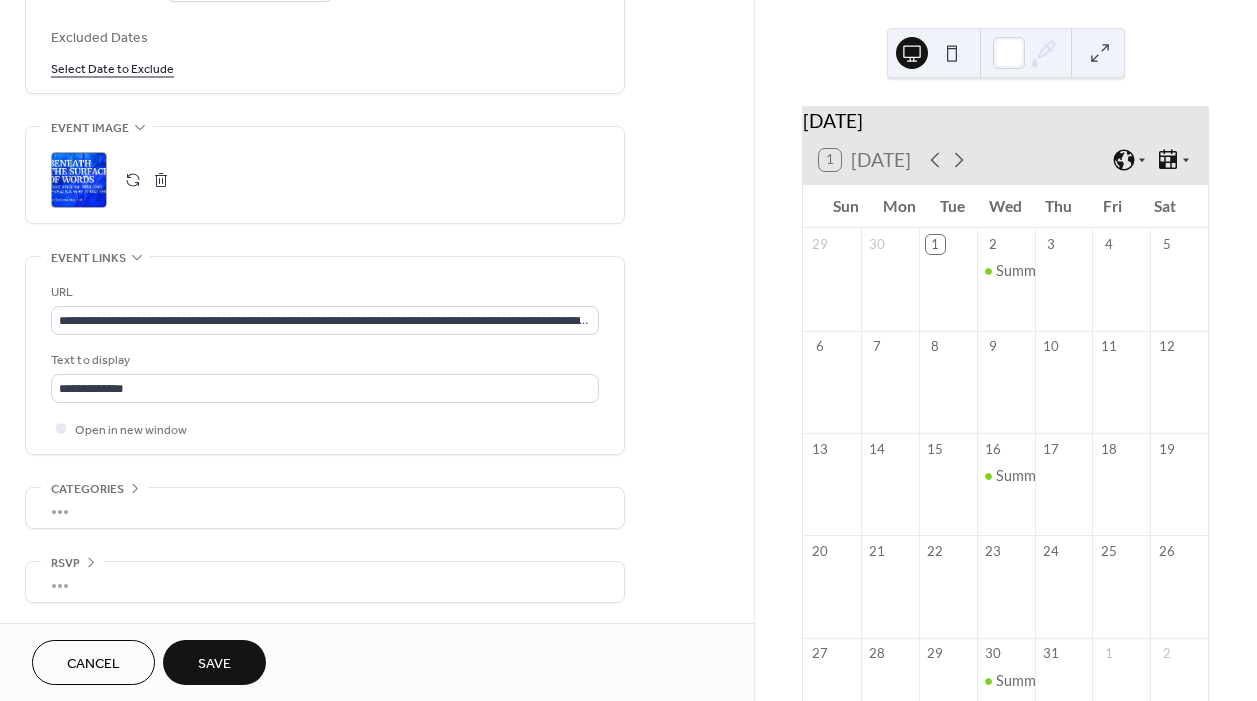 scroll, scrollTop: 1215, scrollLeft: 0, axis: vertical 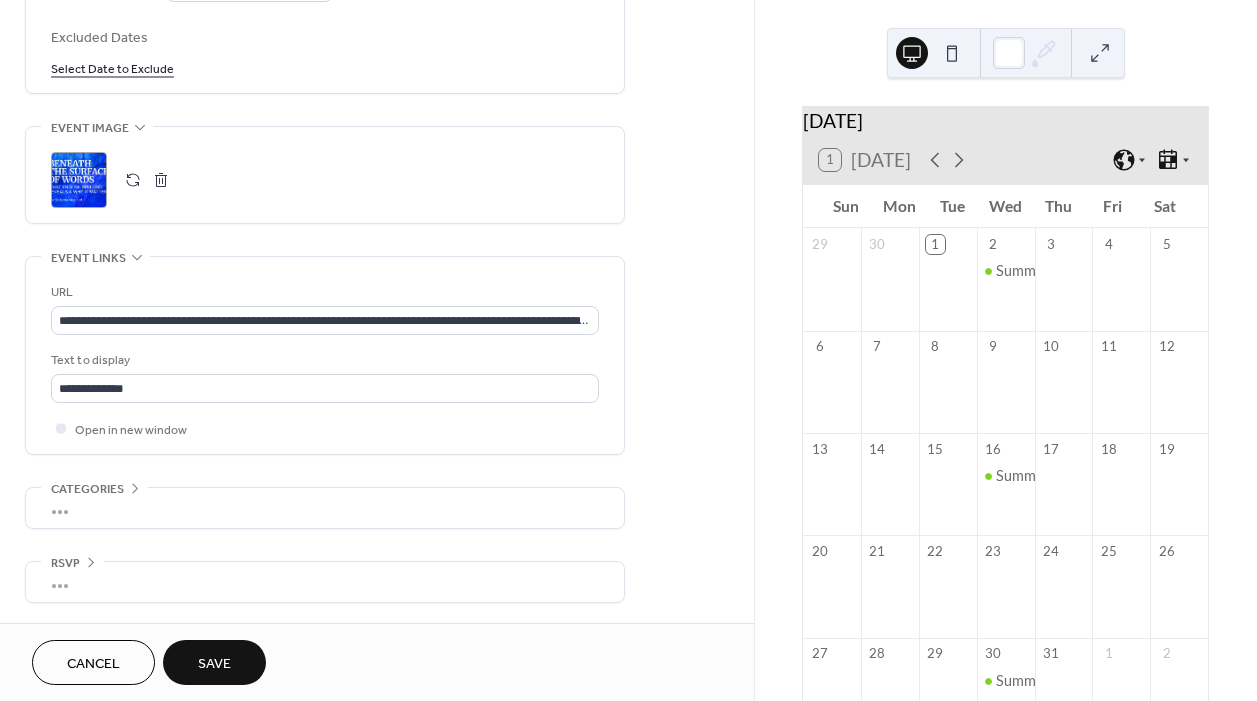 click on "Save" at bounding box center (214, 664) 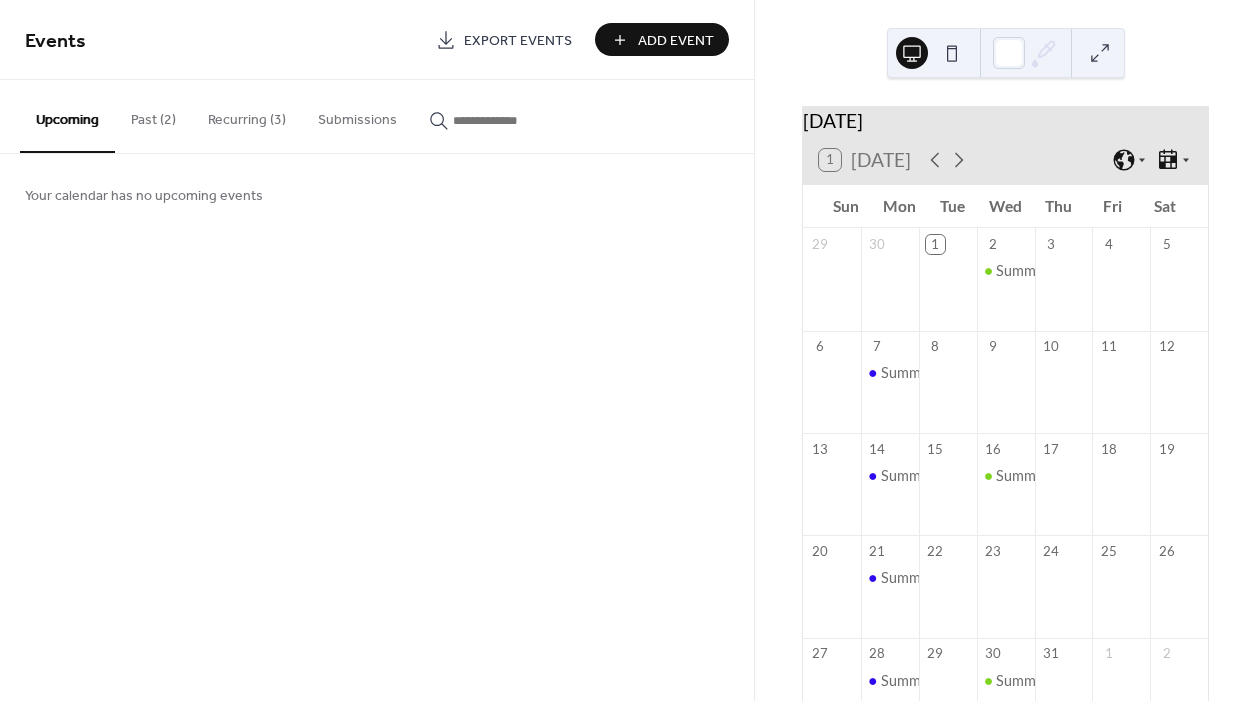click on "Summer Book Study" at bounding box center [890, 393] 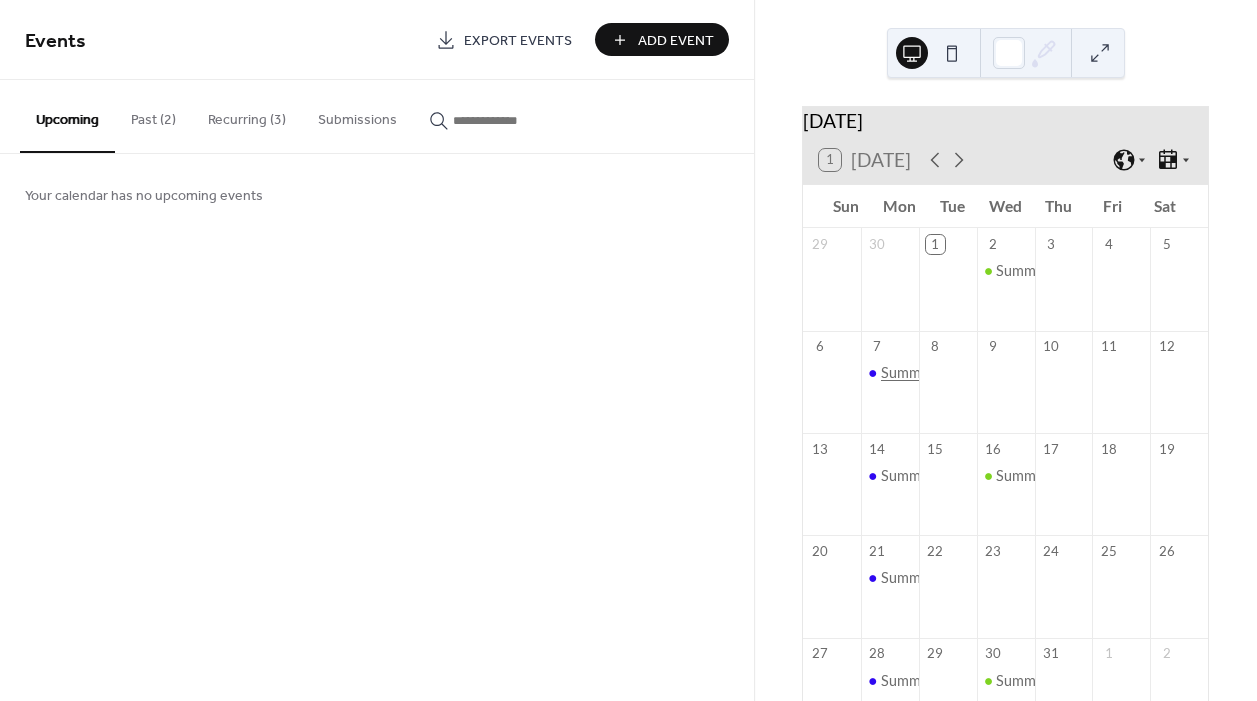 click on "Summer Book Study" at bounding box center [945, 373] 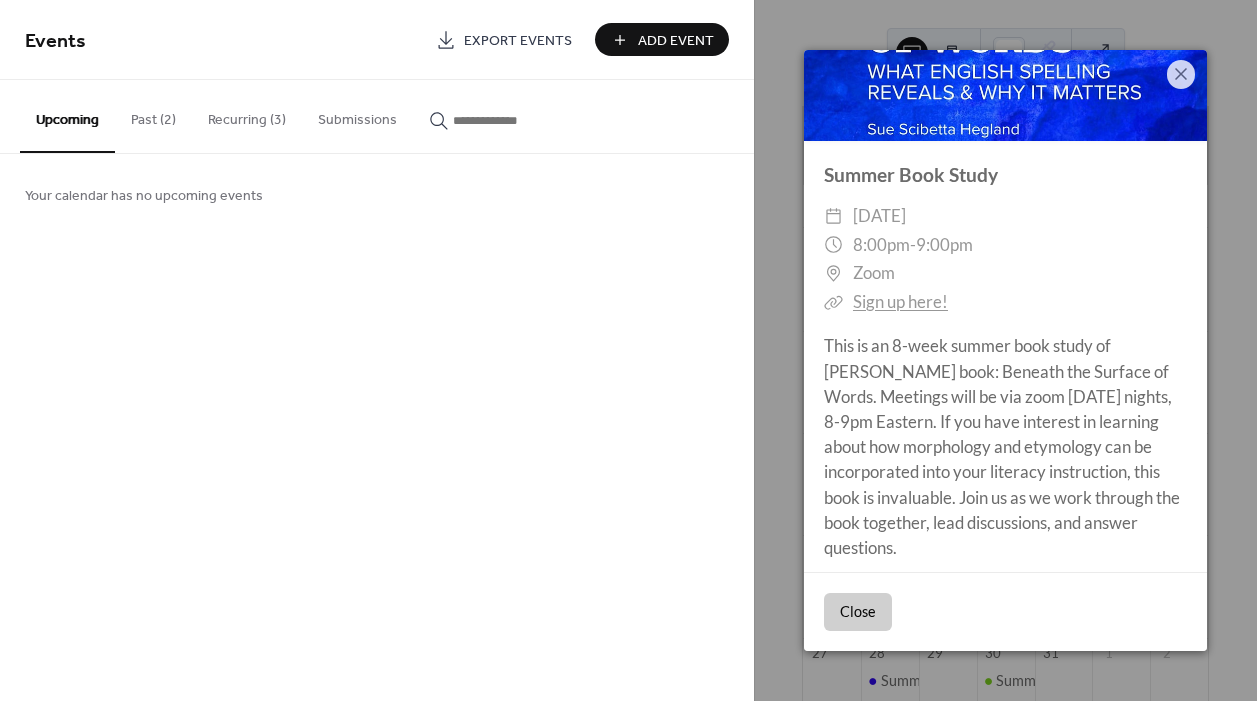 scroll, scrollTop: 109, scrollLeft: 0, axis: vertical 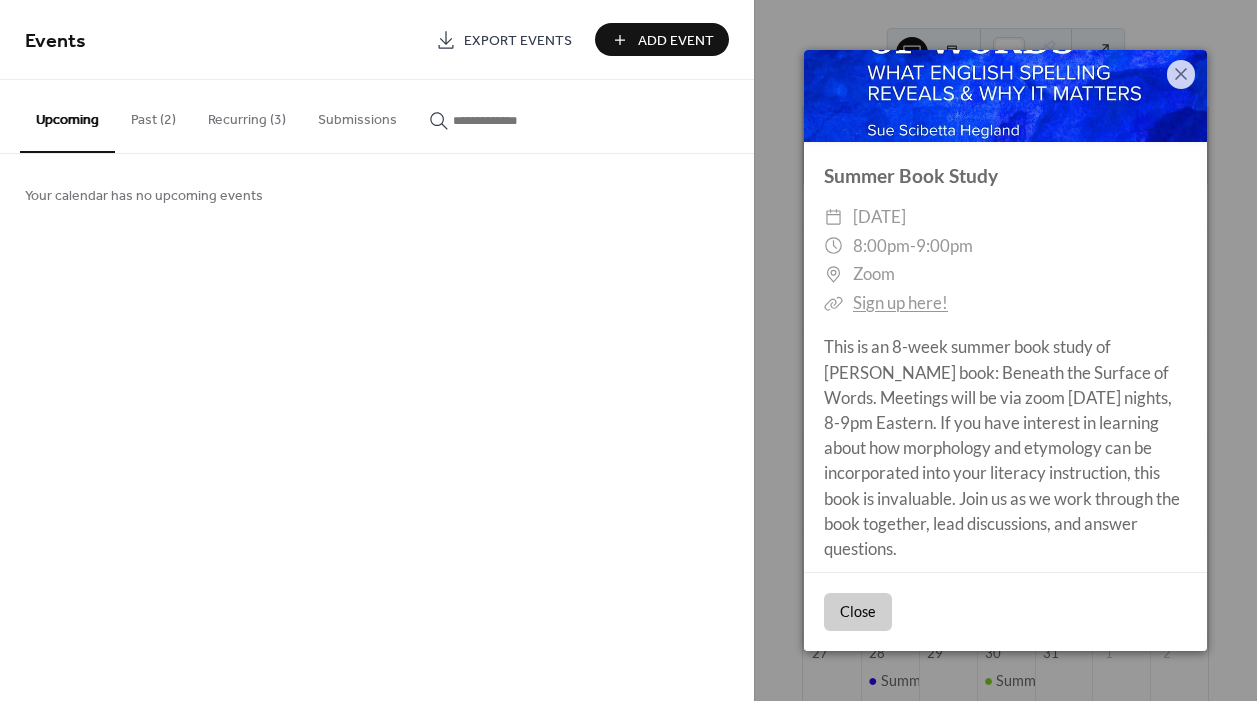 click on "Close" at bounding box center (858, 612) 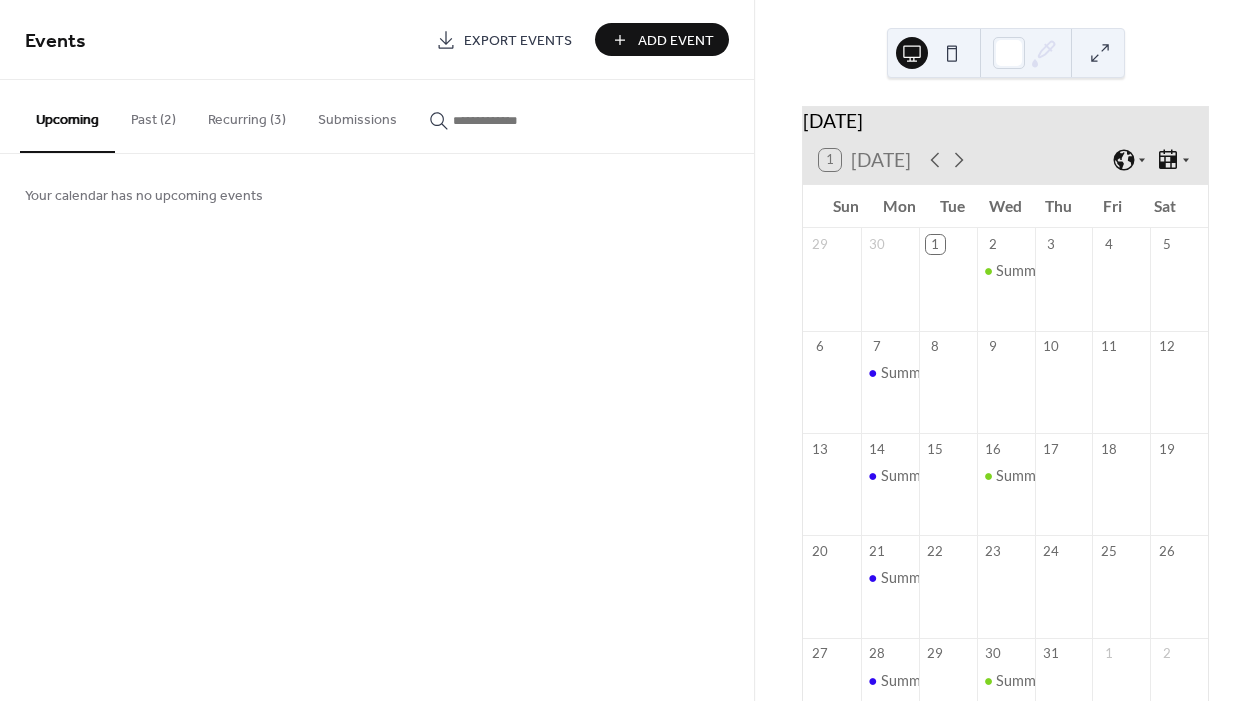 scroll, scrollTop: 0, scrollLeft: 0, axis: both 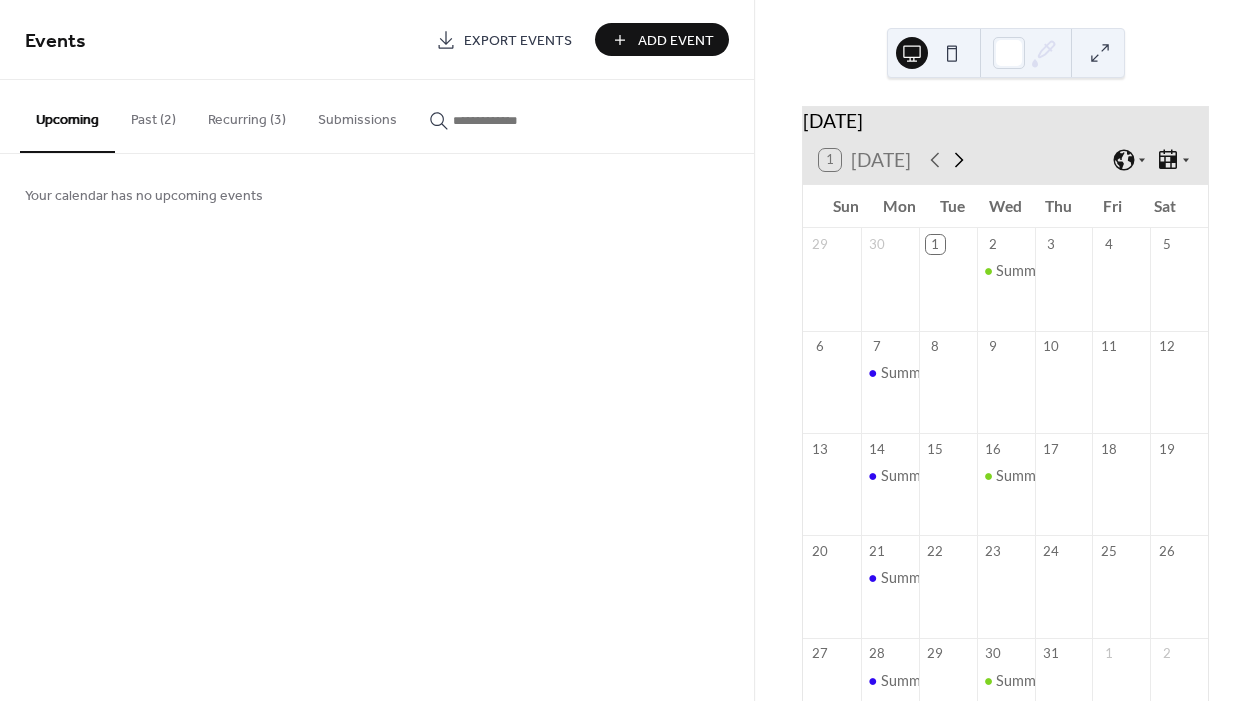 click 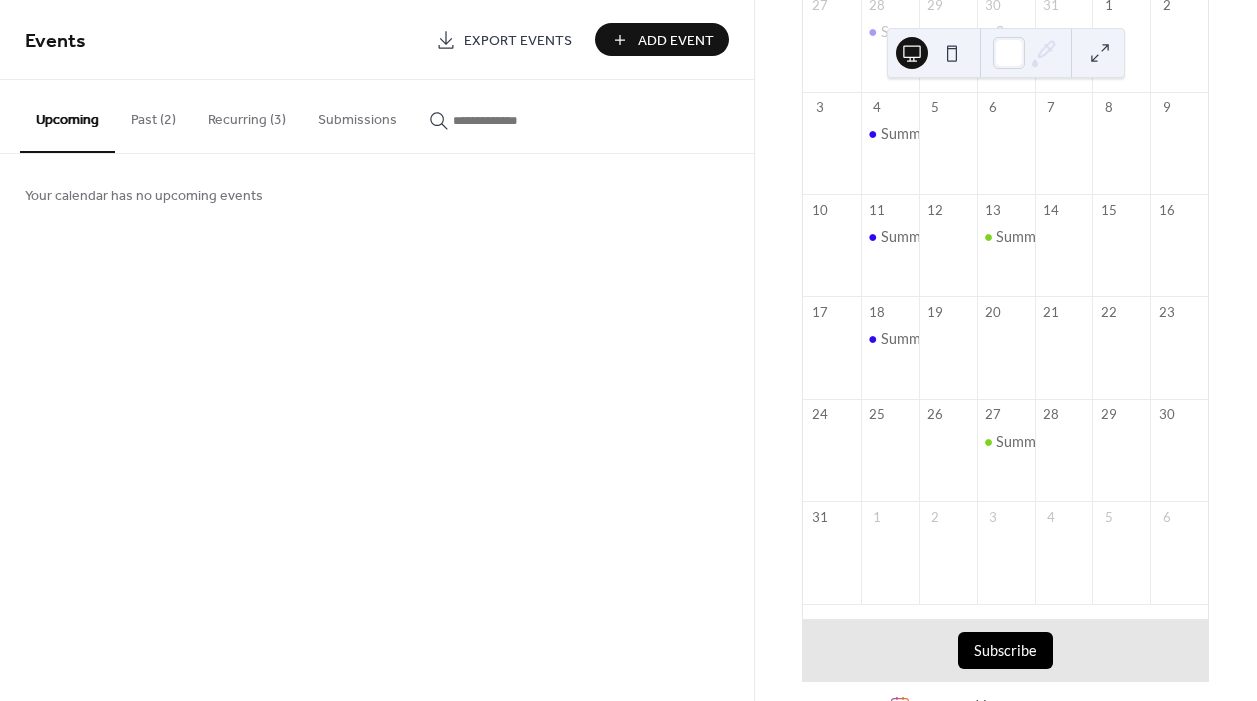 scroll, scrollTop: 236, scrollLeft: 0, axis: vertical 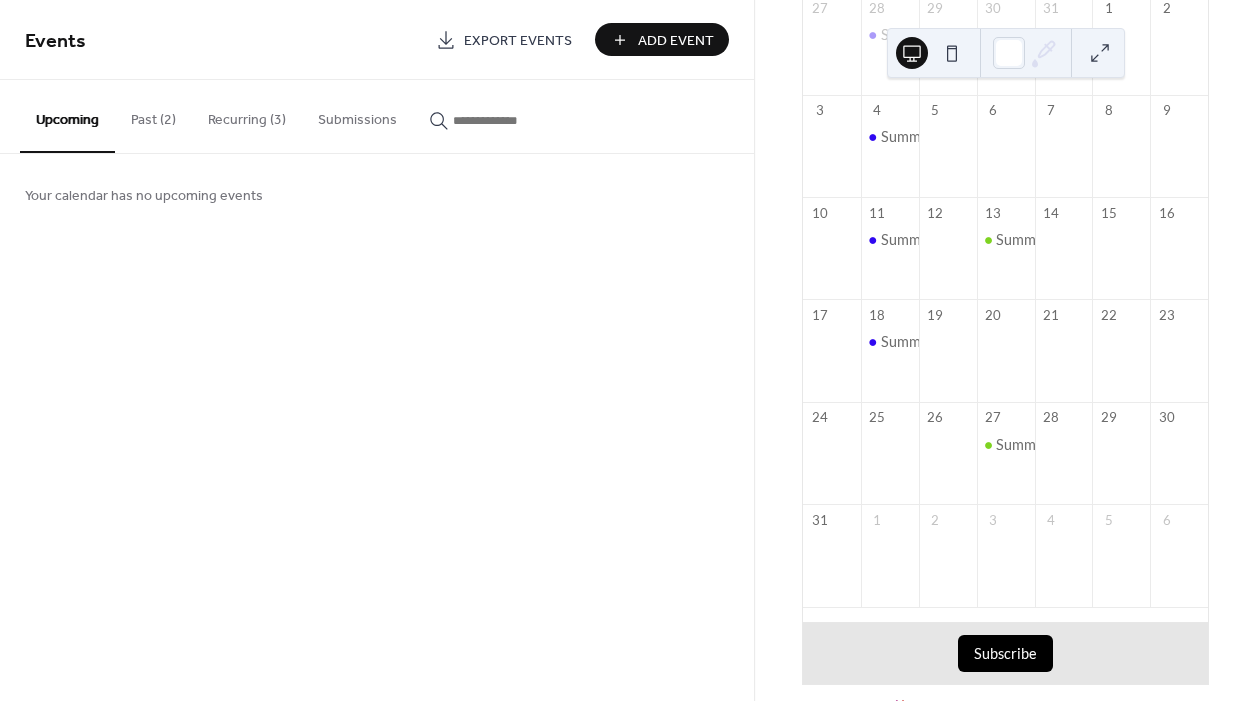 click on "Recurring  (3)" at bounding box center [247, 115] 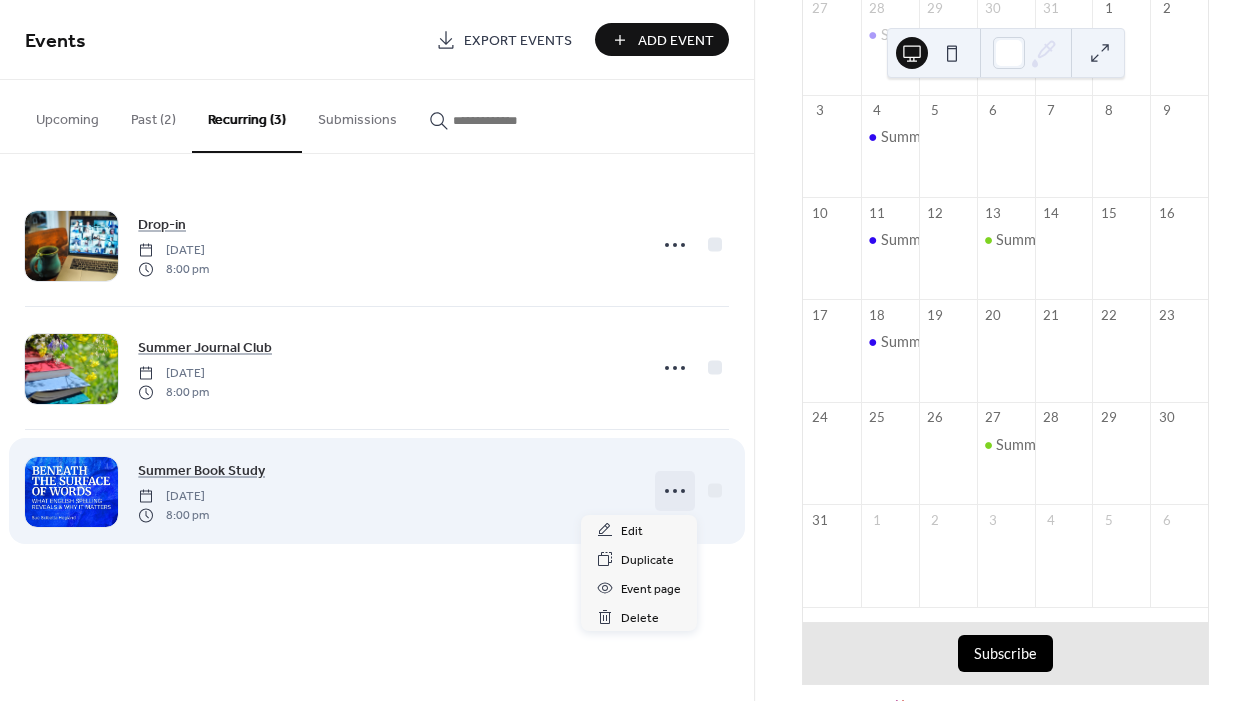 click 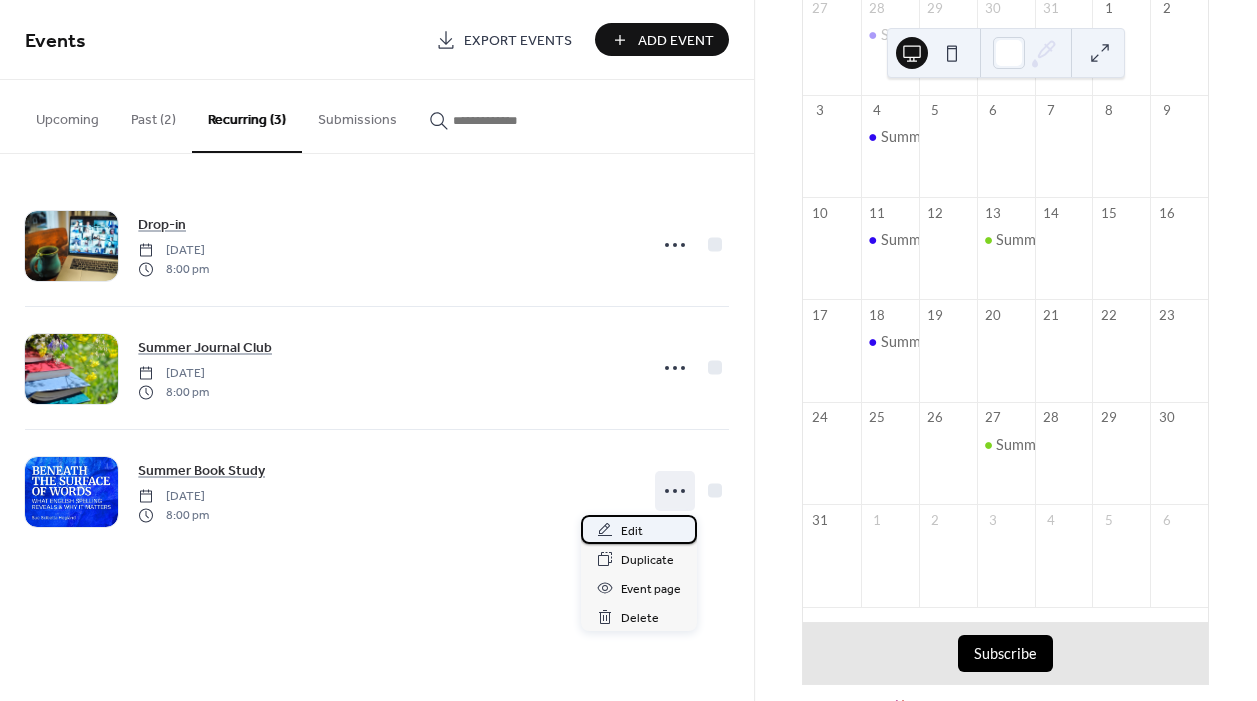 click on "Edit" at bounding box center (632, 531) 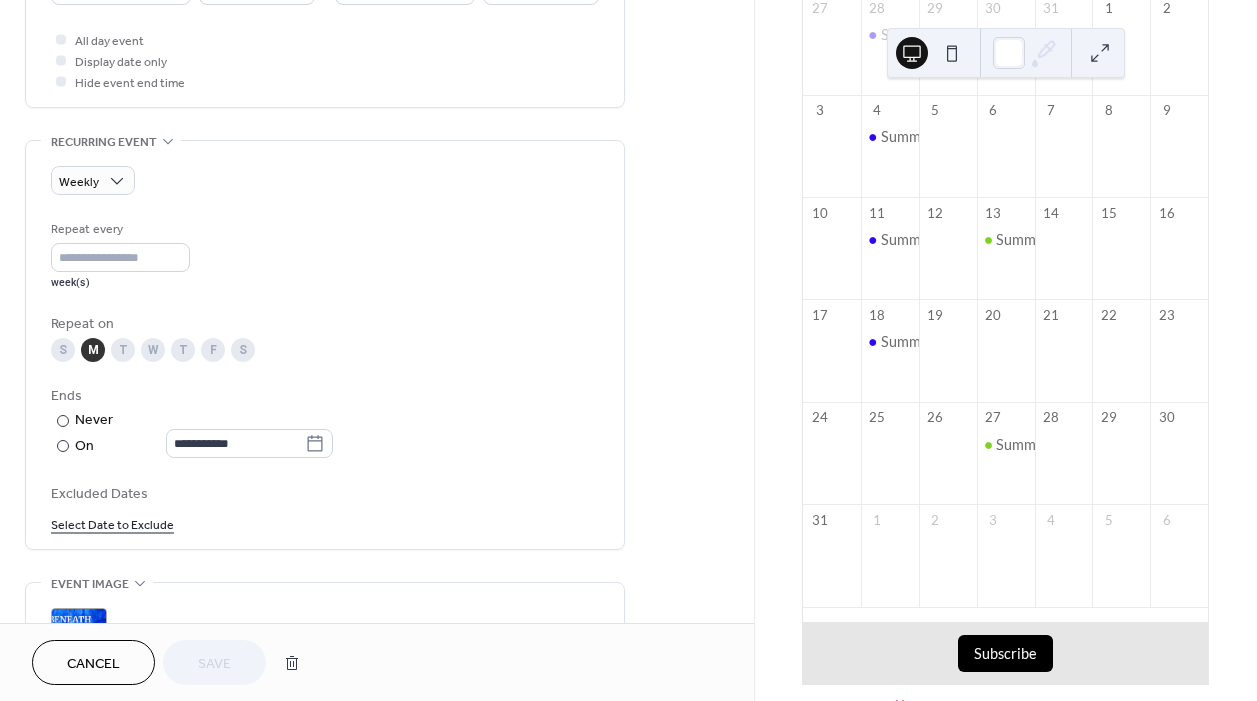 scroll, scrollTop: 749, scrollLeft: 0, axis: vertical 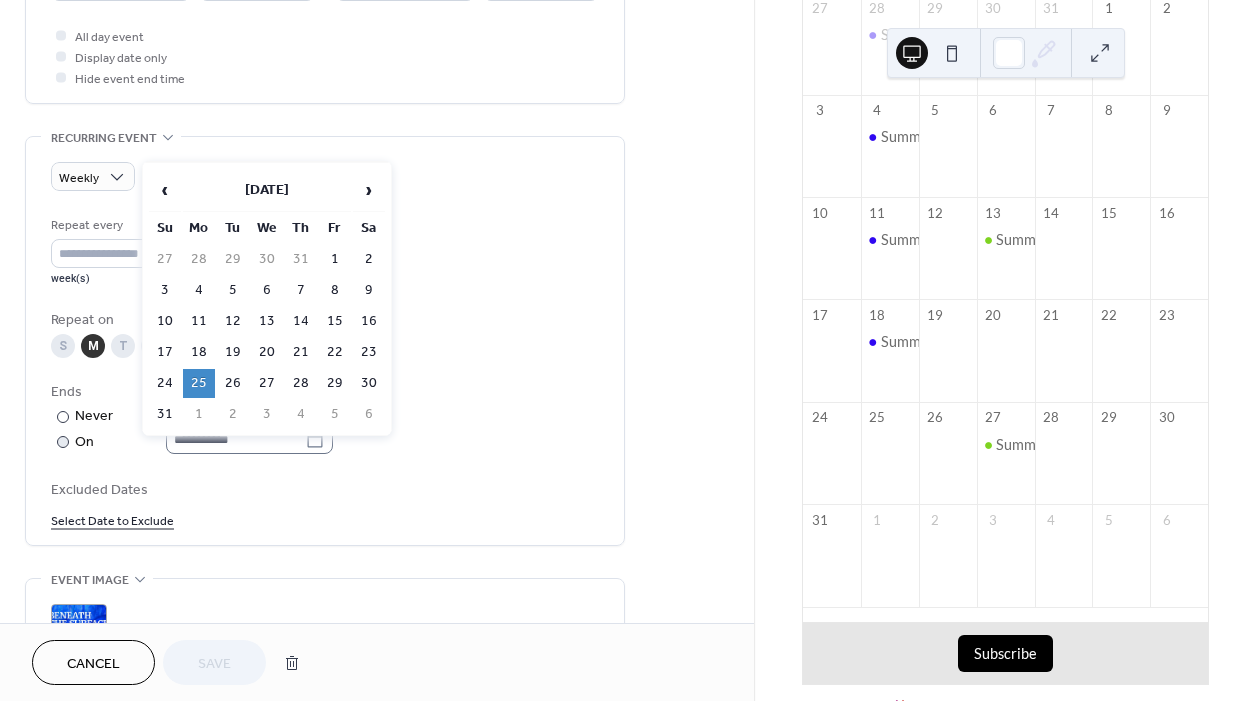 click 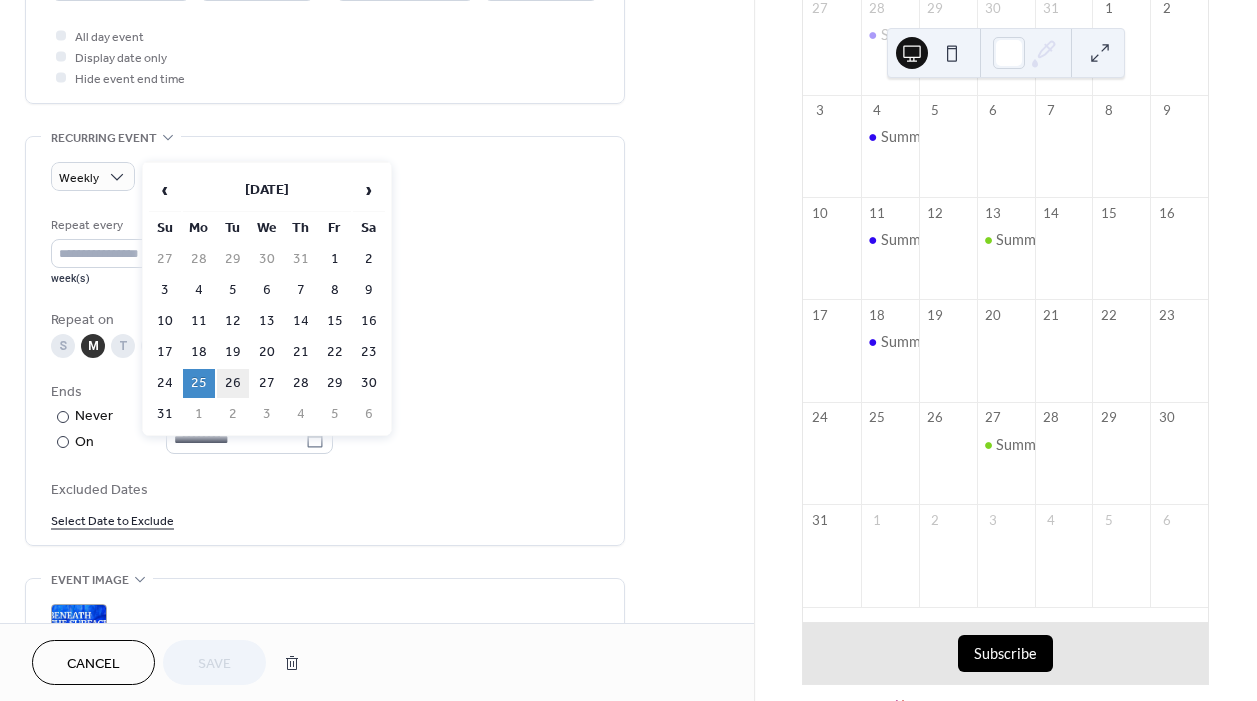 click on "26" at bounding box center (233, 383) 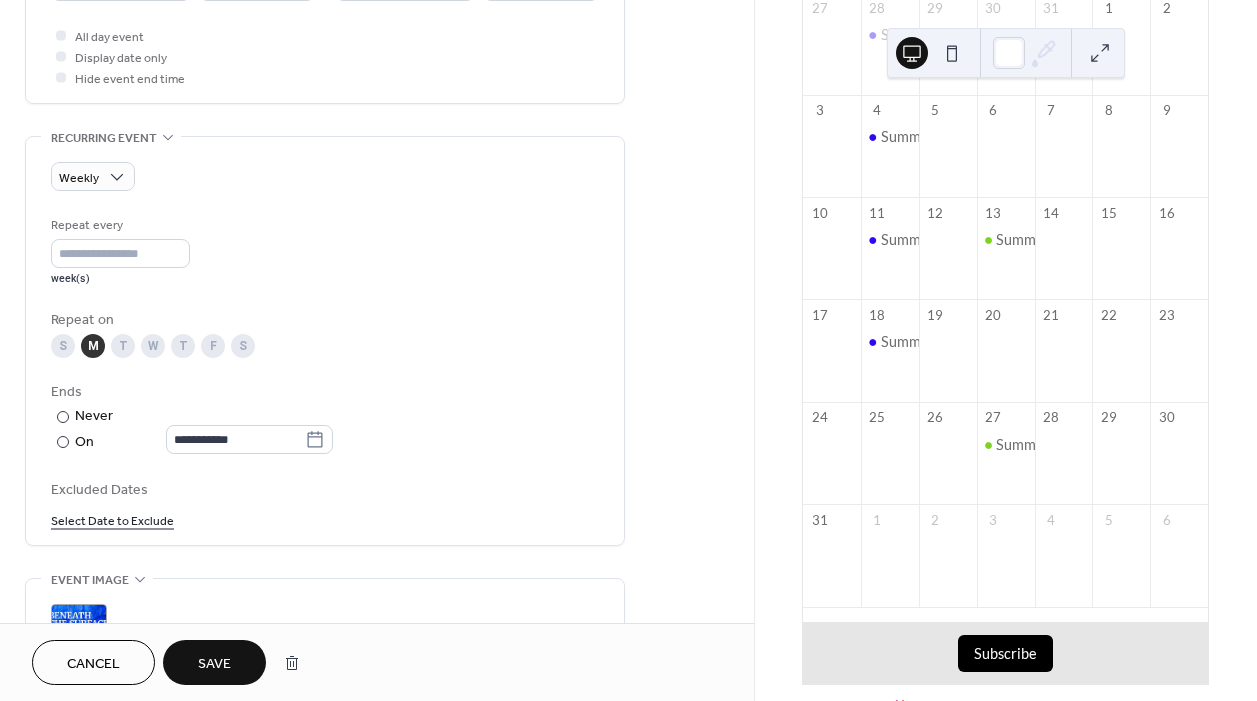 click on "Save" at bounding box center (214, 664) 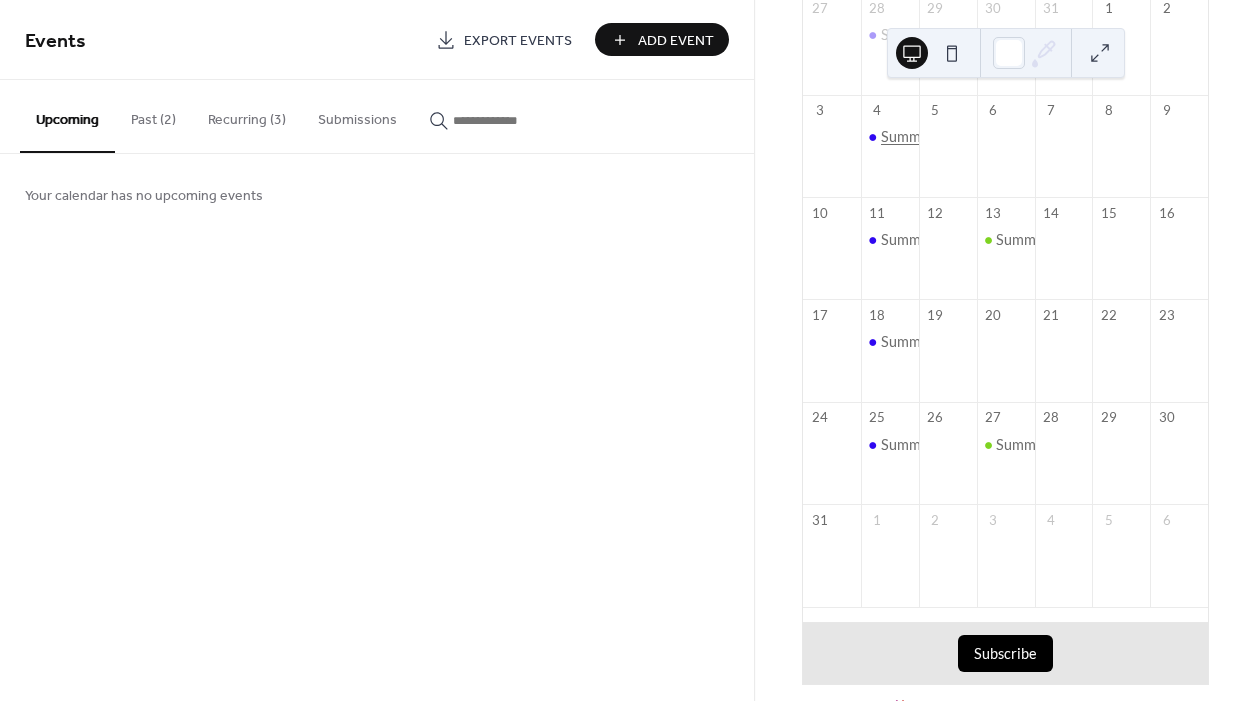 click on "Summer Book Study" at bounding box center (945, 137) 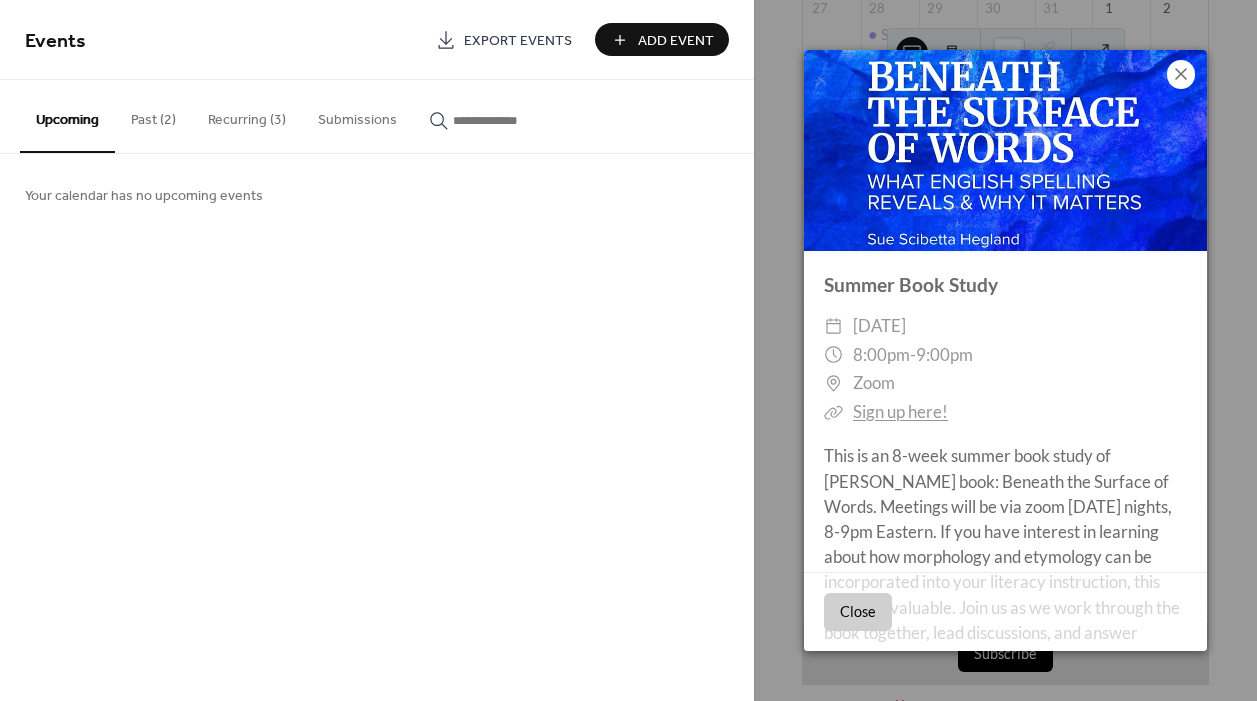 click 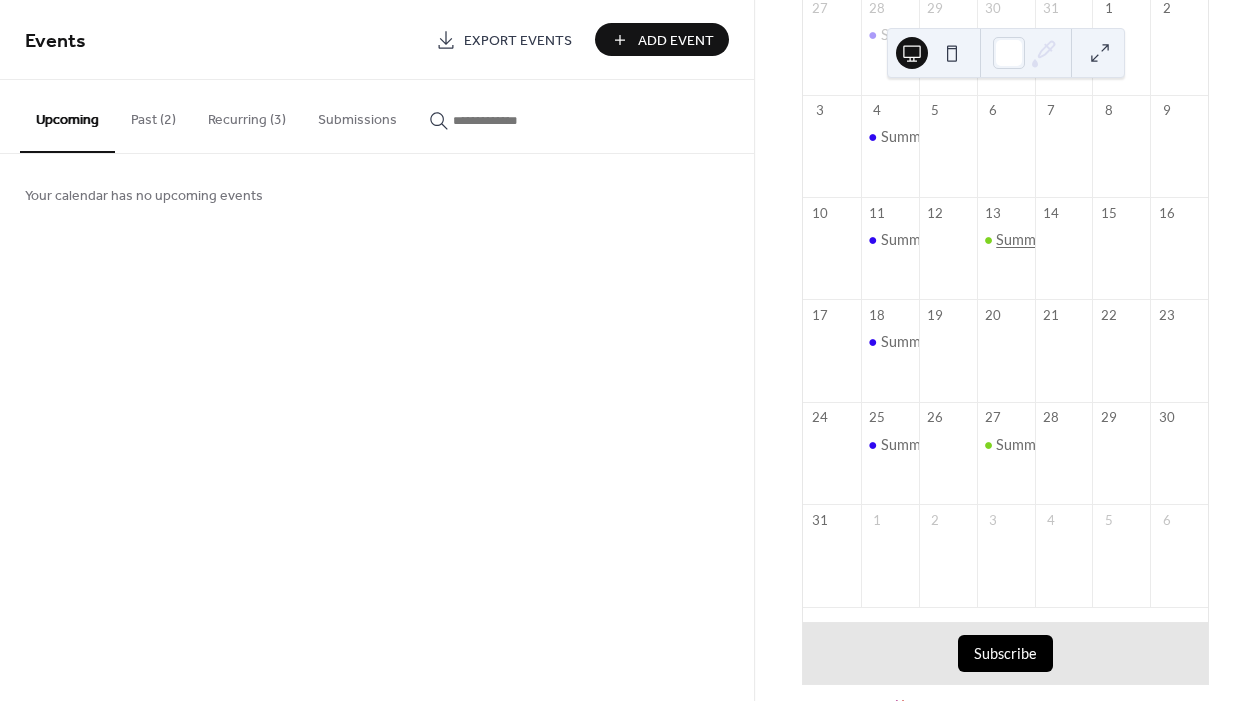 click on "Summer Journal Club" at bounding box center [1064, 240] 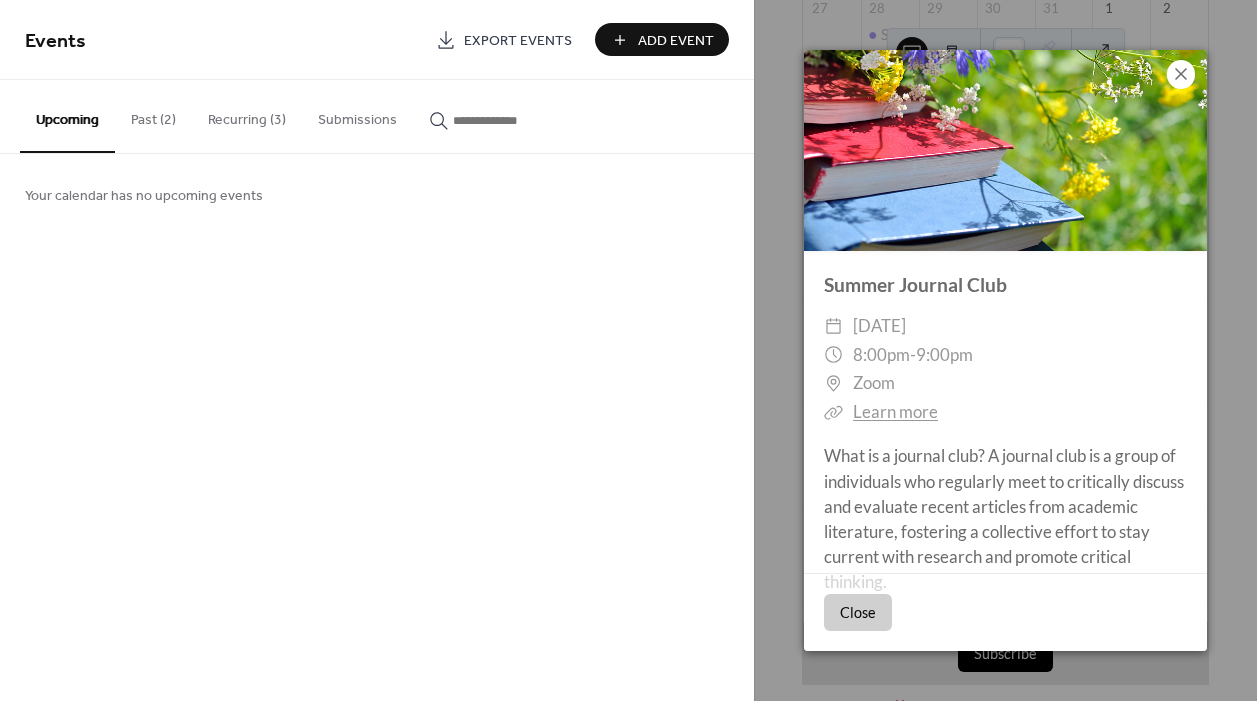 click 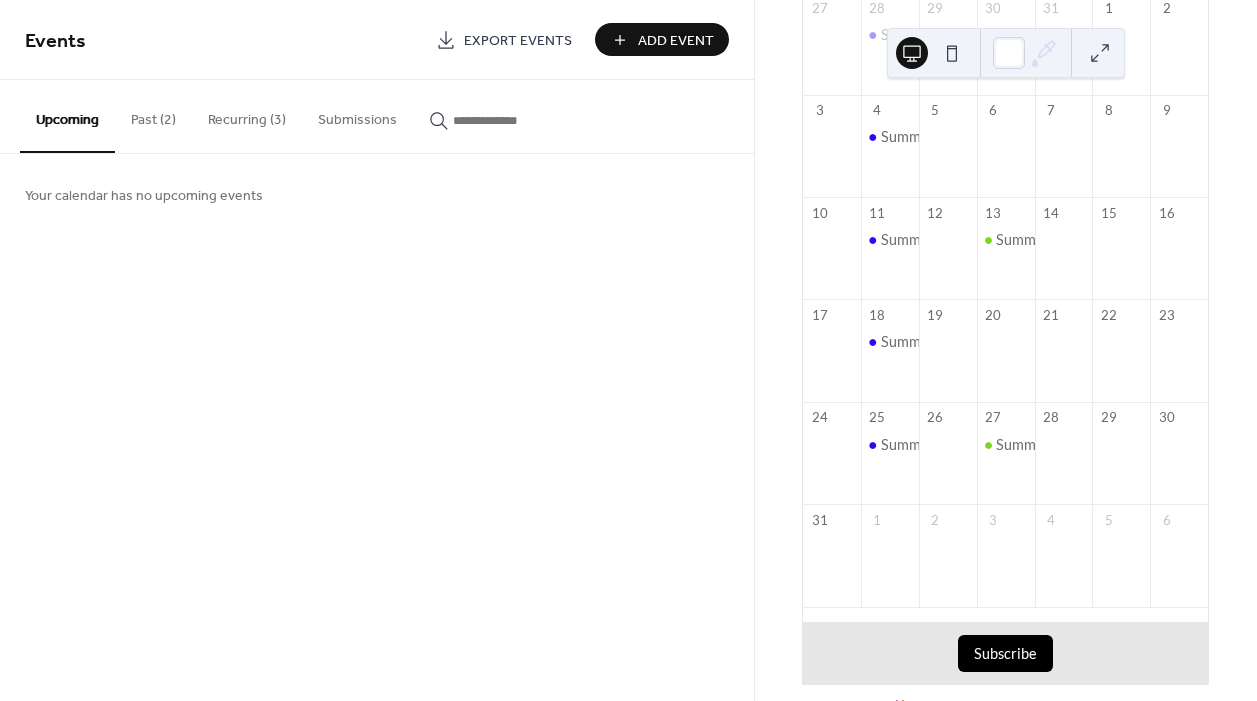 click on "Add Event" at bounding box center (676, 41) 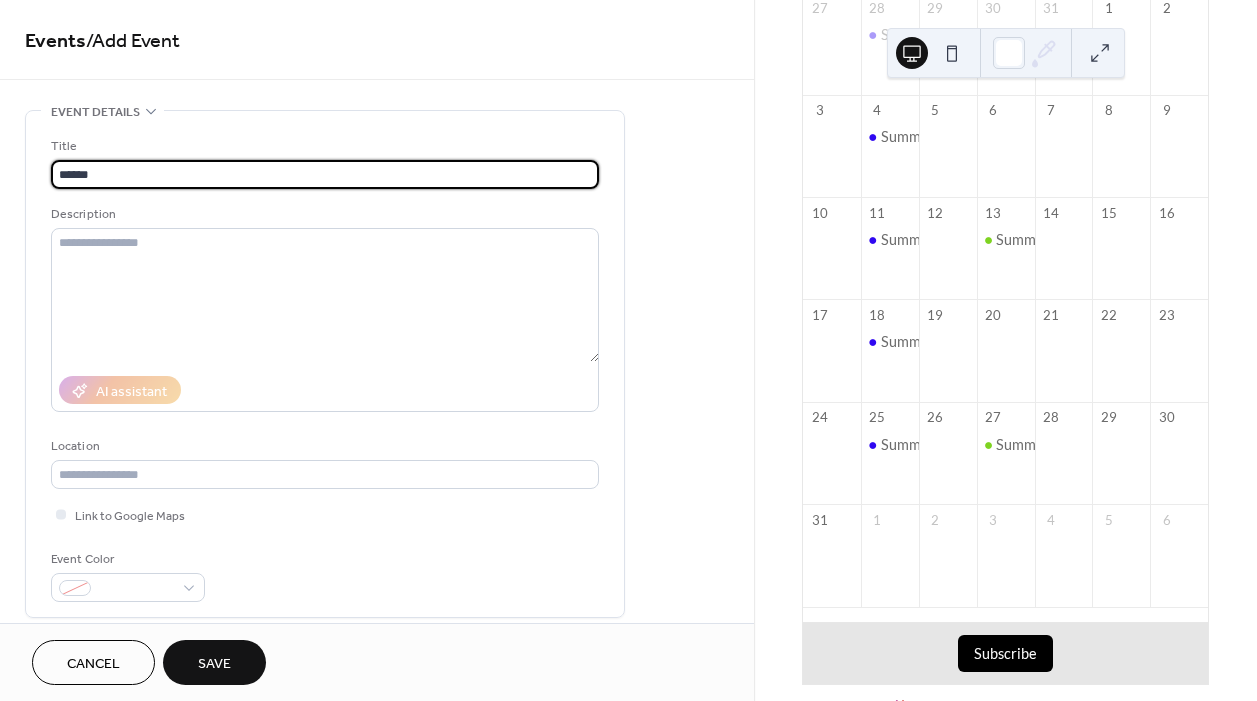 drag, startPoint x: 119, startPoint y: 240, endPoint x: 124, endPoint y: 177, distance: 63.1981 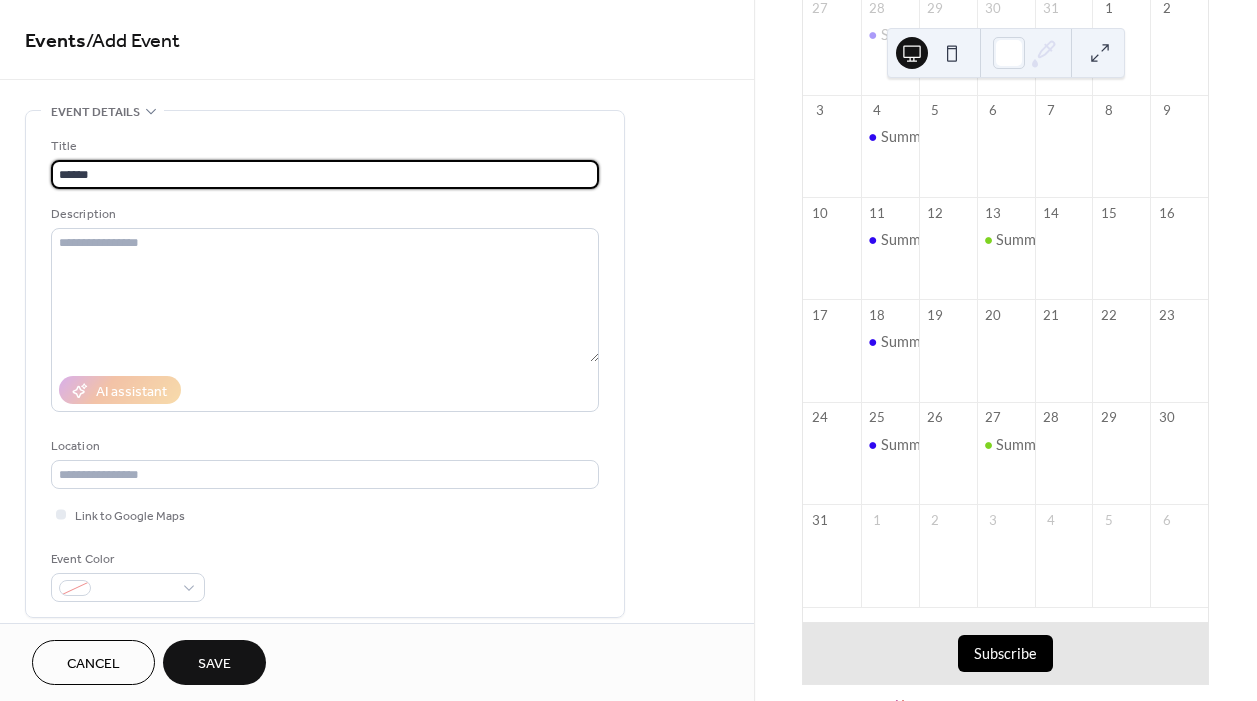 click on "******" at bounding box center (325, 174) 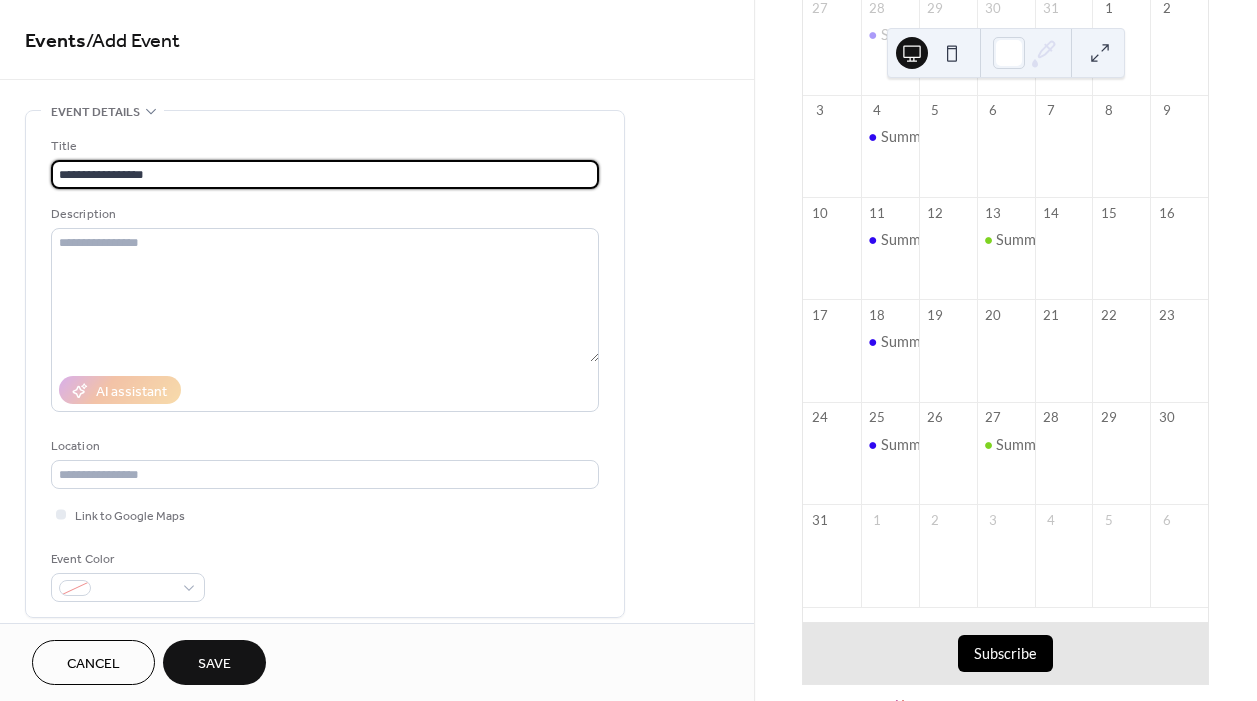 click on "**********" at bounding box center (325, 174) 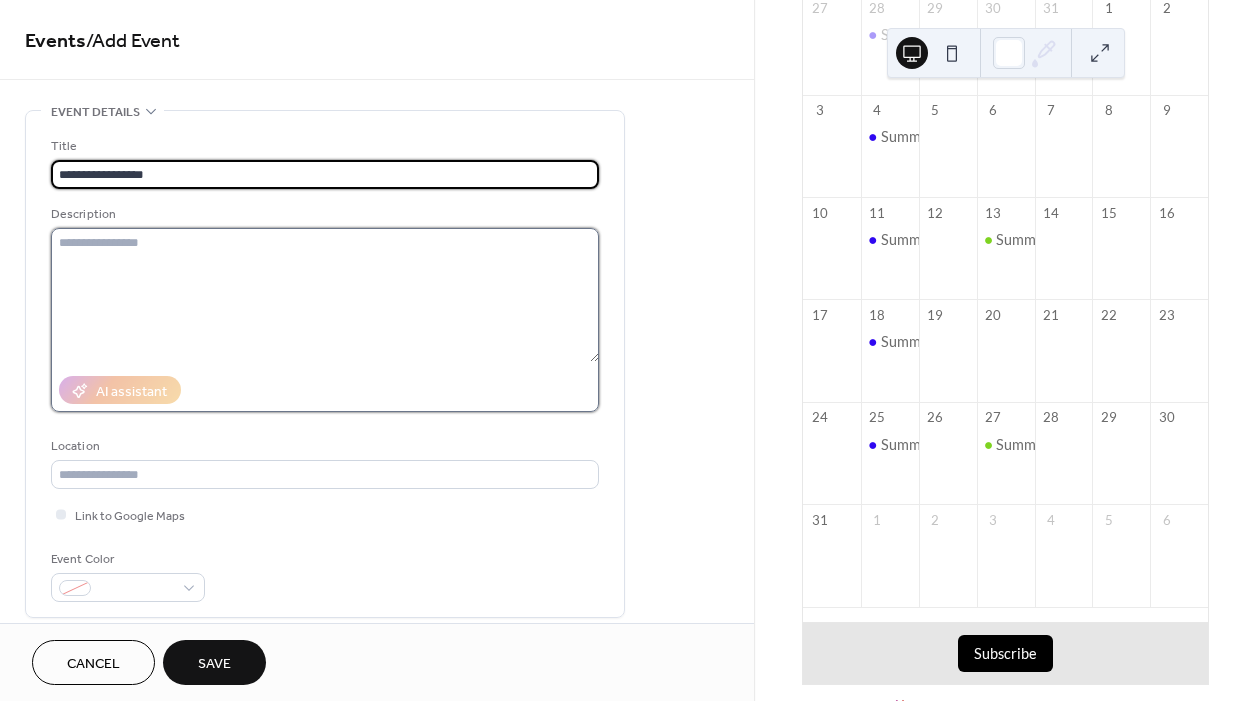 click at bounding box center [325, 295] 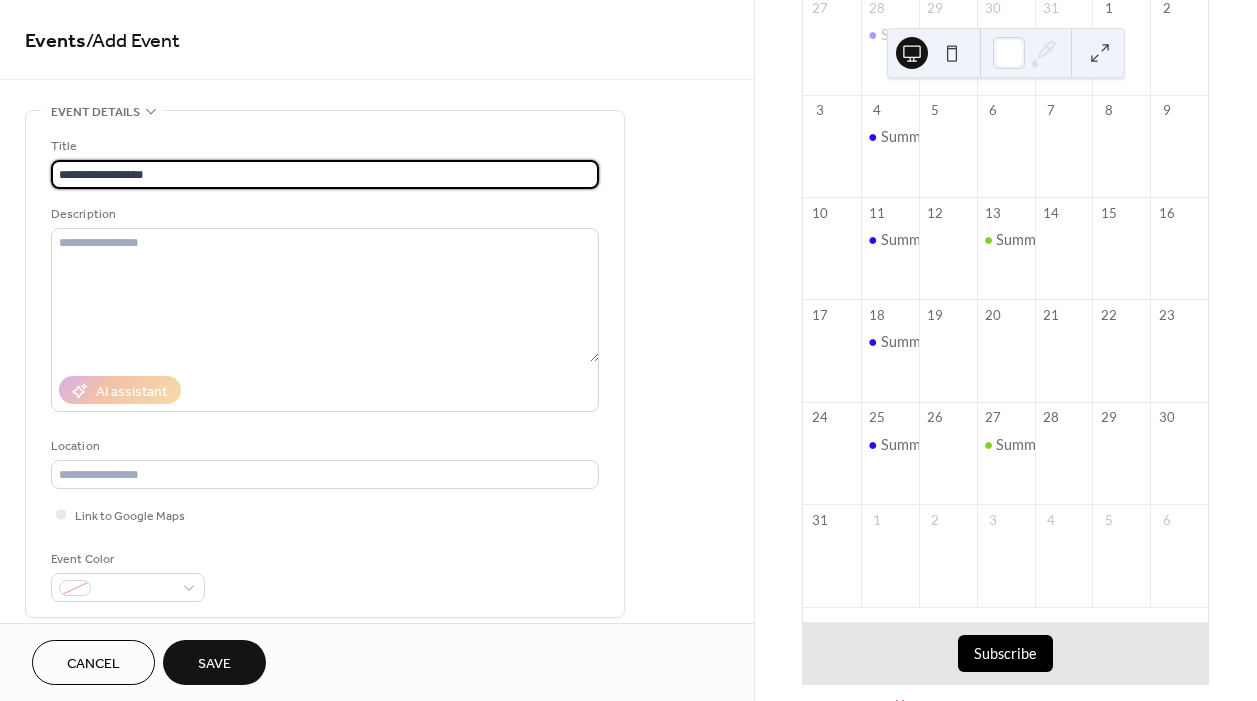 click on "**********" at bounding box center (325, 174) 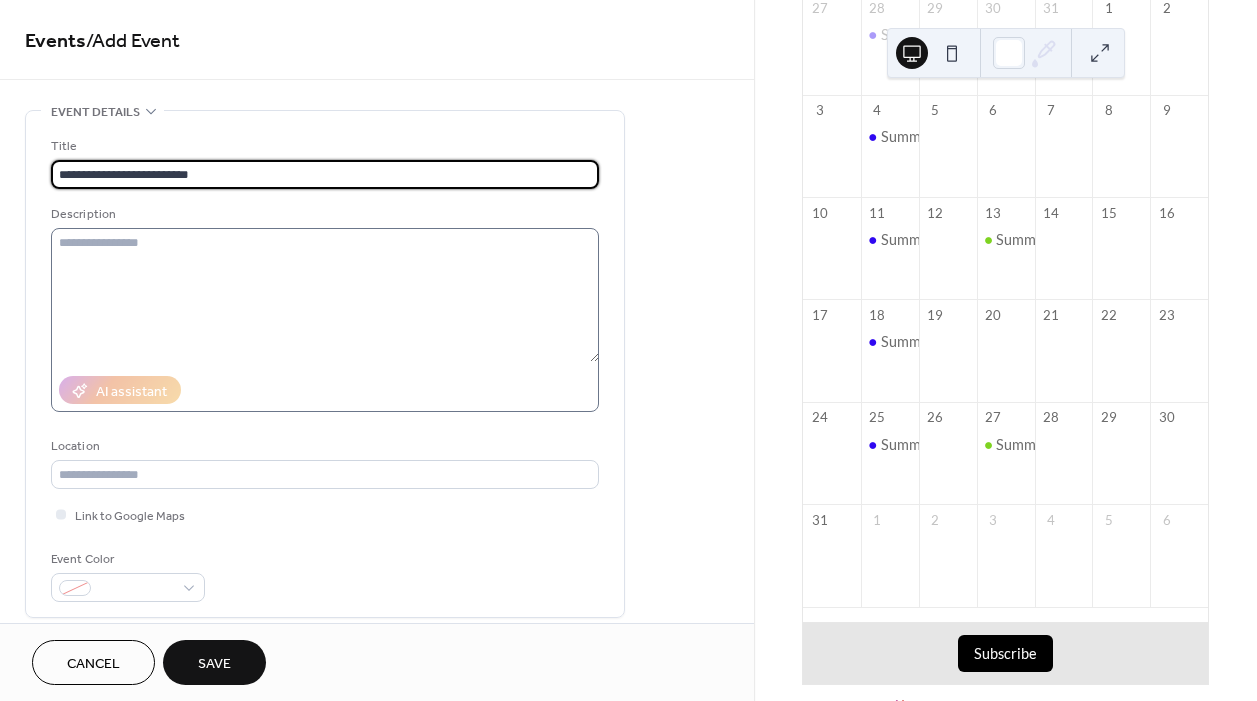 type on "**********" 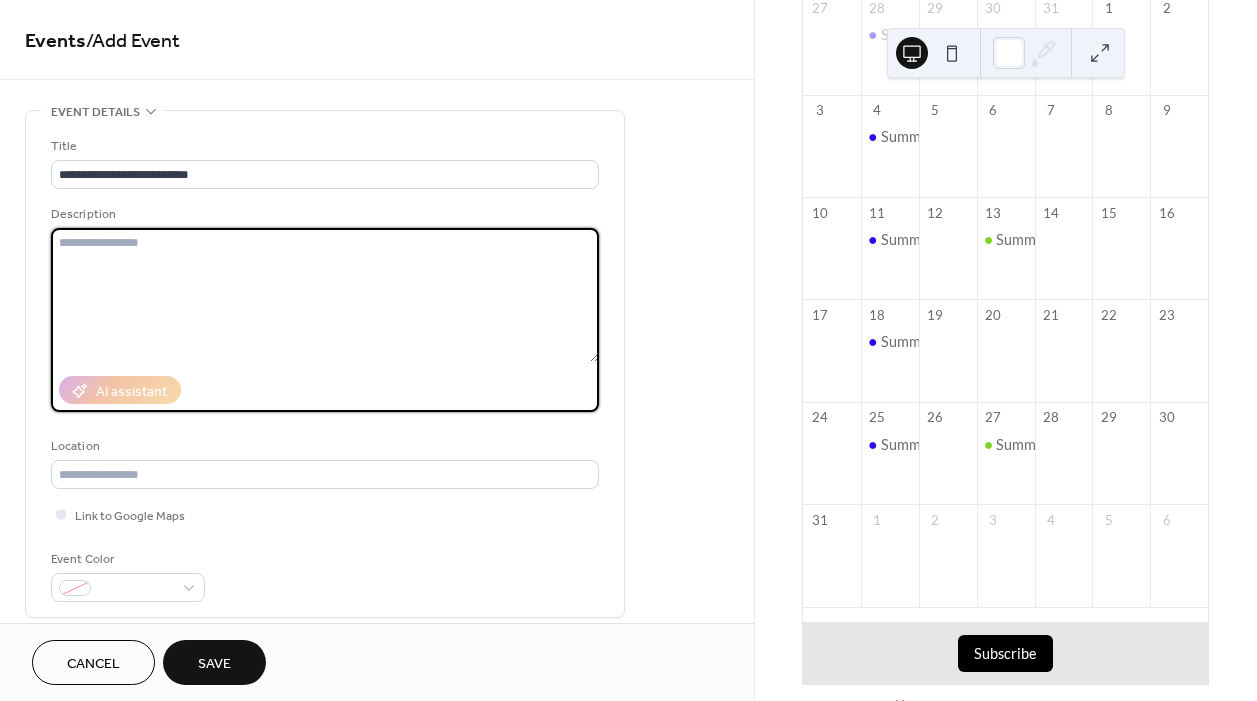 click at bounding box center [325, 295] 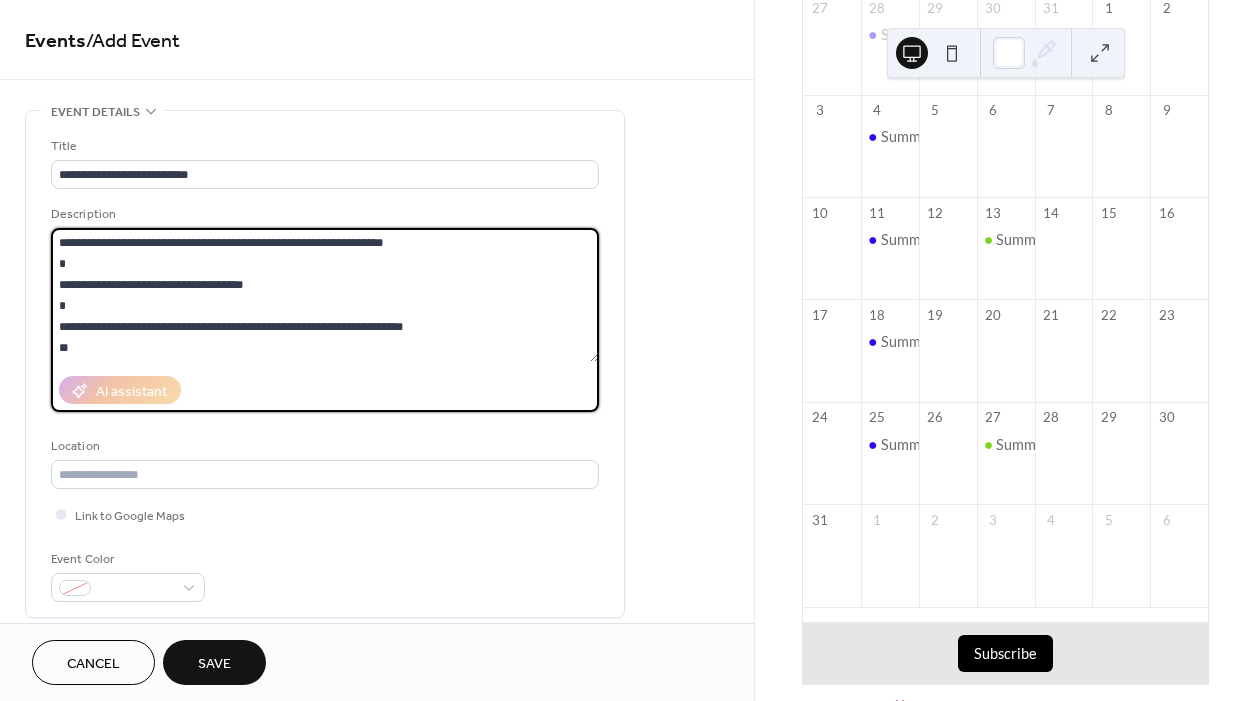 scroll, scrollTop: 0, scrollLeft: 0, axis: both 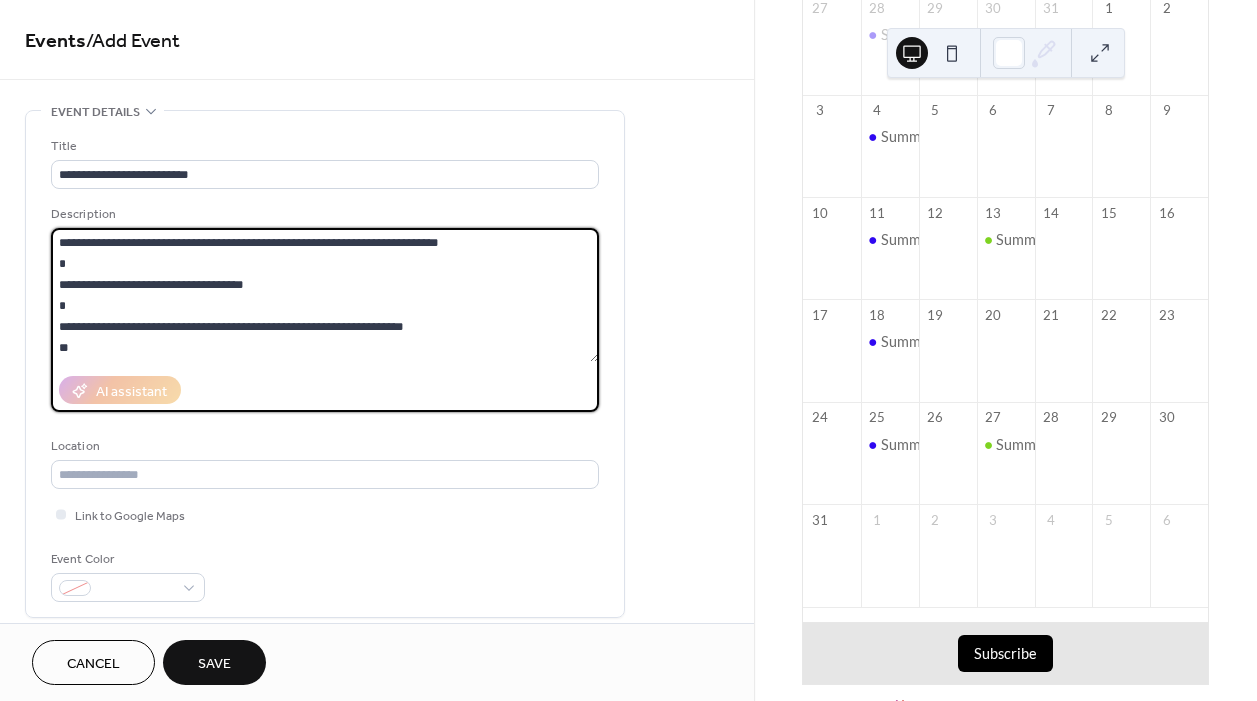click on "**********" at bounding box center [325, 295] 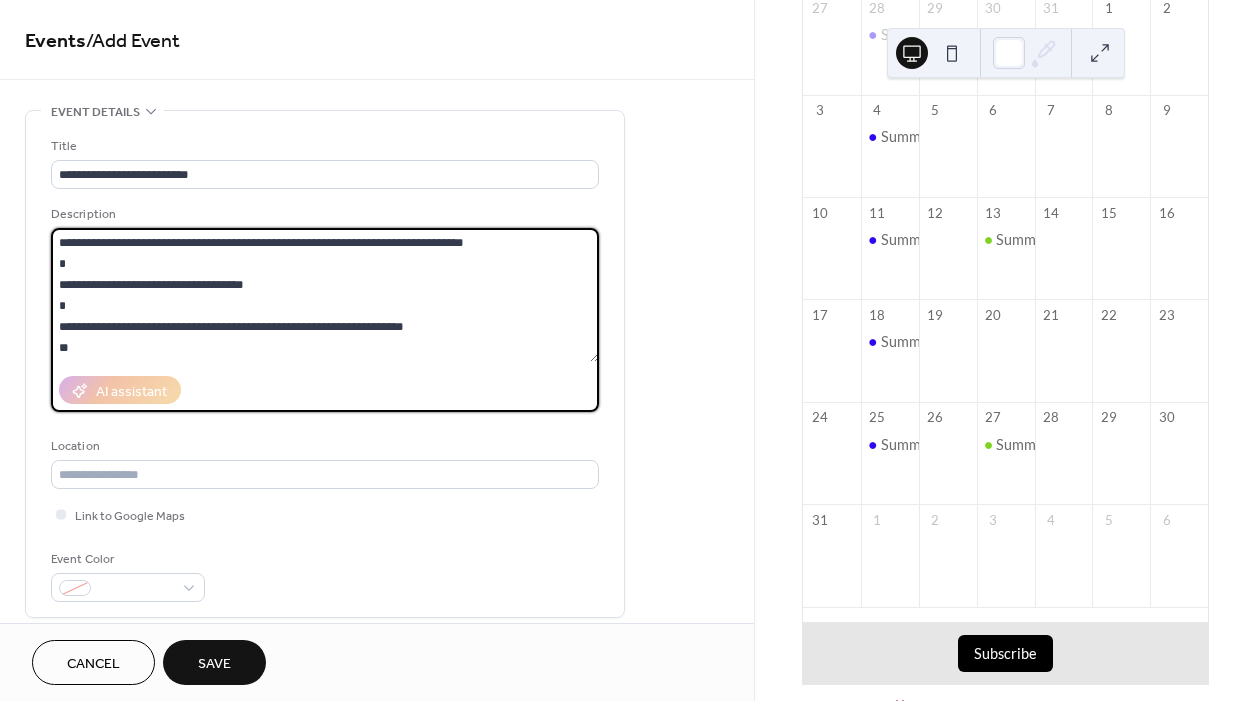 click on "**********" at bounding box center (325, 295) 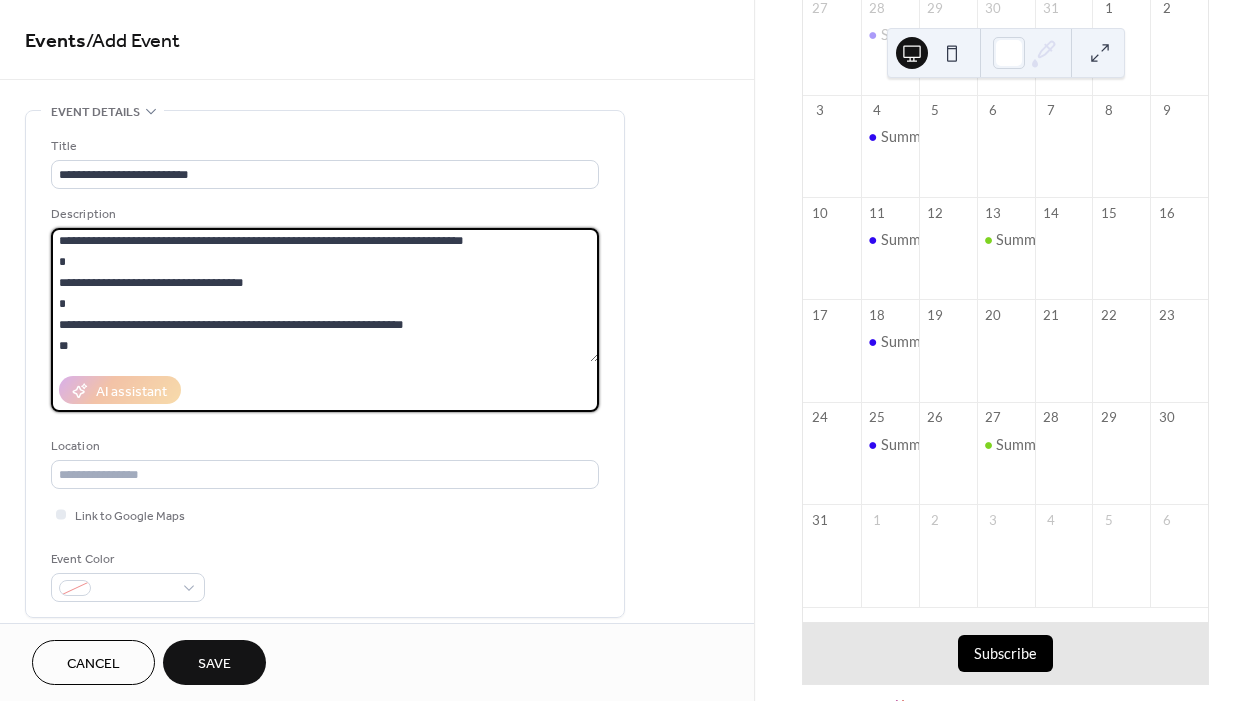 scroll, scrollTop: 0, scrollLeft: 0, axis: both 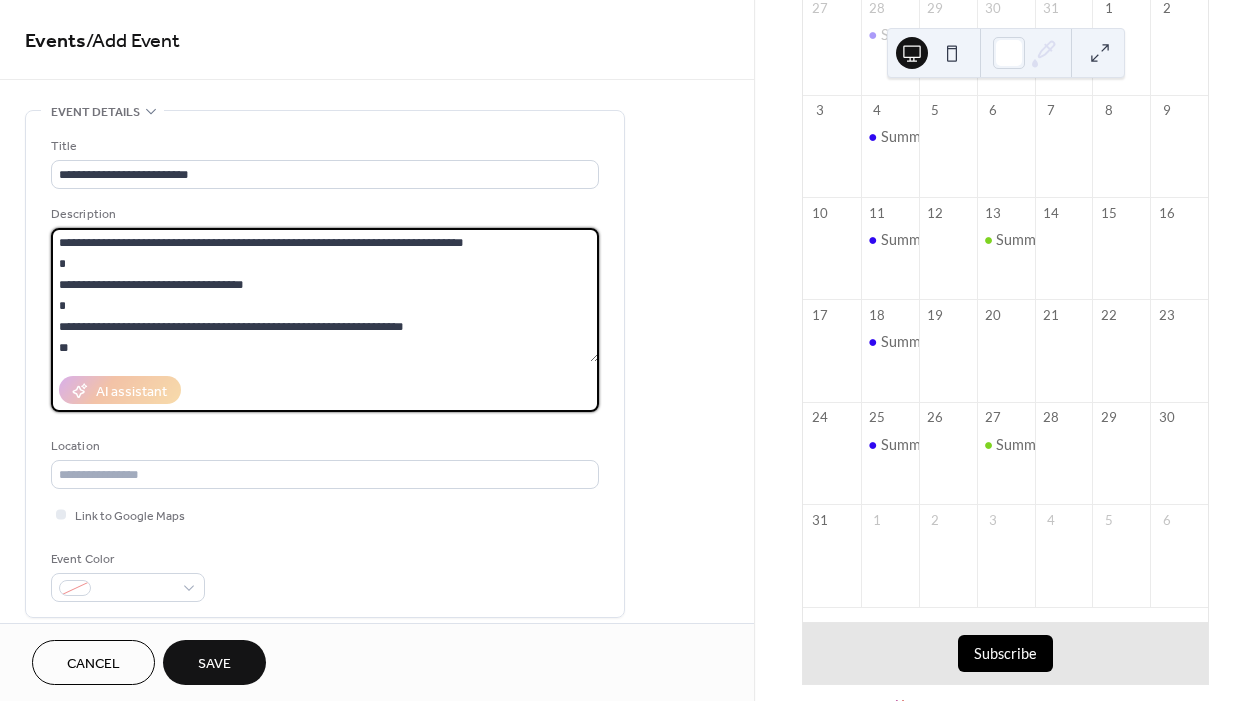 drag, startPoint x: 254, startPoint y: 283, endPoint x: 42, endPoint y: 288, distance: 212.05896 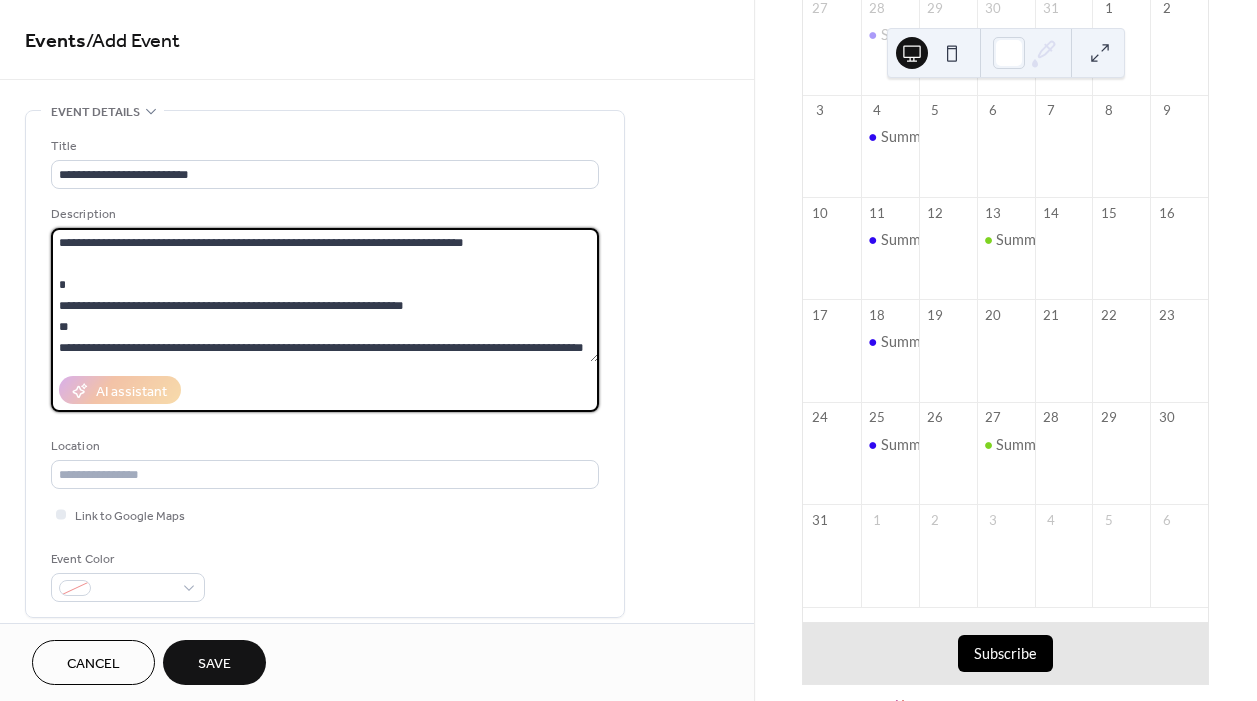 click on "**********" at bounding box center [325, 295] 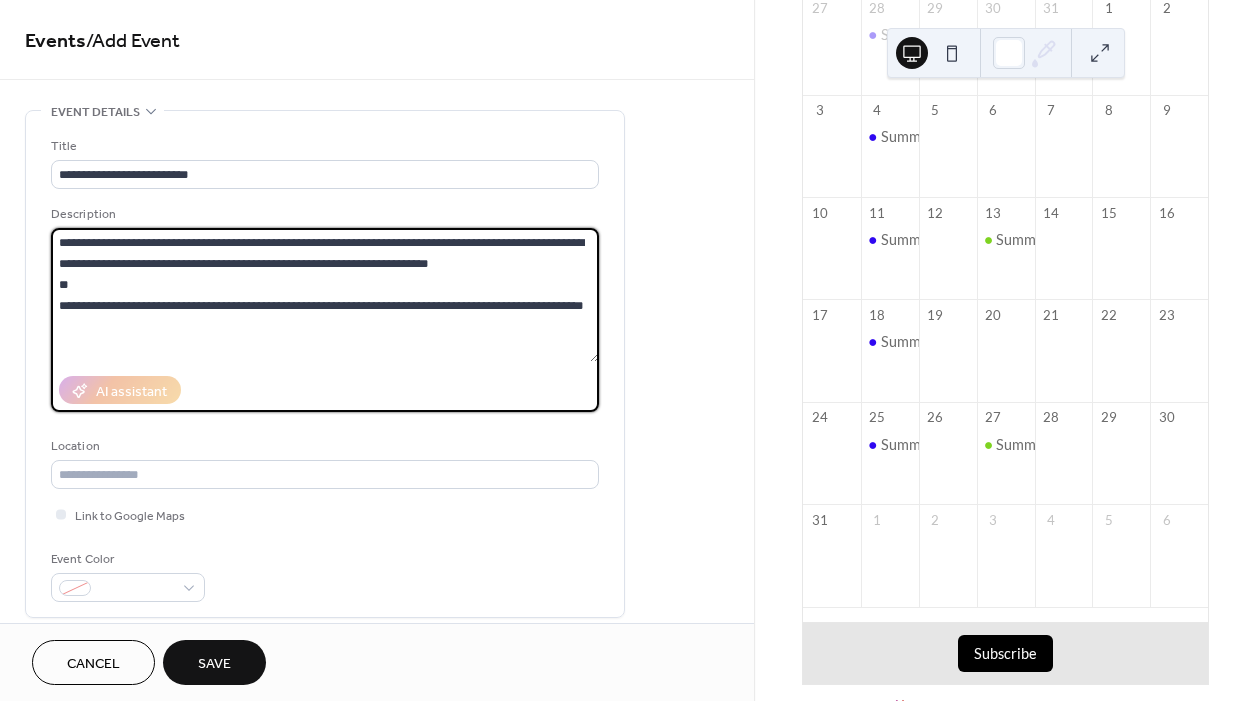 click on "**********" at bounding box center [325, 295] 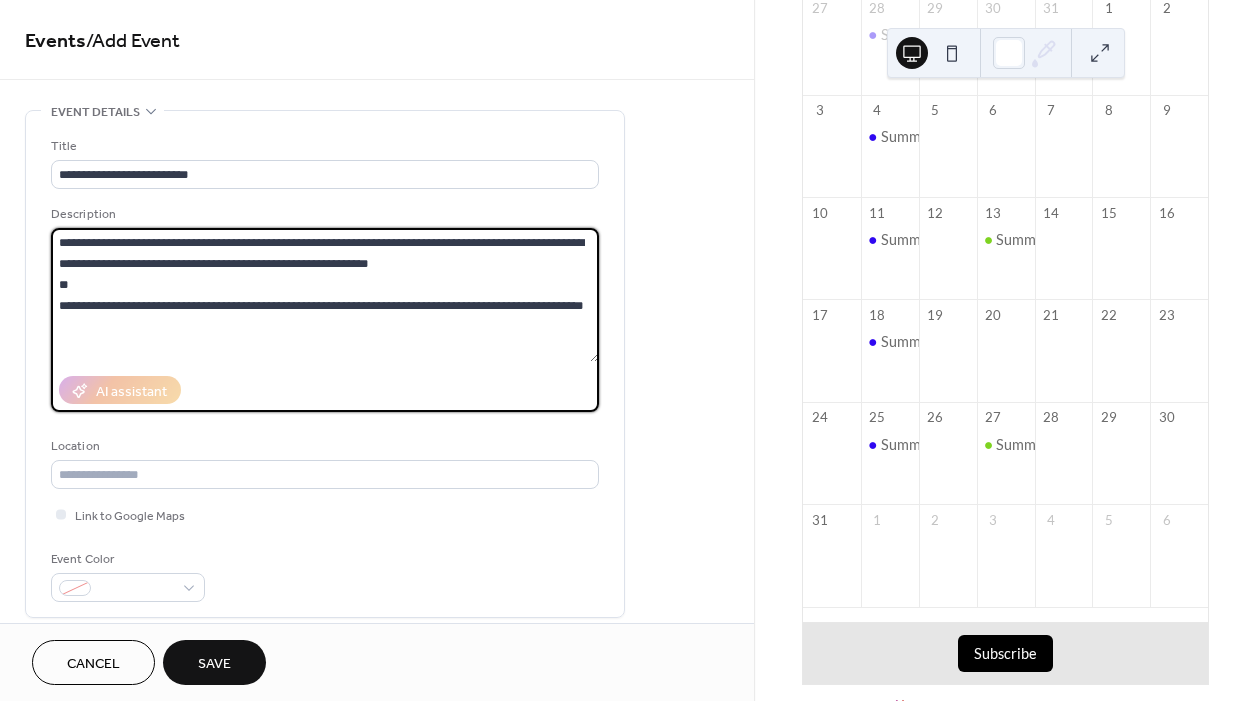 click on "**********" at bounding box center (325, 295) 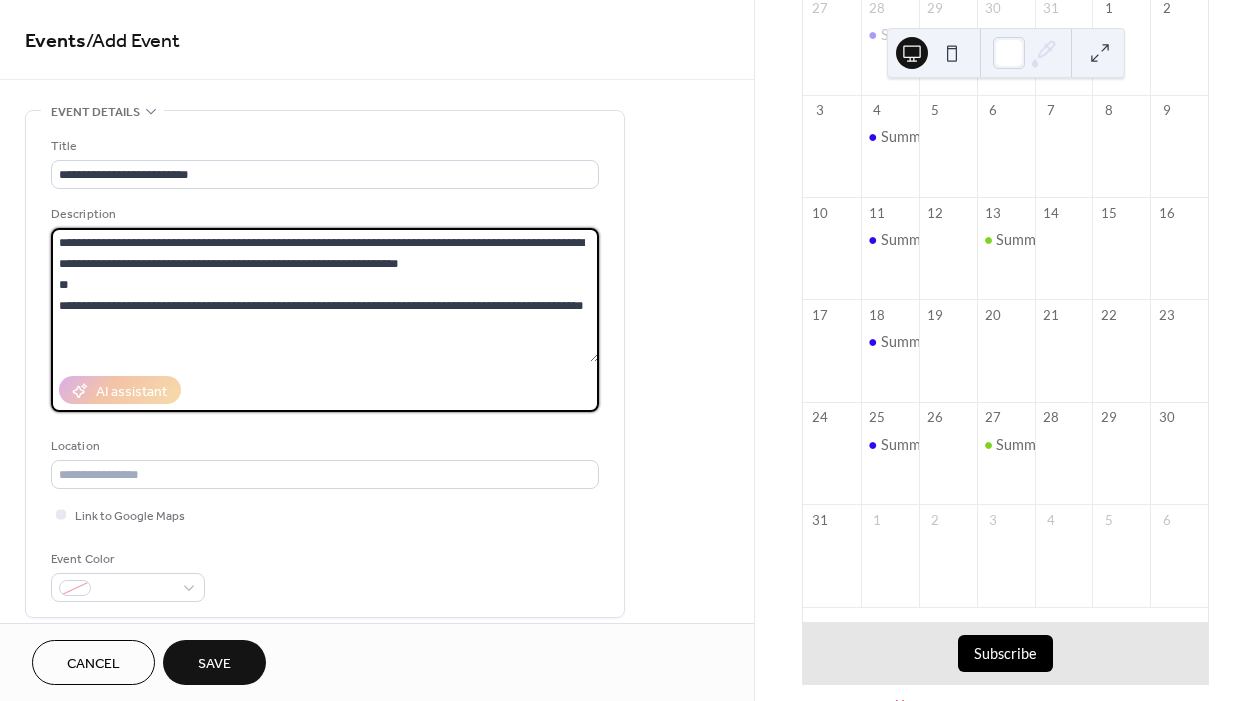 click on "**********" at bounding box center (325, 295) 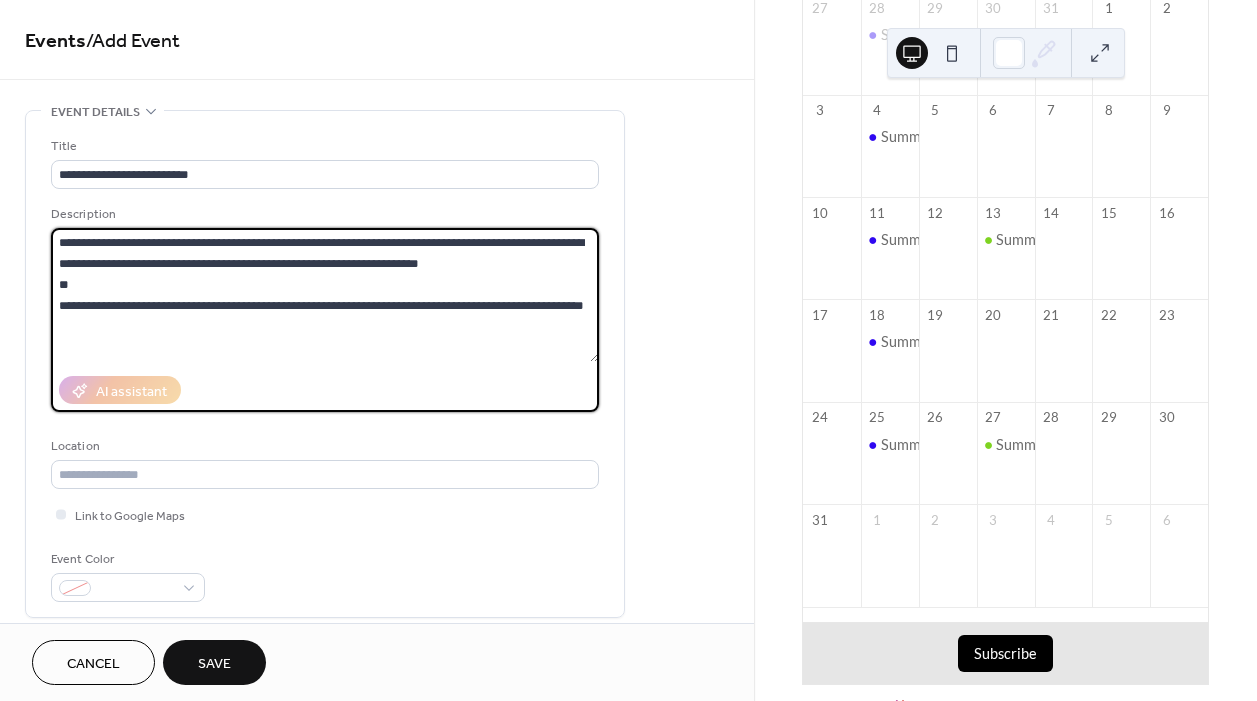 drag, startPoint x: 363, startPoint y: 265, endPoint x: 352, endPoint y: 262, distance: 11.401754 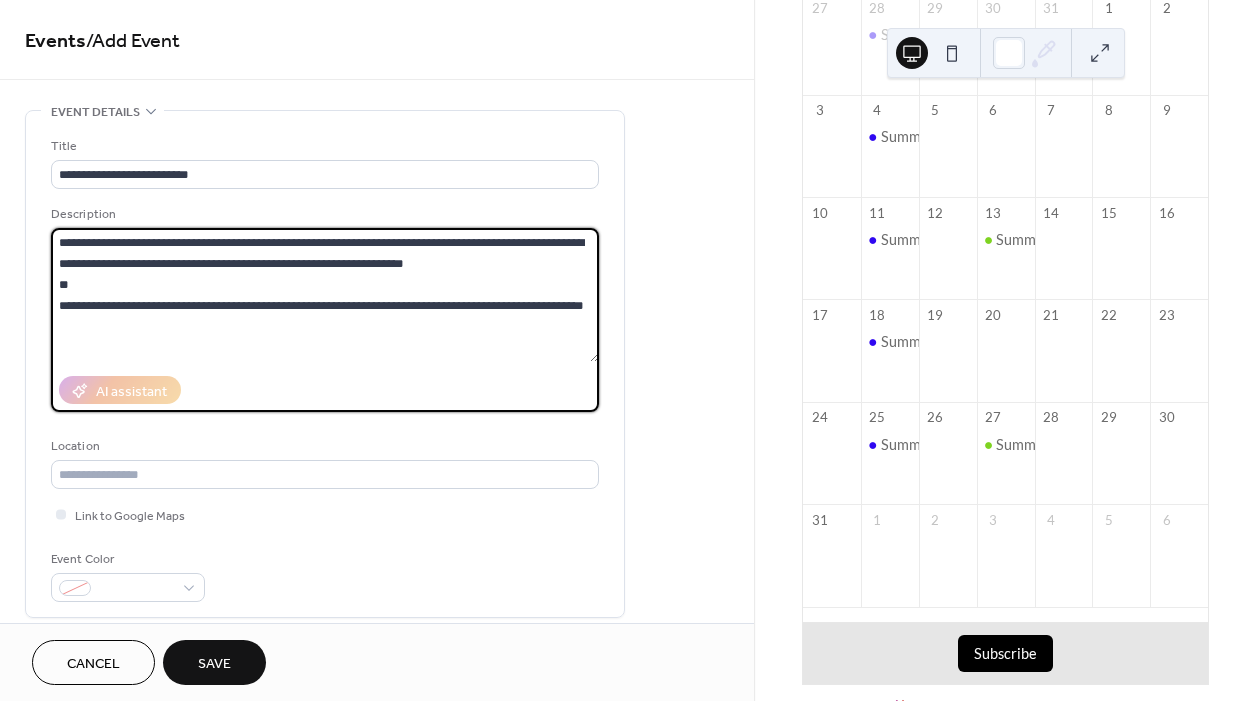 click on "**********" at bounding box center [325, 295] 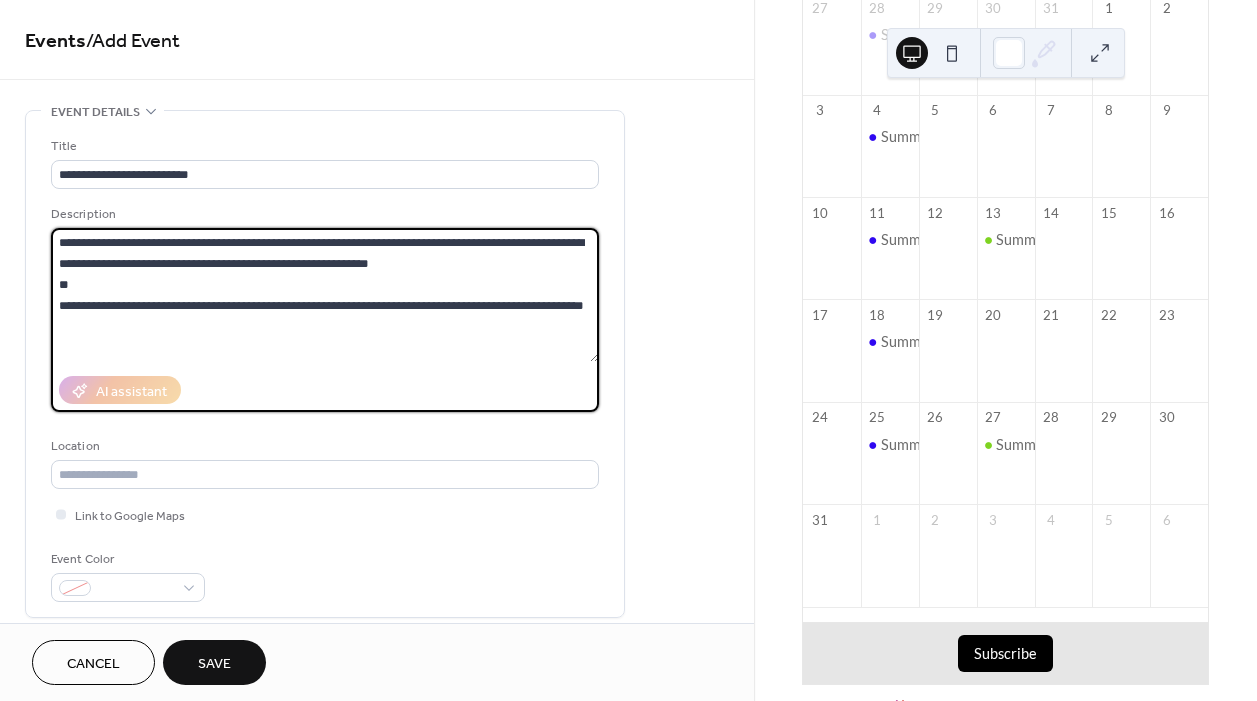 click on "**********" at bounding box center (325, 295) 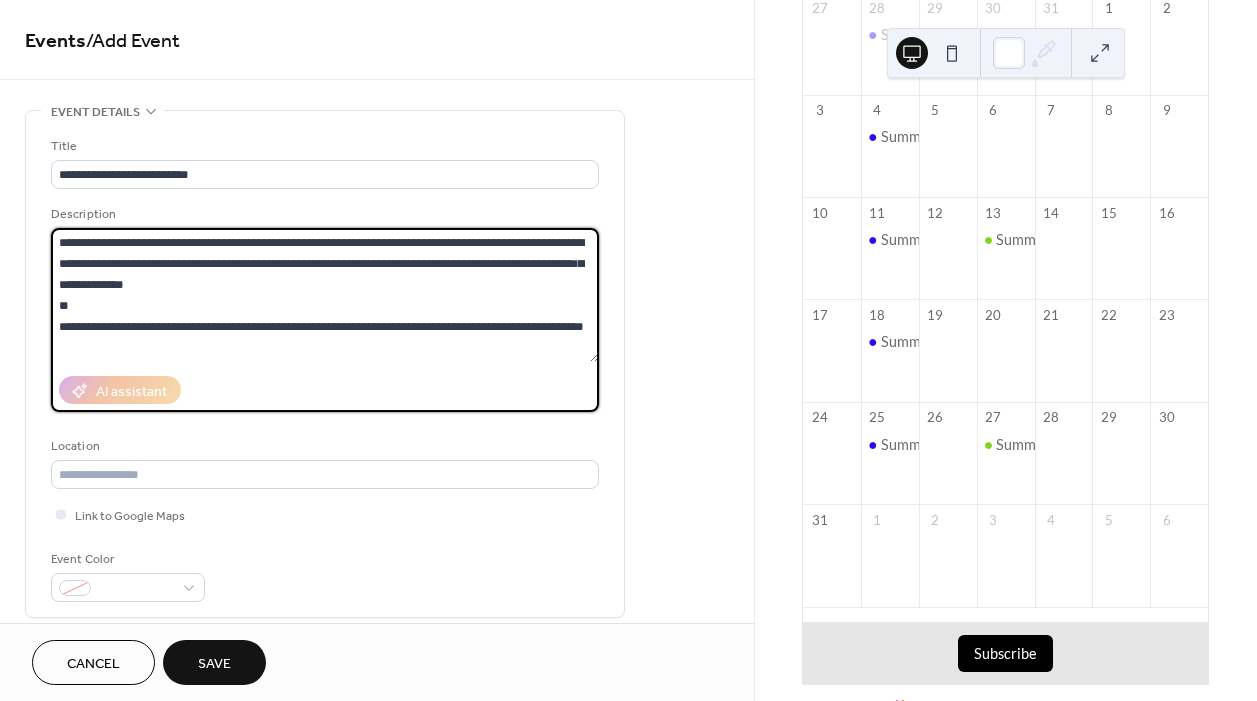 drag, startPoint x: 113, startPoint y: 346, endPoint x: 58, endPoint y: 314, distance: 63.631752 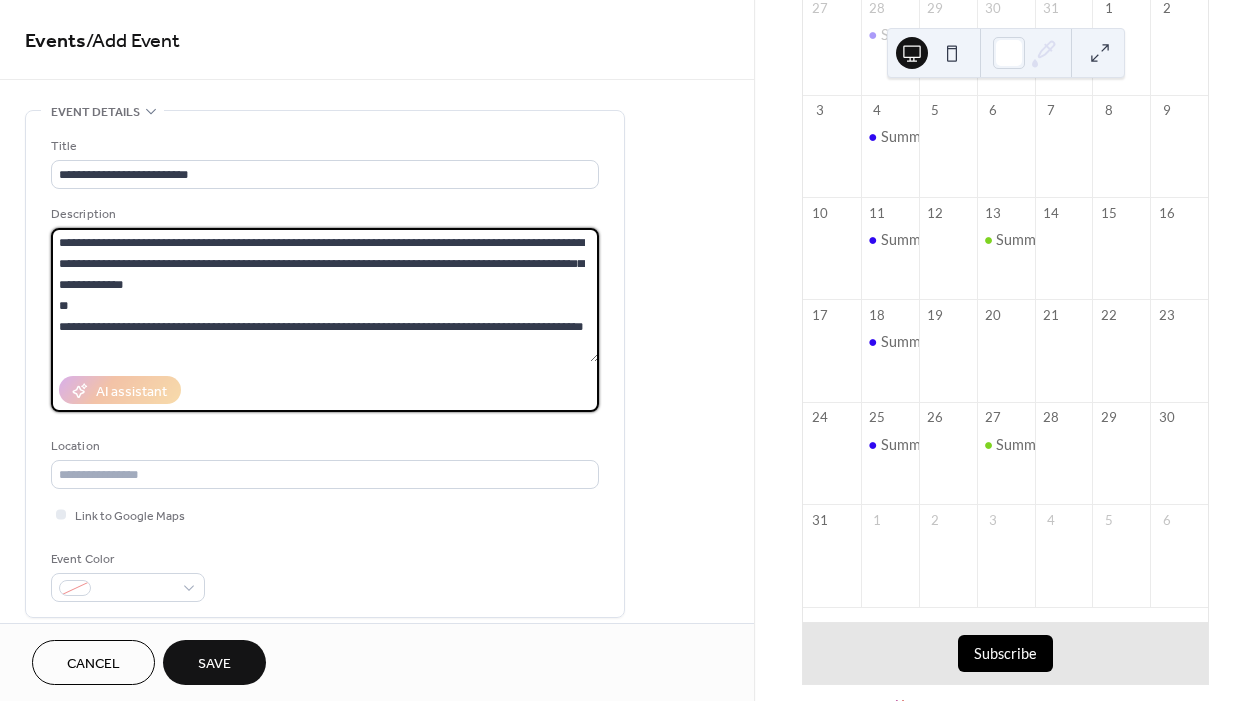 click on "**********" at bounding box center [325, 295] 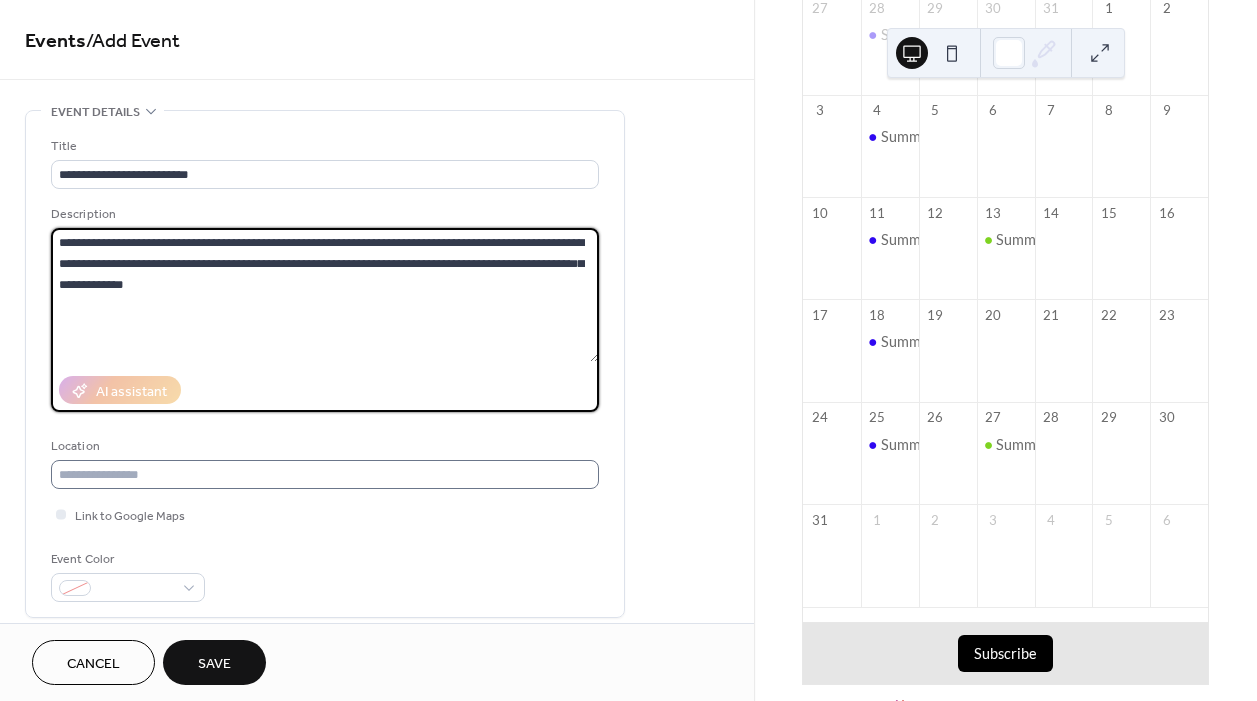type on "**********" 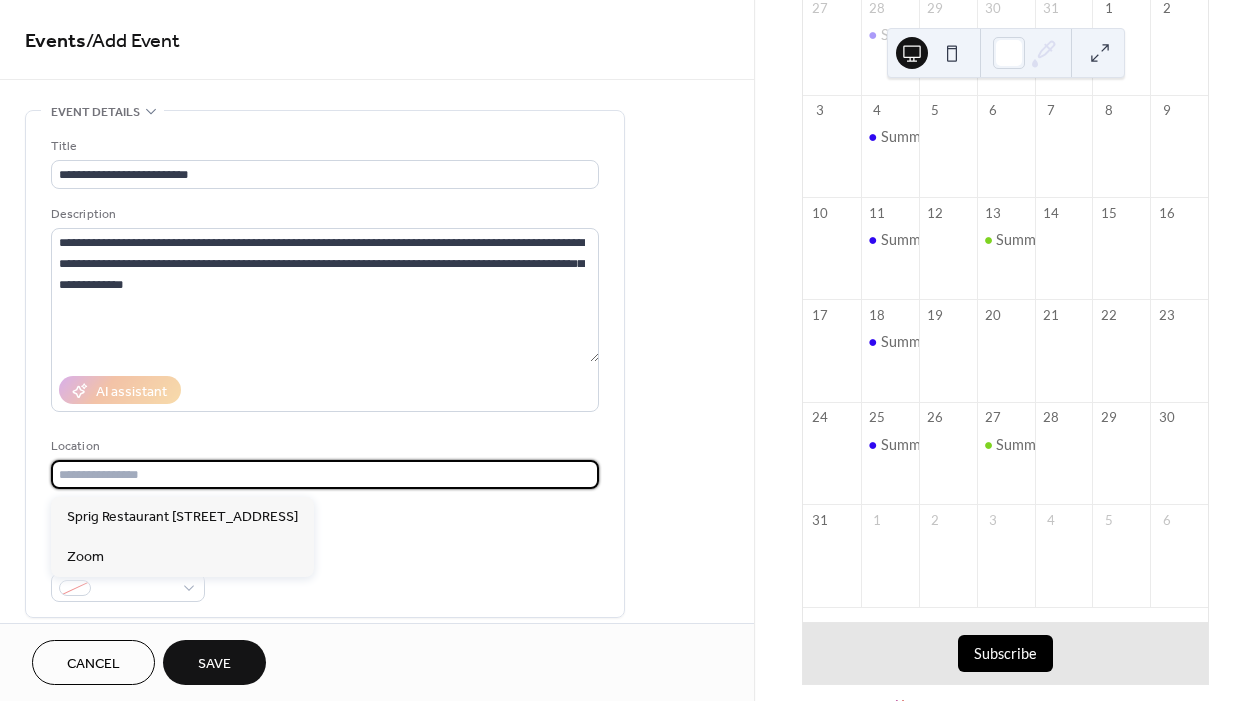 click at bounding box center (325, 474) 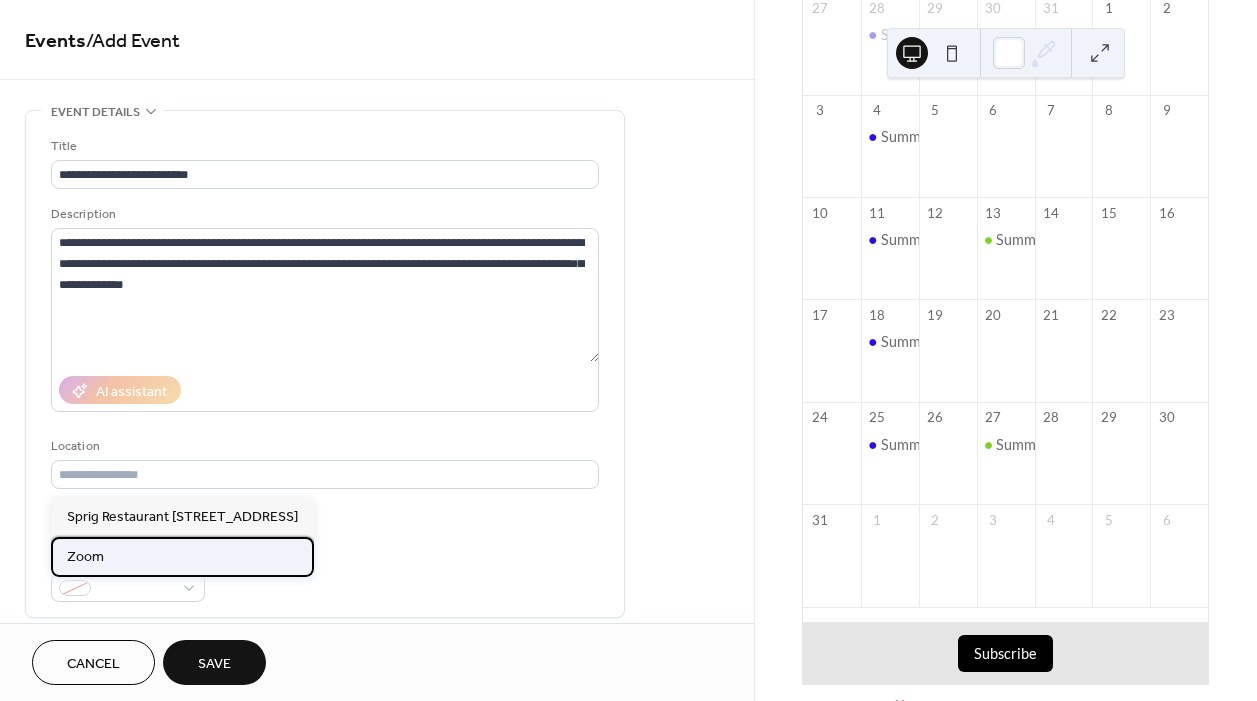 click on "Zoom" at bounding box center (85, 557) 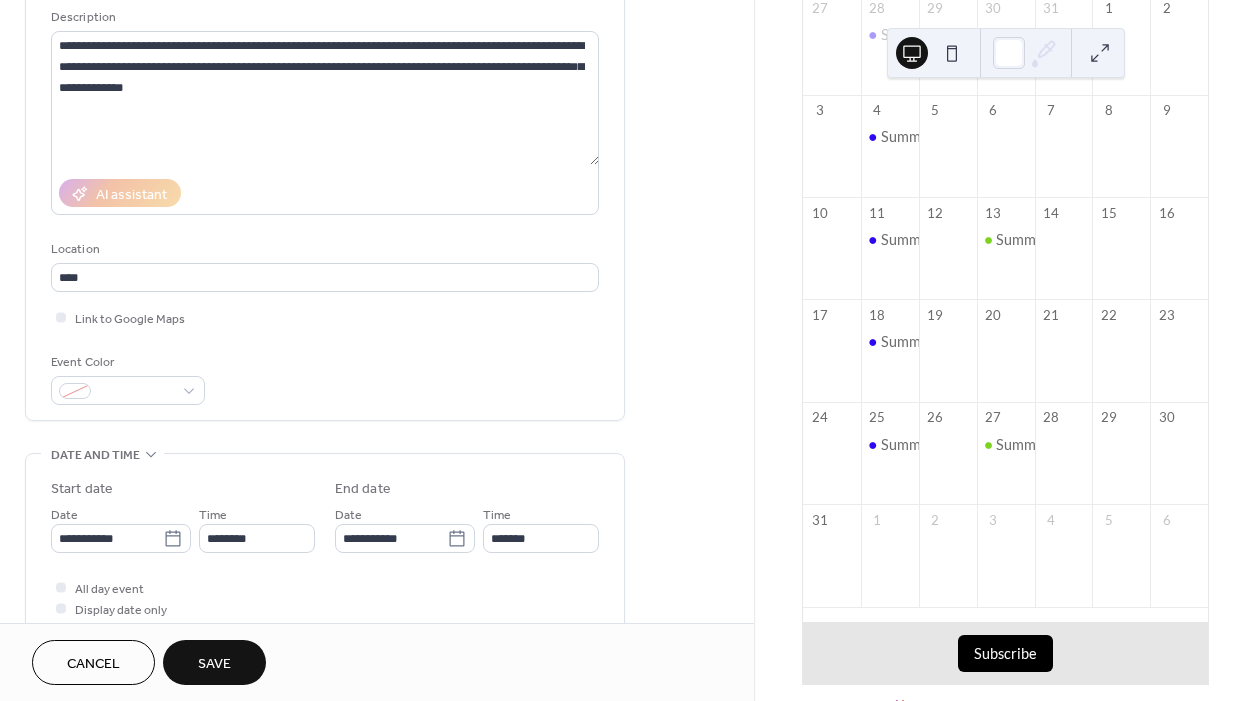 scroll, scrollTop: 218, scrollLeft: 0, axis: vertical 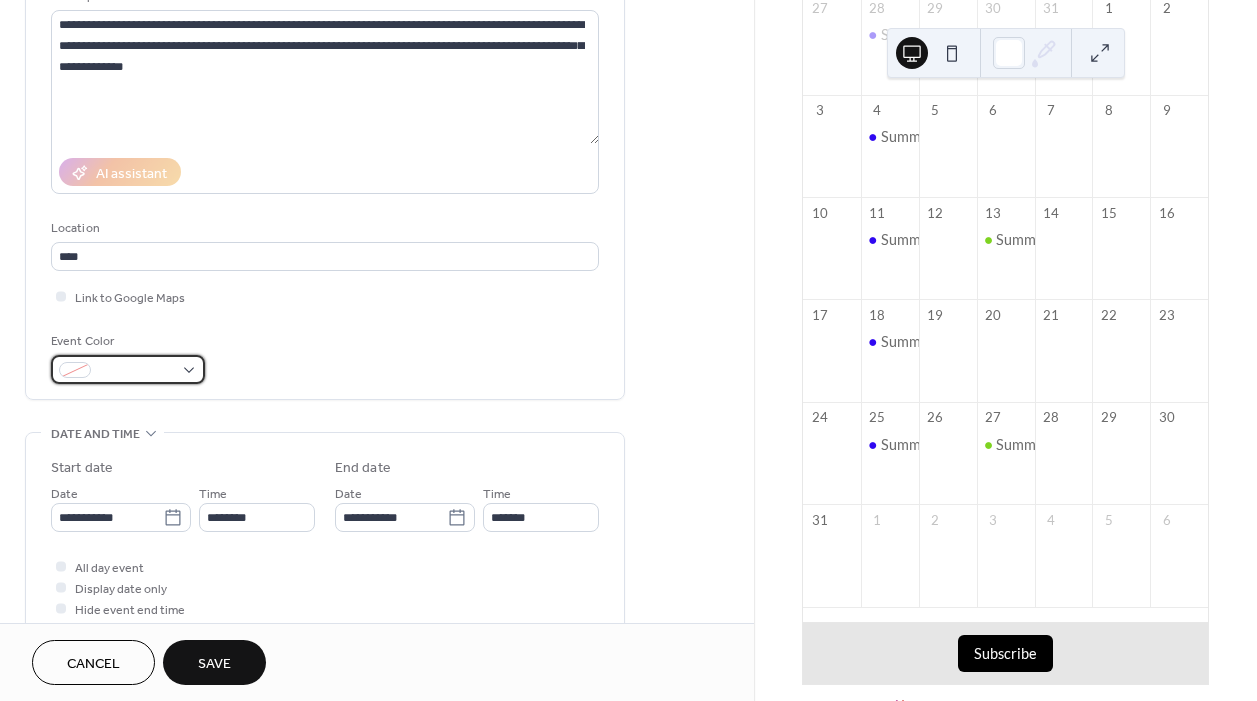 click at bounding box center (128, 369) 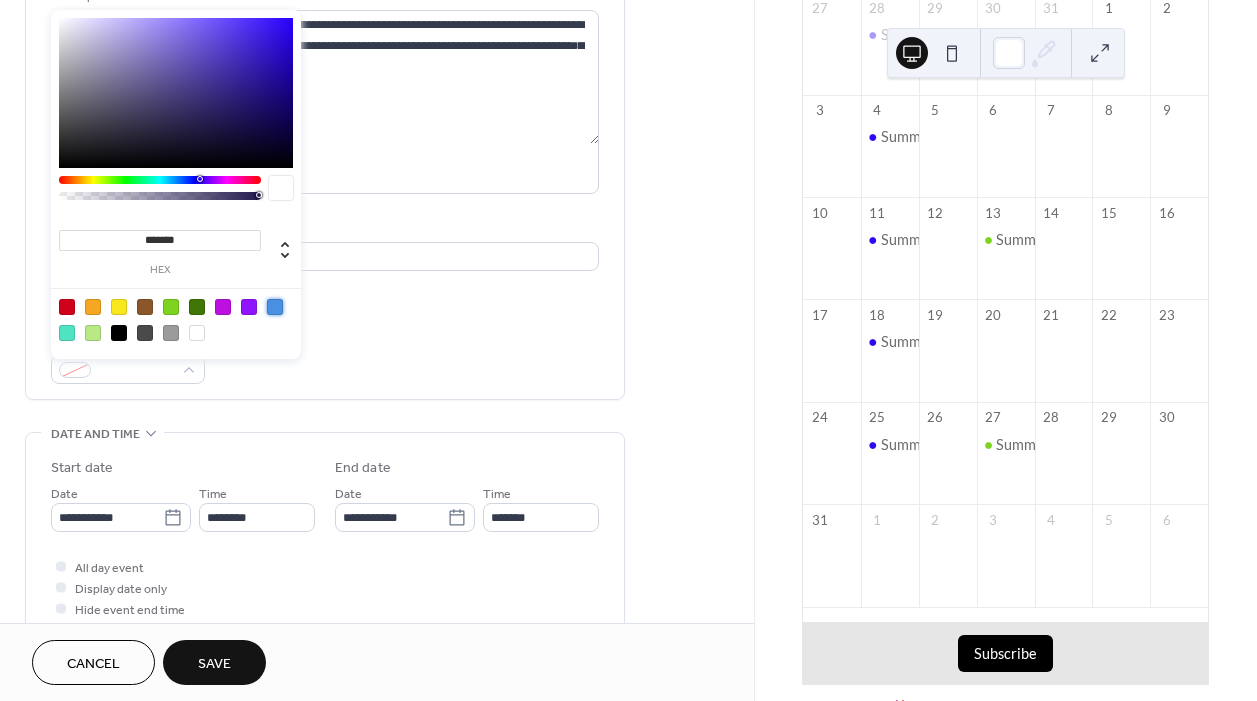 click at bounding box center (275, 307) 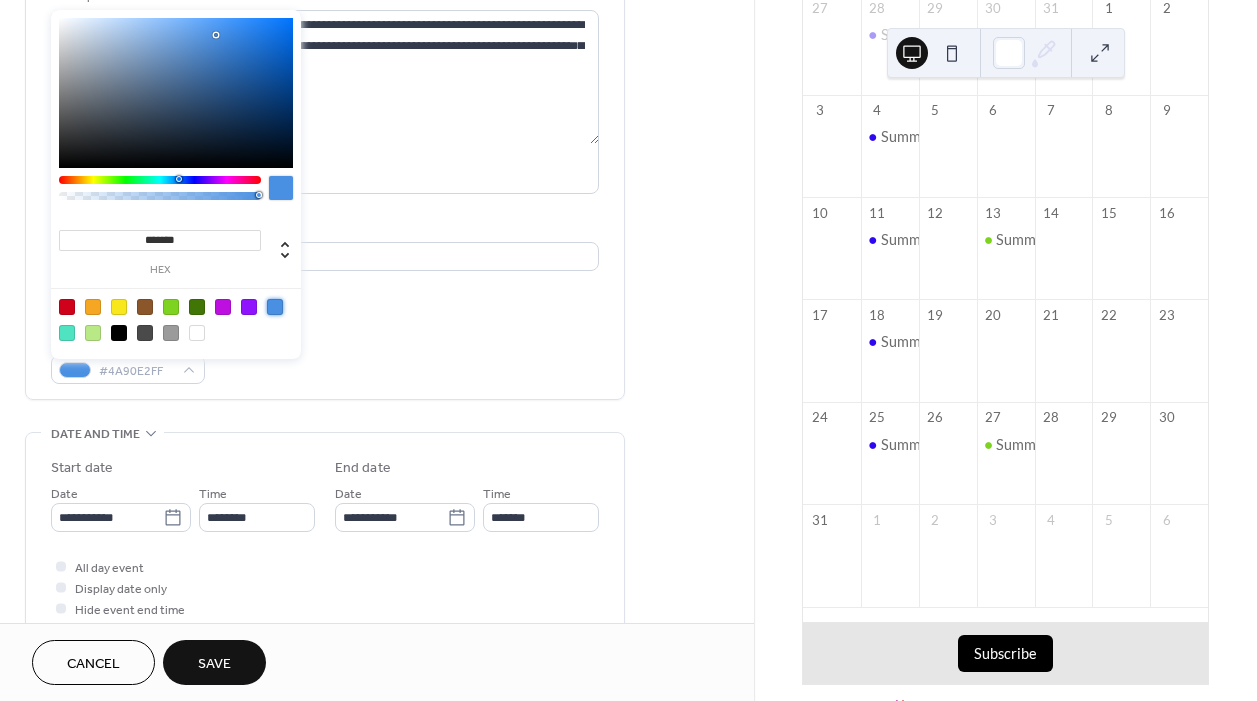 click on "Event Color #4A90E2FF" at bounding box center (325, 357) 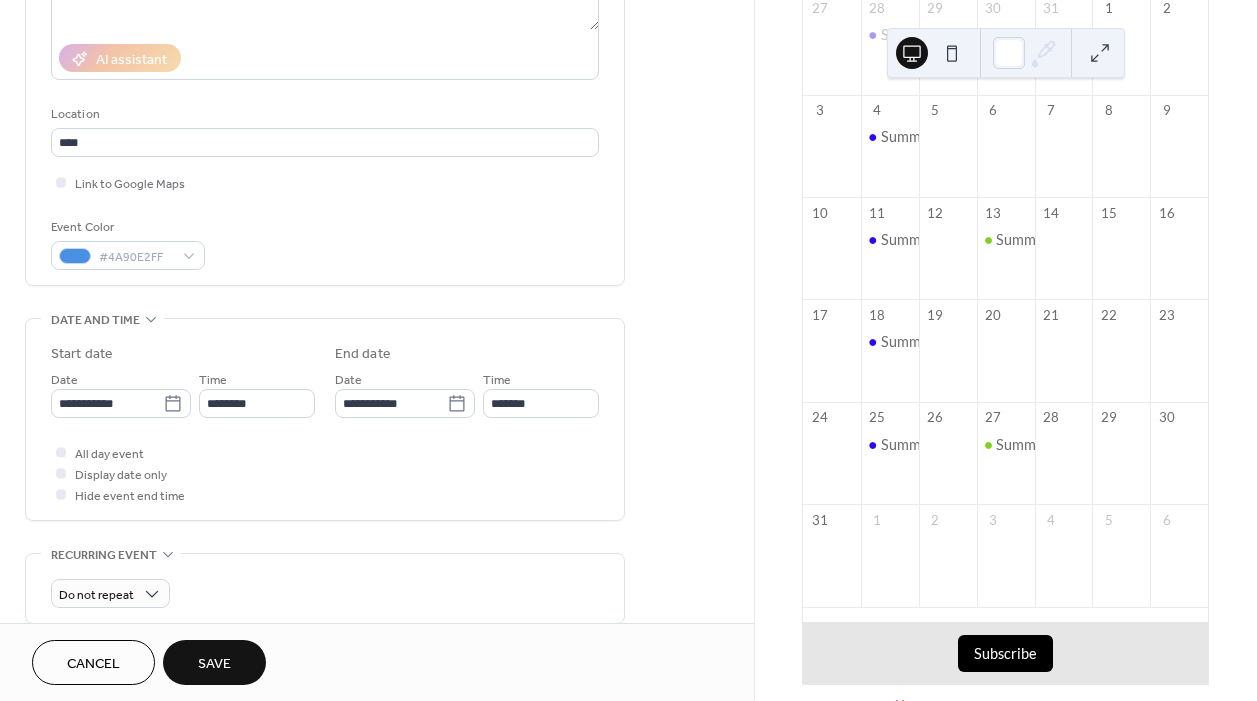 scroll, scrollTop: 351, scrollLeft: 0, axis: vertical 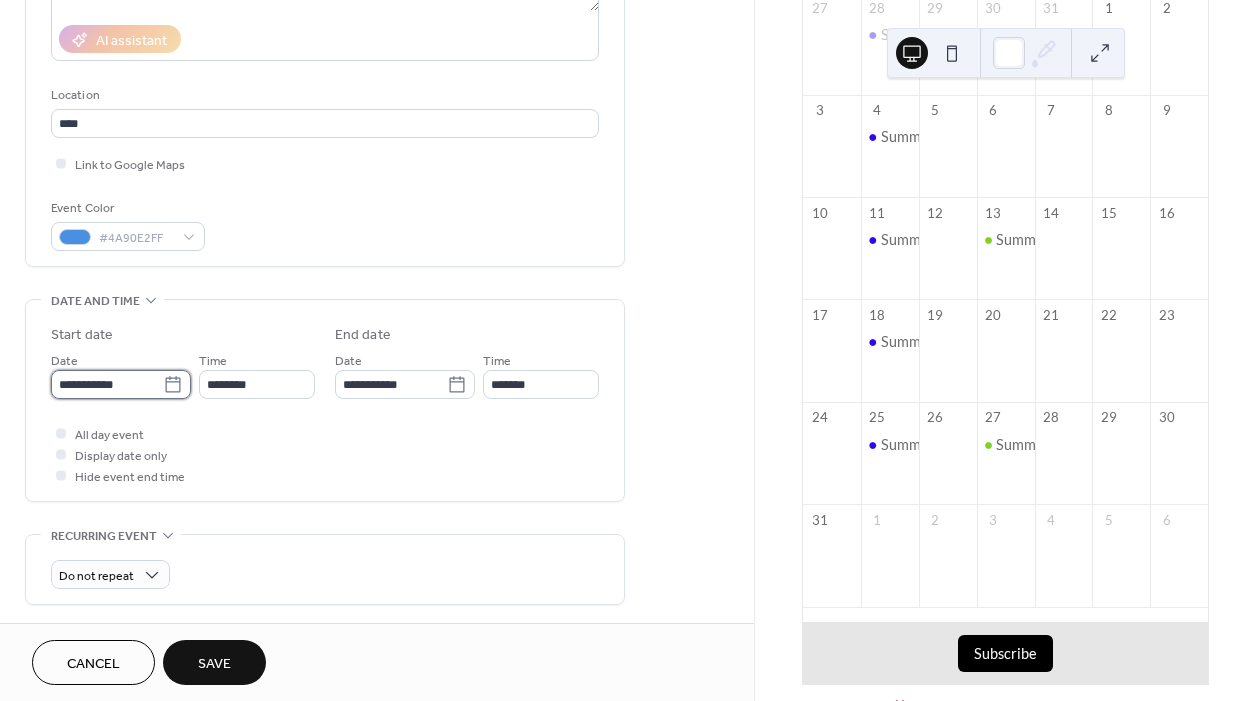 click on "**********" at bounding box center [107, 384] 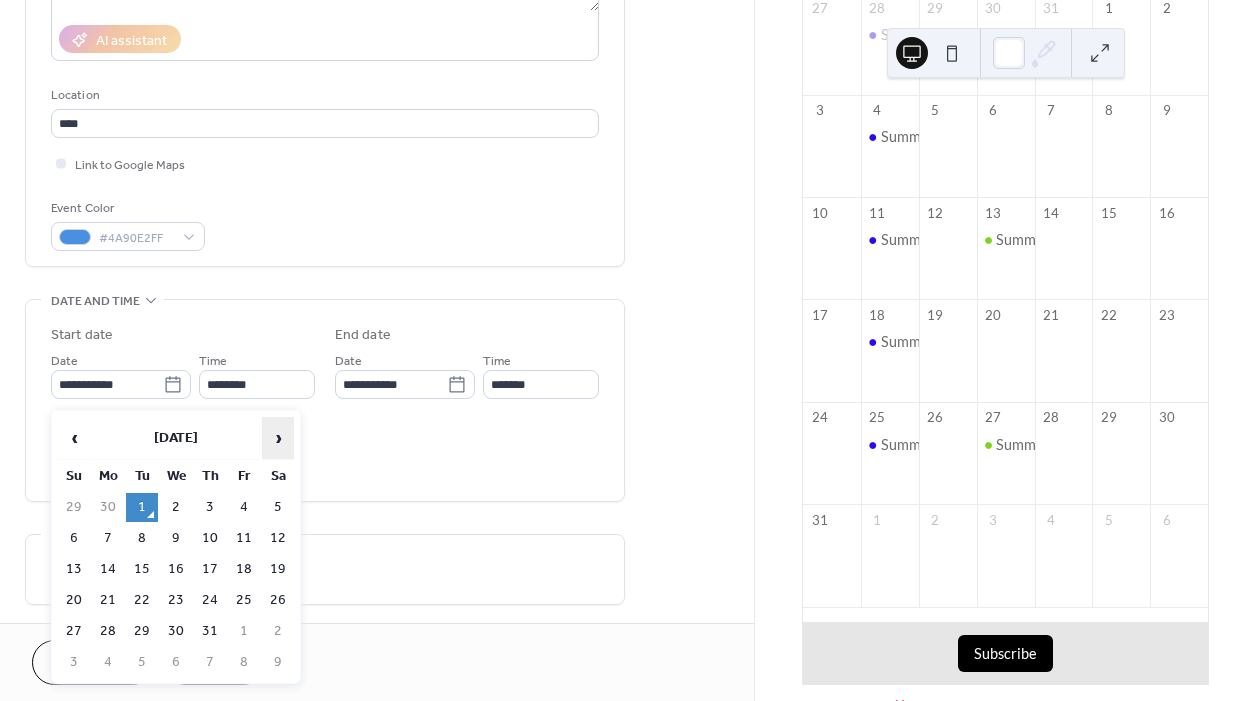 click on "›" at bounding box center [278, 438] 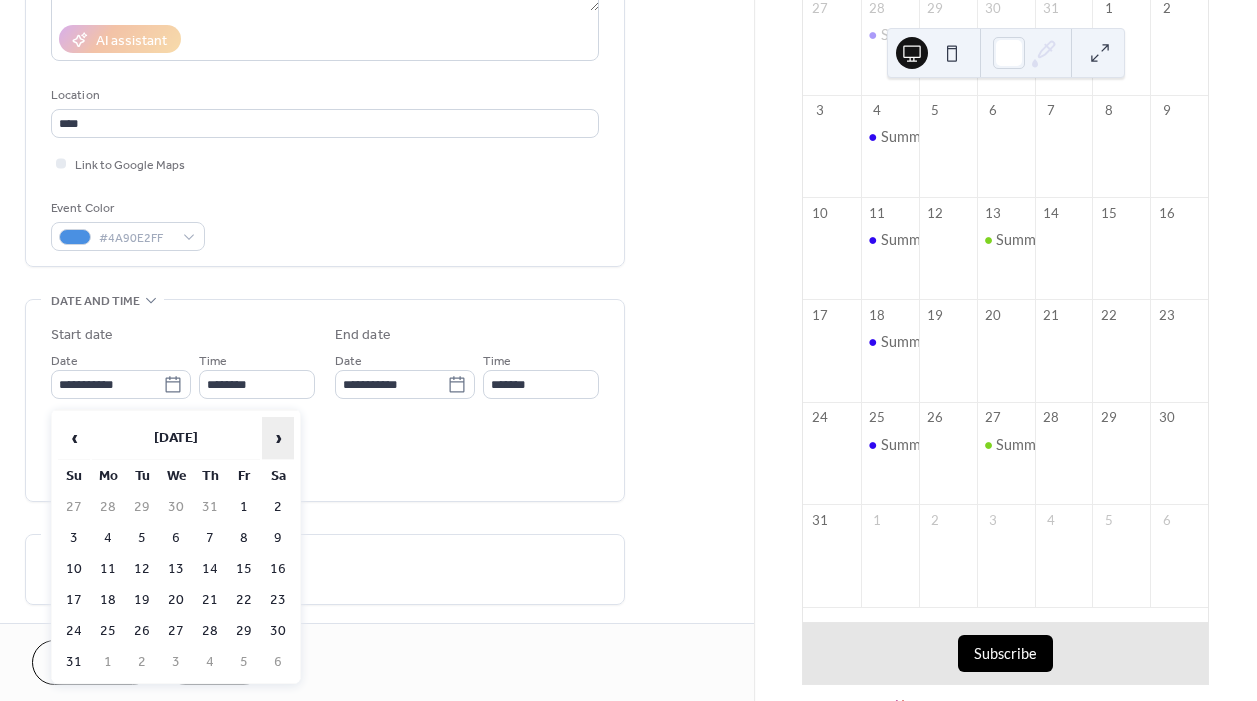 click on "›" at bounding box center (278, 438) 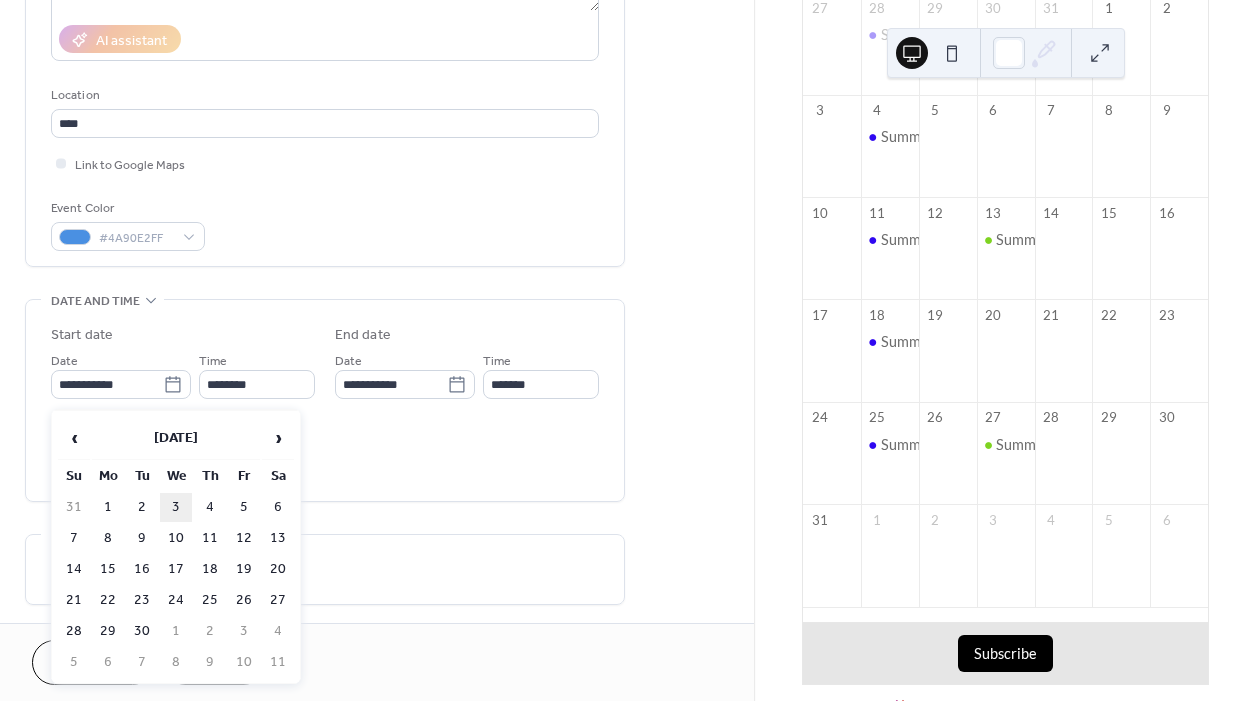 click on "3" at bounding box center (176, 507) 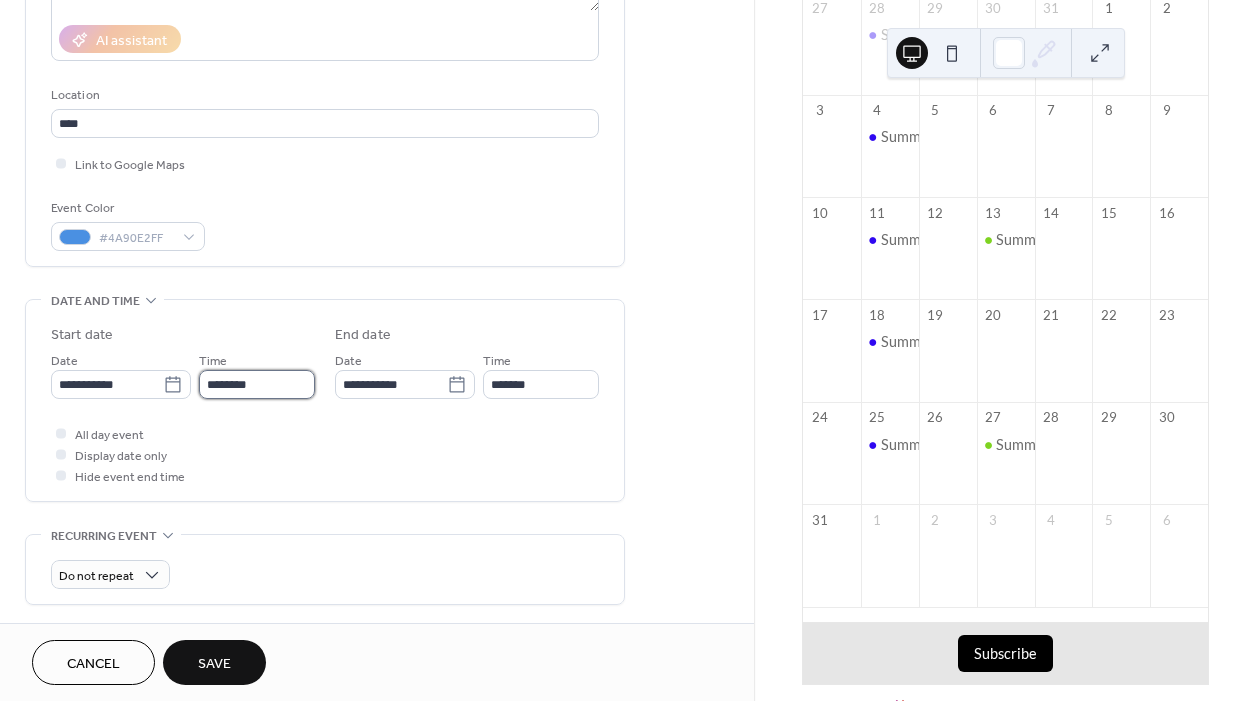 click on "********" at bounding box center [257, 384] 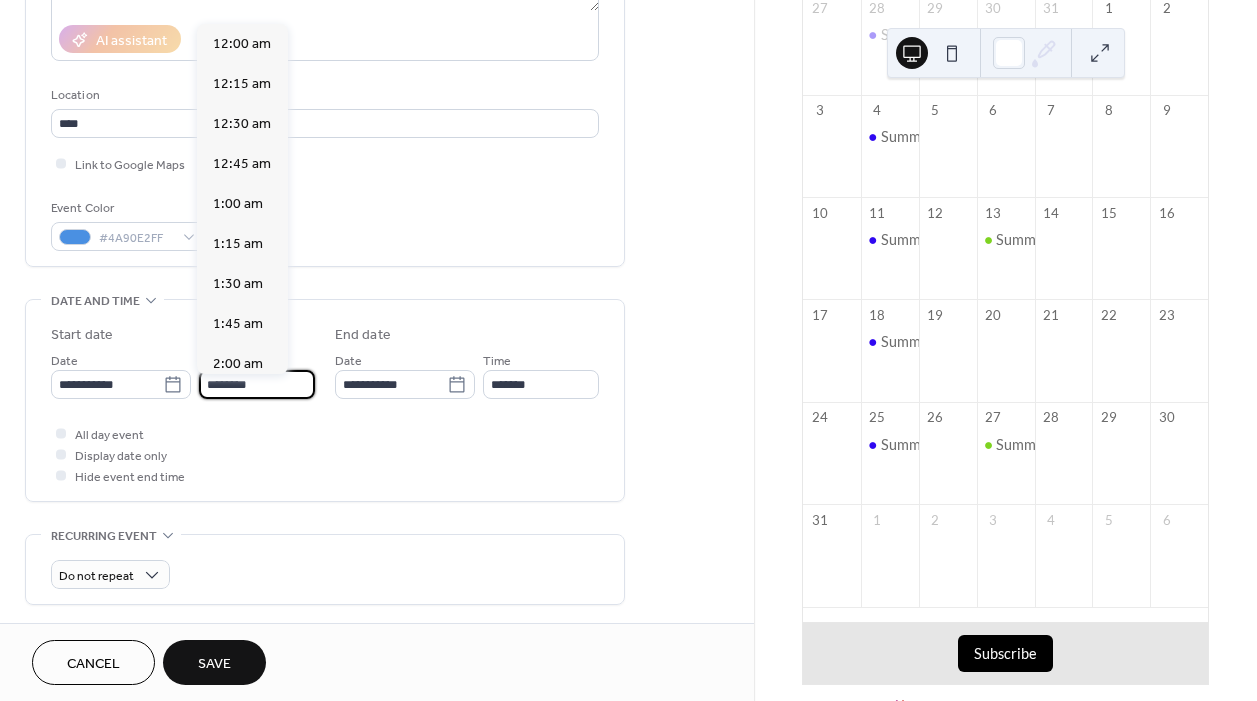 scroll, scrollTop: 1920, scrollLeft: 0, axis: vertical 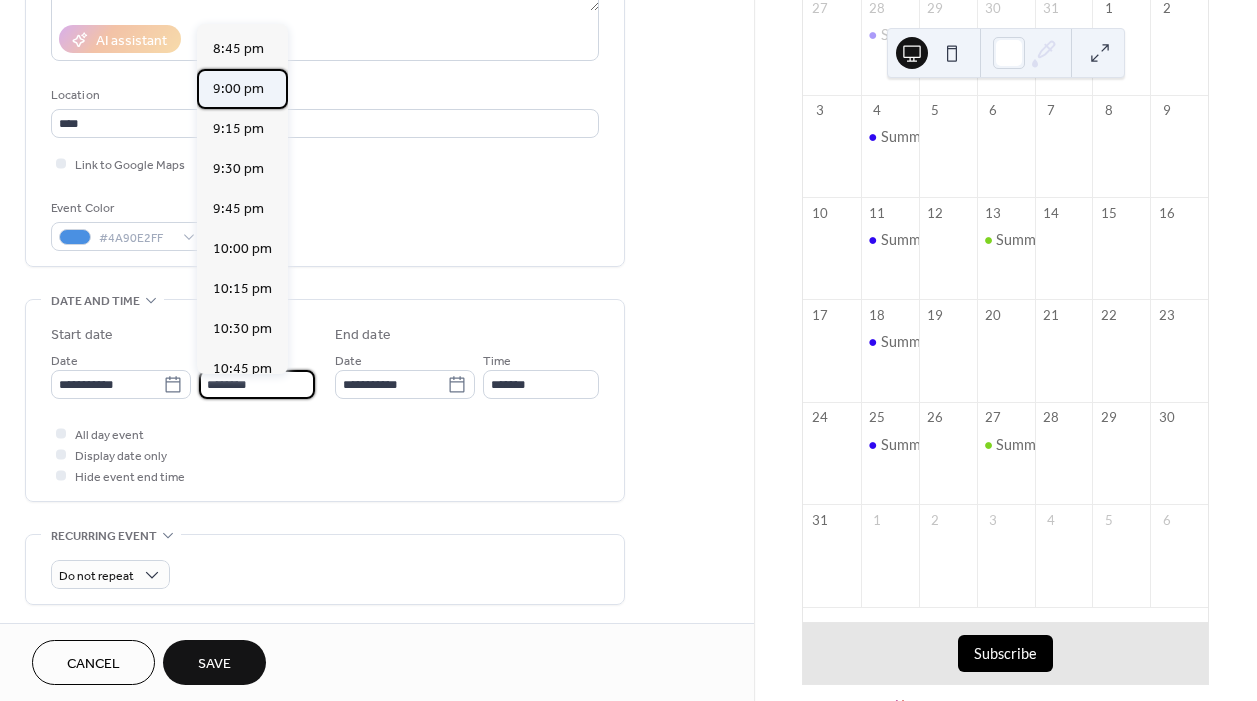 click on "9:00 pm" at bounding box center [238, 89] 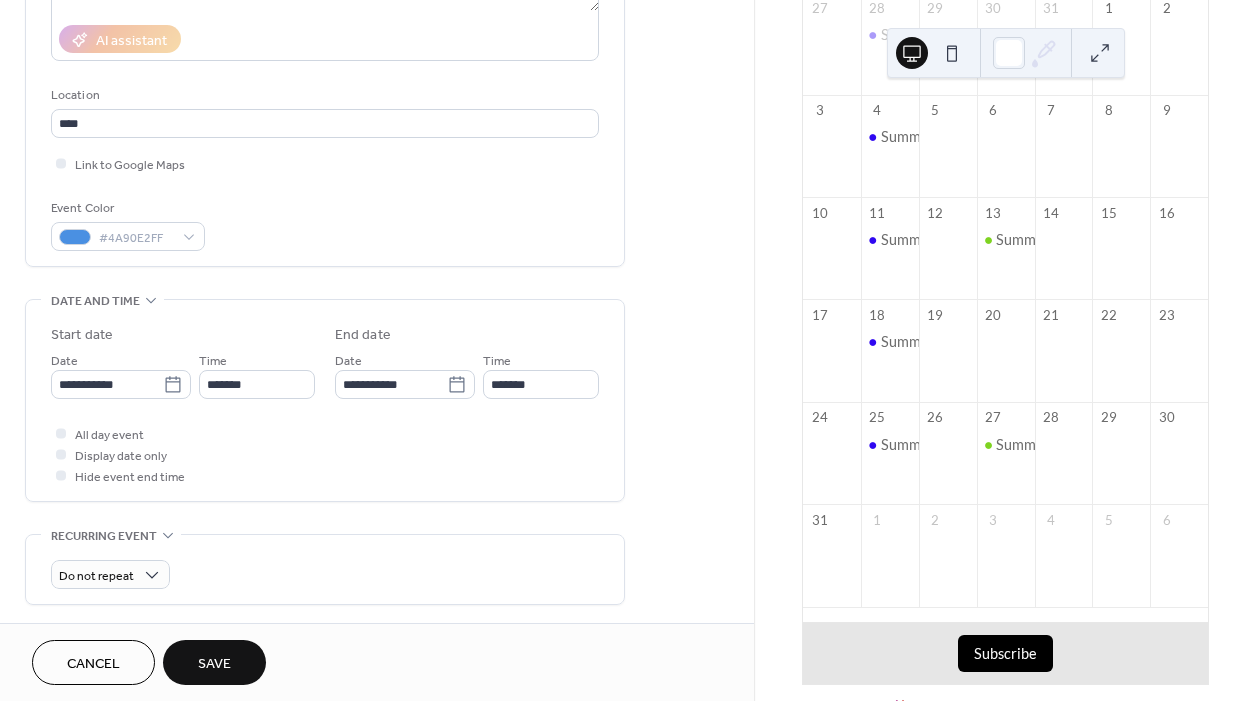 type on "*******" 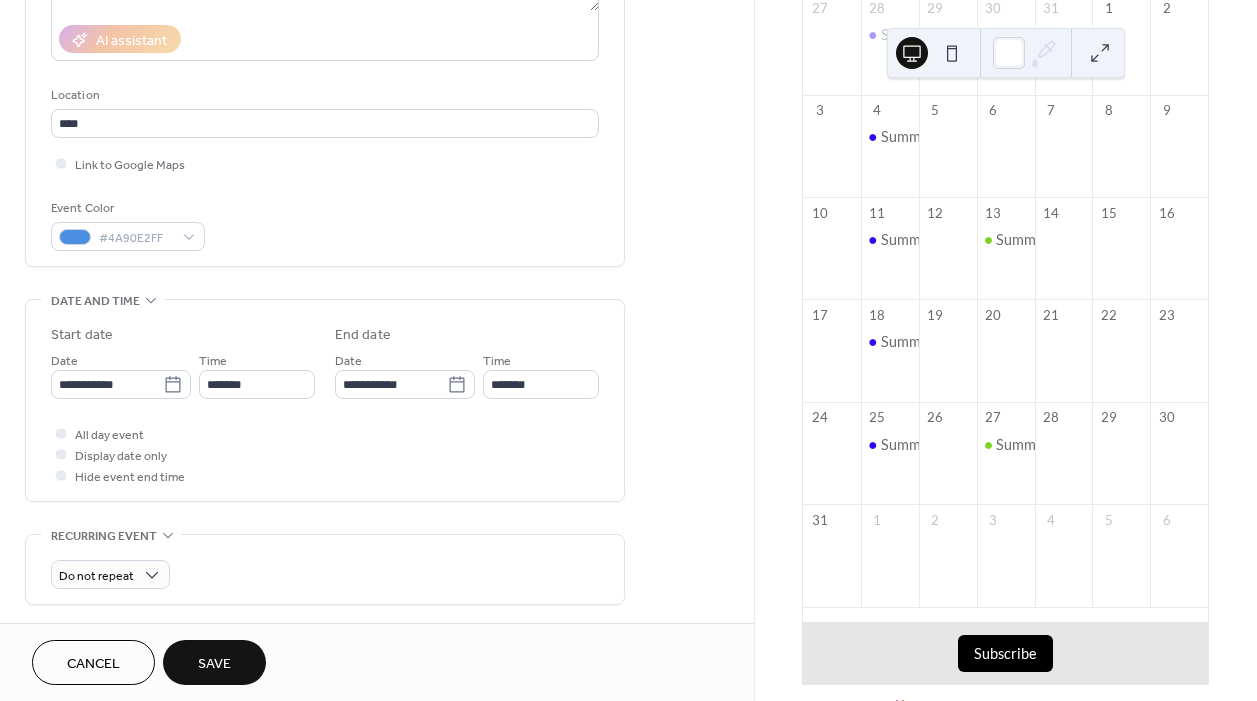 type on "********" 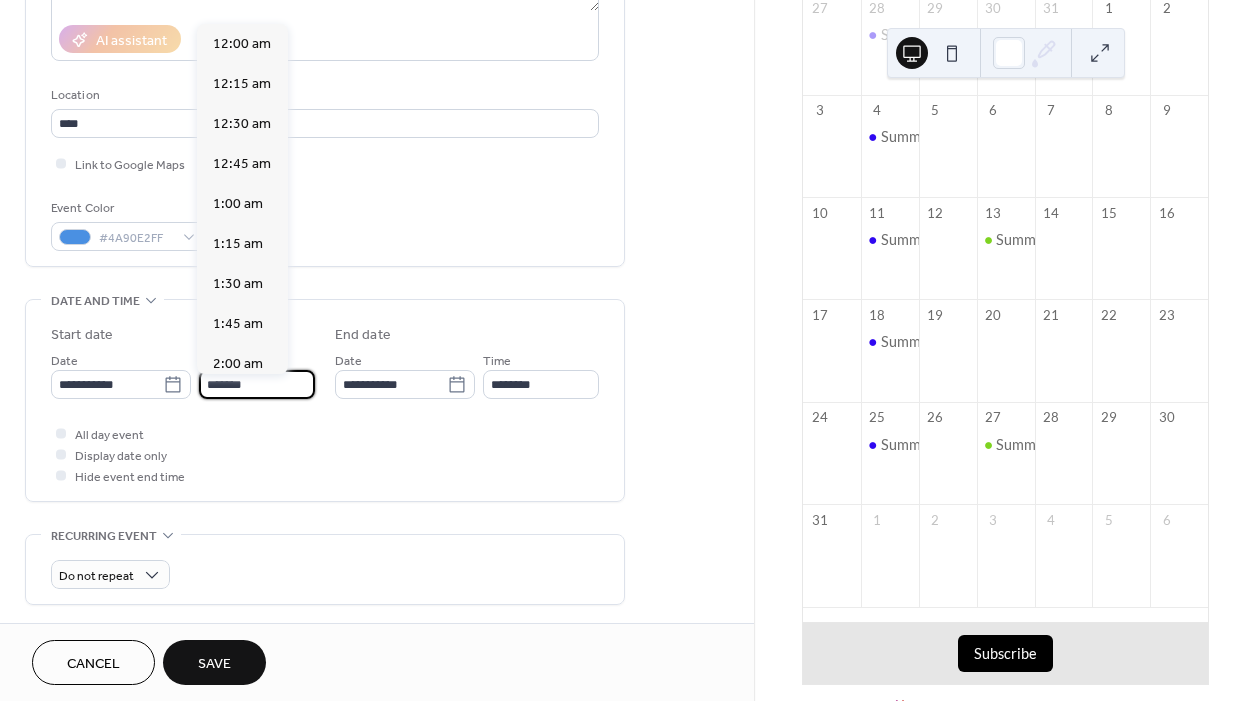 click on "*******" at bounding box center (257, 384) 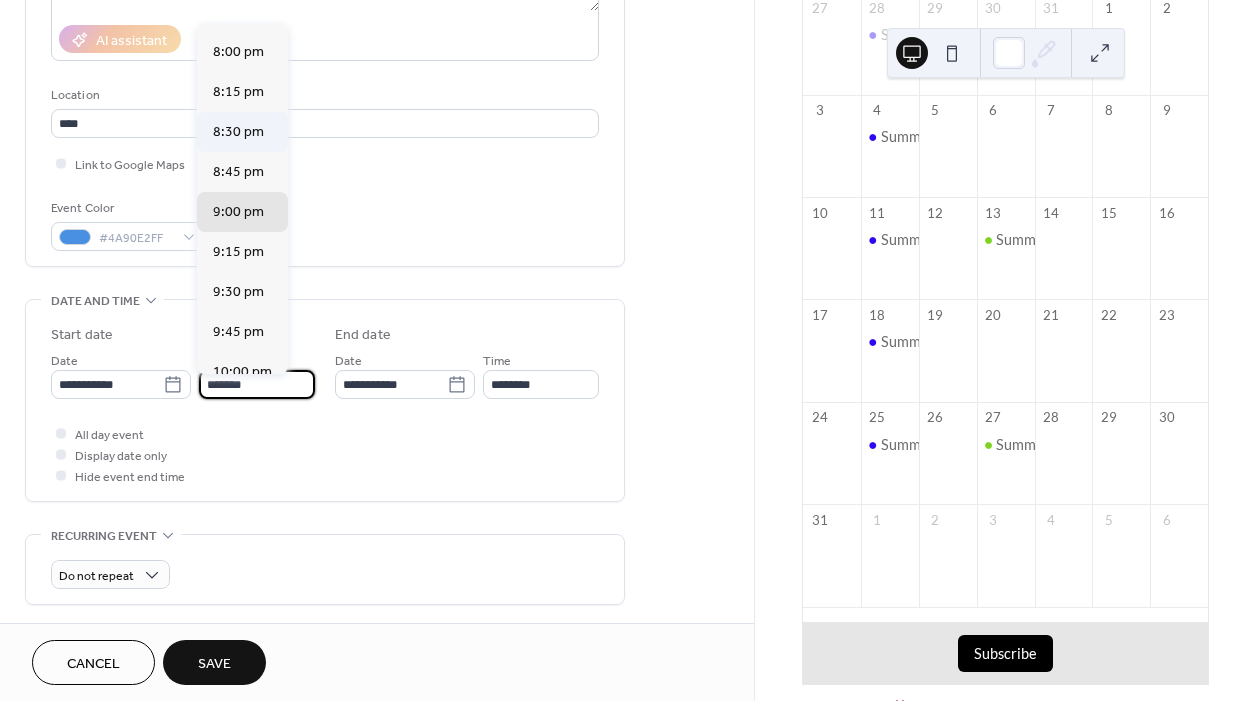 scroll, scrollTop: 3181, scrollLeft: 0, axis: vertical 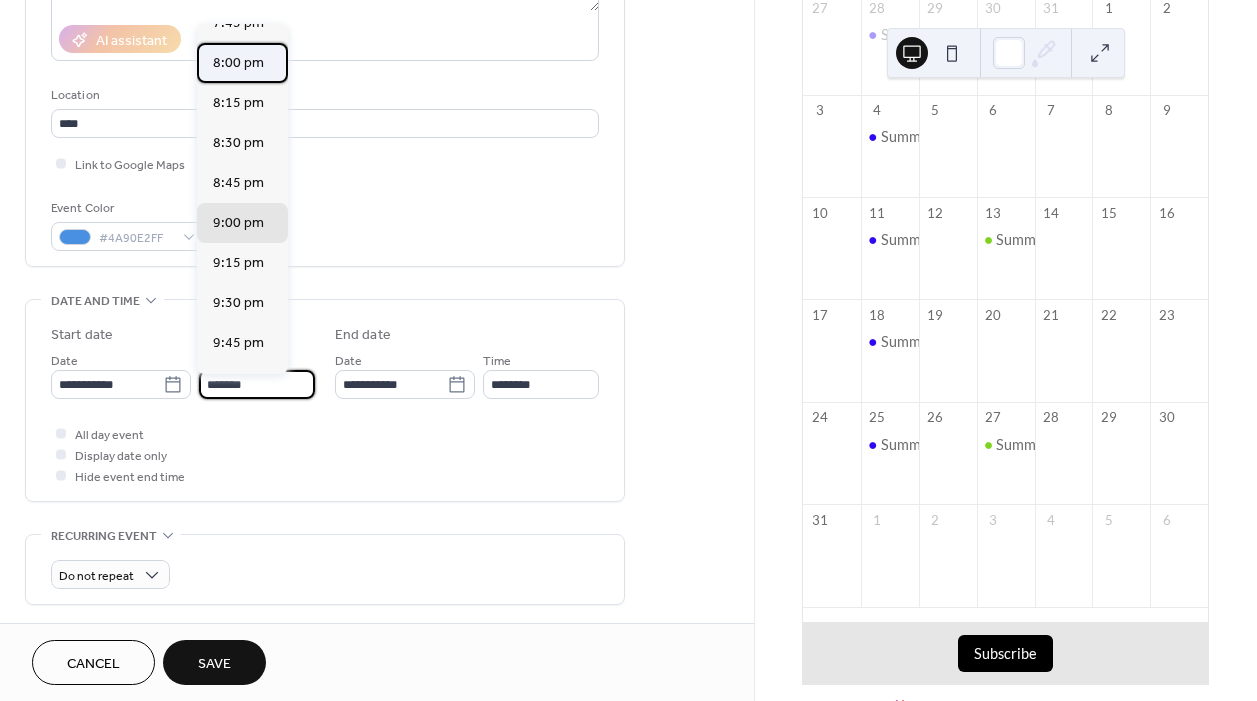 click on "8:00 pm" at bounding box center [238, 63] 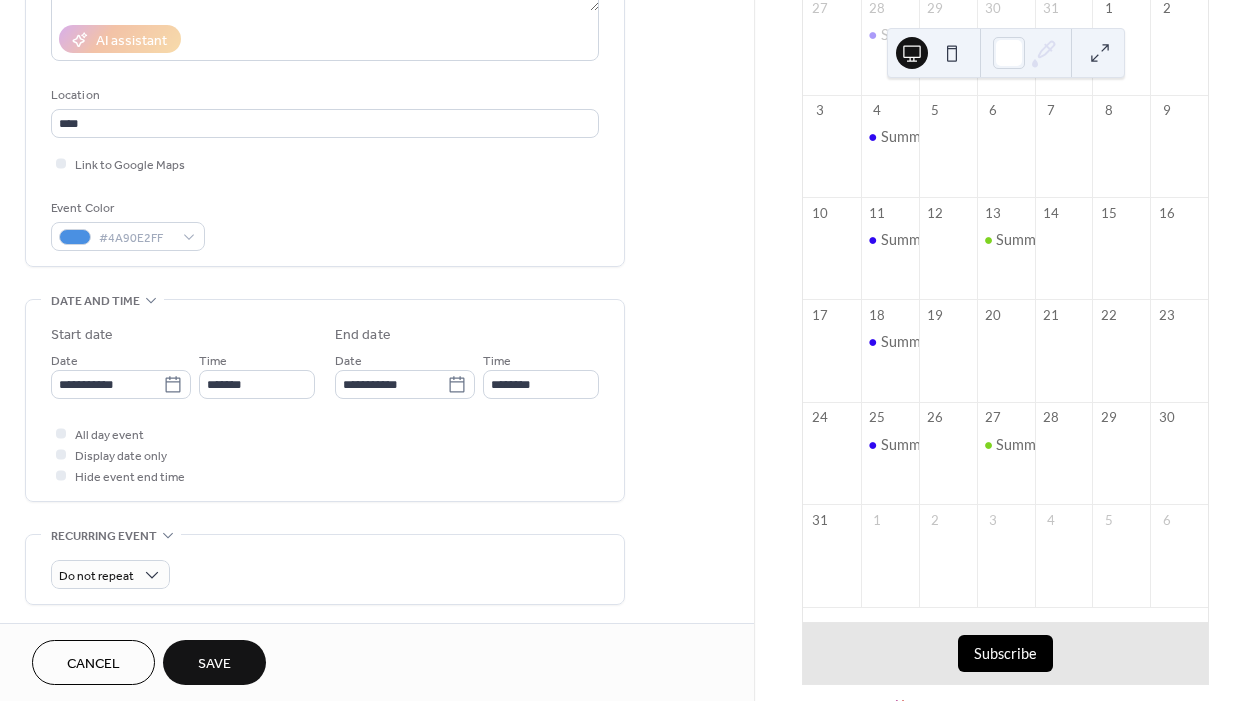 type on "*******" 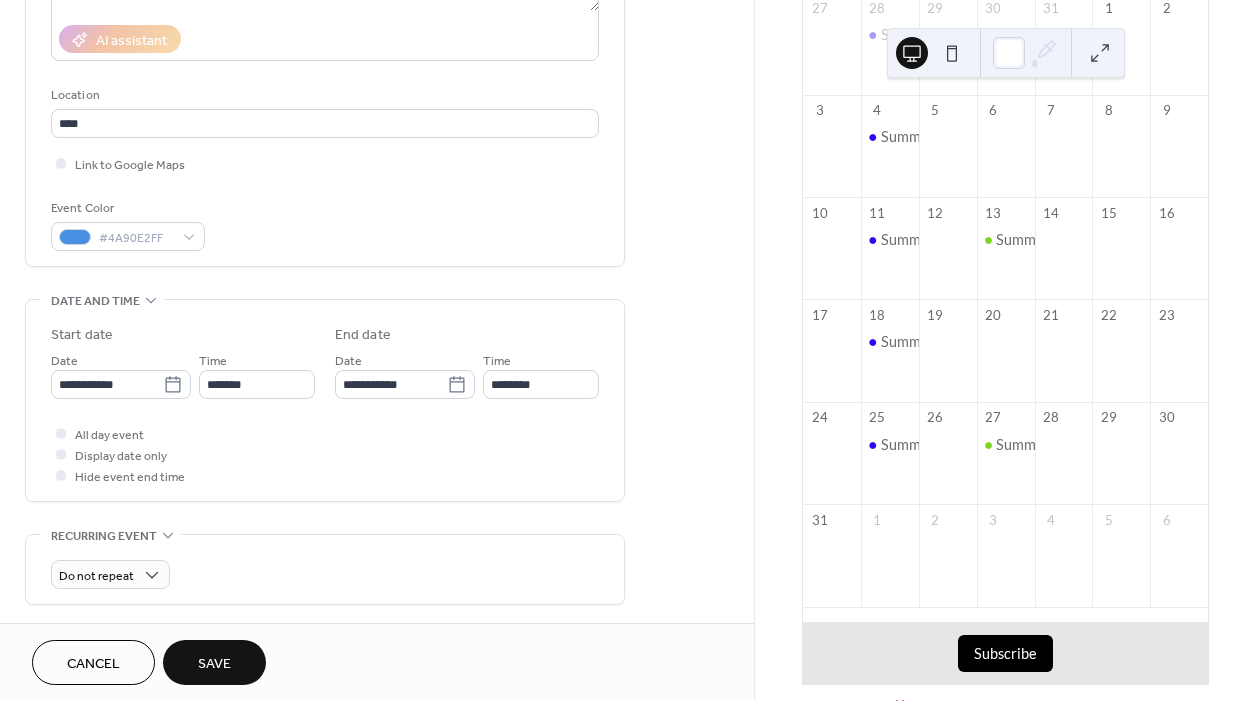 type on "*******" 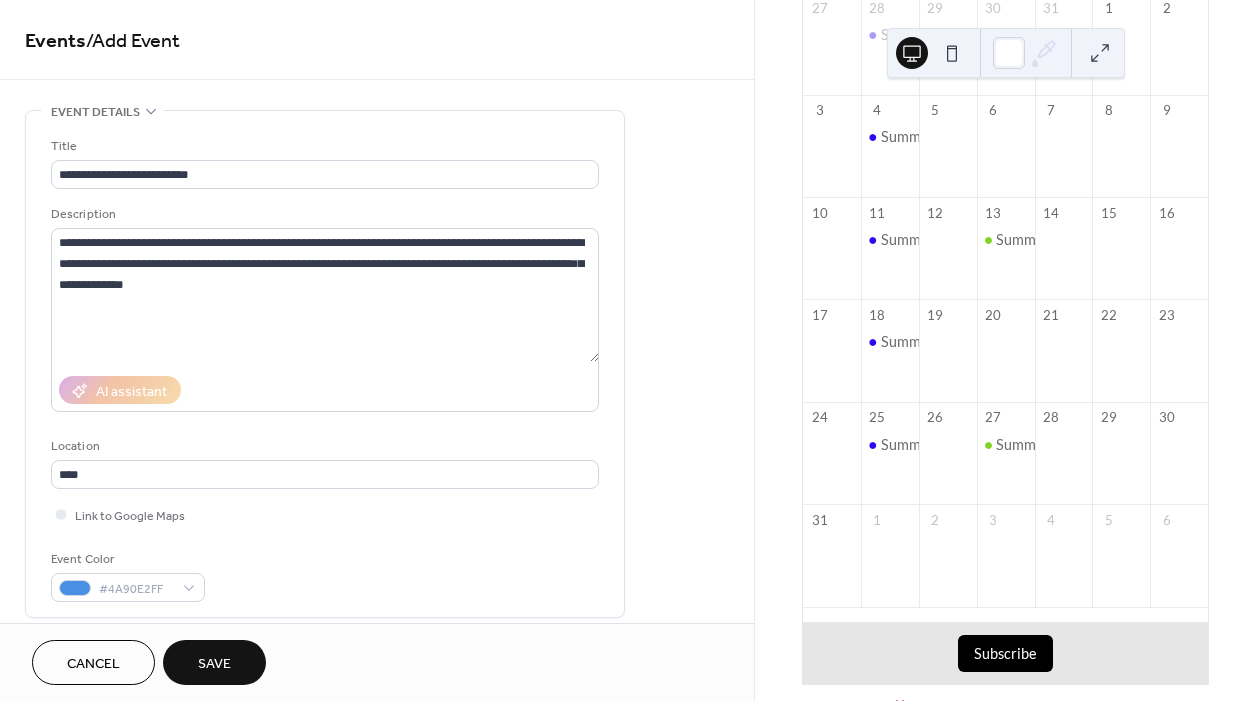 scroll, scrollTop: 0, scrollLeft: 0, axis: both 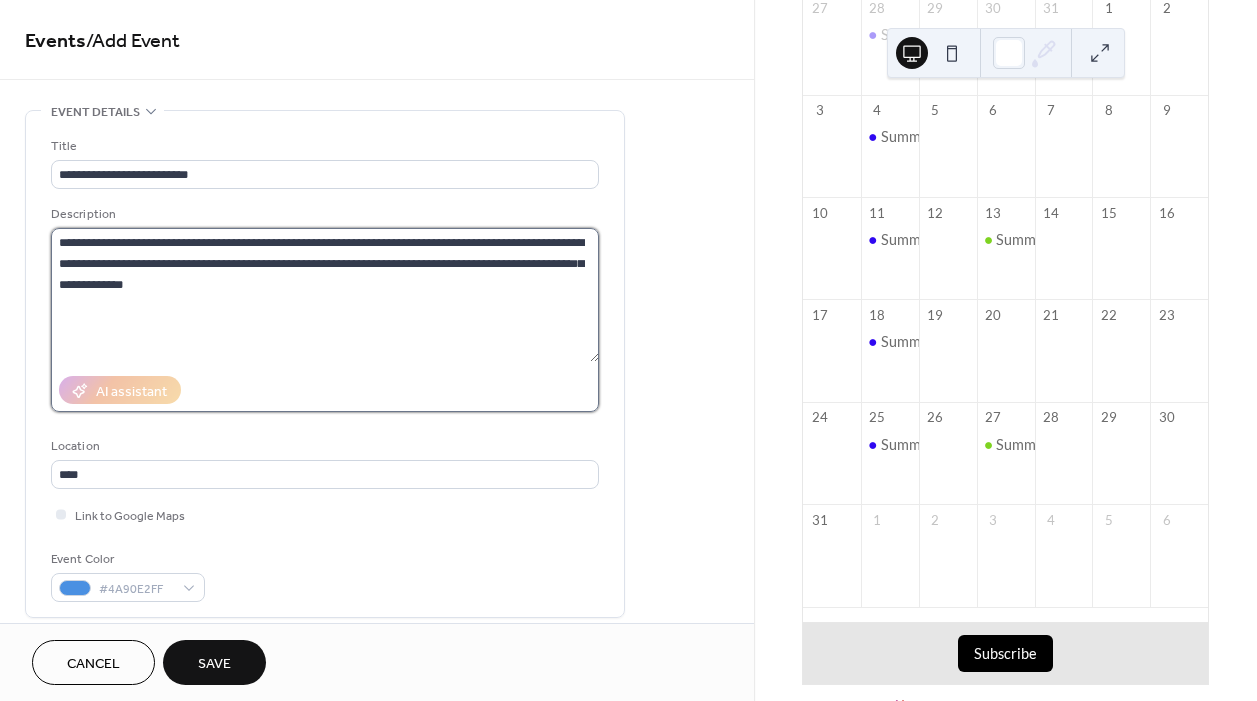 click on "**********" at bounding box center [325, 295] 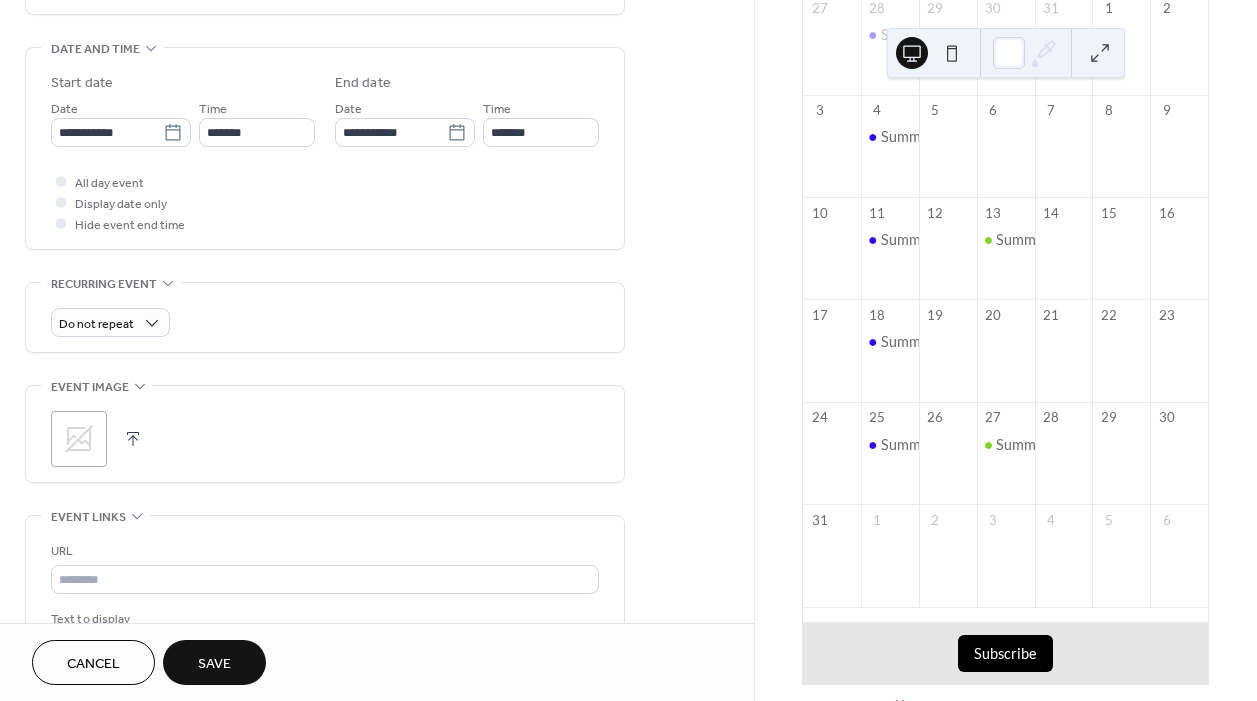 scroll, scrollTop: 604, scrollLeft: 0, axis: vertical 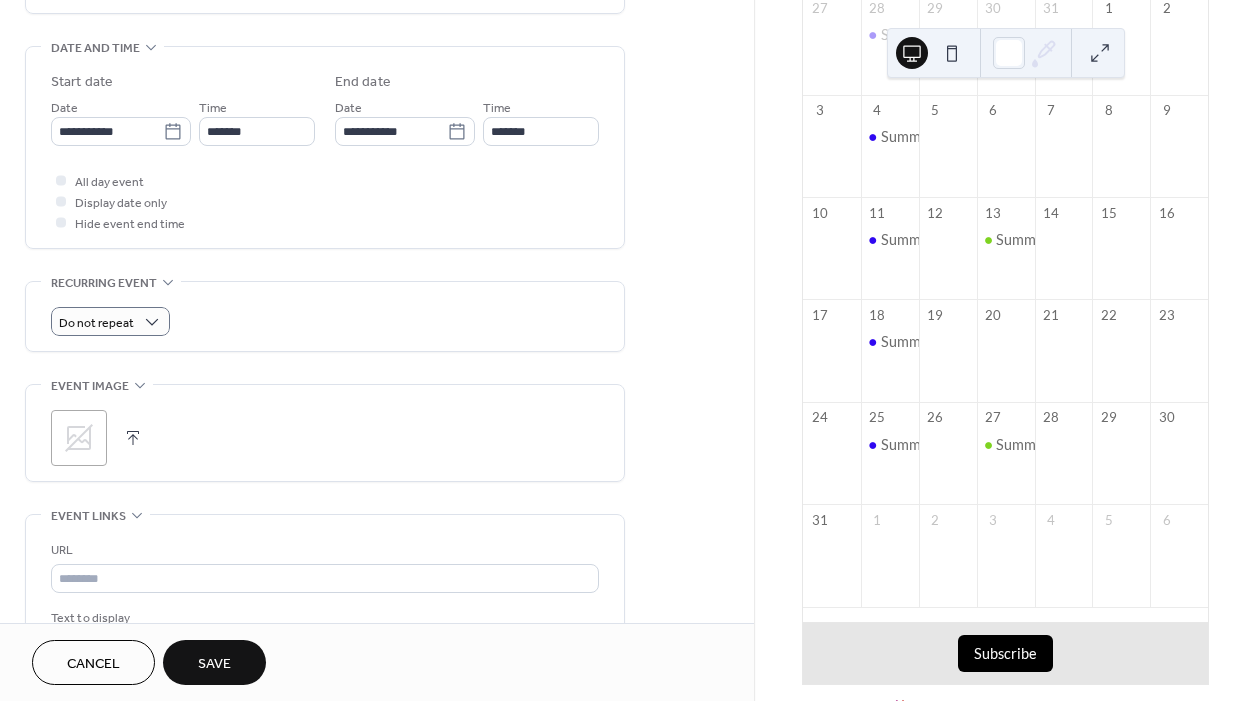type on "**********" 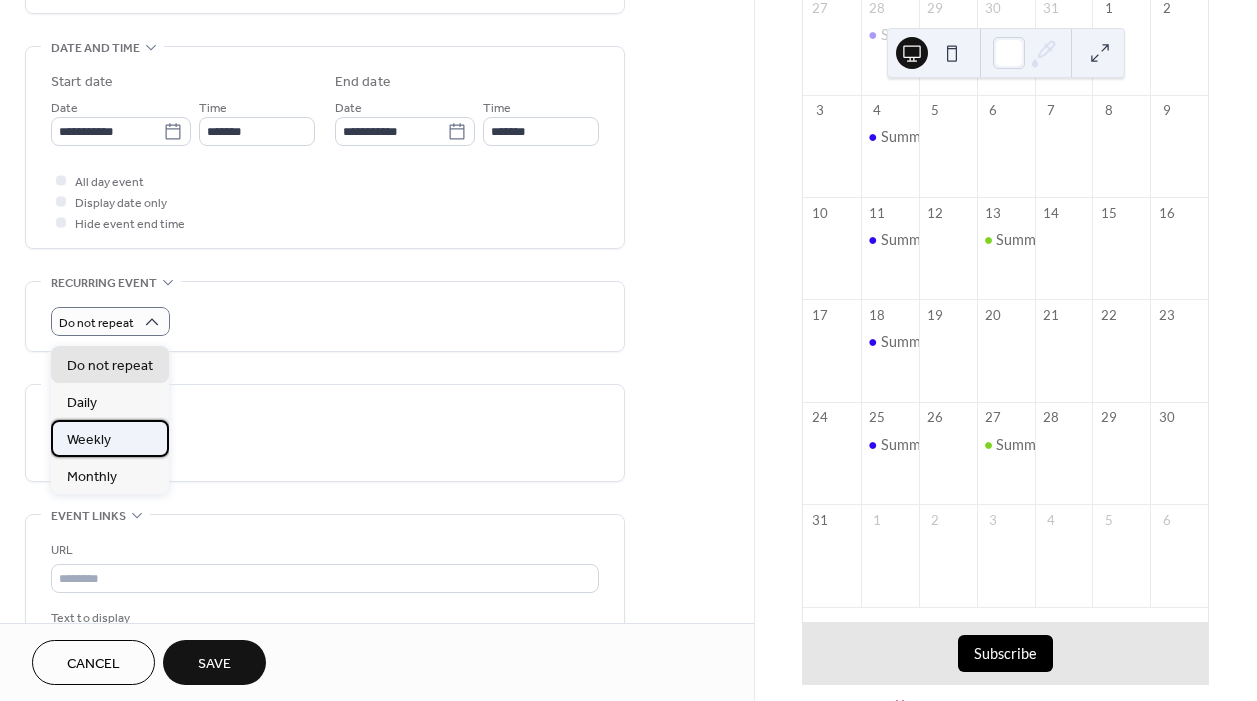 click on "Weekly" at bounding box center (89, 440) 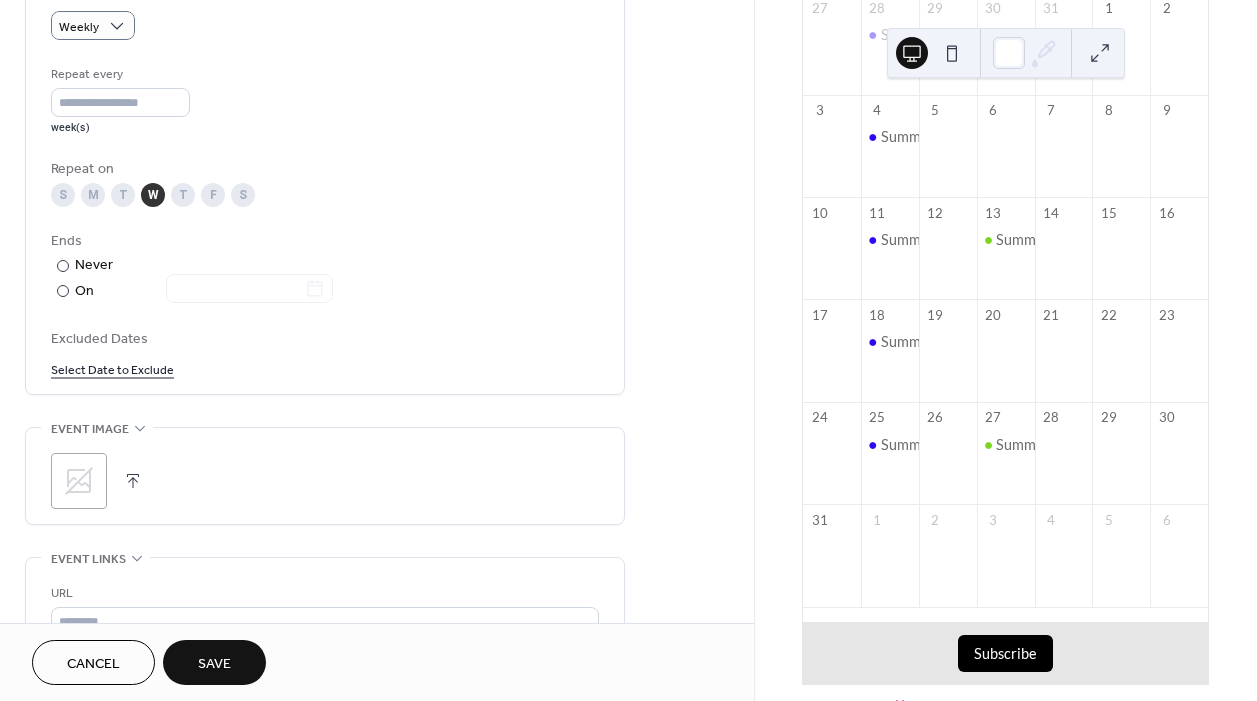scroll, scrollTop: 905, scrollLeft: 0, axis: vertical 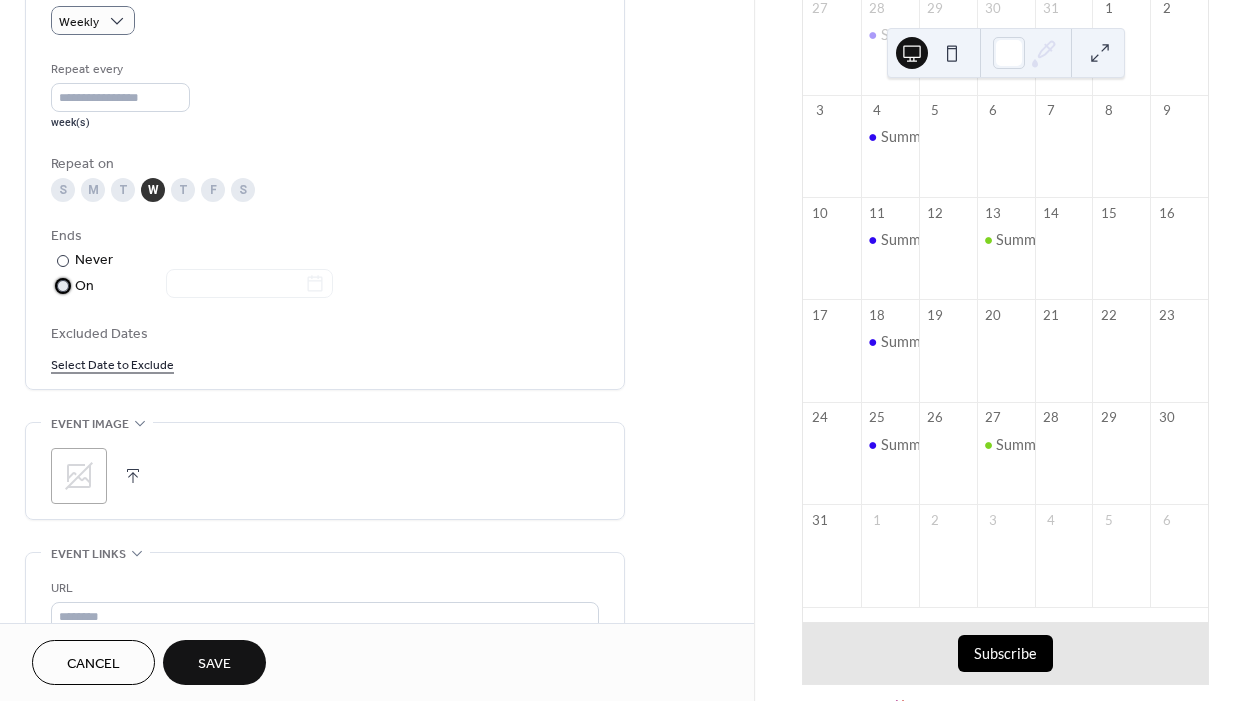 click at bounding box center [63, 286] 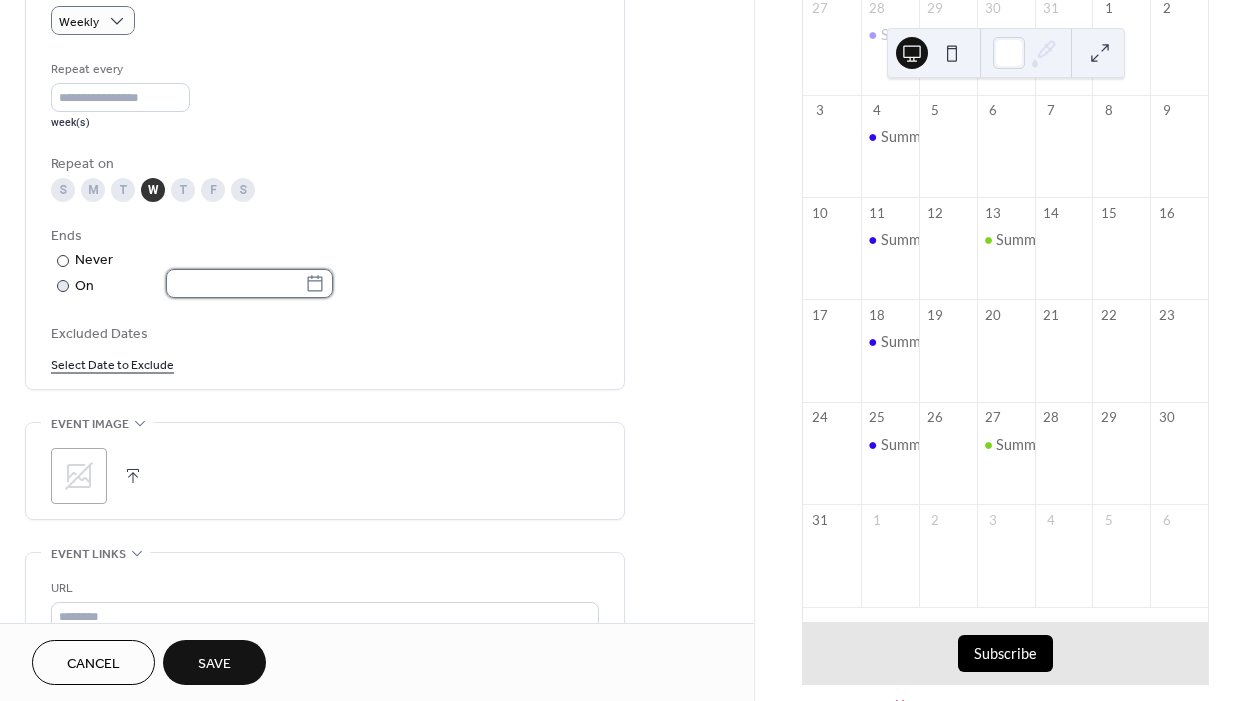 click at bounding box center (235, 283) 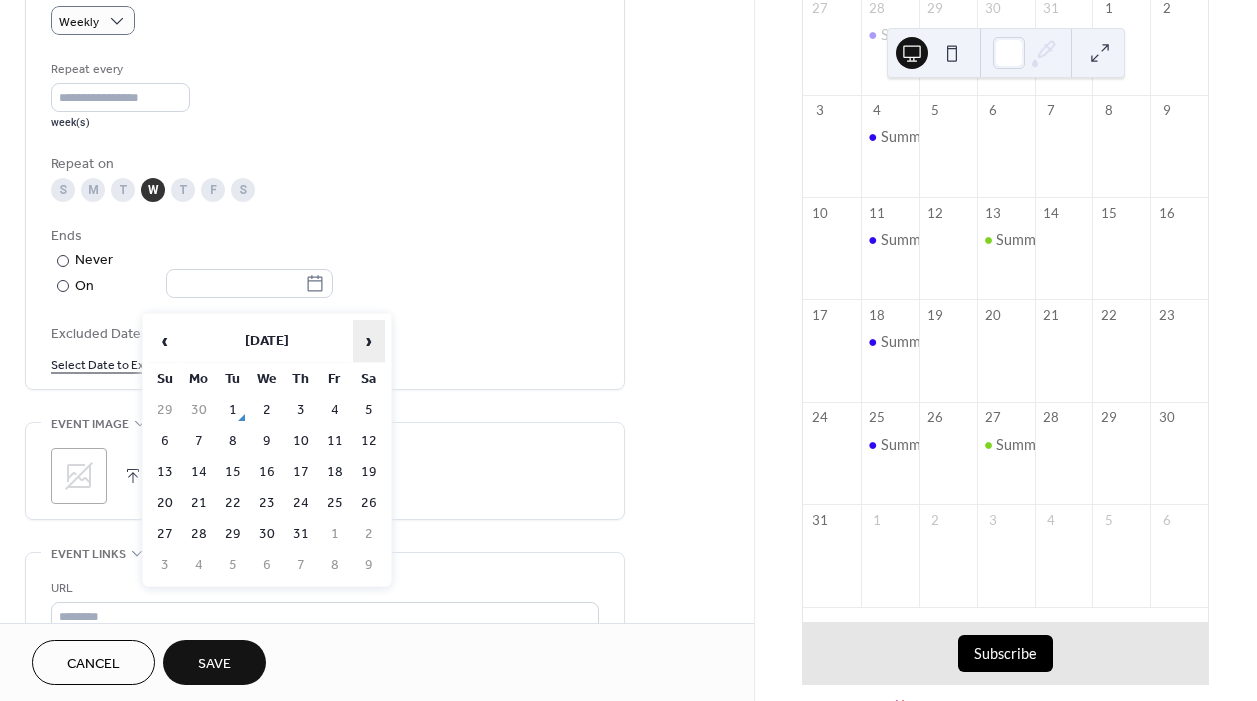 click on "›" at bounding box center (369, 341) 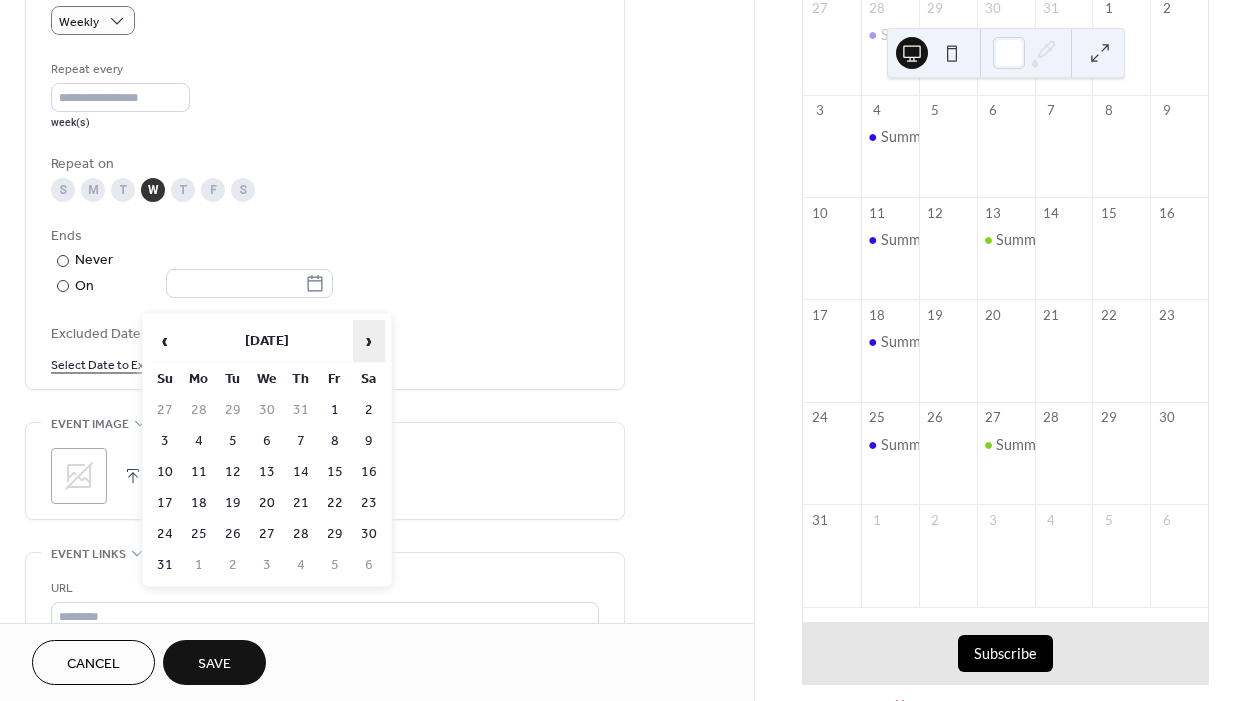 click on "›" at bounding box center [369, 341] 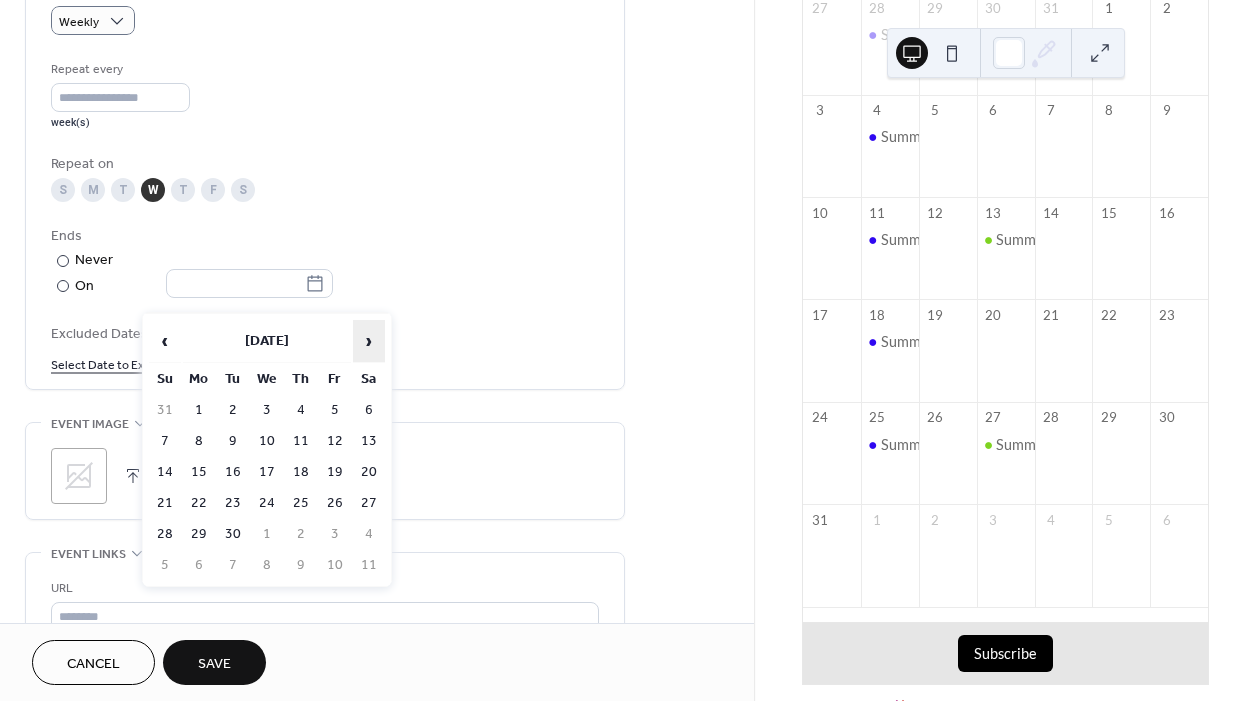 click on "›" at bounding box center [369, 341] 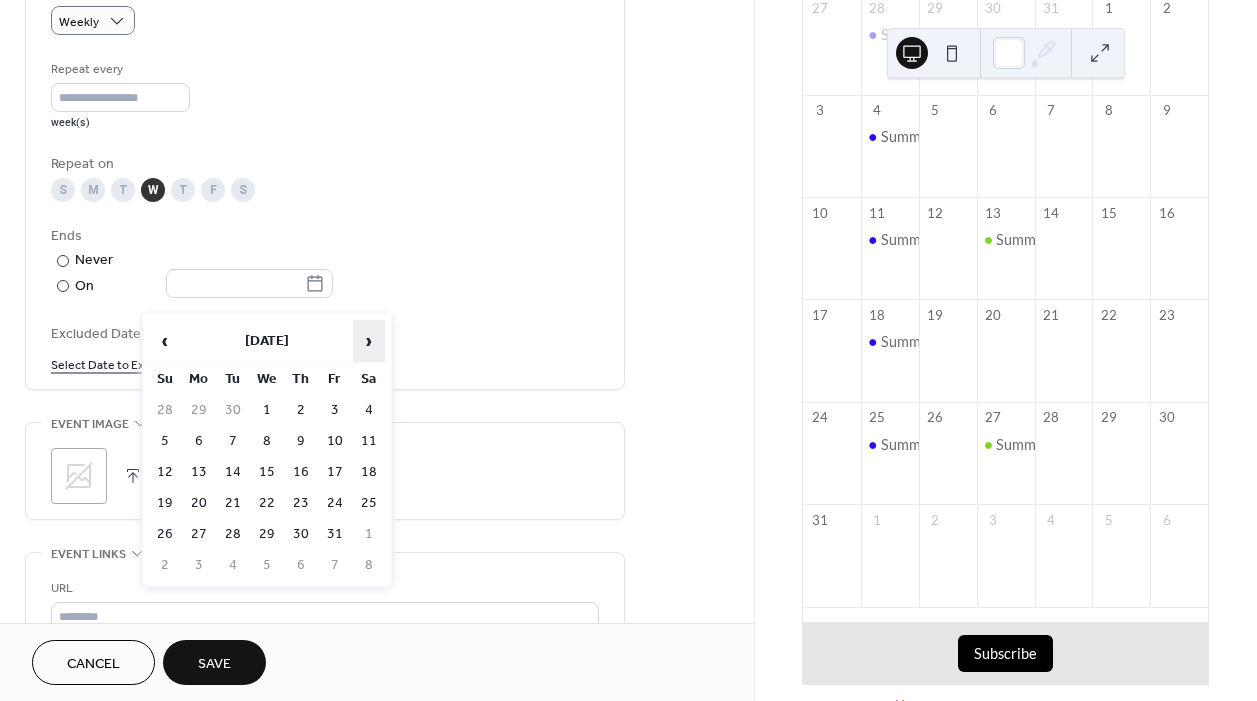 click on "›" at bounding box center (369, 341) 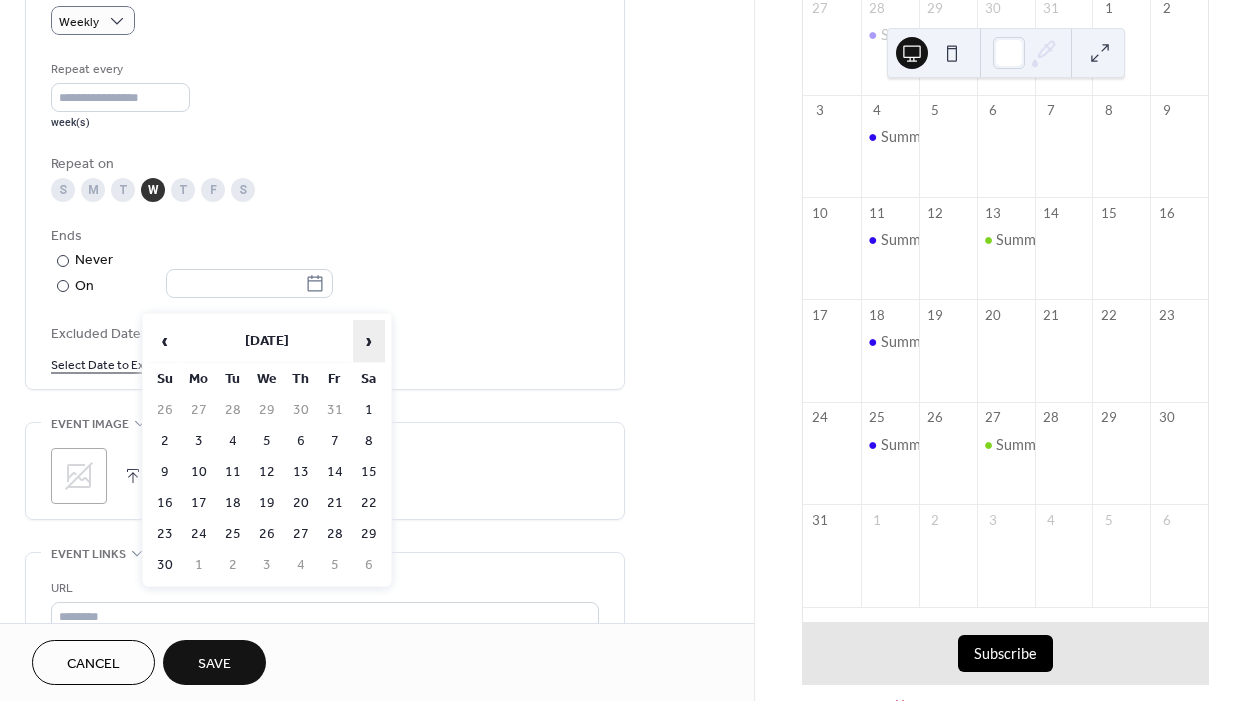 click on "›" at bounding box center (369, 341) 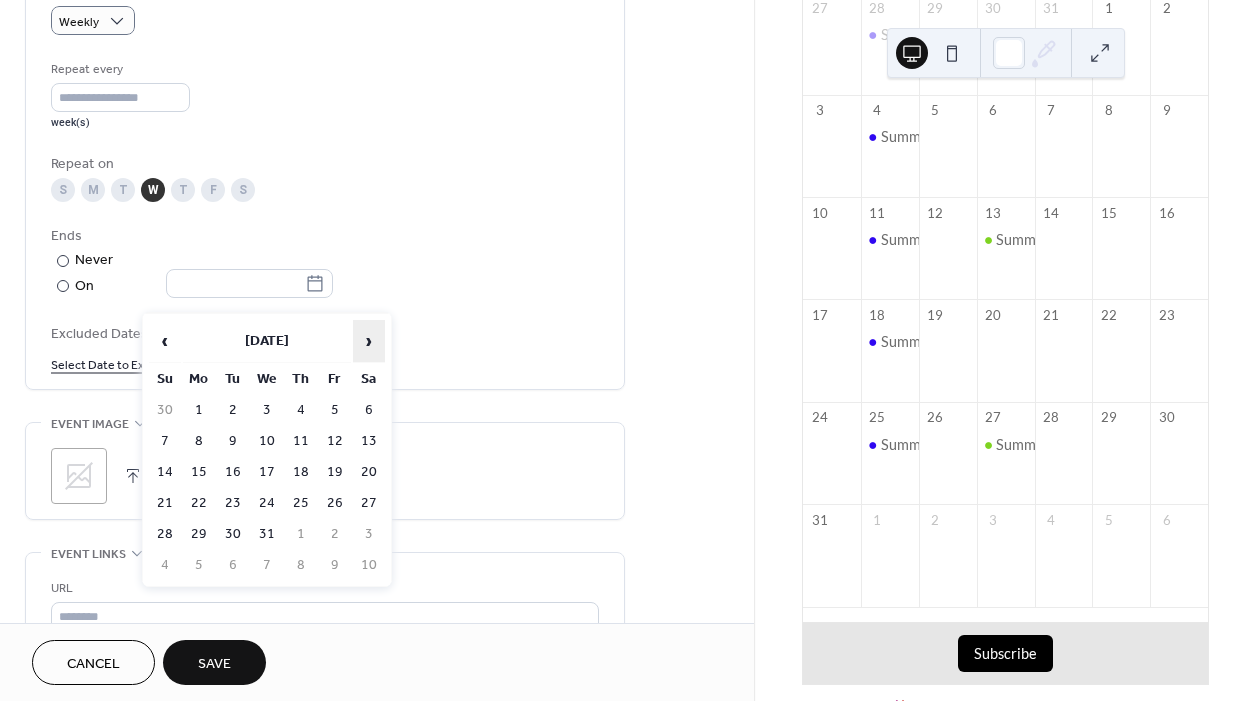 click on "›" at bounding box center (369, 341) 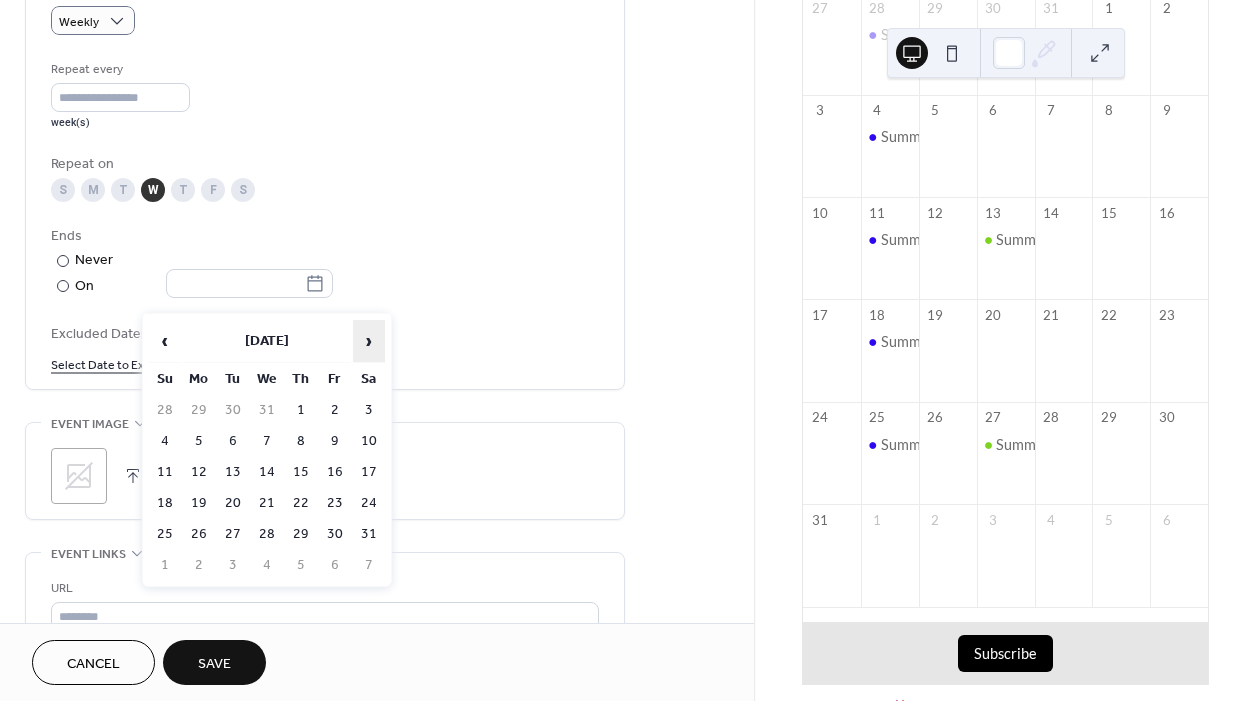click on "›" at bounding box center (369, 341) 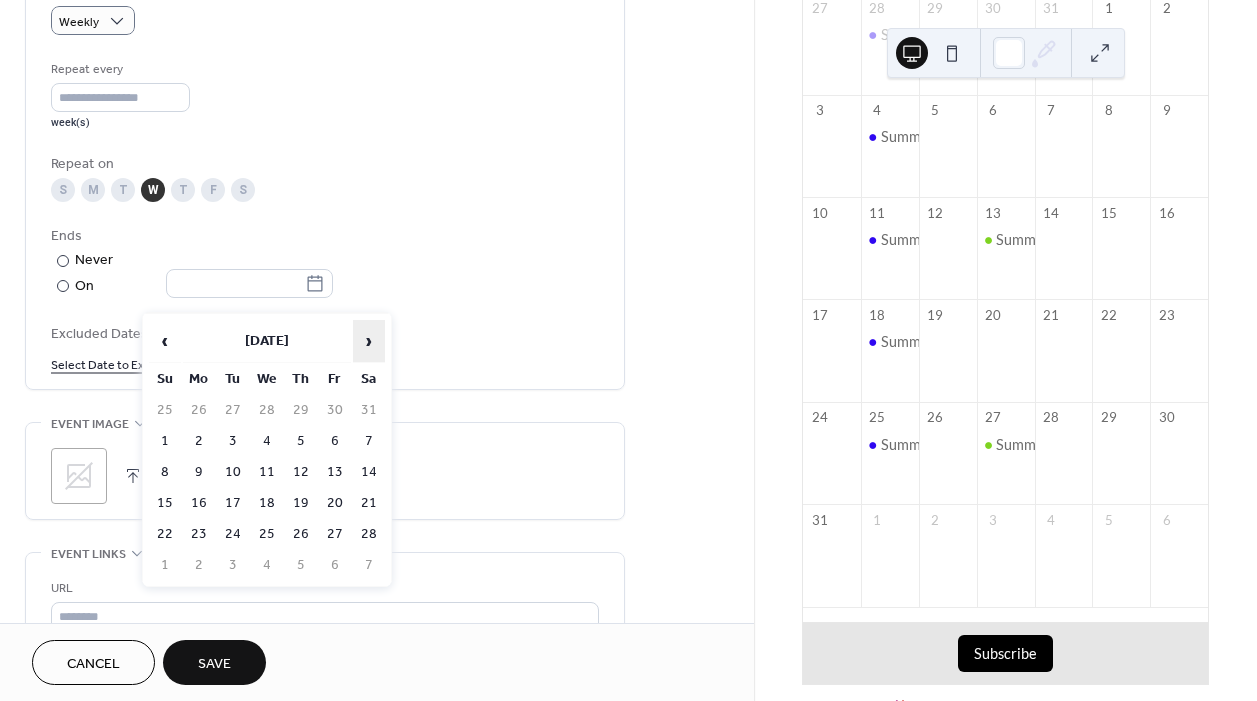 click on "›" at bounding box center (369, 341) 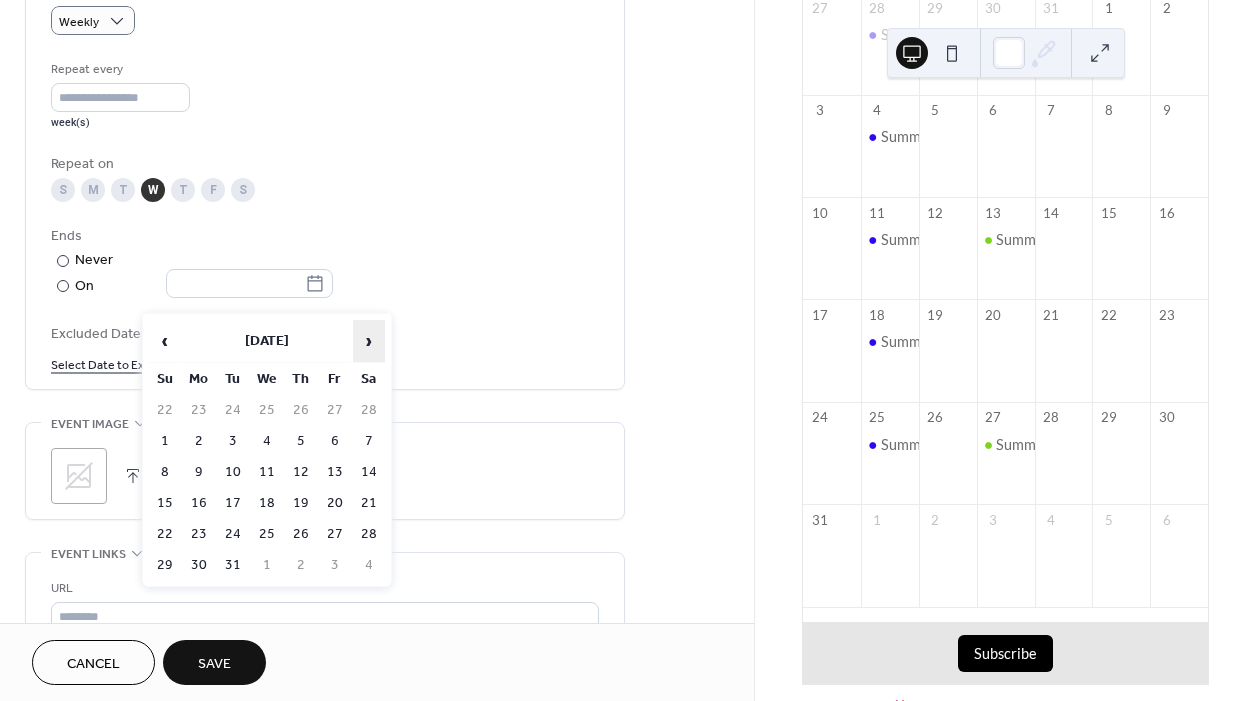 click on "›" at bounding box center [369, 341] 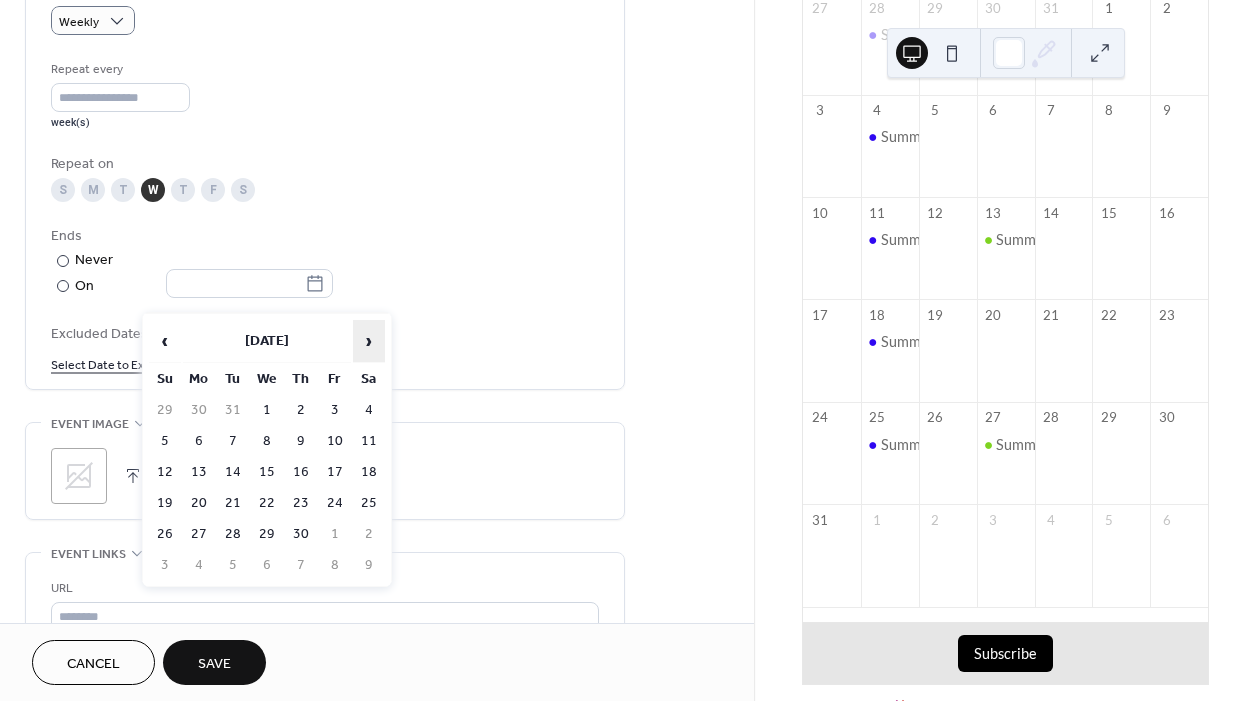 click on "›" at bounding box center (369, 341) 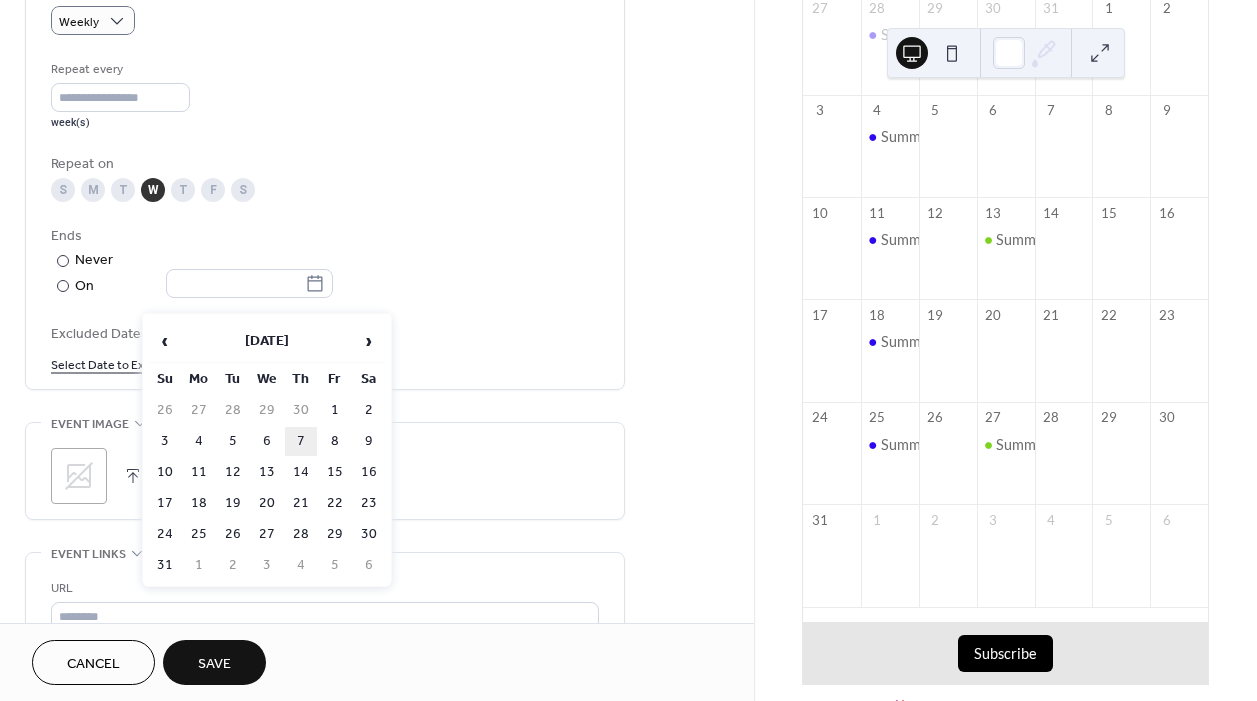click on "7" at bounding box center (301, 441) 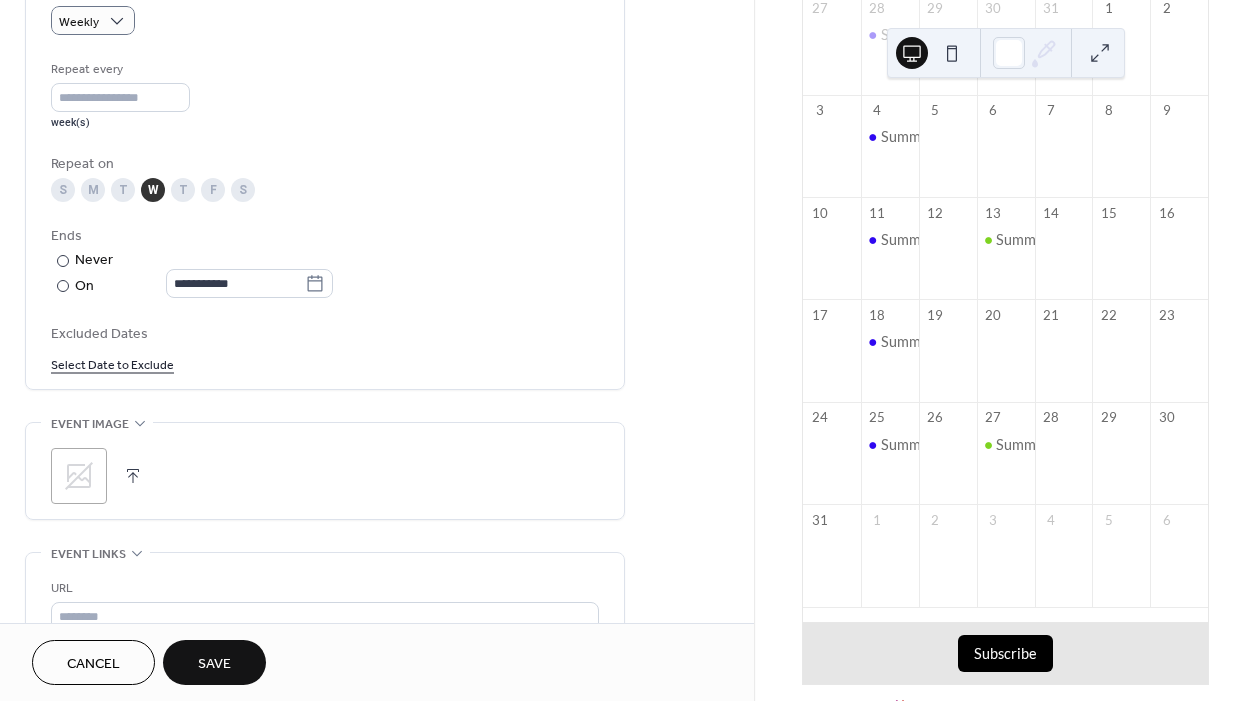 type on "**********" 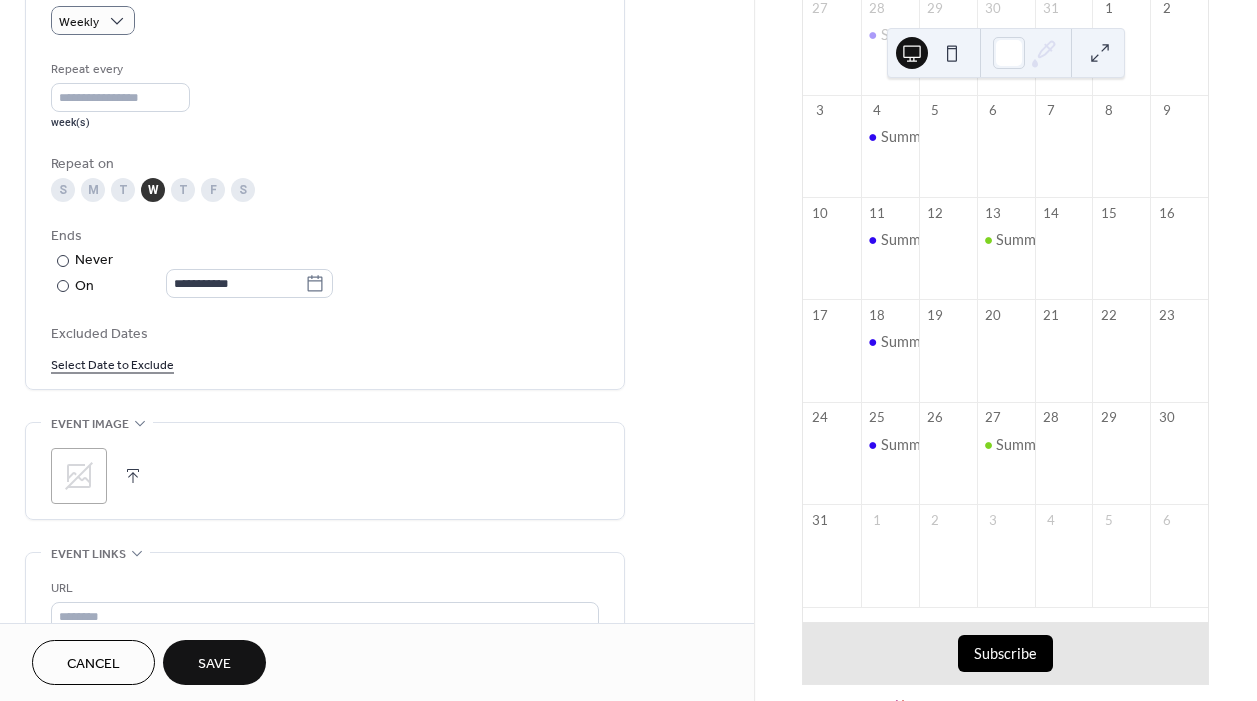 click 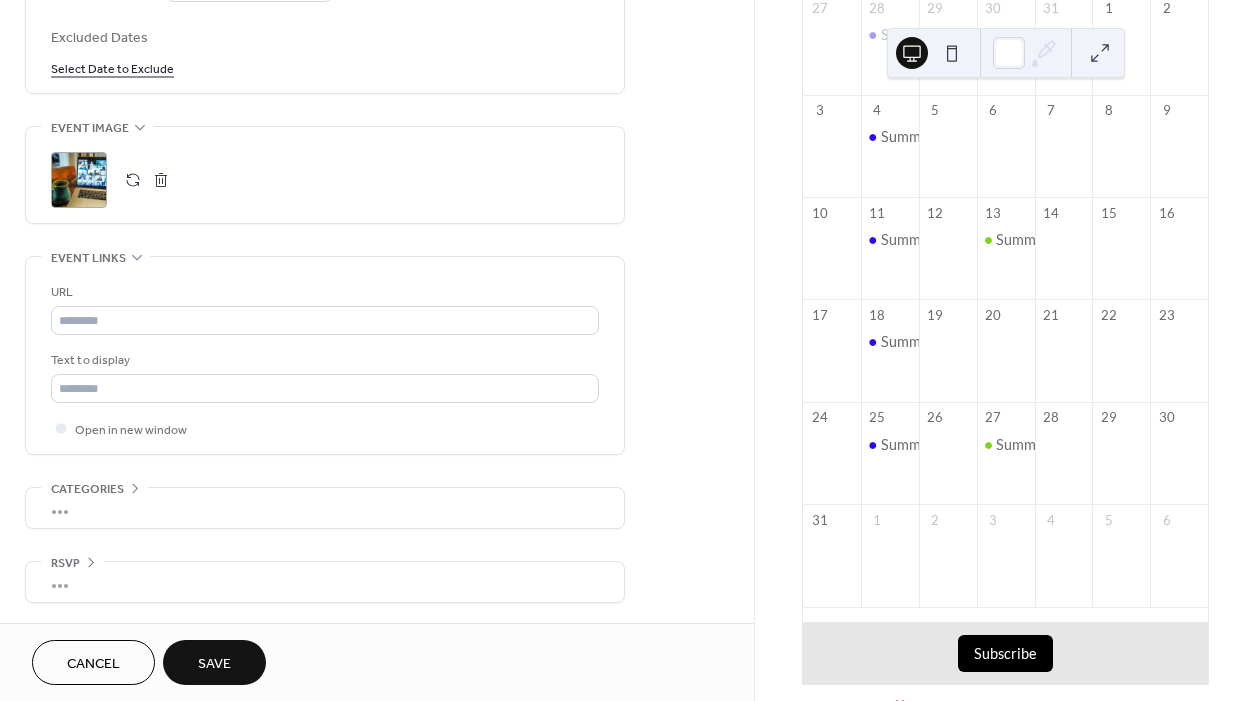 scroll, scrollTop: 1215, scrollLeft: 0, axis: vertical 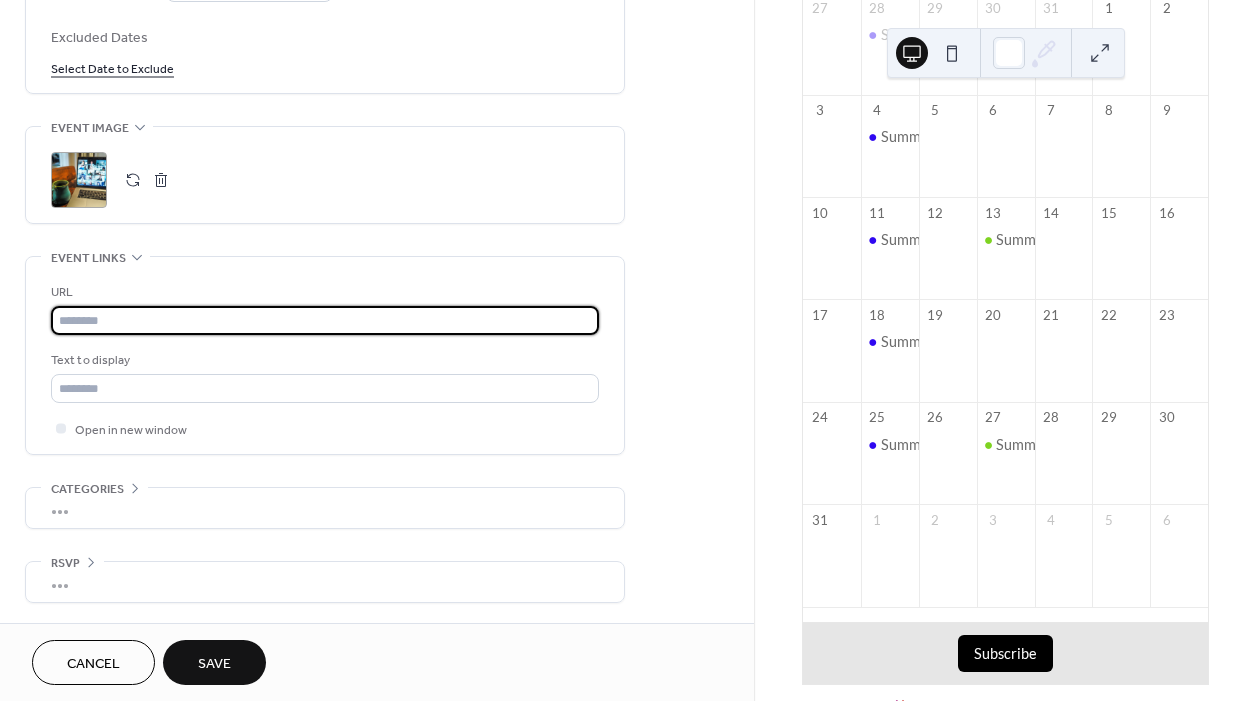 click at bounding box center [325, 320] 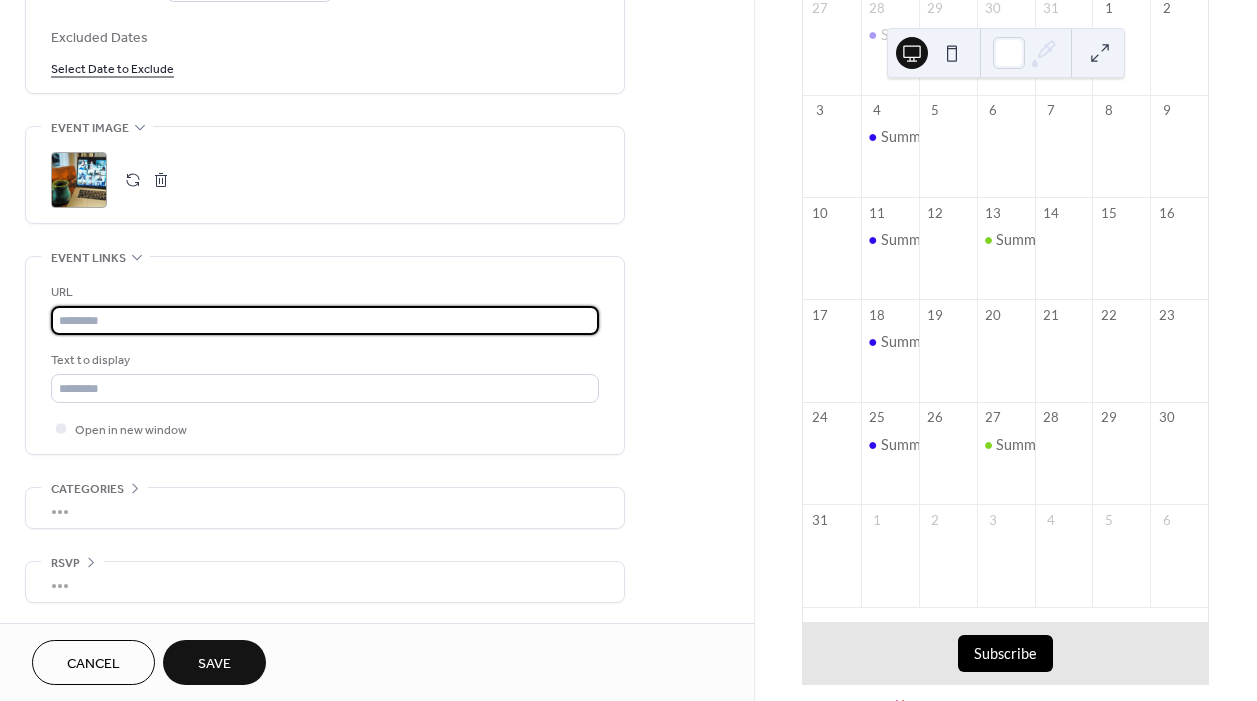 paste on "**********" 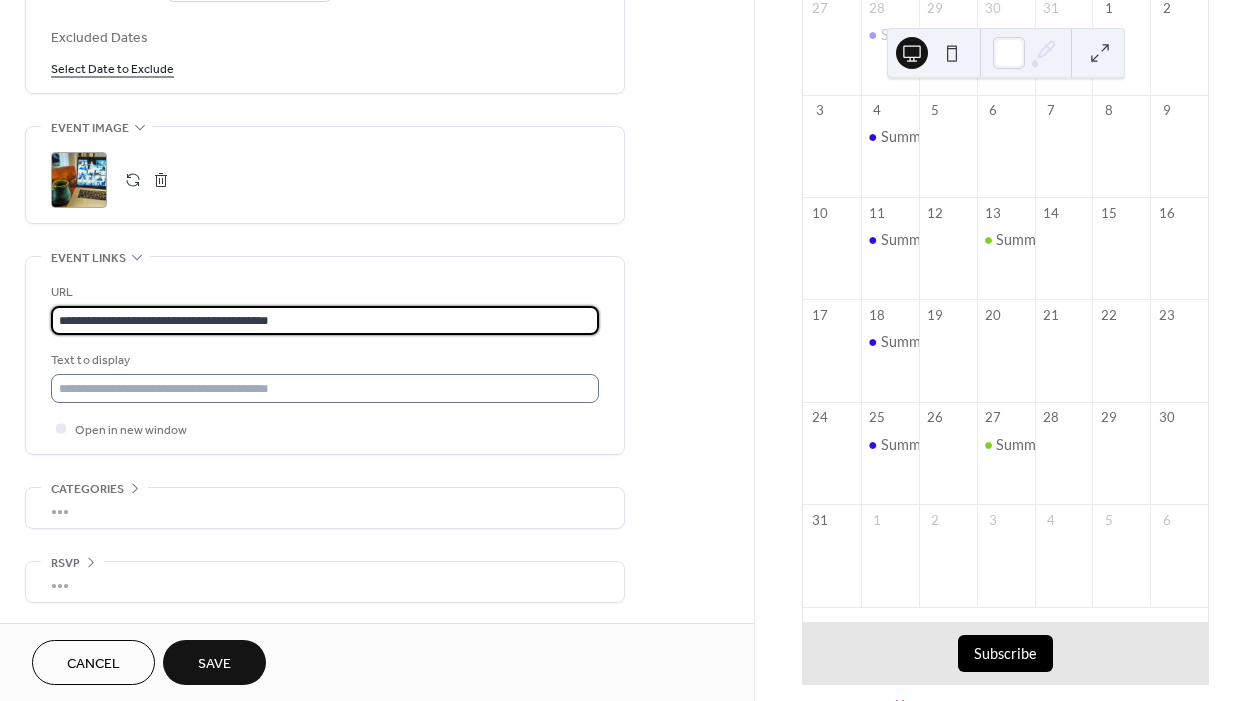 type on "**********" 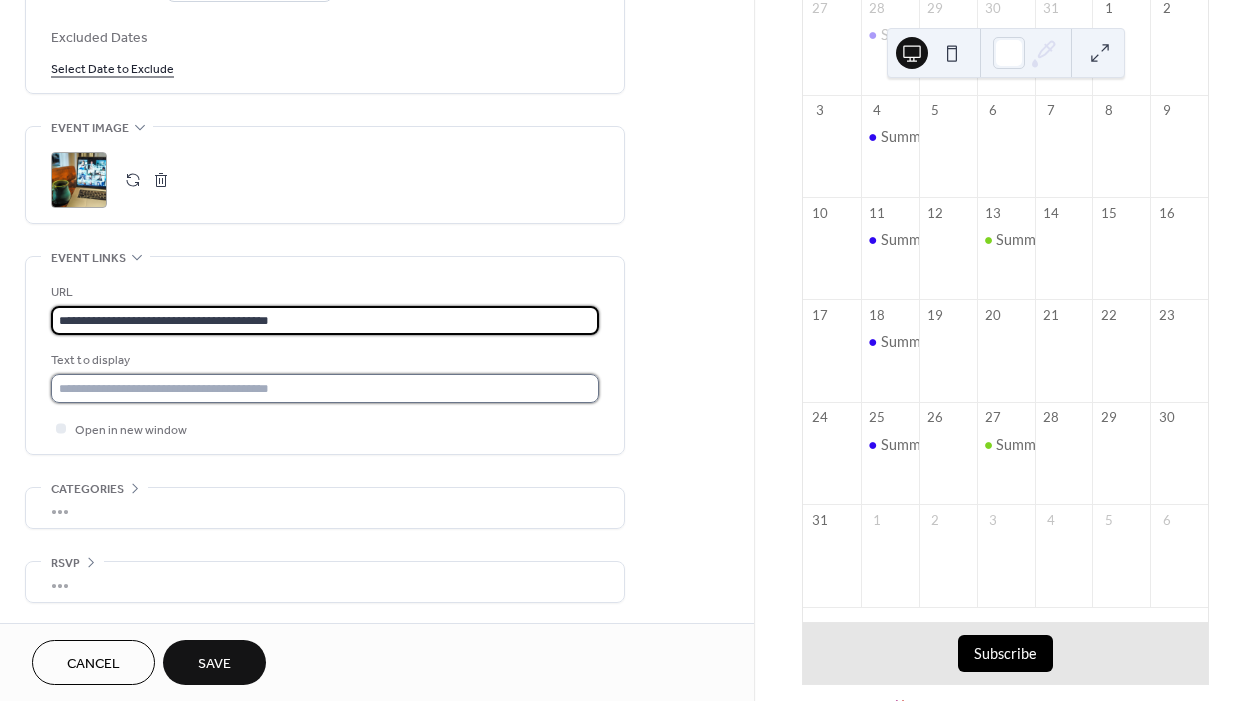 click at bounding box center (325, 388) 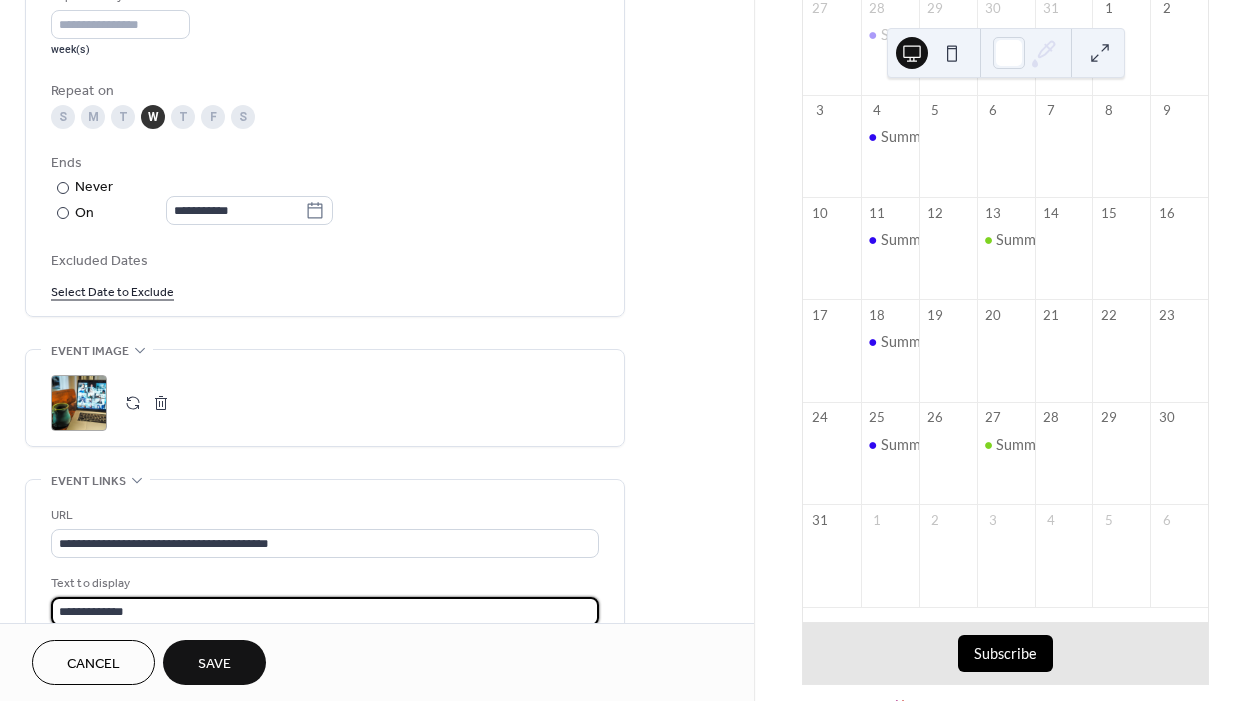 scroll, scrollTop: 973, scrollLeft: 0, axis: vertical 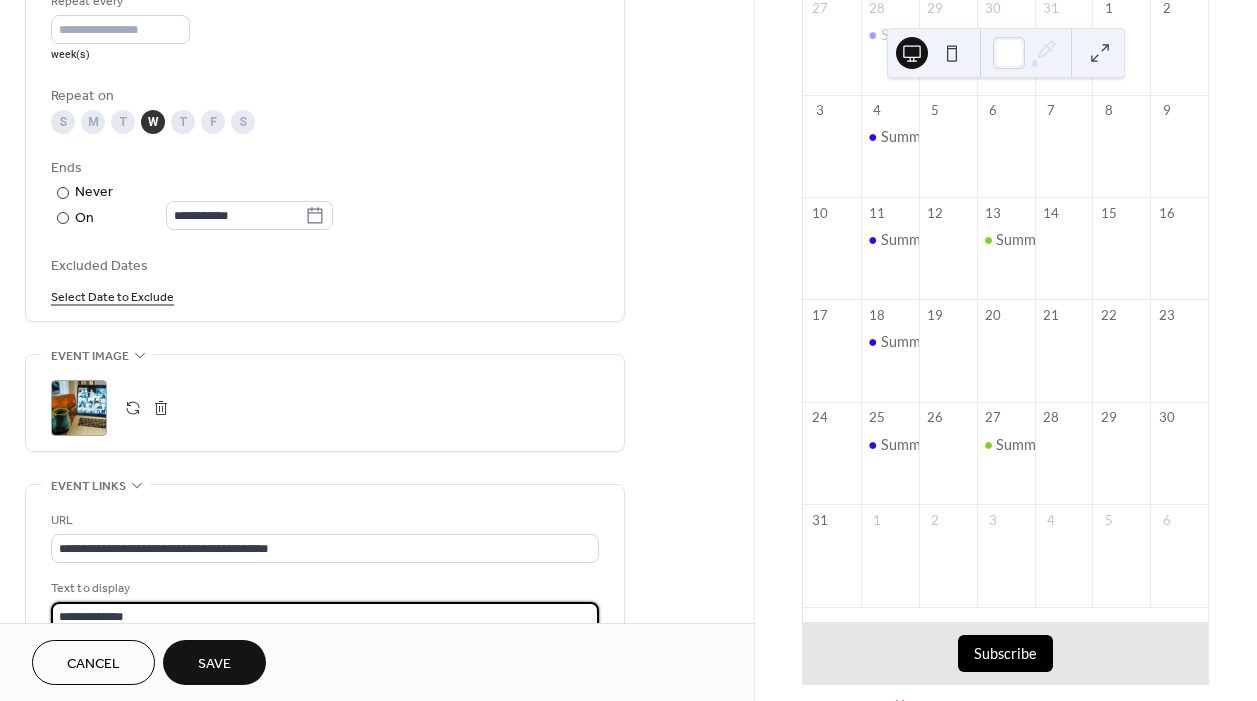 type on "**********" 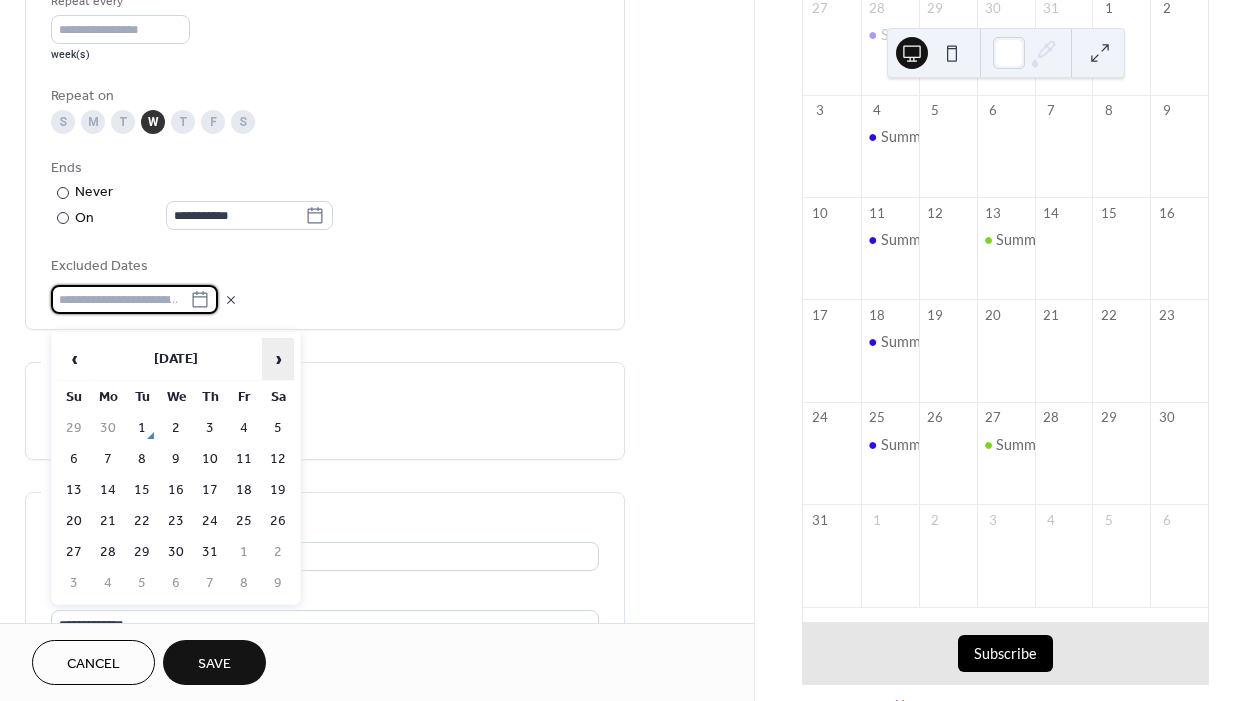 click on "›" at bounding box center [278, 359] 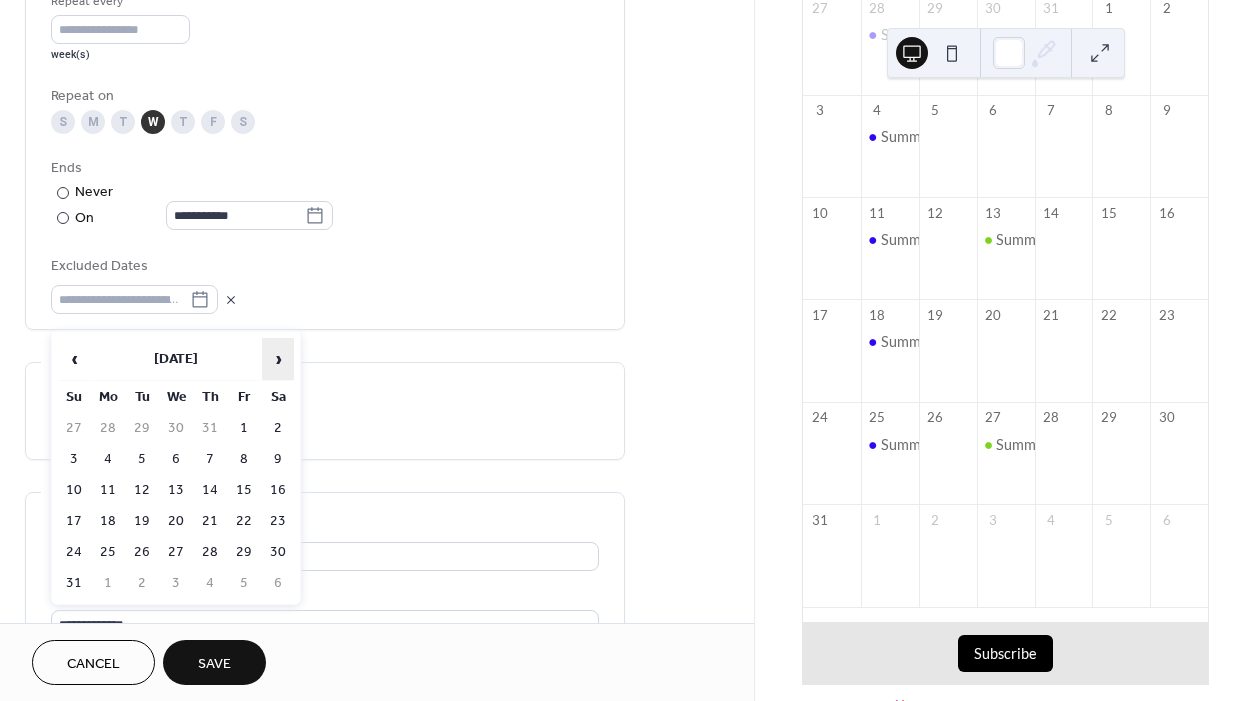 click on "›" at bounding box center [278, 359] 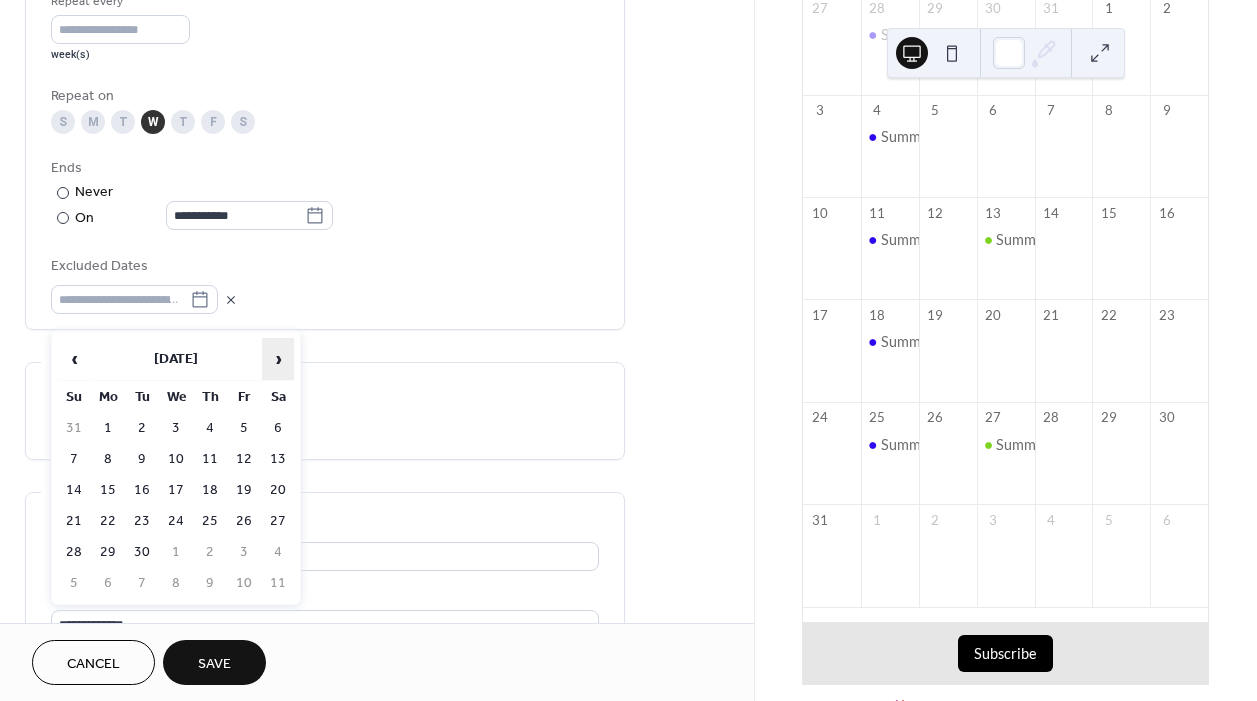 click on "›" at bounding box center (278, 359) 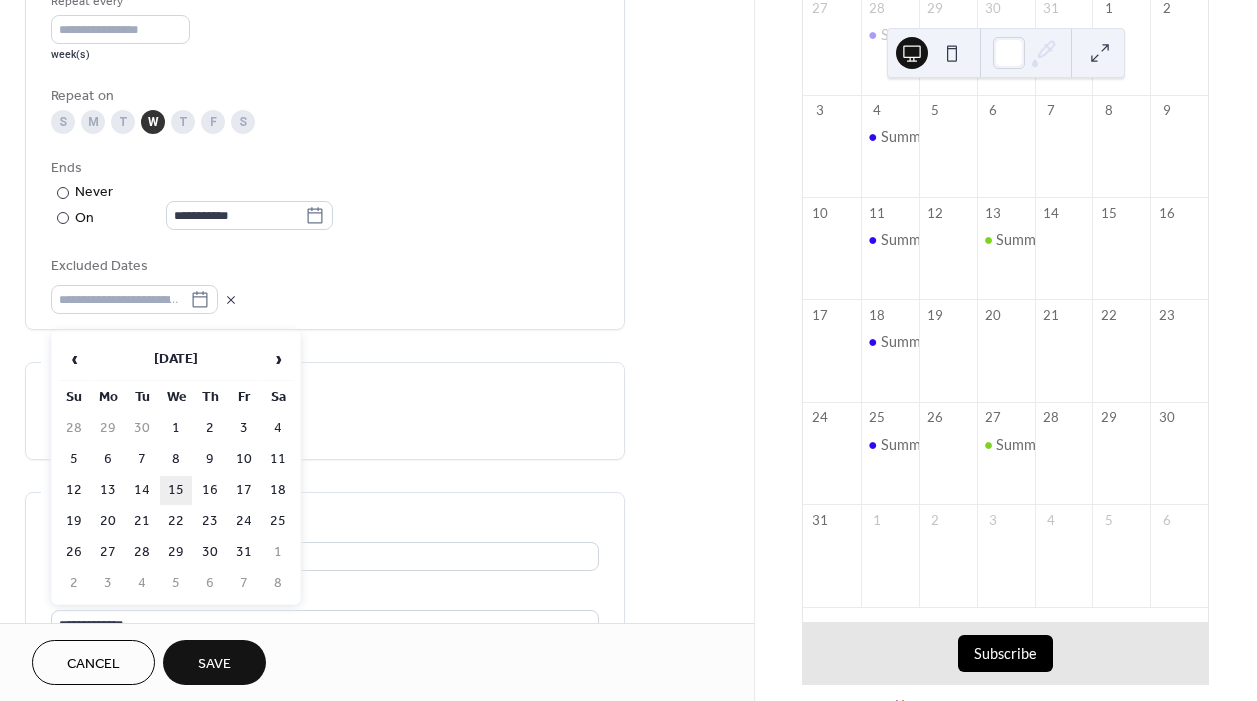 click on "15" at bounding box center (176, 490) 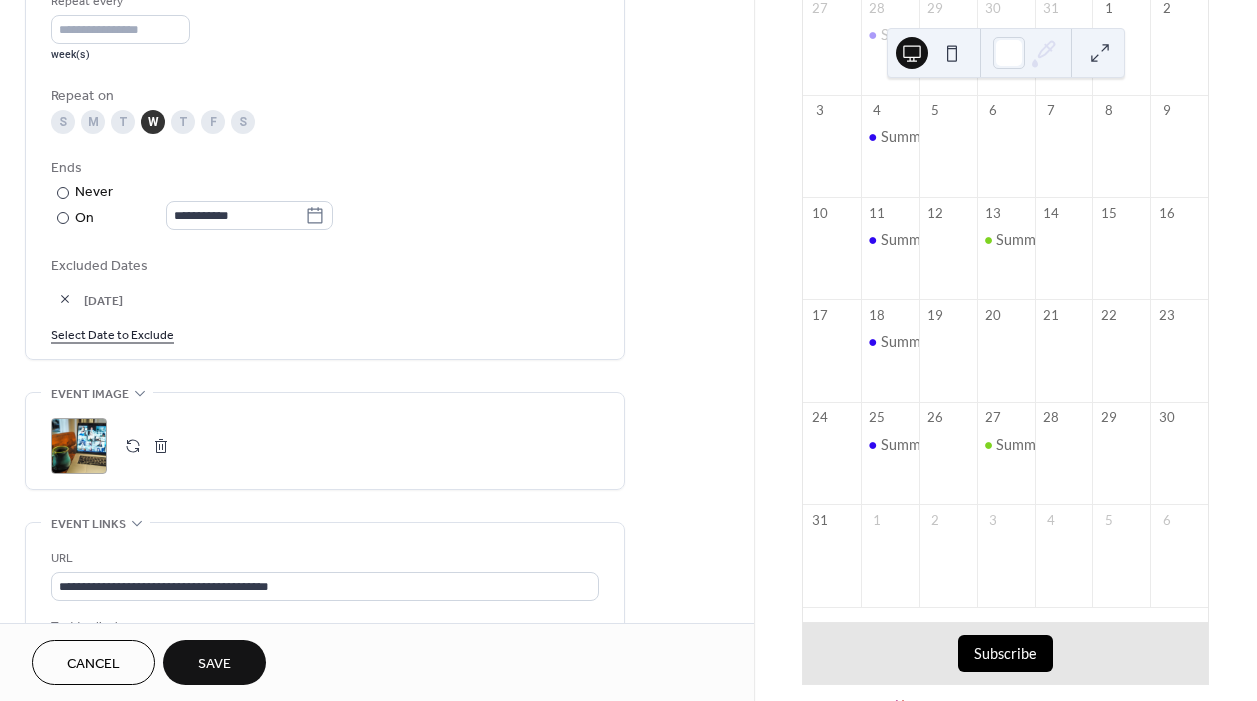 click on "Select Date to Exclude" at bounding box center [112, 333] 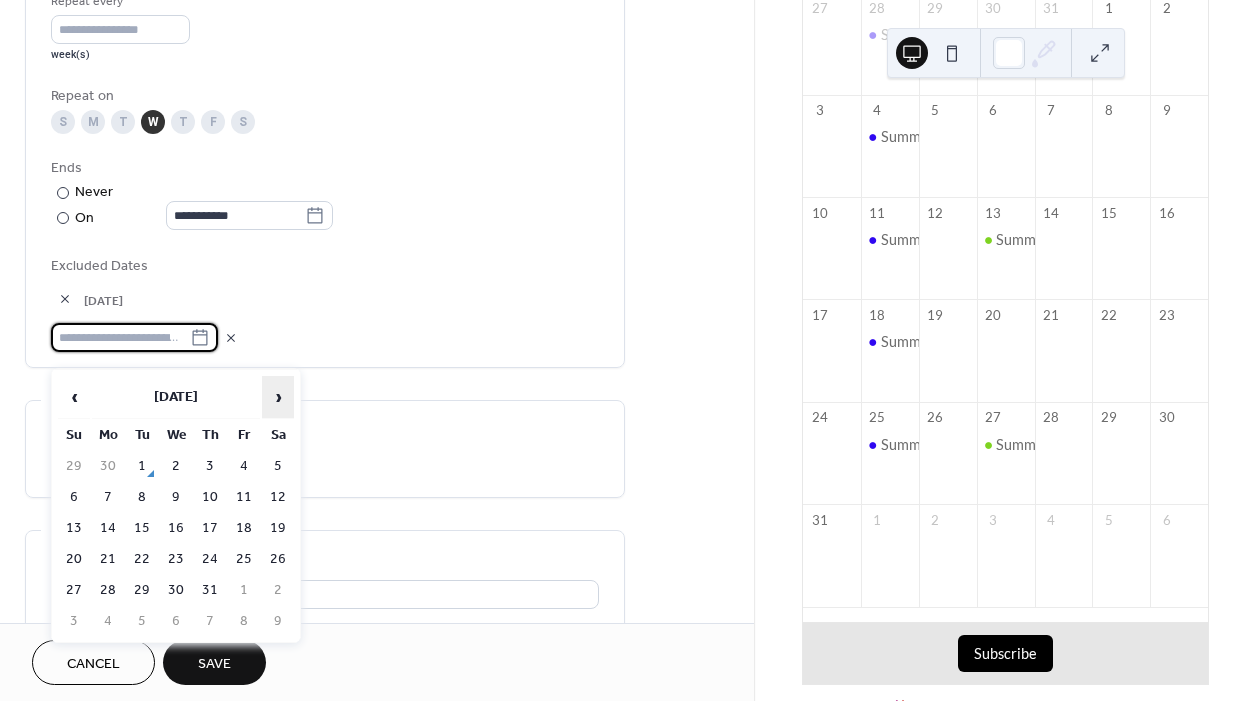 click on "›" at bounding box center [278, 397] 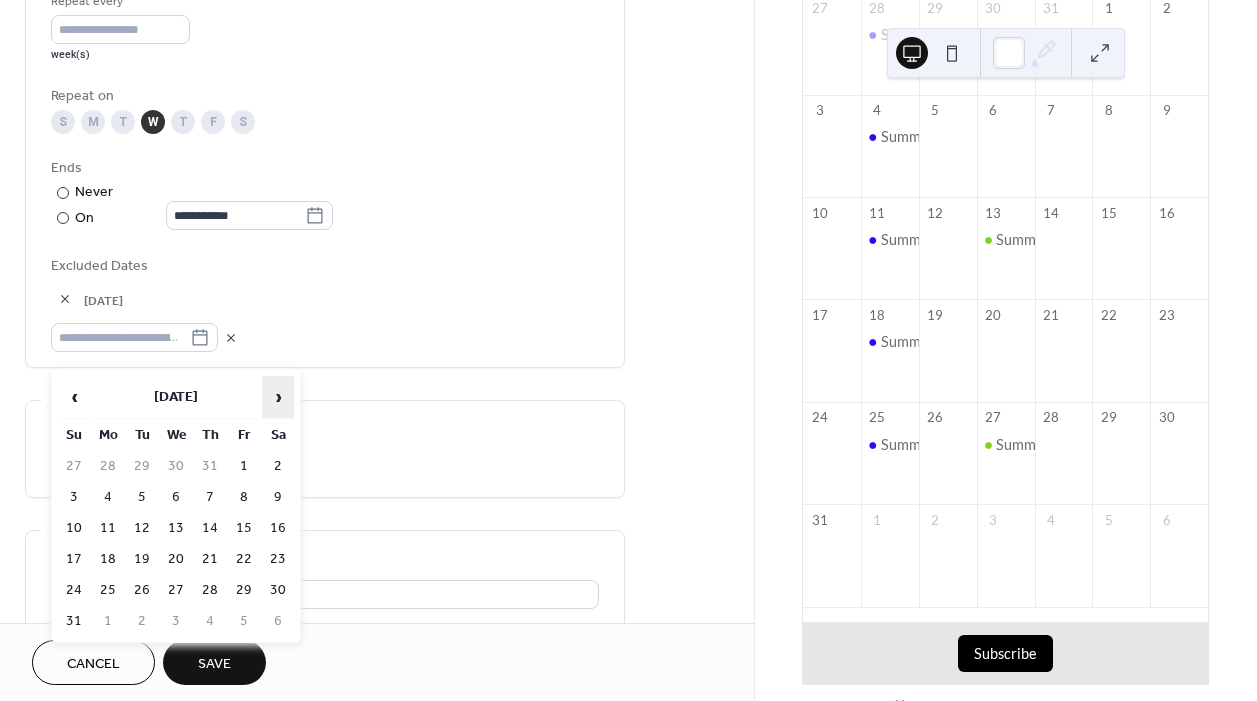 click on "›" at bounding box center [278, 397] 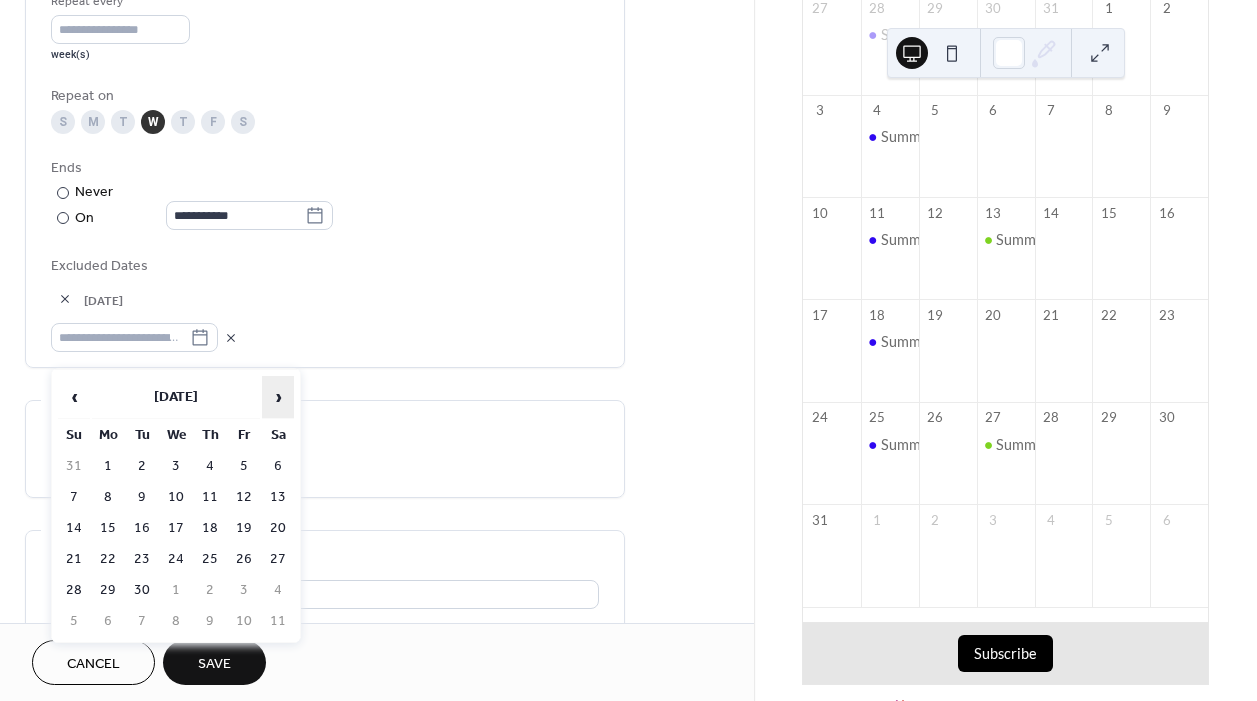 click on "›" at bounding box center (278, 397) 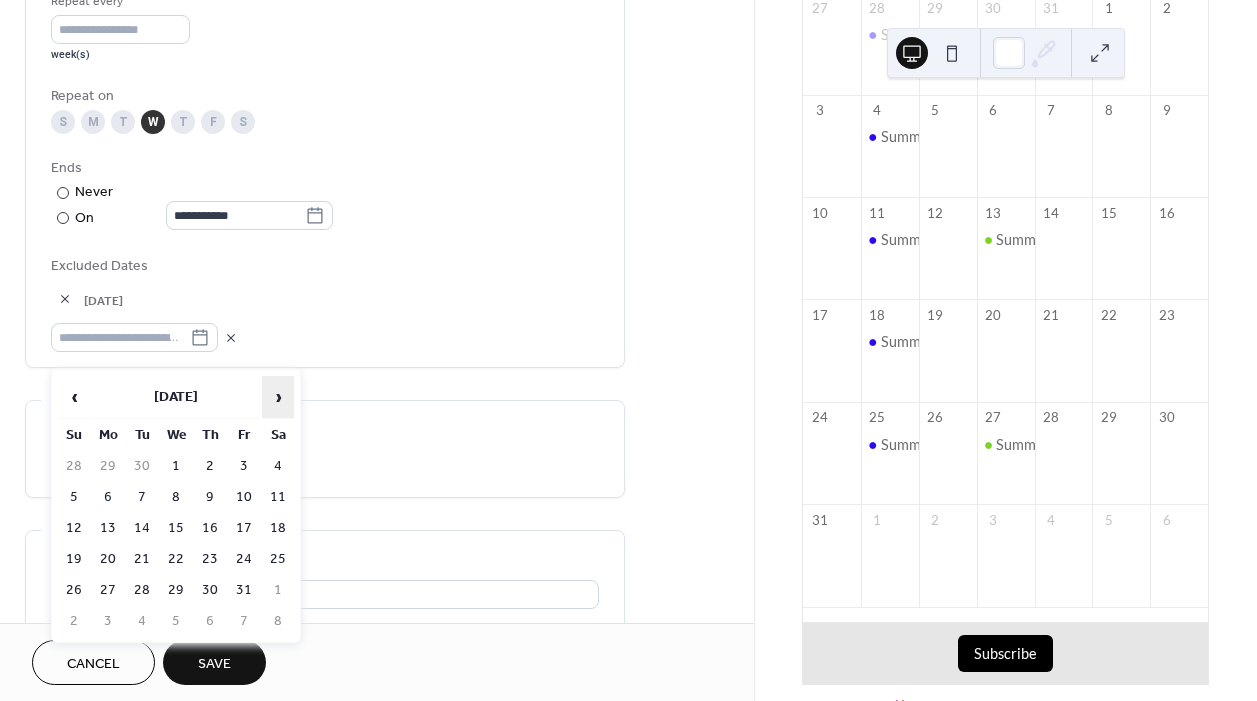 click on "›" at bounding box center (278, 397) 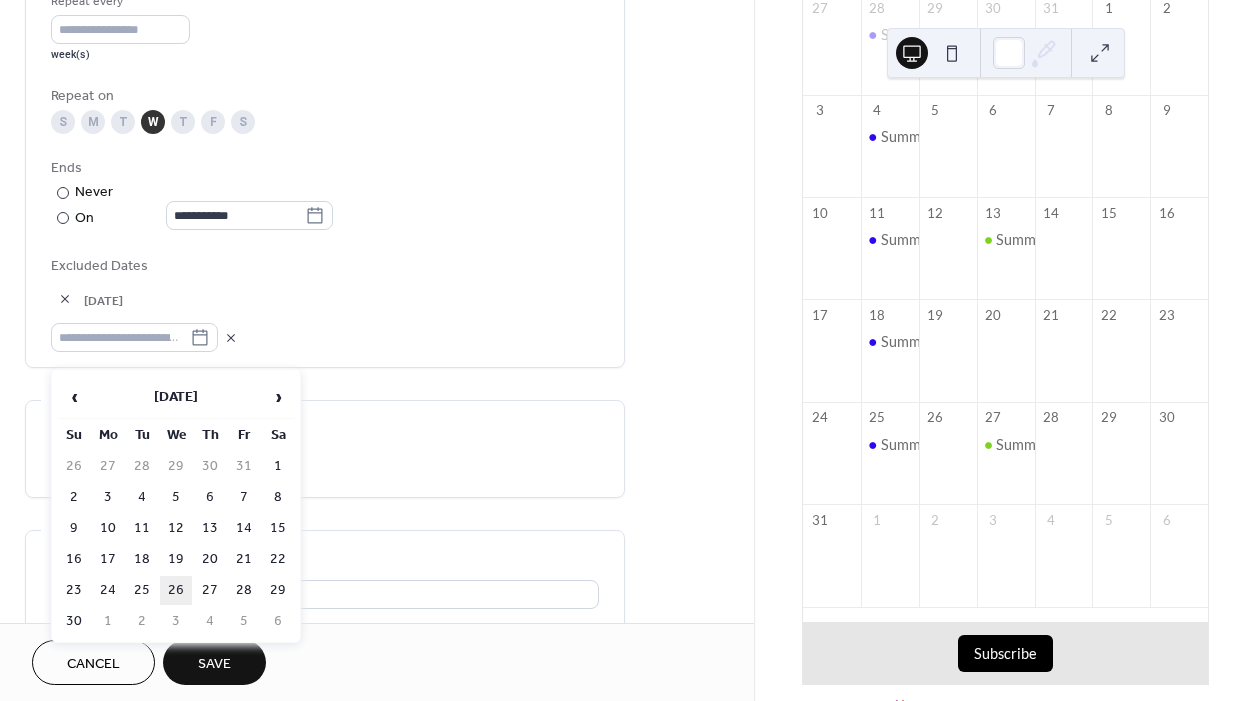 click on "26" at bounding box center [176, 590] 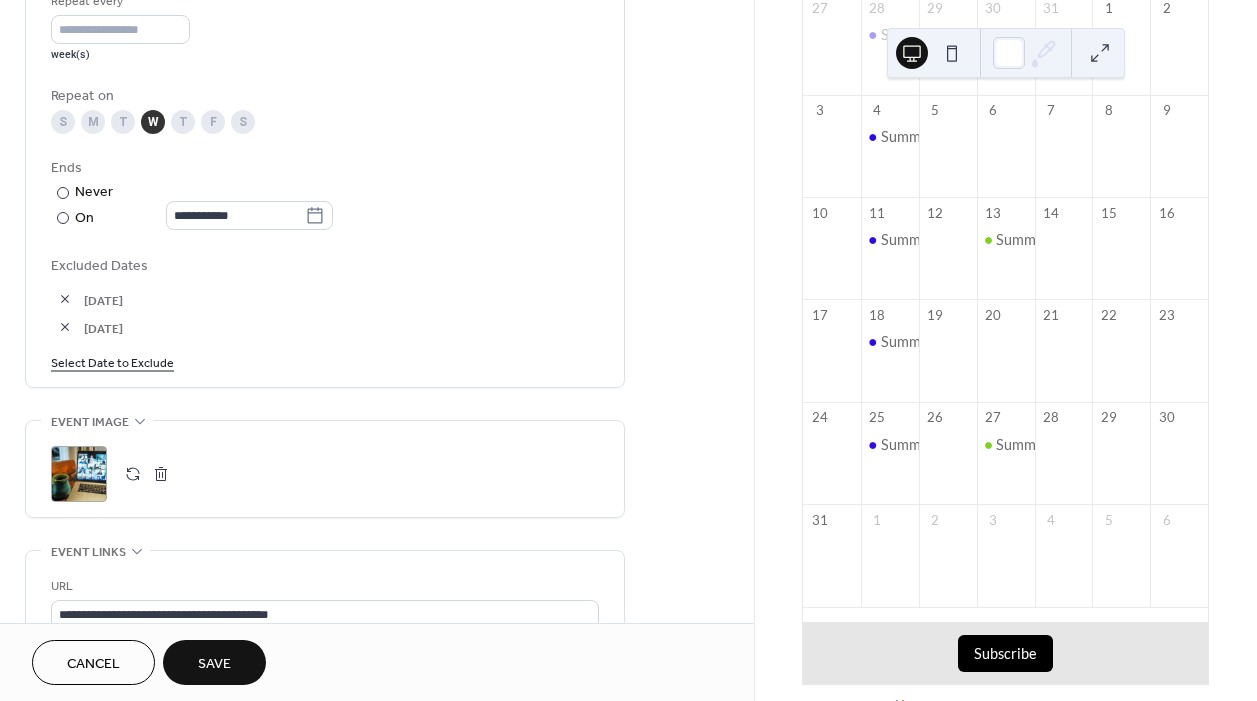 click on "Select Date to Exclude" at bounding box center [112, 361] 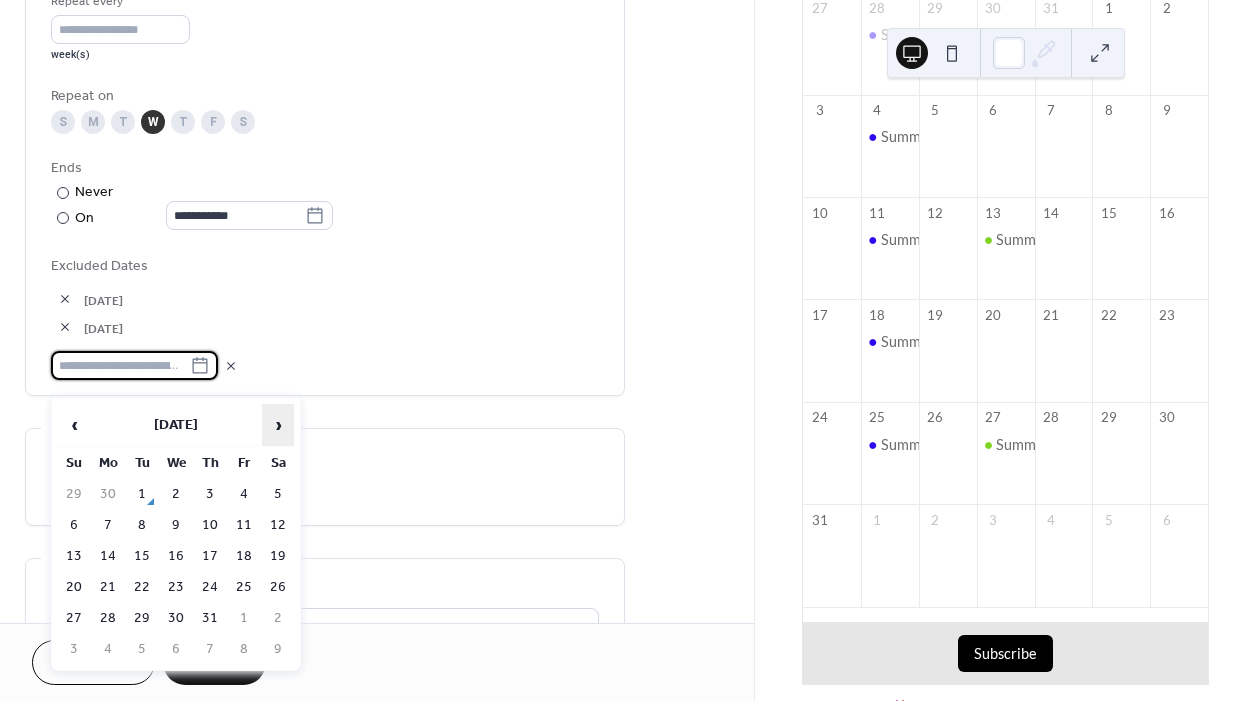 click on "›" at bounding box center (278, 425) 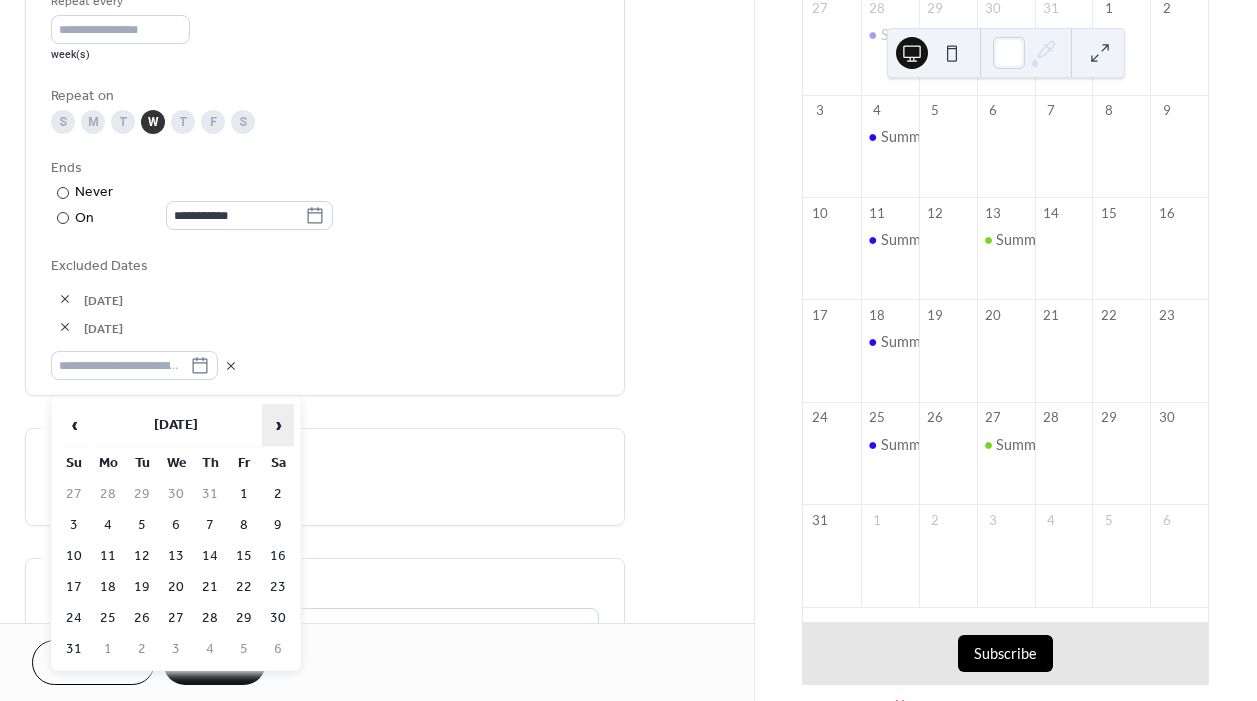 click on "›" at bounding box center (278, 425) 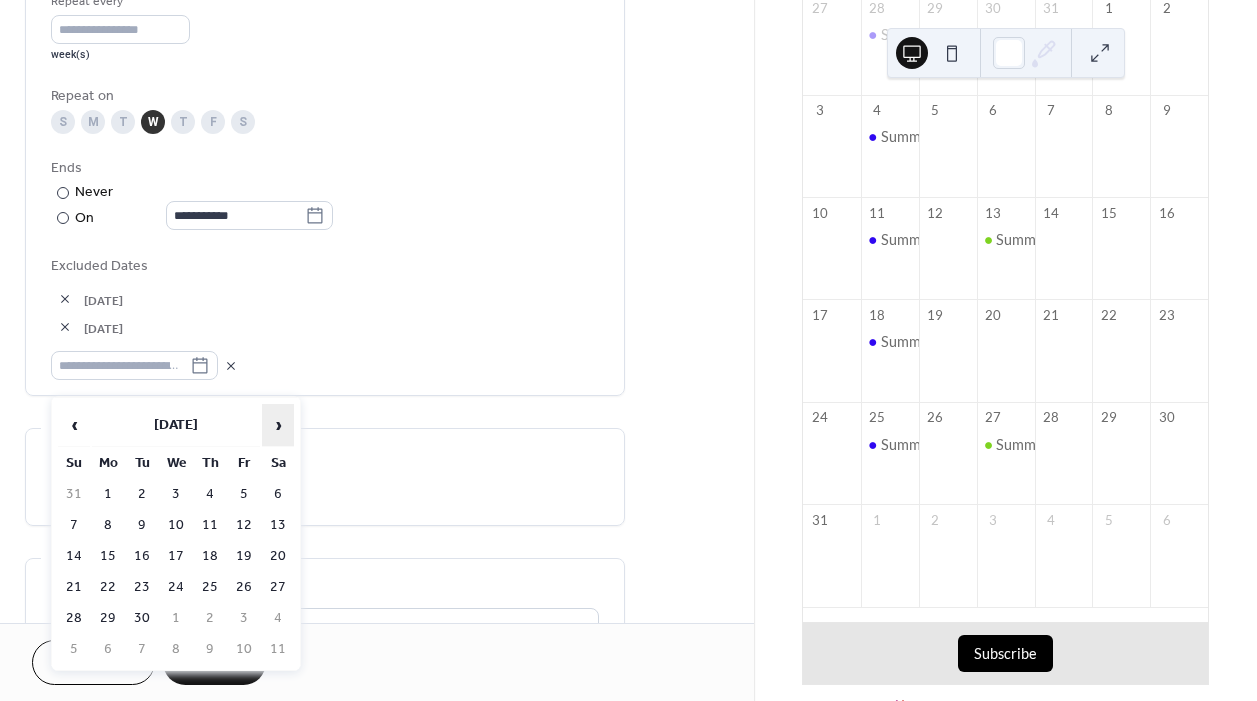 click on "›" at bounding box center (278, 425) 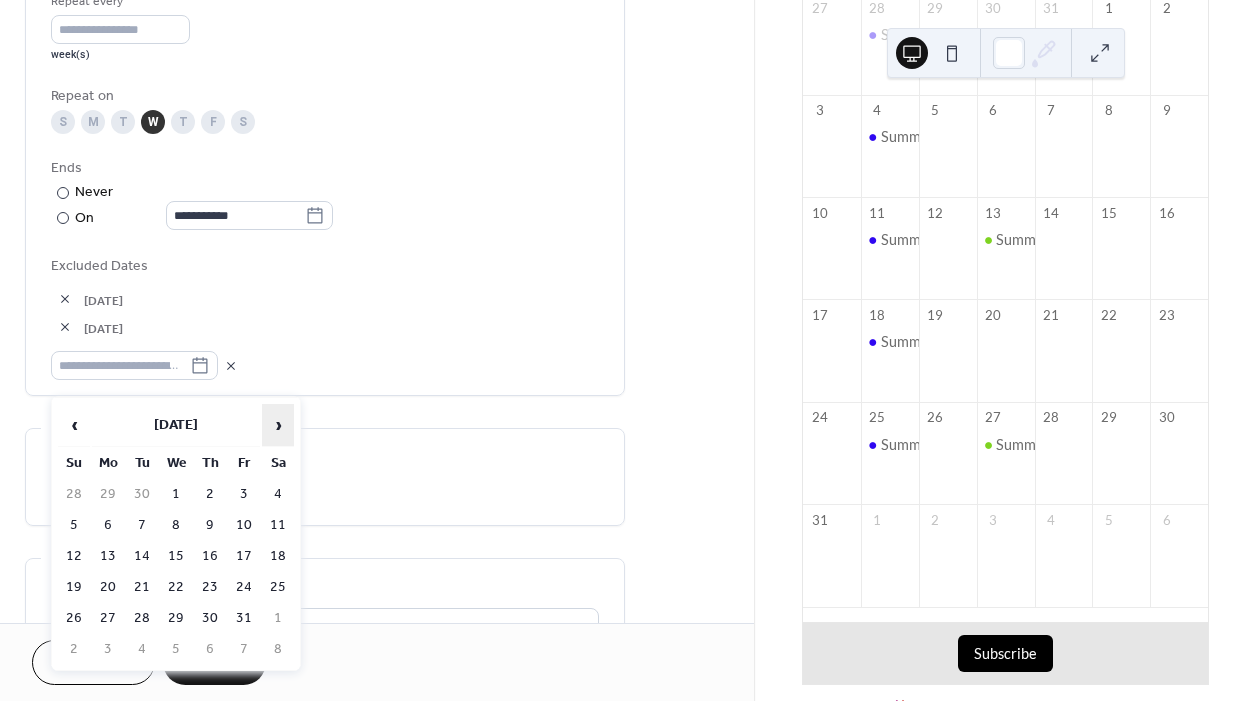 click on "›" at bounding box center [278, 425] 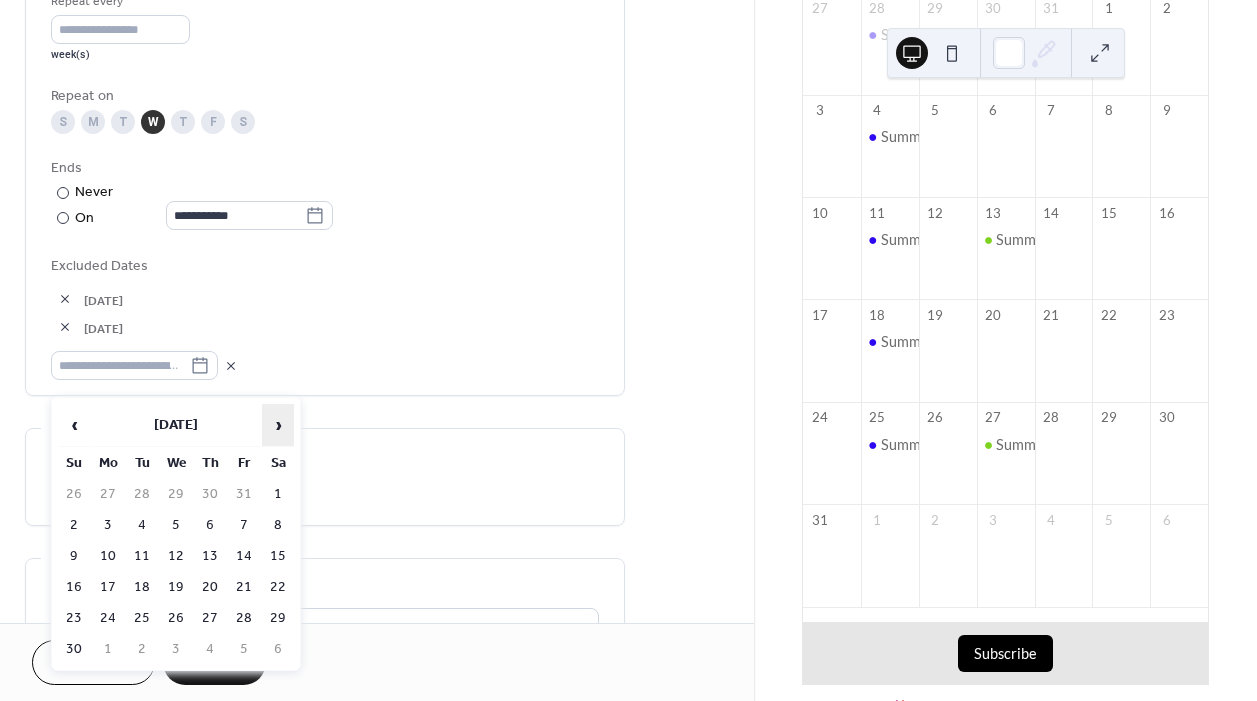 click on "›" at bounding box center (278, 425) 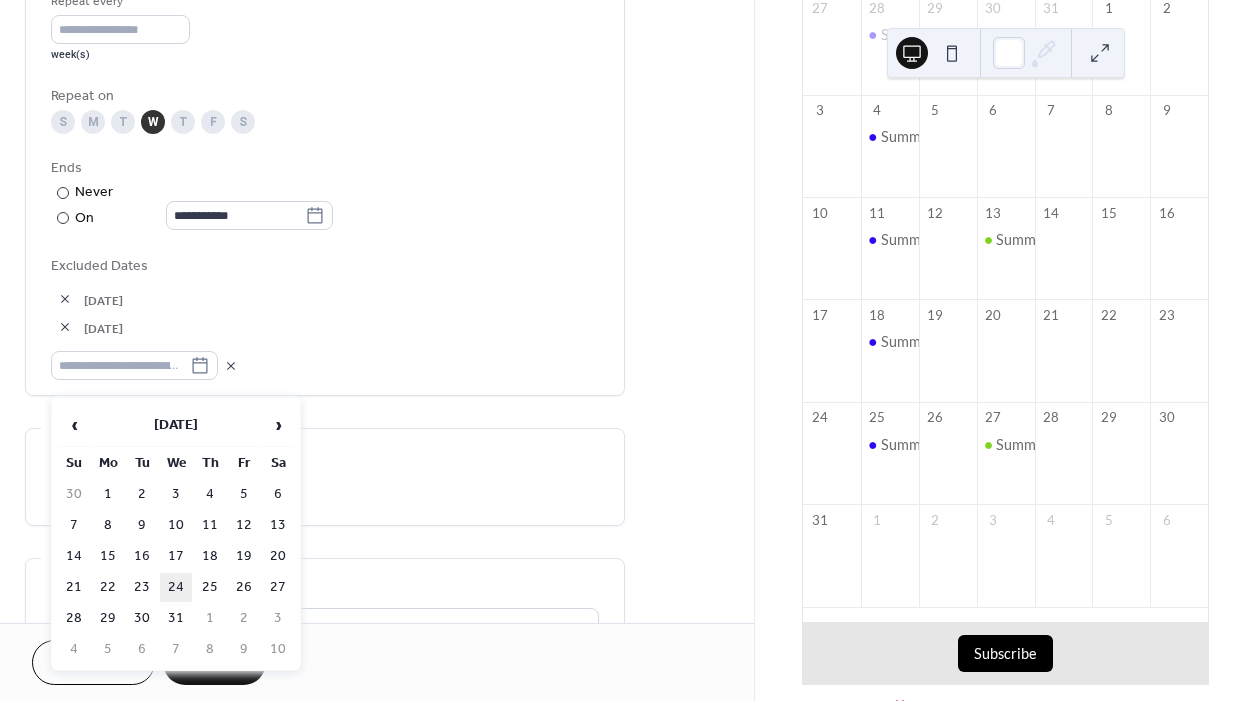 click on "24" at bounding box center (176, 587) 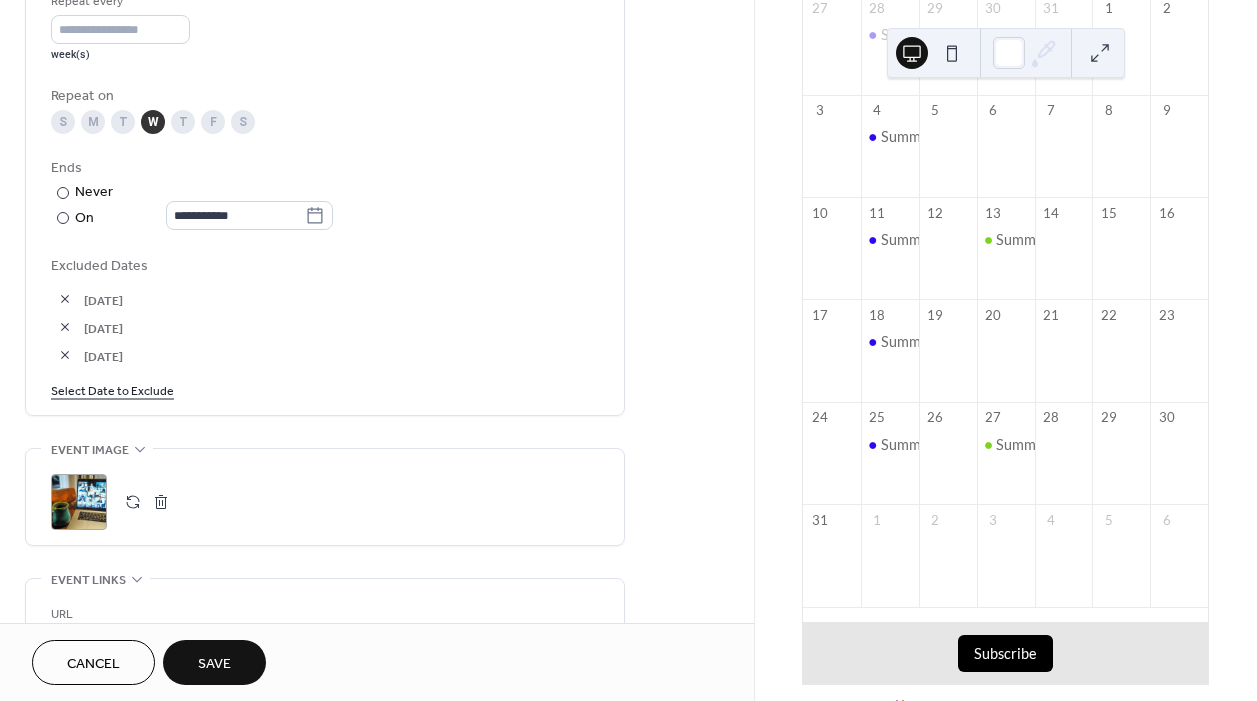 click on "Select Date to Exclude" at bounding box center [112, 389] 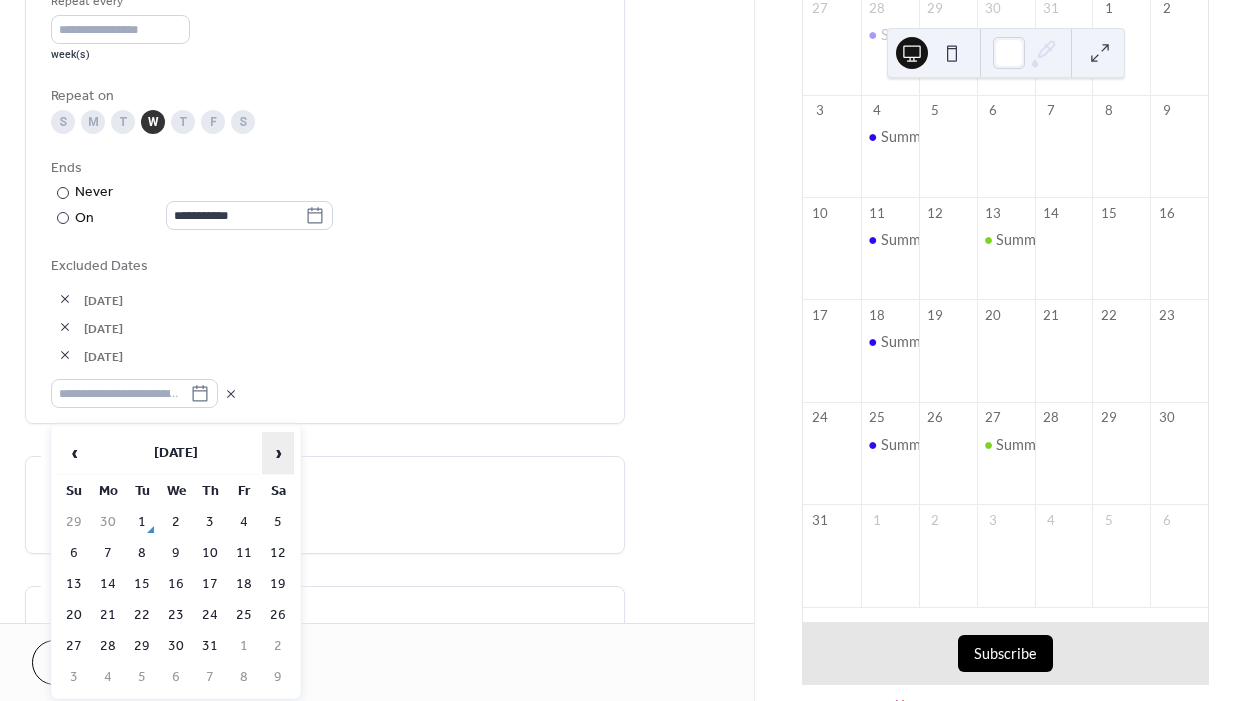 click on "›" at bounding box center [278, 453] 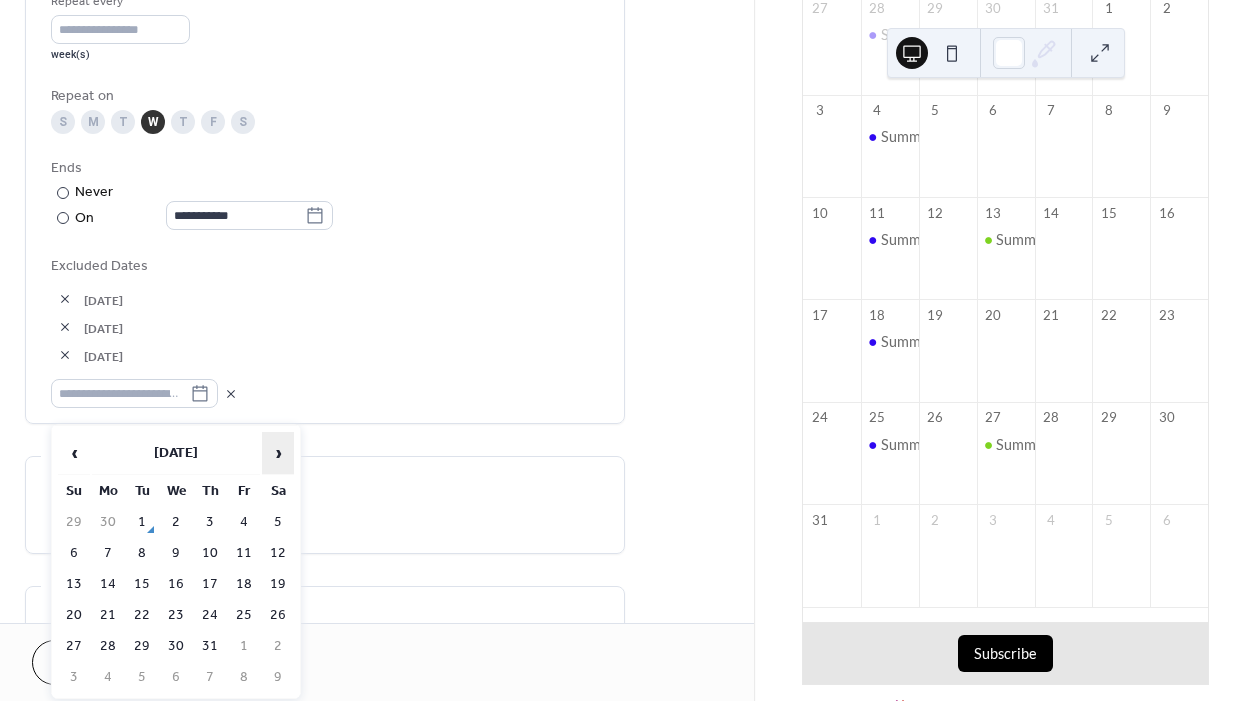 click on "›" at bounding box center [278, 453] 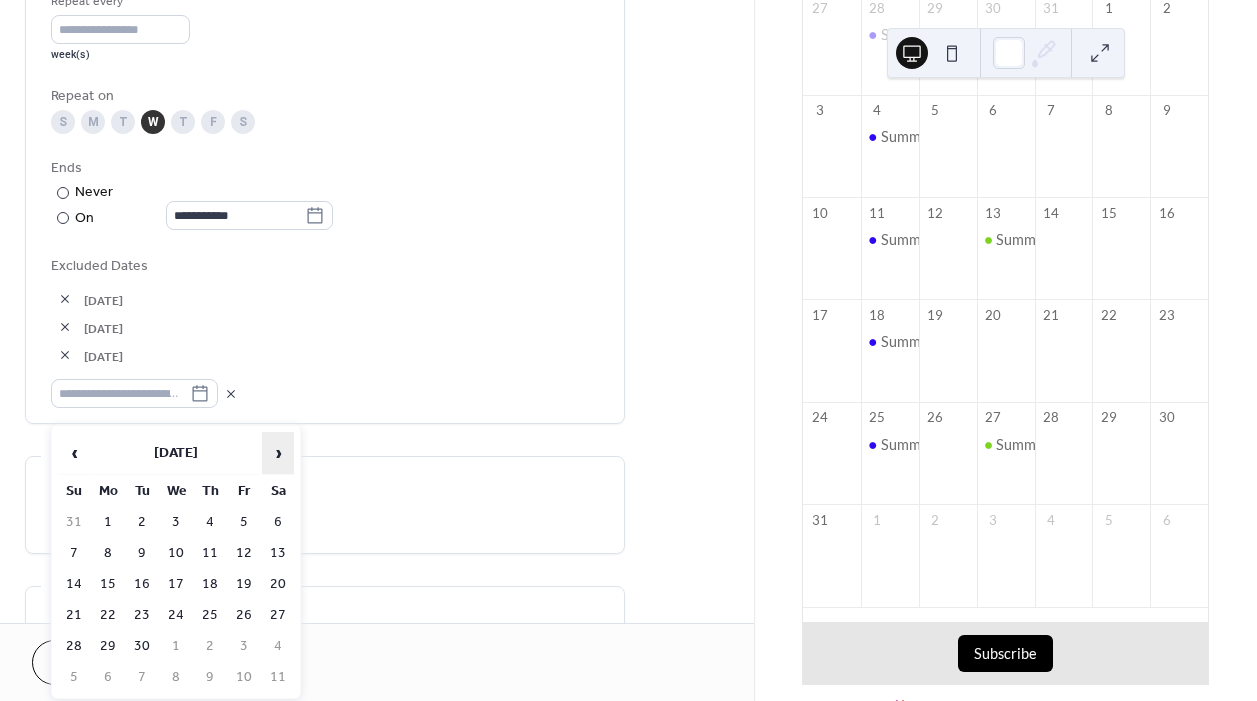 click on "›" at bounding box center [278, 453] 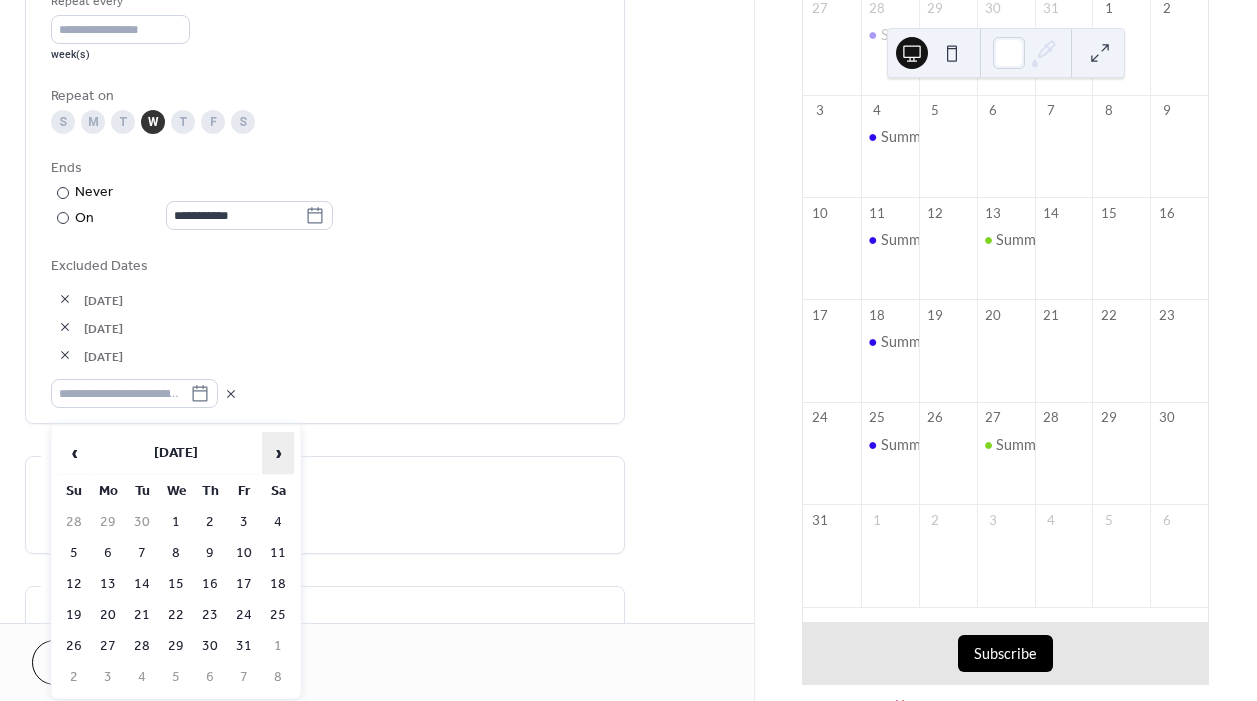 click on "›" at bounding box center (278, 453) 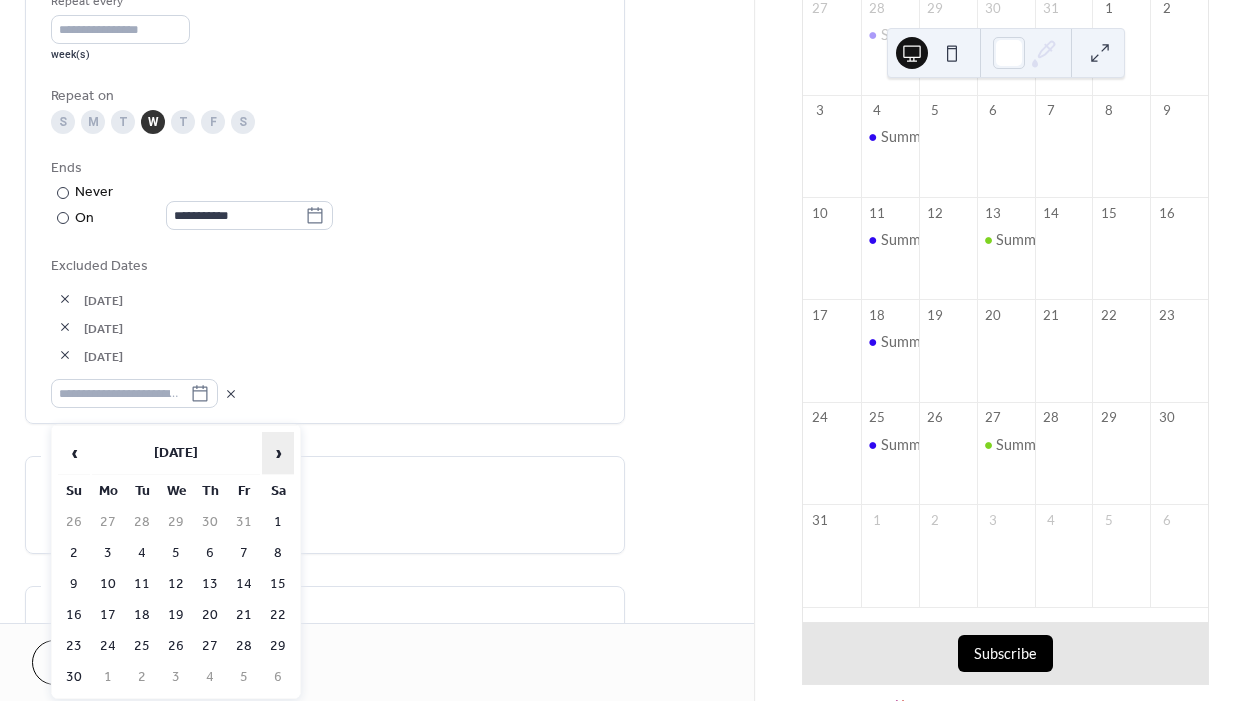 click on "›" at bounding box center (278, 453) 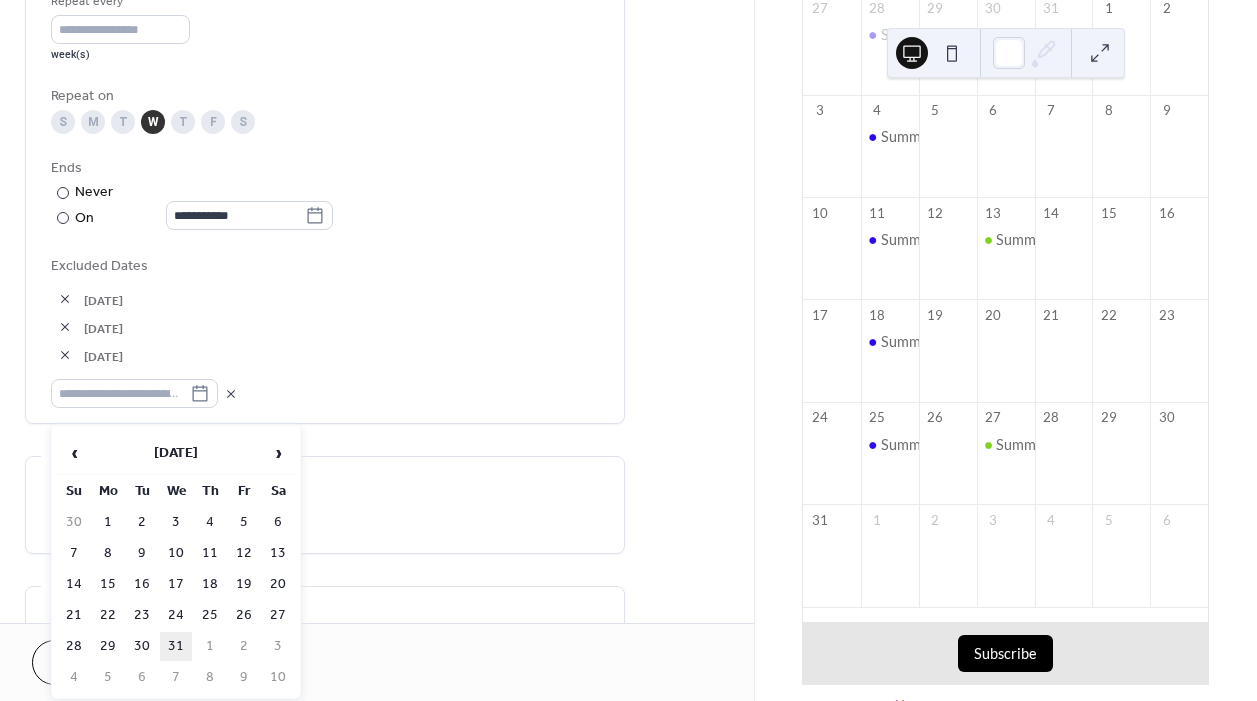 click on "31" at bounding box center [176, 646] 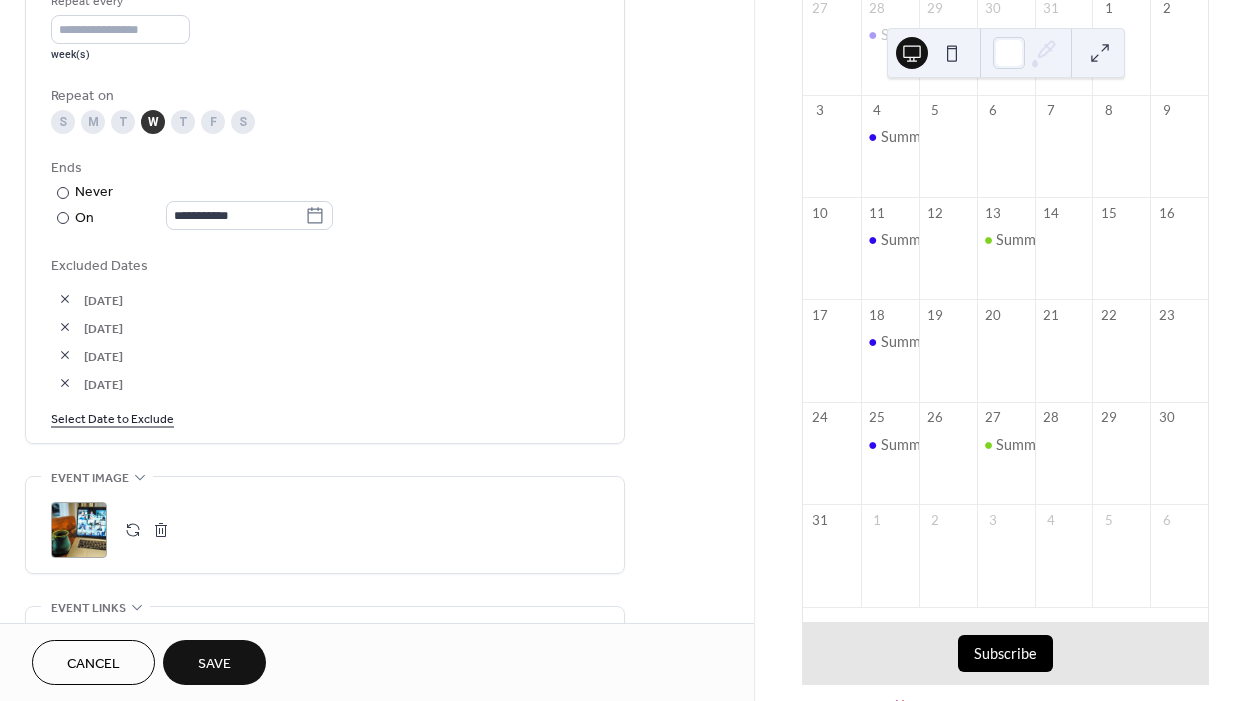 click on "Select Date to Exclude" at bounding box center [112, 417] 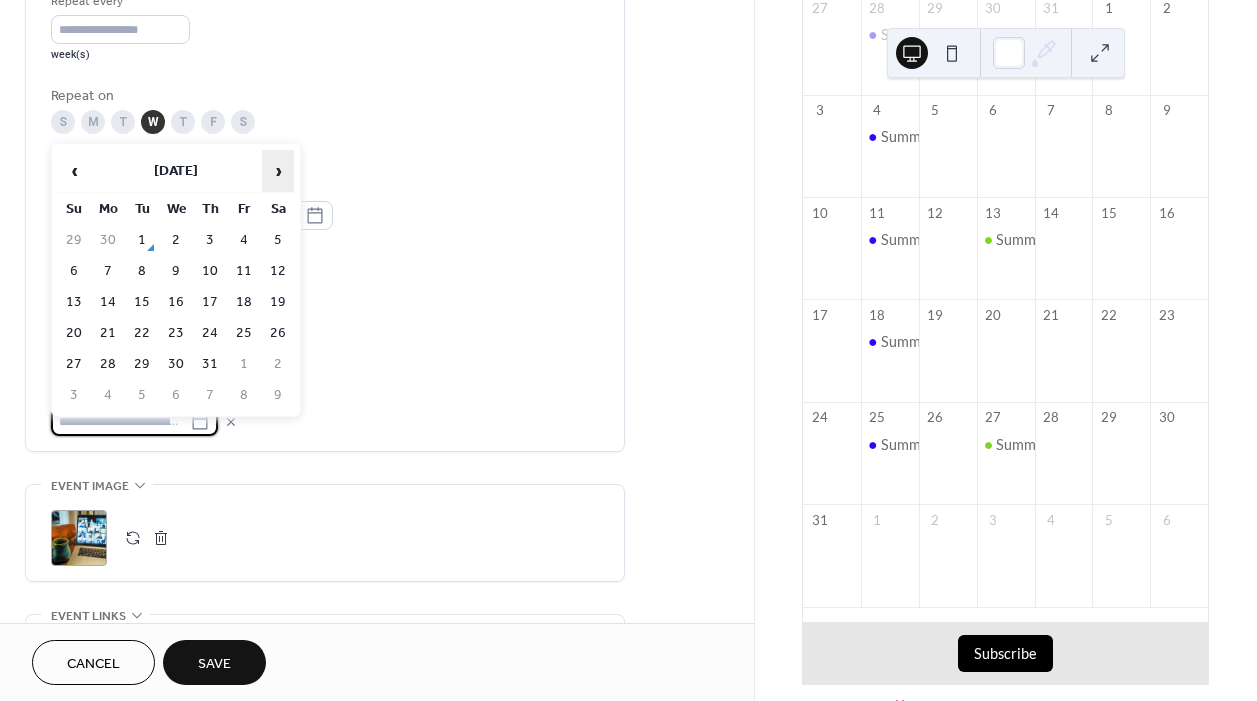 click on "›" at bounding box center [278, 171] 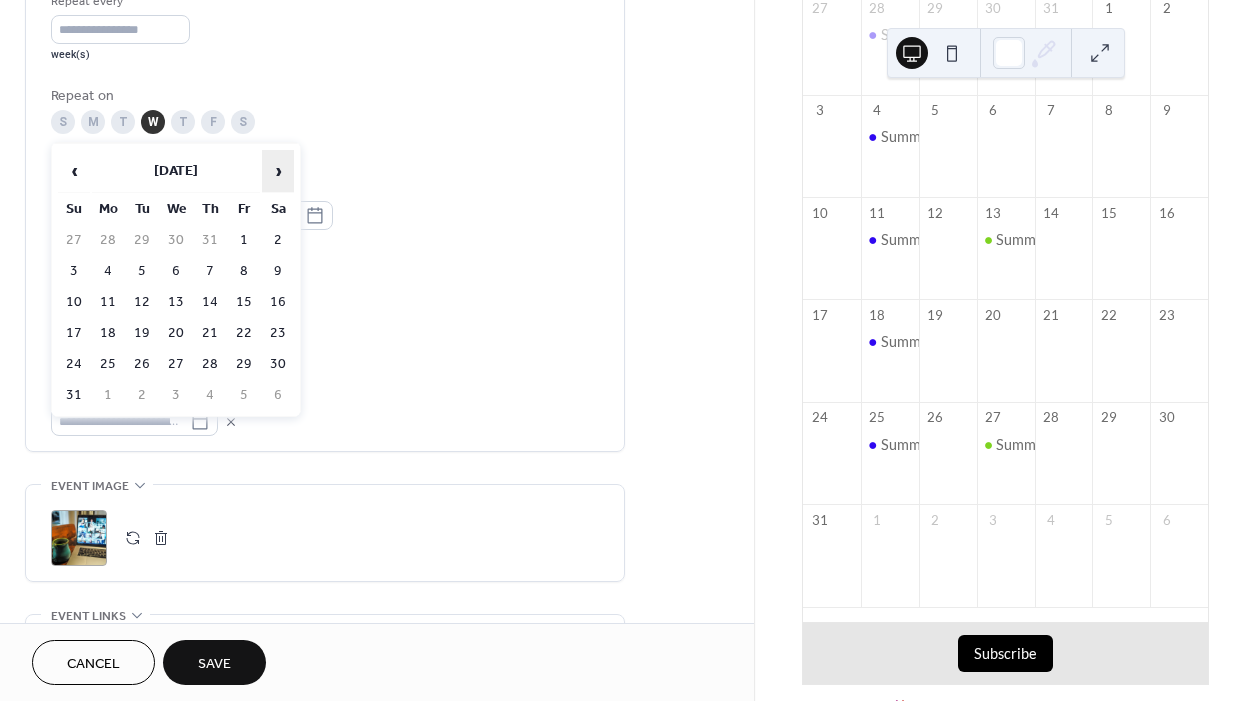 click on "›" at bounding box center (278, 171) 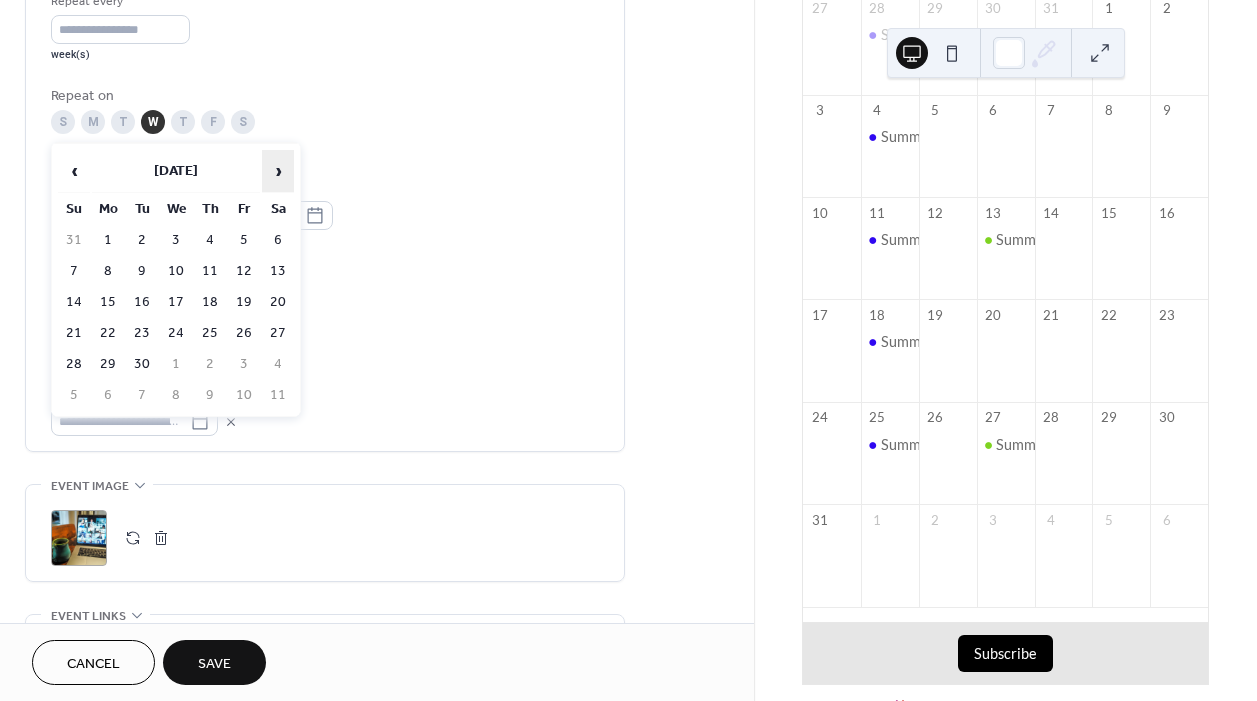 click on "›" at bounding box center (278, 171) 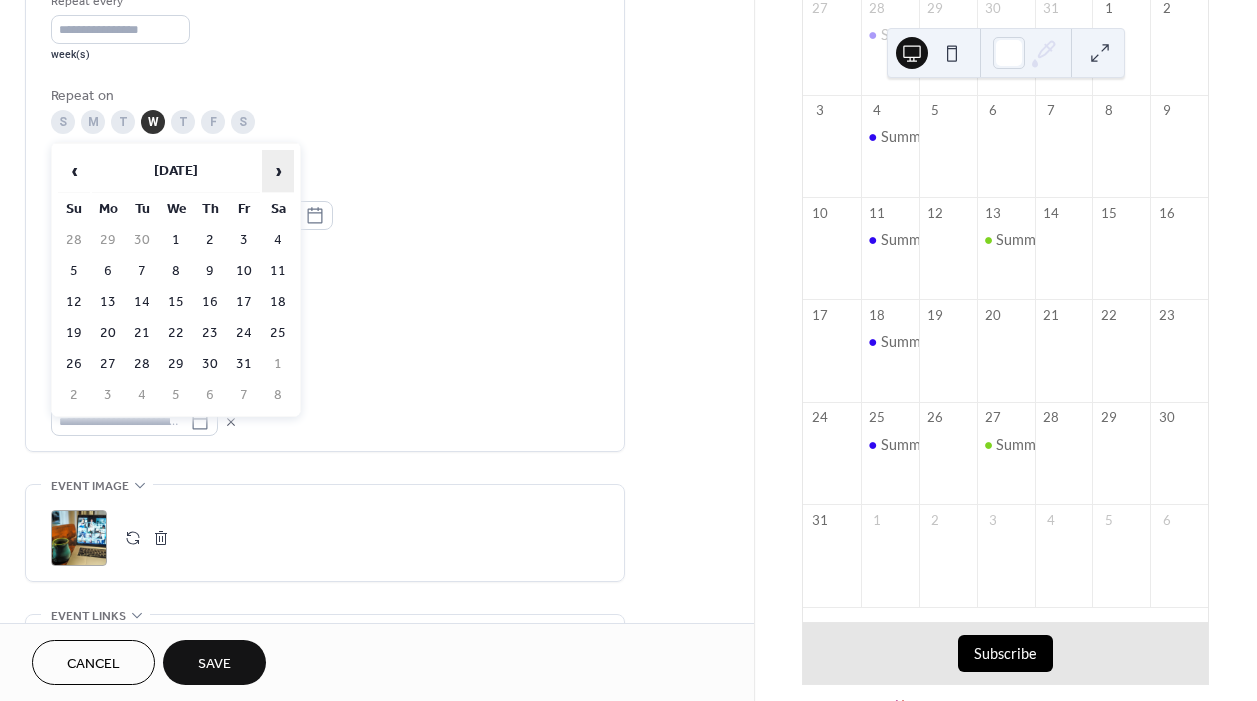 click on "›" at bounding box center (278, 171) 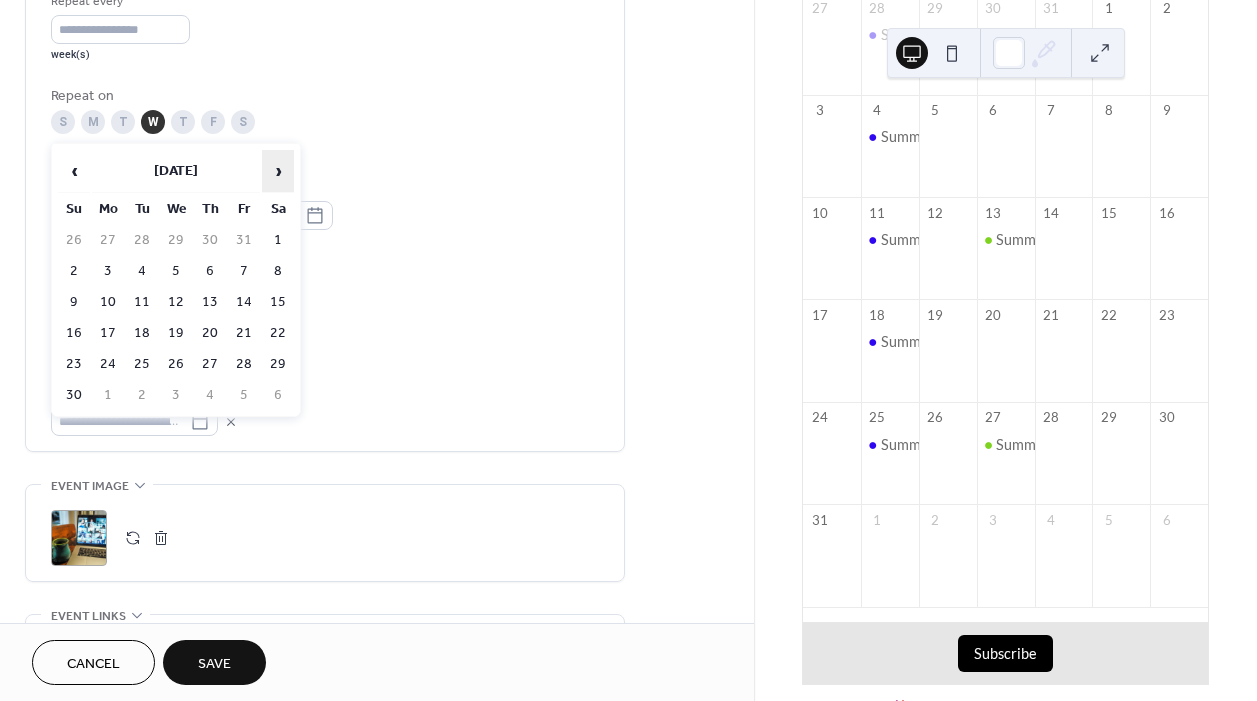 click on "›" at bounding box center (278, 171) 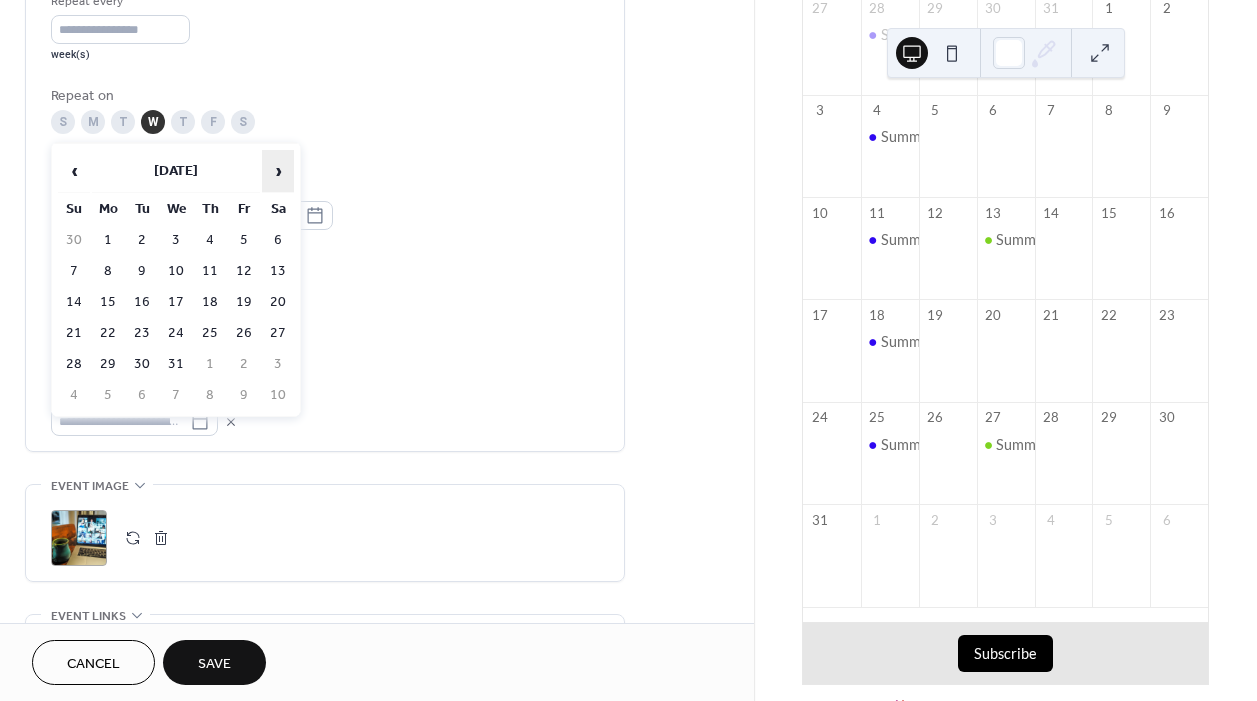 click on "›" at bounding box center [278, 171] 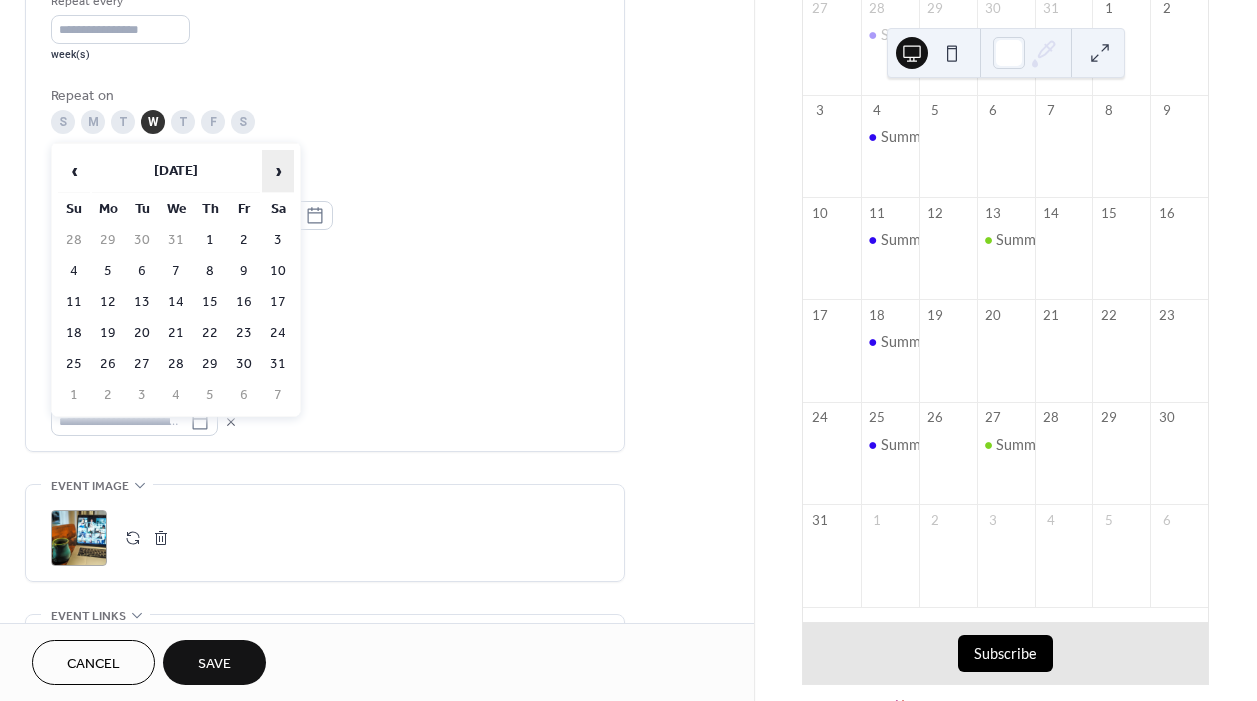 click on "›" at bounding box center [278, 171] 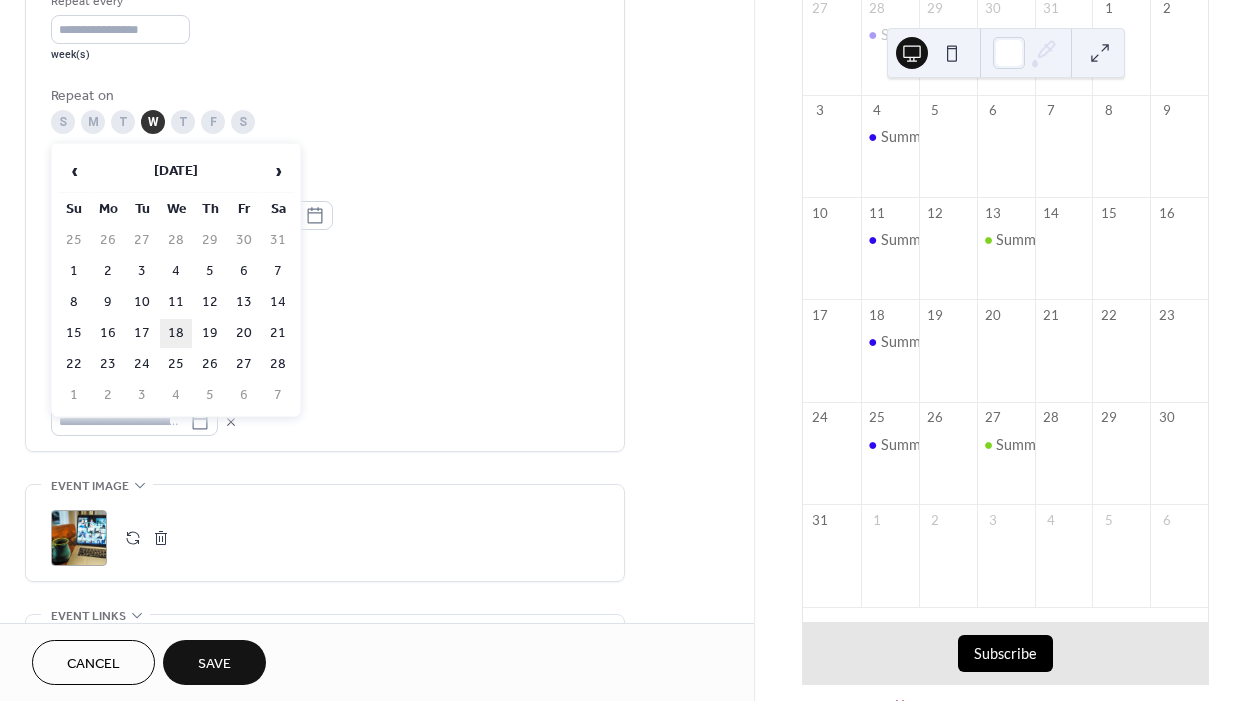 click on "18" at bounding box center [176, 333] 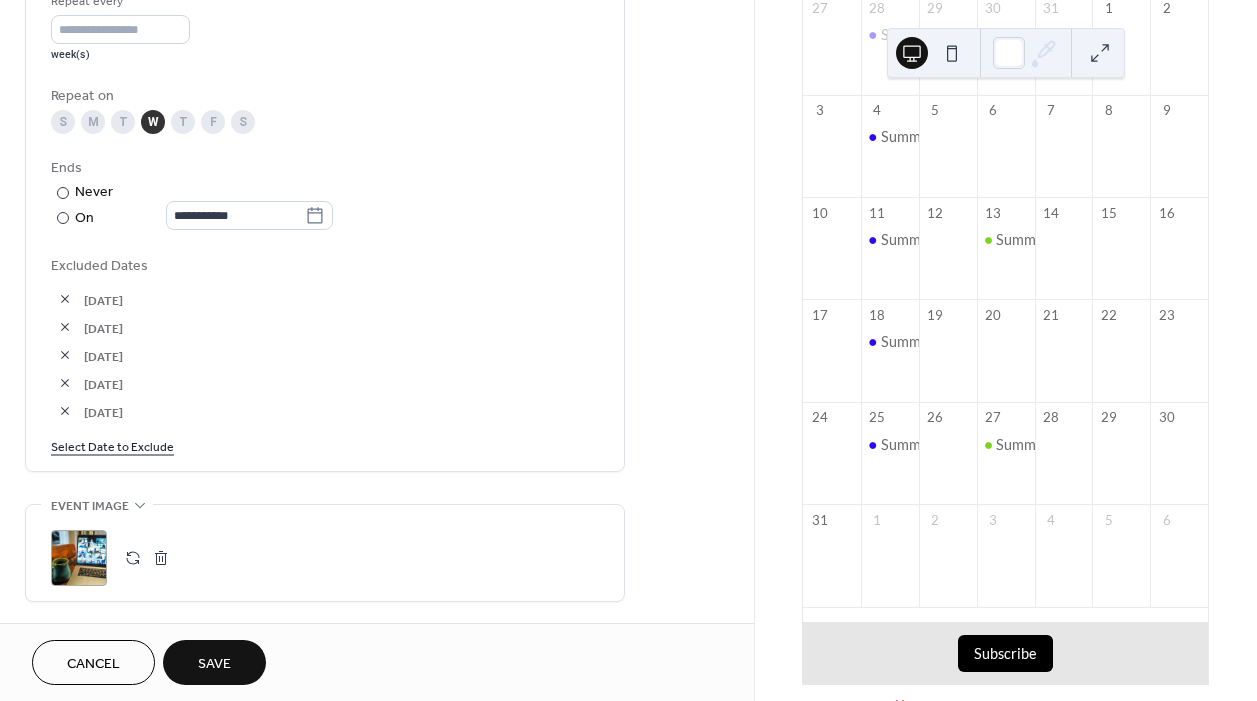 click on "Select Date to Exclude" at bounding box center (112, 445) 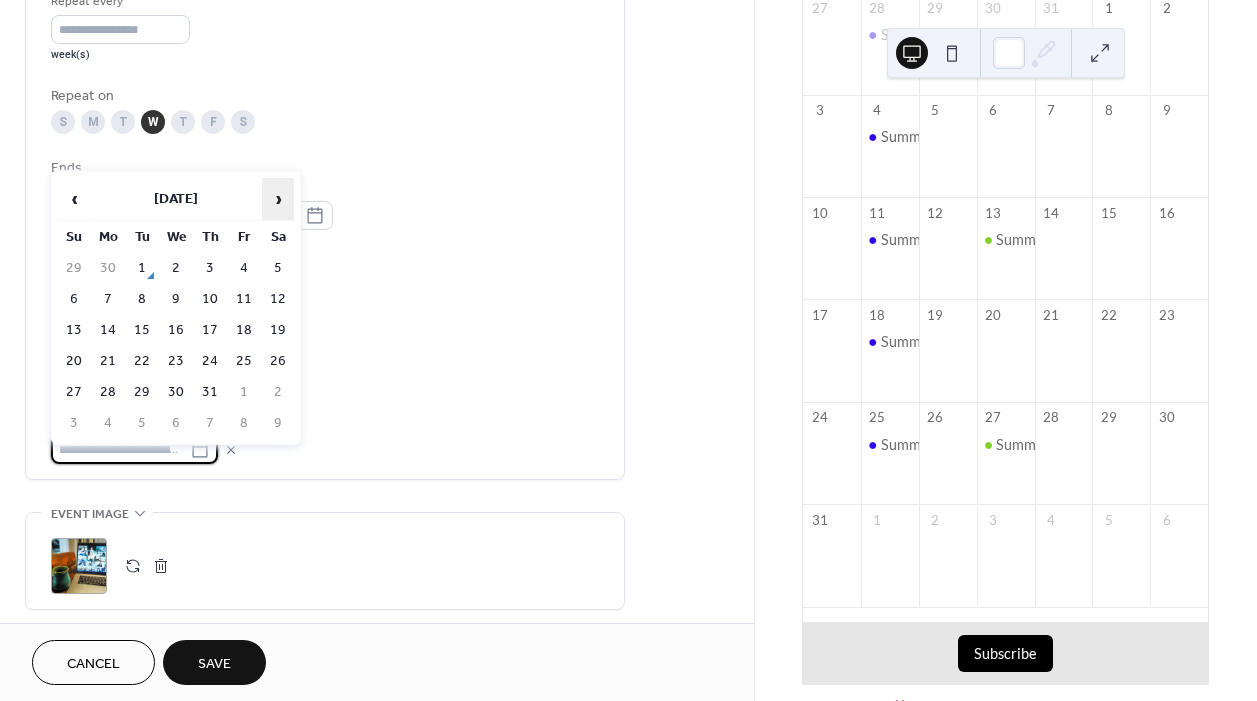click on "›" at bounding box center (278, 199) 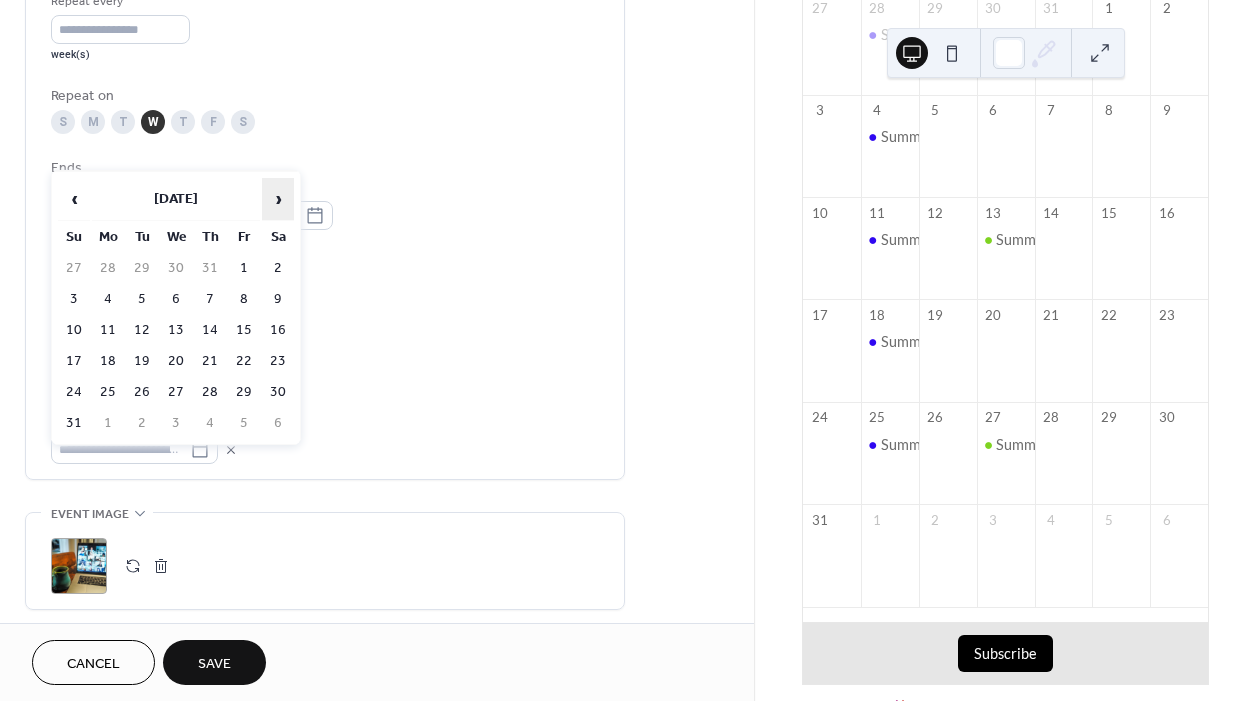 click on "›" at bounding box center (278, 199) 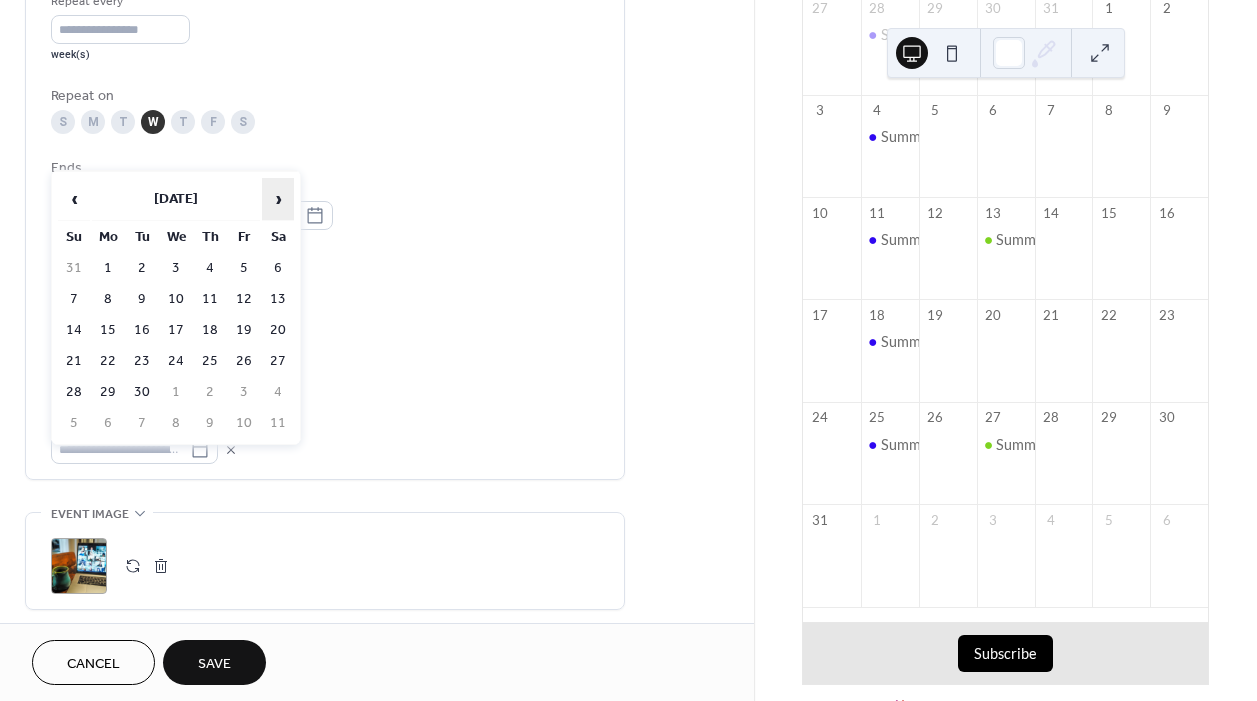 click on "›" at bounding box center (278, 199) 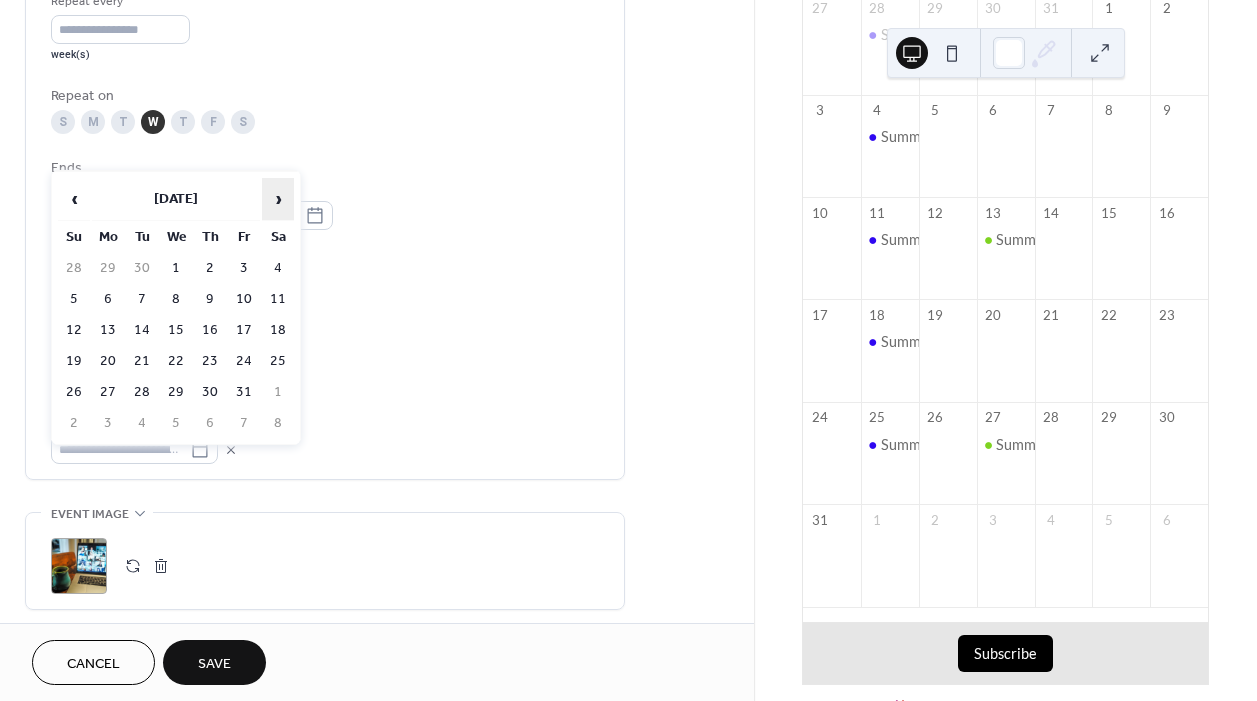 click on "›" at bounding box center (278, 199) 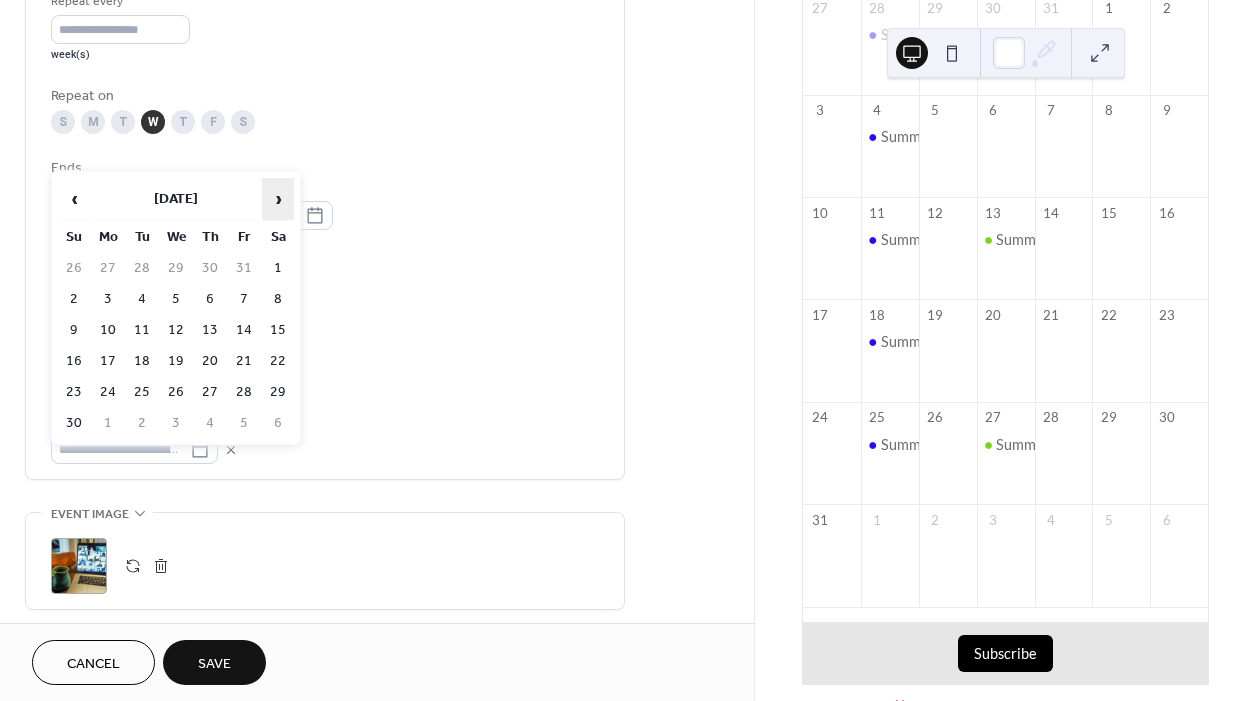 click on "›" at bounding box center (278, 199) 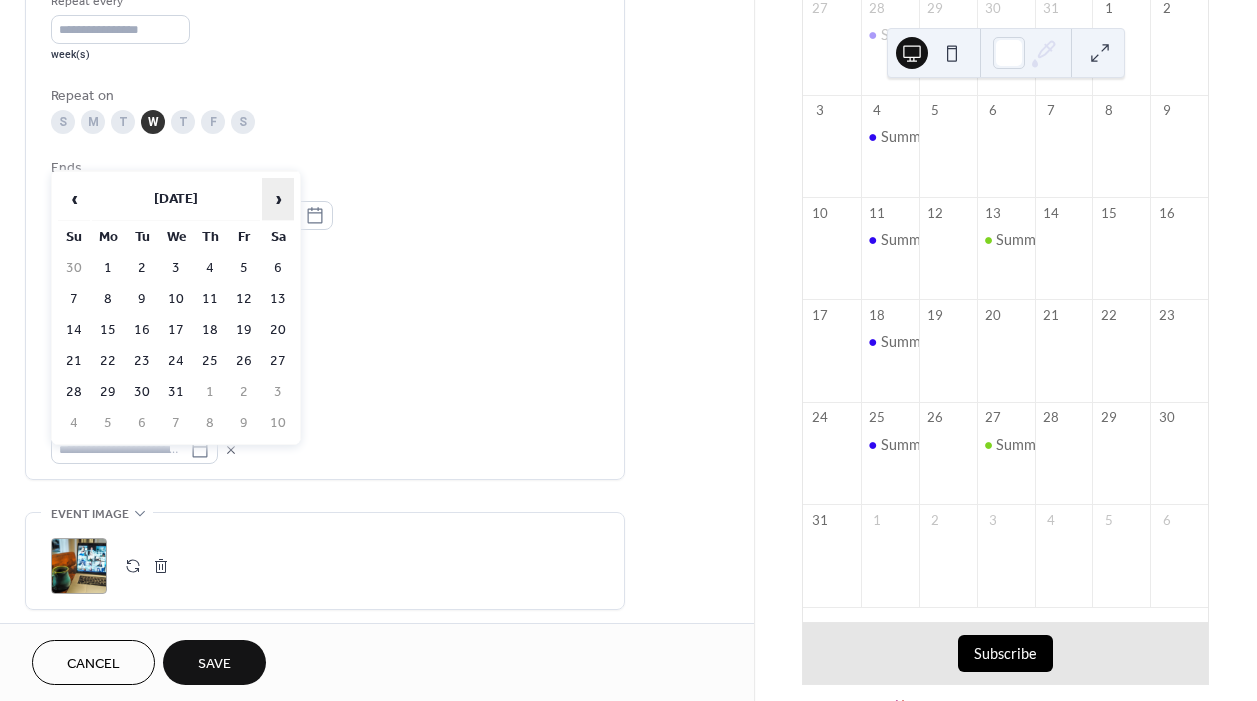 click on "›" at bounding box center [278, 199] 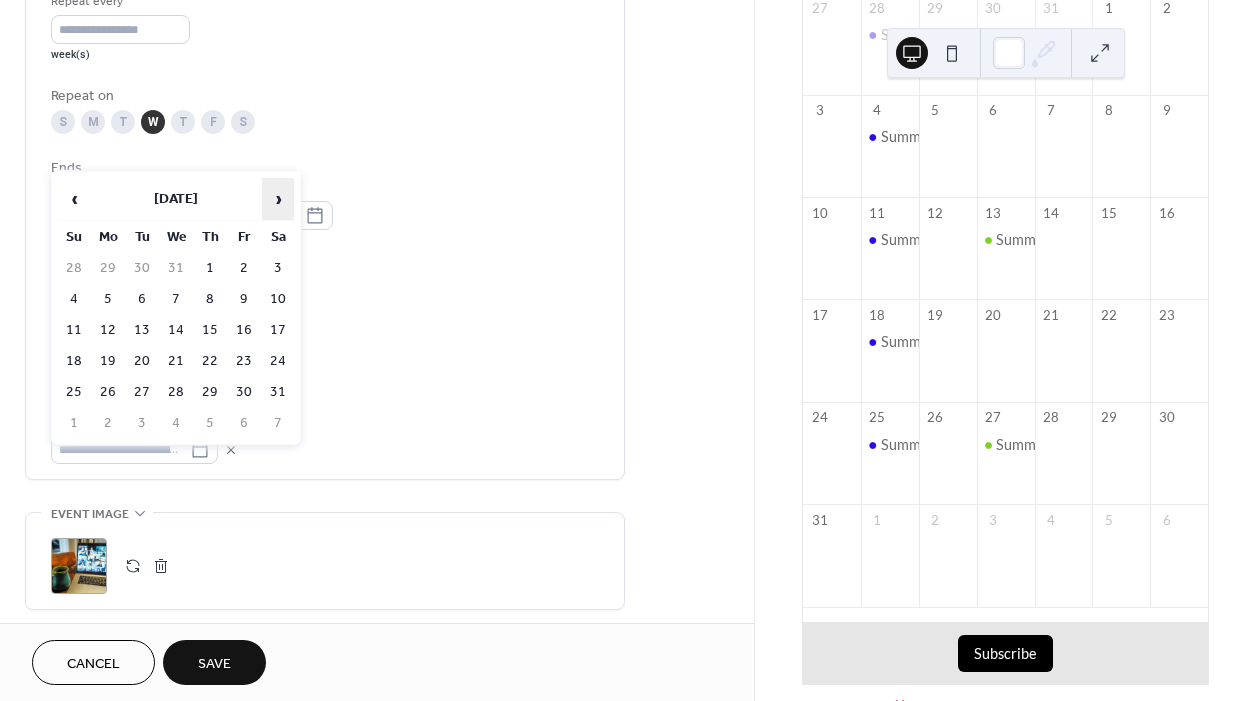 click on "›" at bounding box center [278, 199] 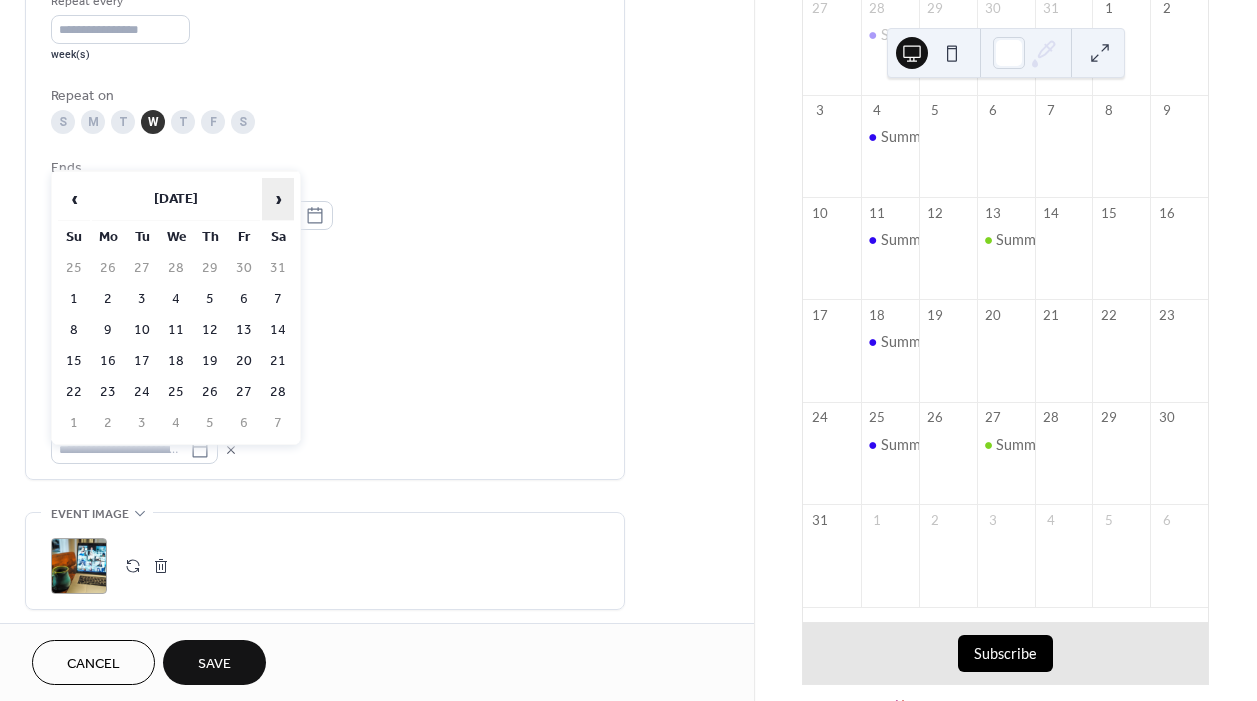 click on "›" at bounding box center (278, 199) 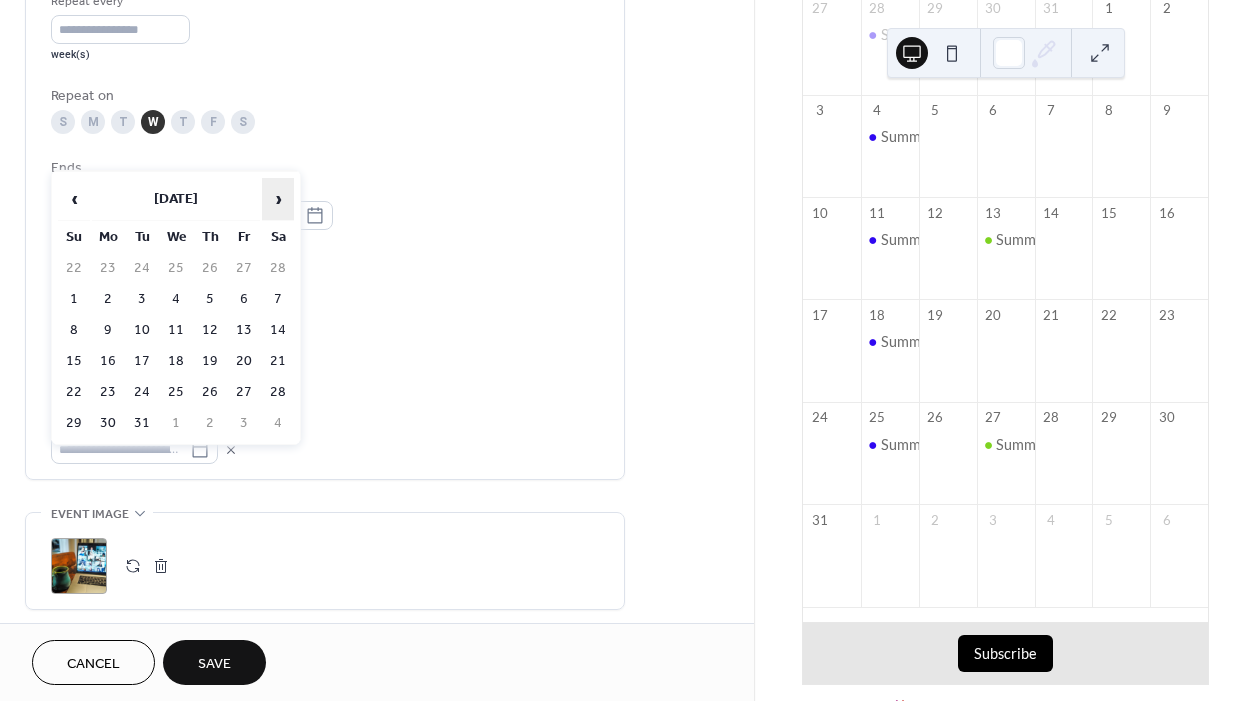 click on "›" at bounding box center [278, 199] 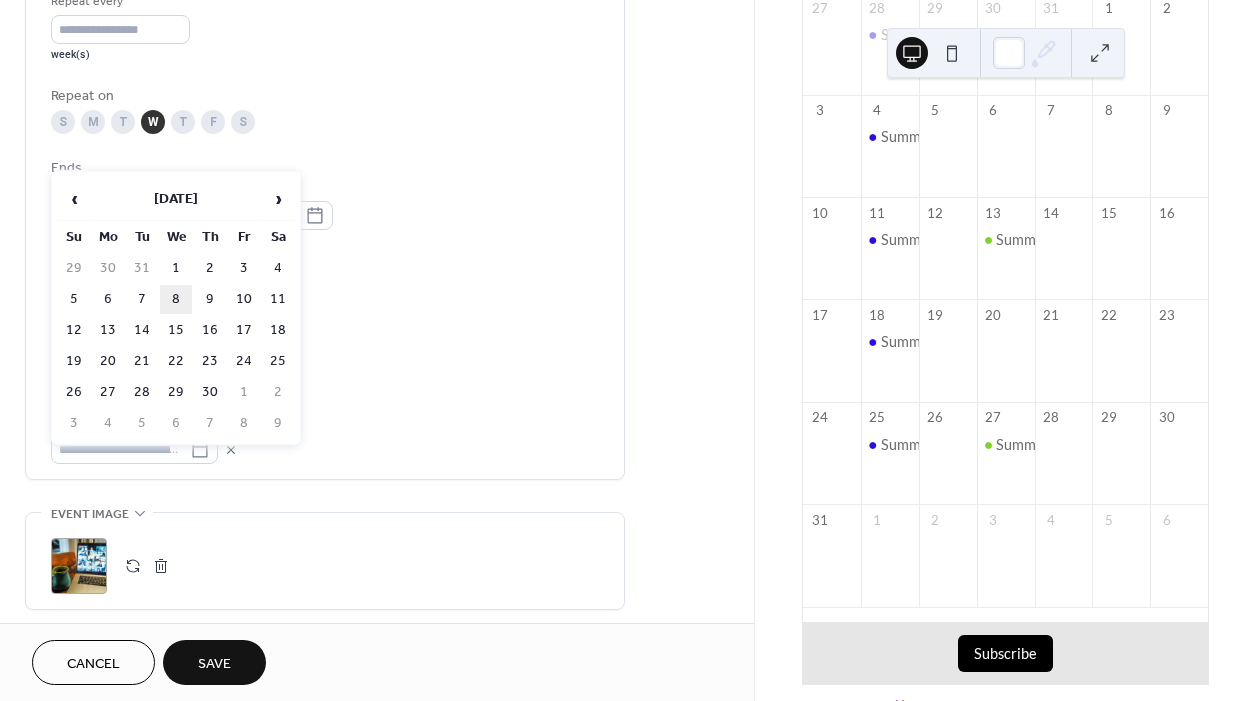 click on "8" at bounding box center [176, 299] 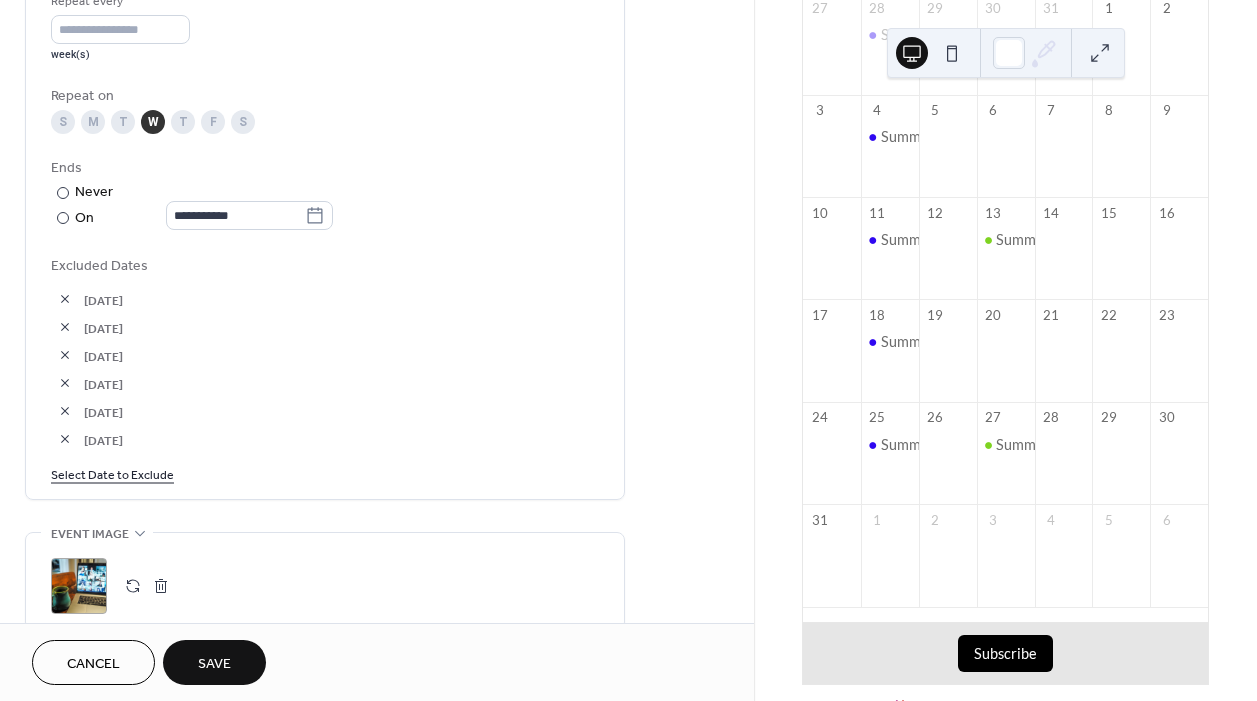 click on "Save" at bounding box center [214, 664] 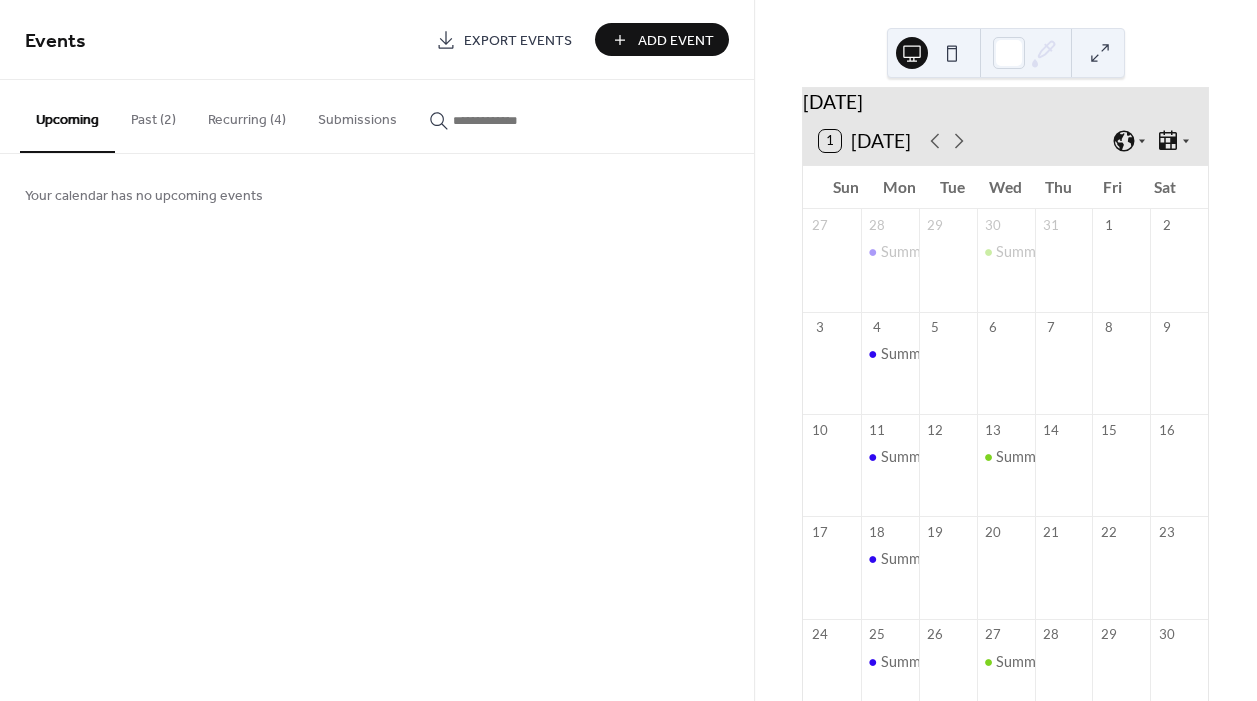scroll, scrollTop: 23, scrollLeft: 0, axis: vertical 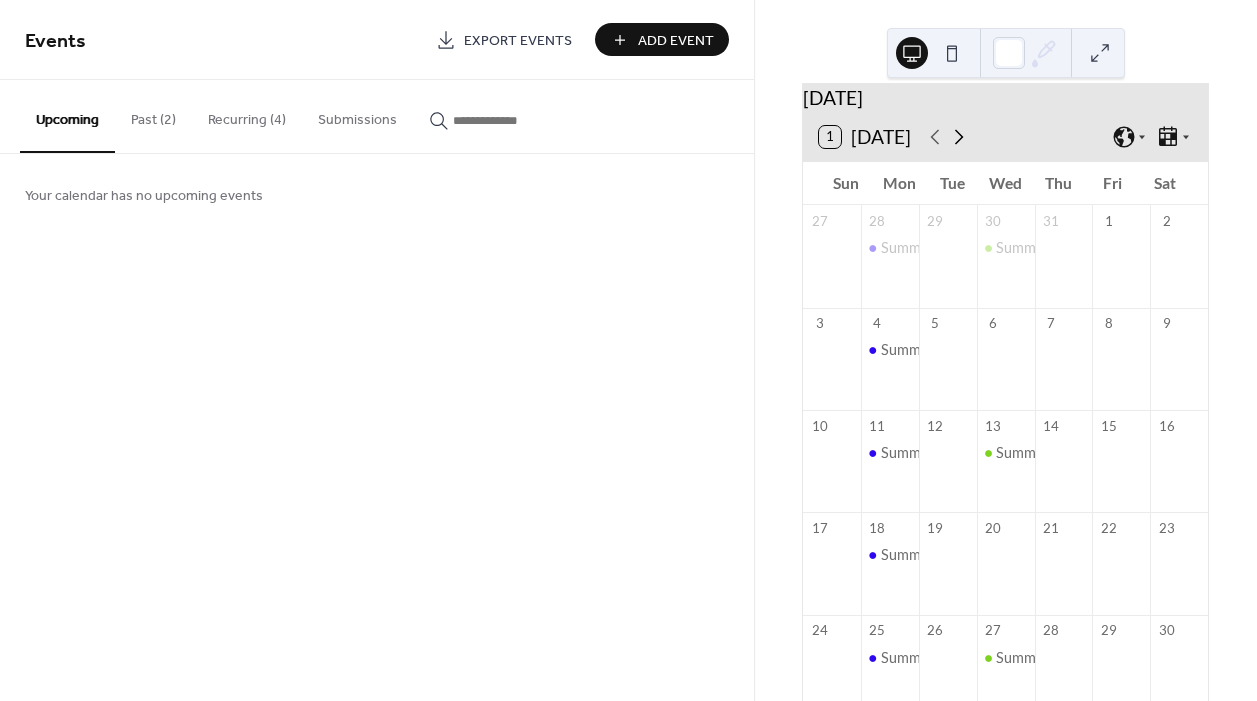 click 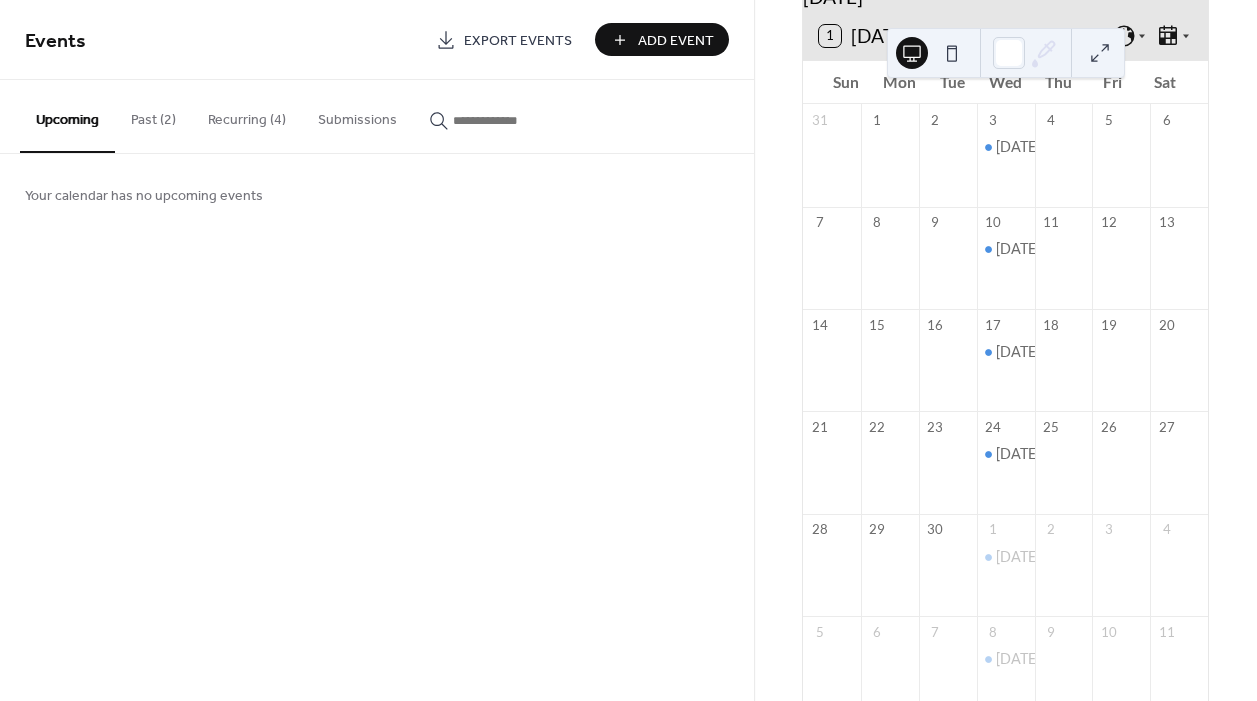 scroll, scrollTop: 144, scrollLeft: 0, axis: vertical 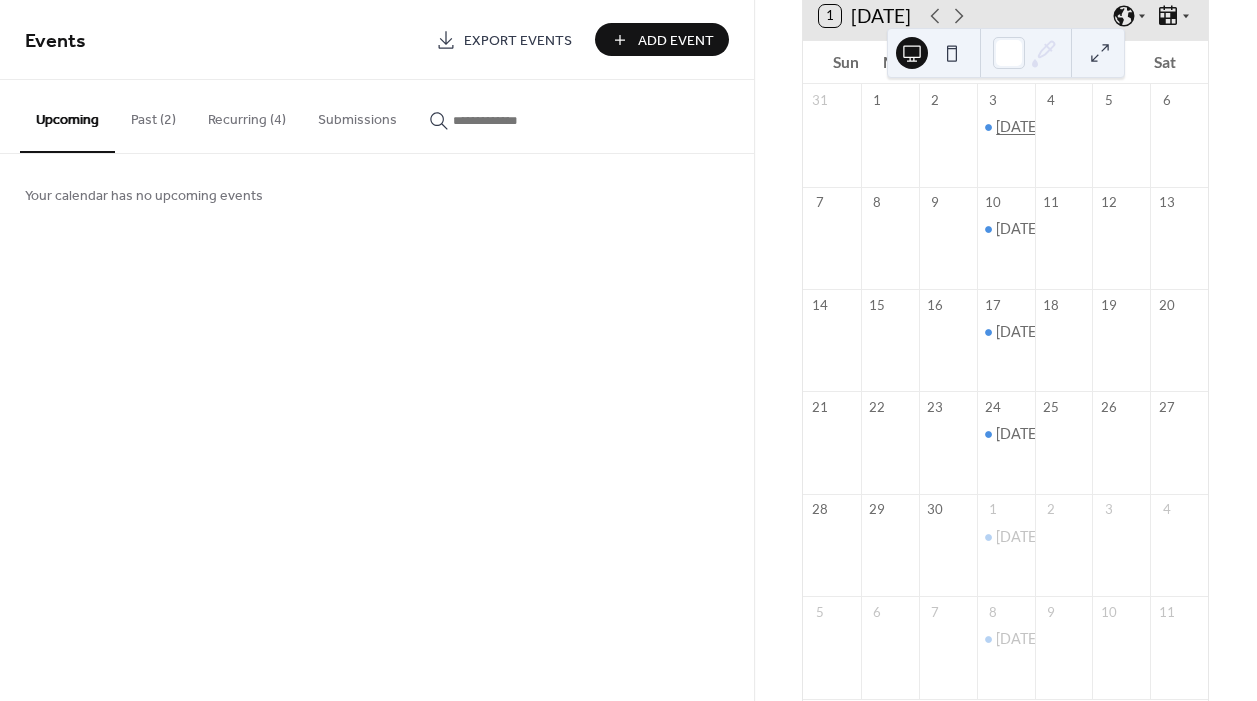 click on "[DATE] with Literacy Dr" at bounding box center [1070, 127] 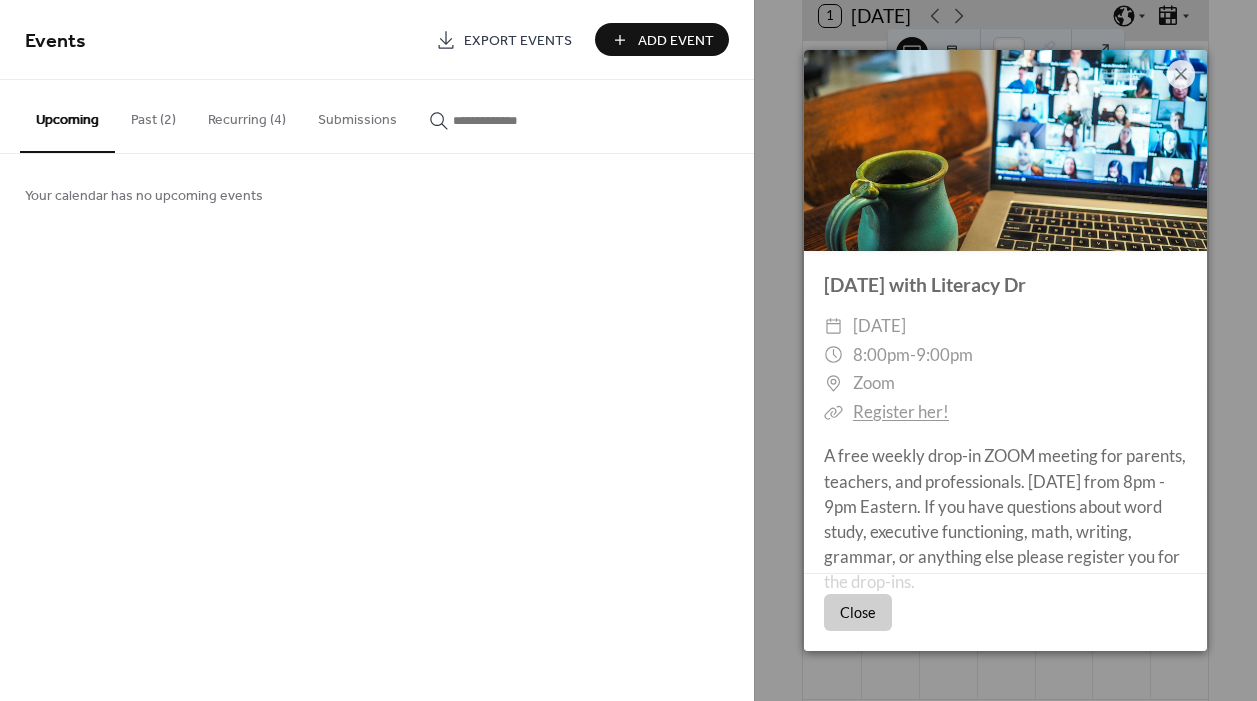 click on "Close" at bounding box center [858, 612] 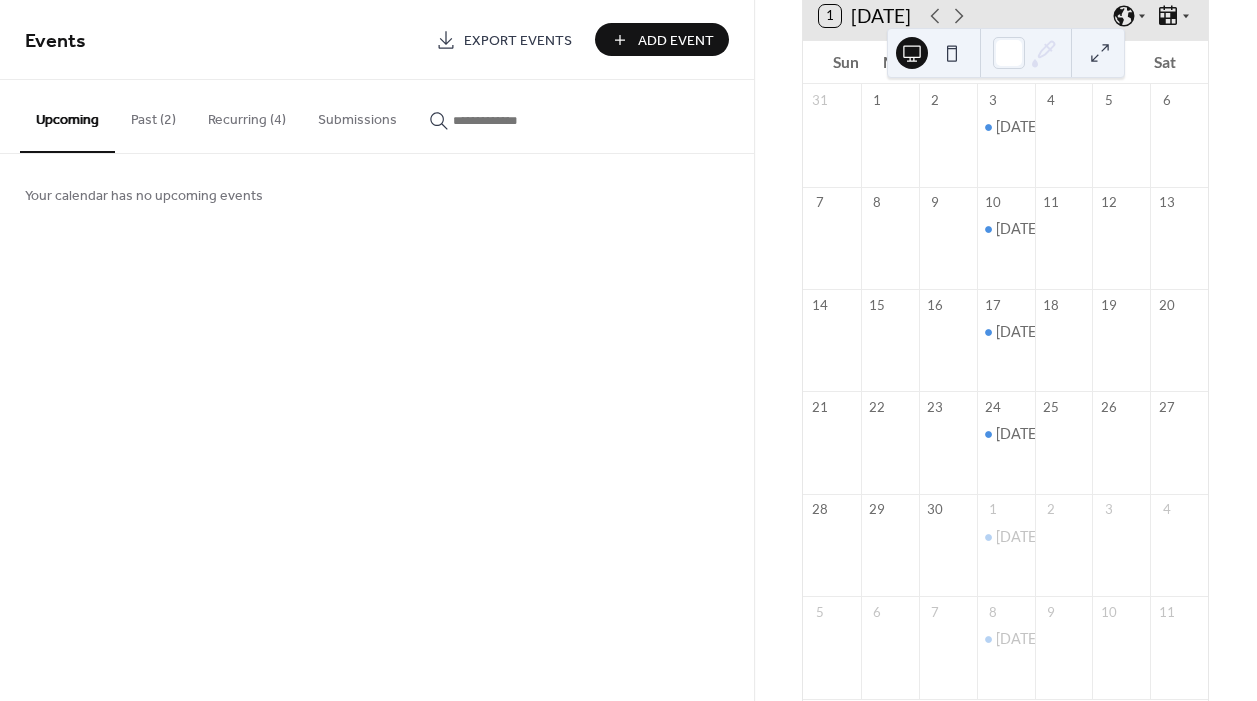 click on "Recurring  (4)" at bounding box center (247, 115) 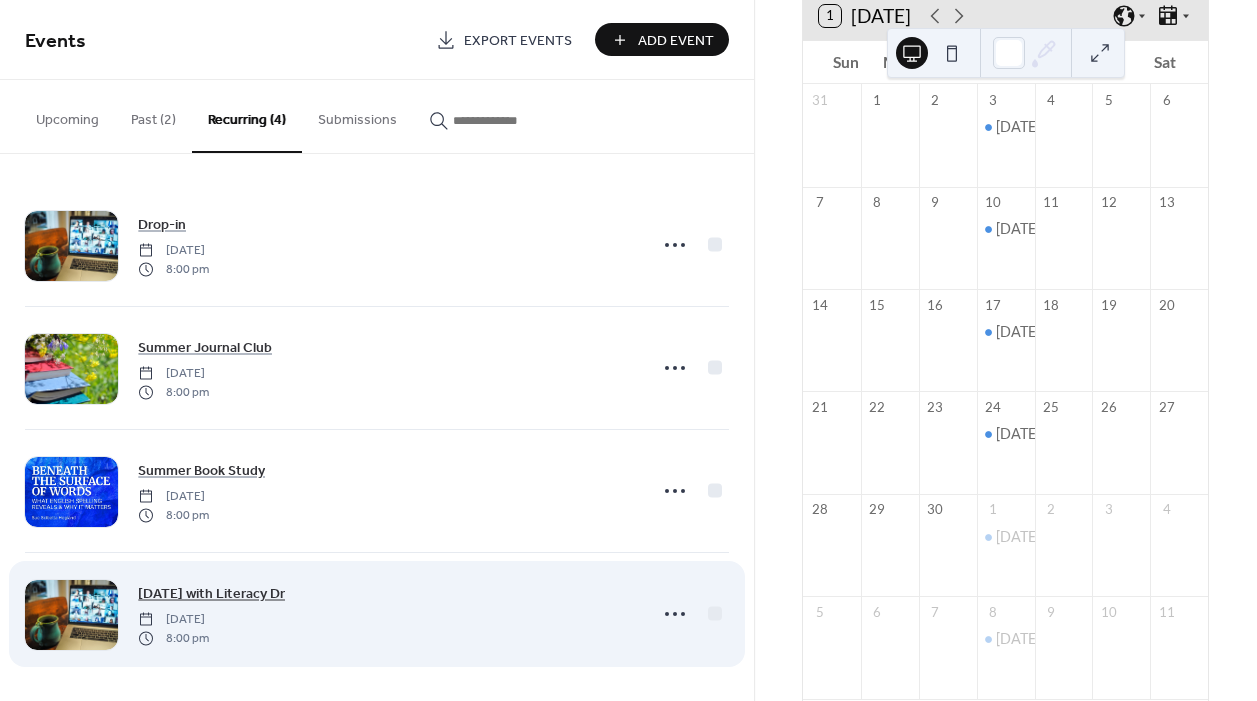 click on "[DATE] with Literacy Dr" at bounding box center [211, 594] 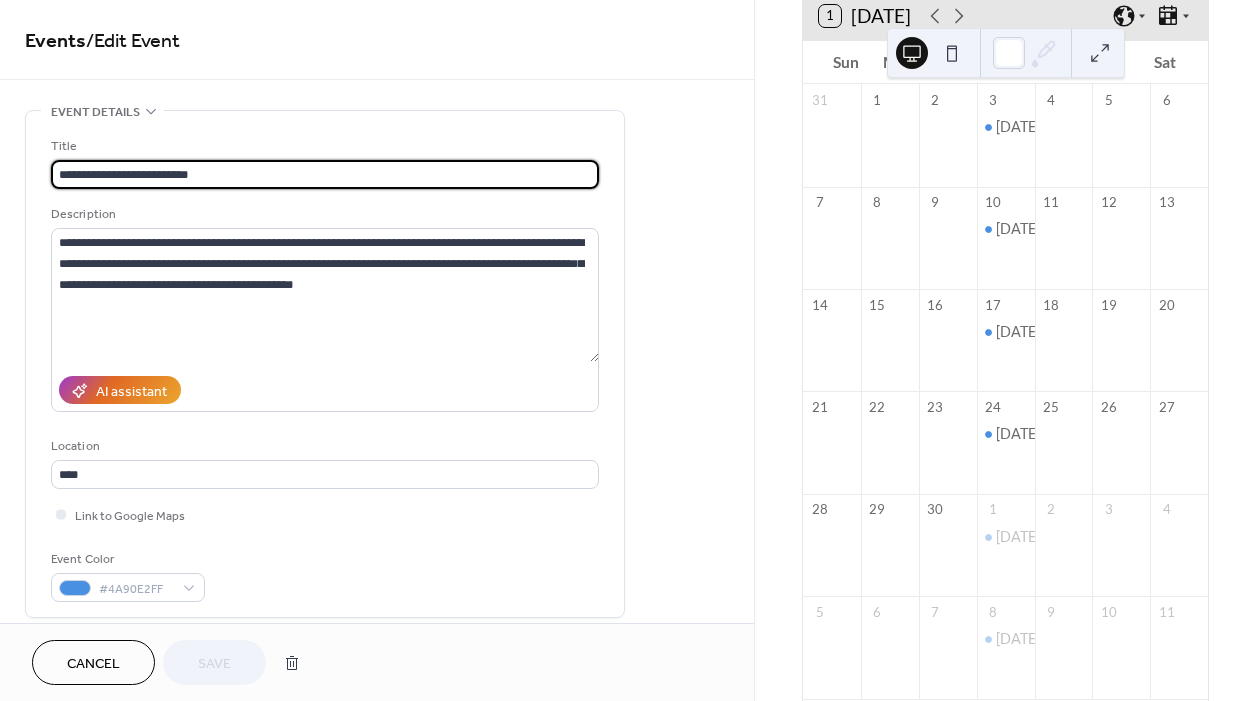 type on "**********" 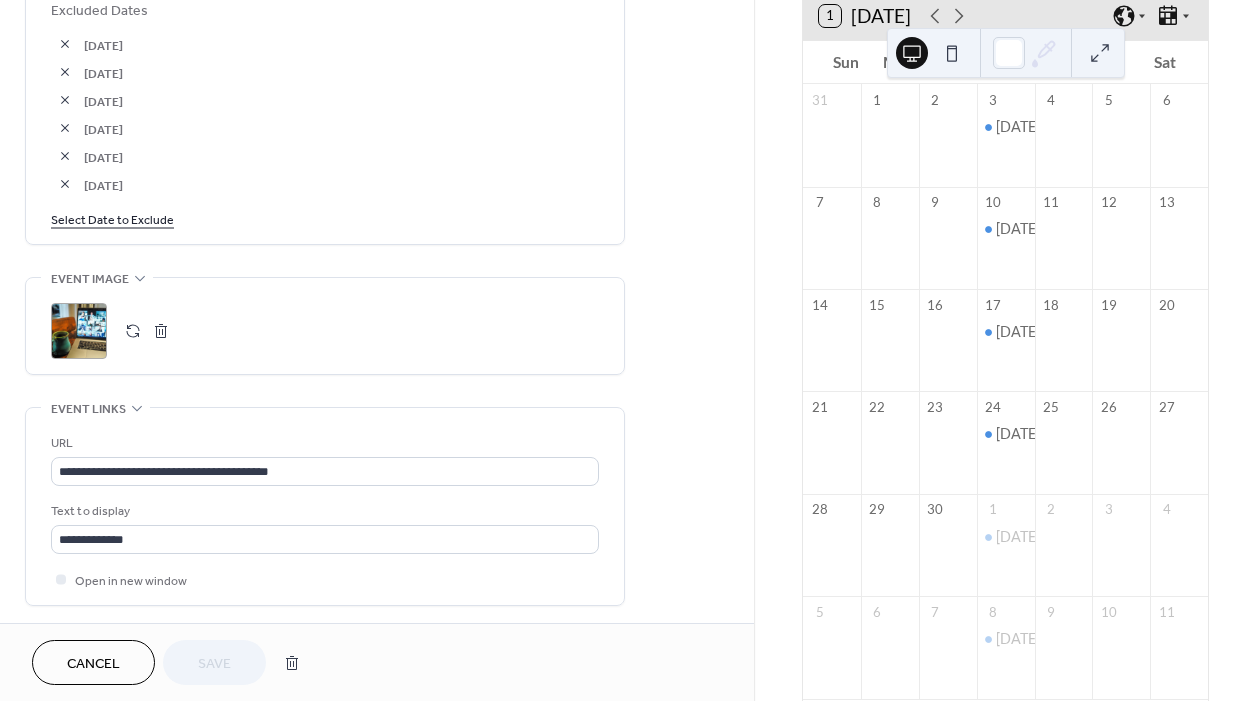 scroll, scrollTop: 1229, scrollLeft: 0, axis: vertical 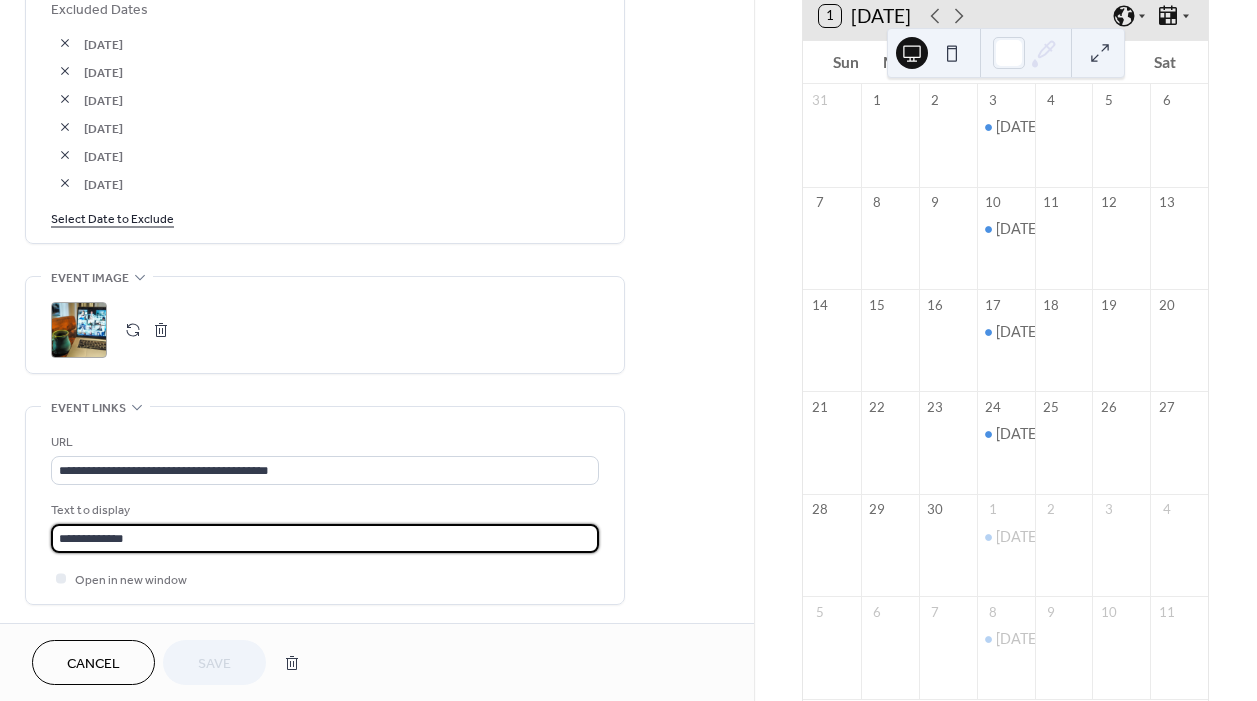 click on "**********" at bounding box center [325, 538] 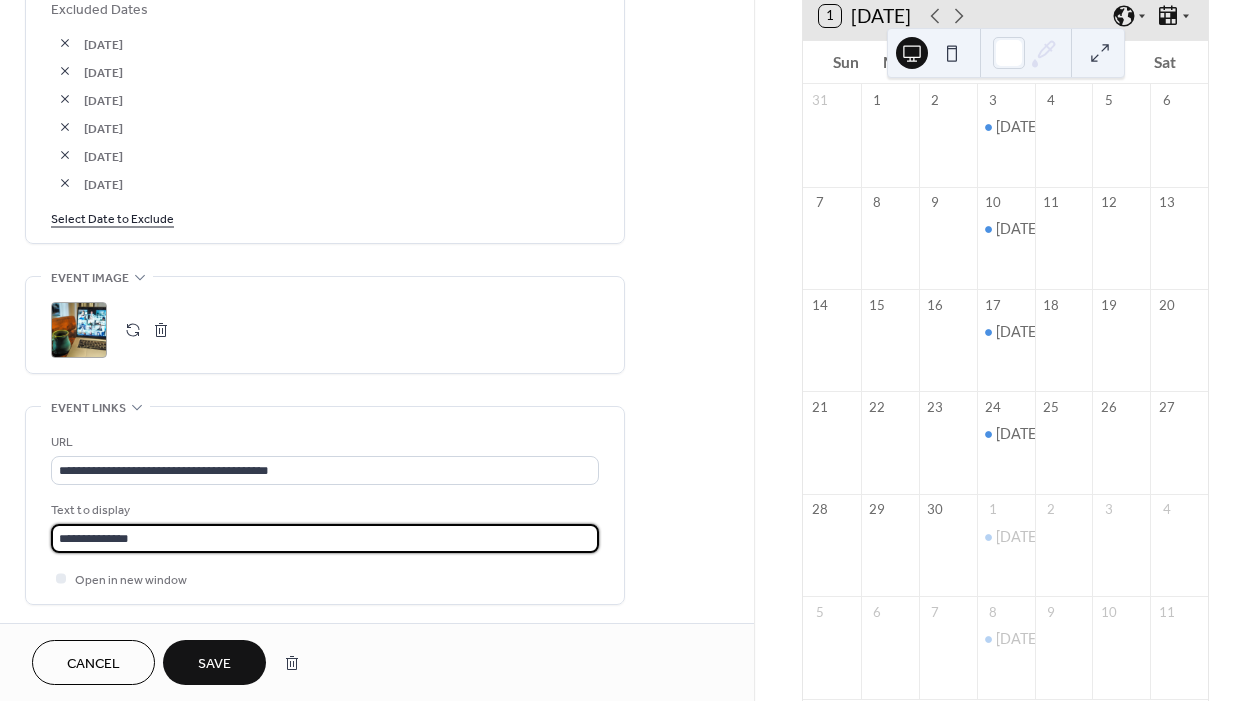 type on "**********" 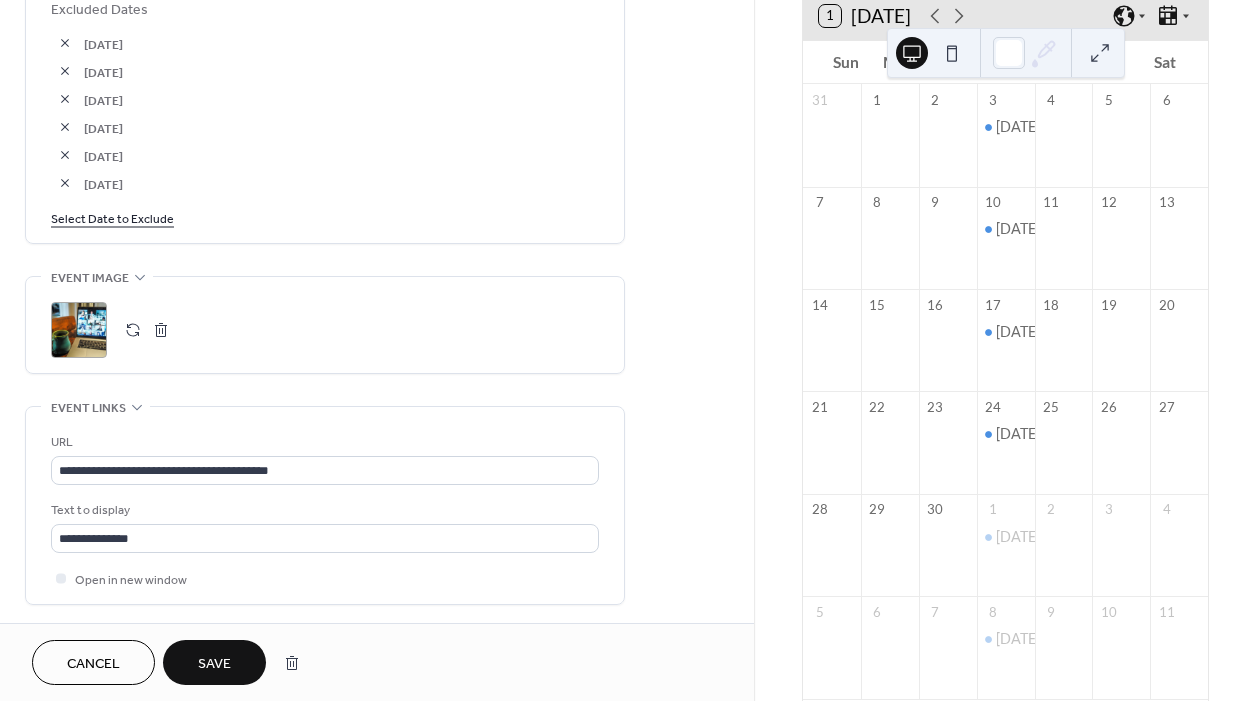 click on "Save" at bounding box center (214, 662) 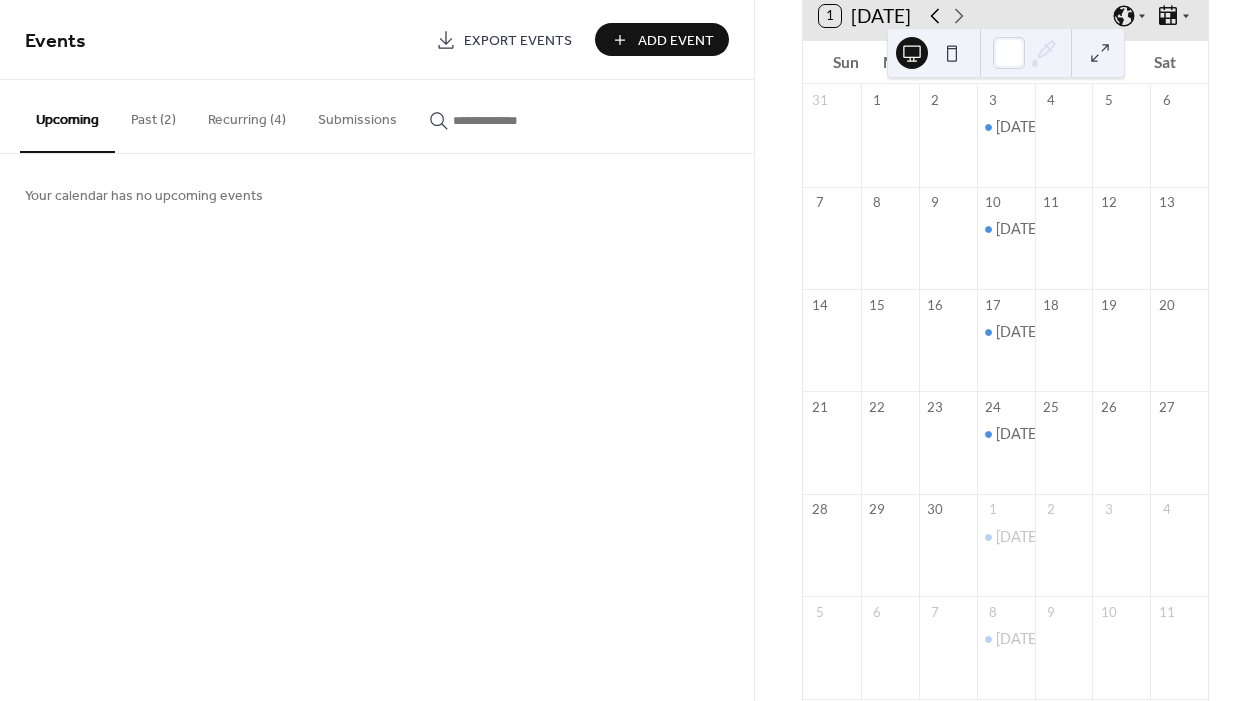 click 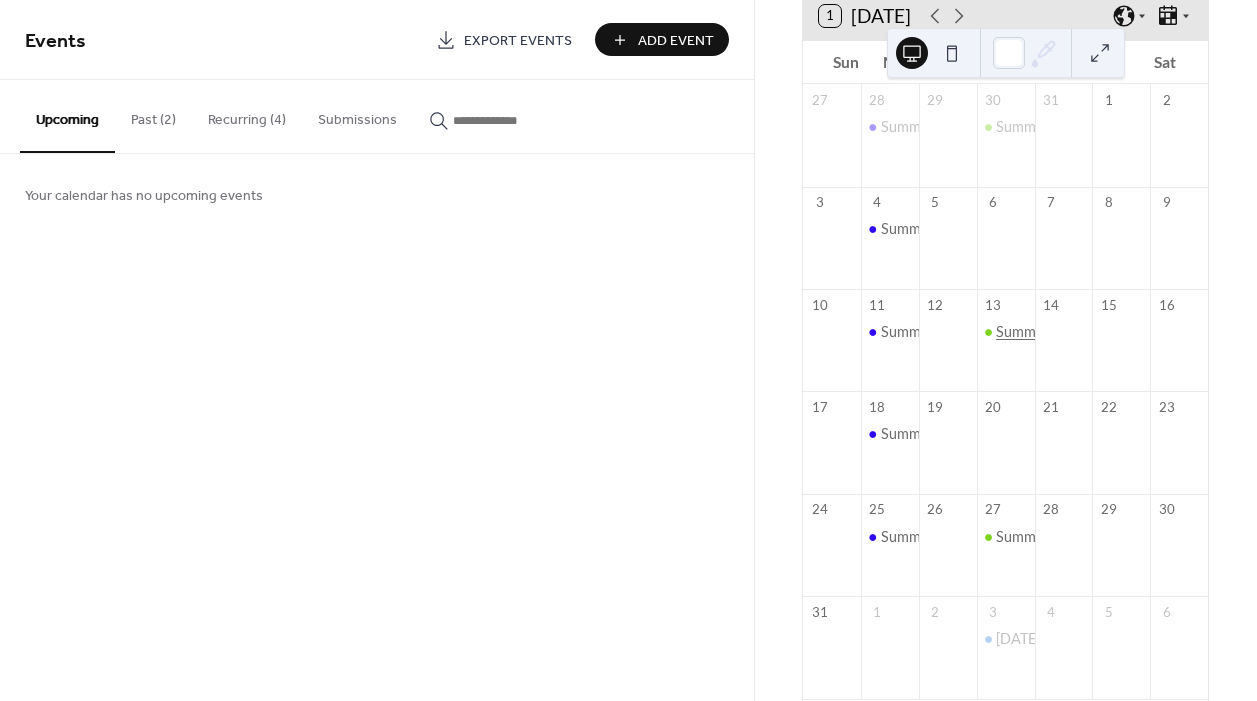 click on "Summer Journal Club" at bounding box center [1064, 332] 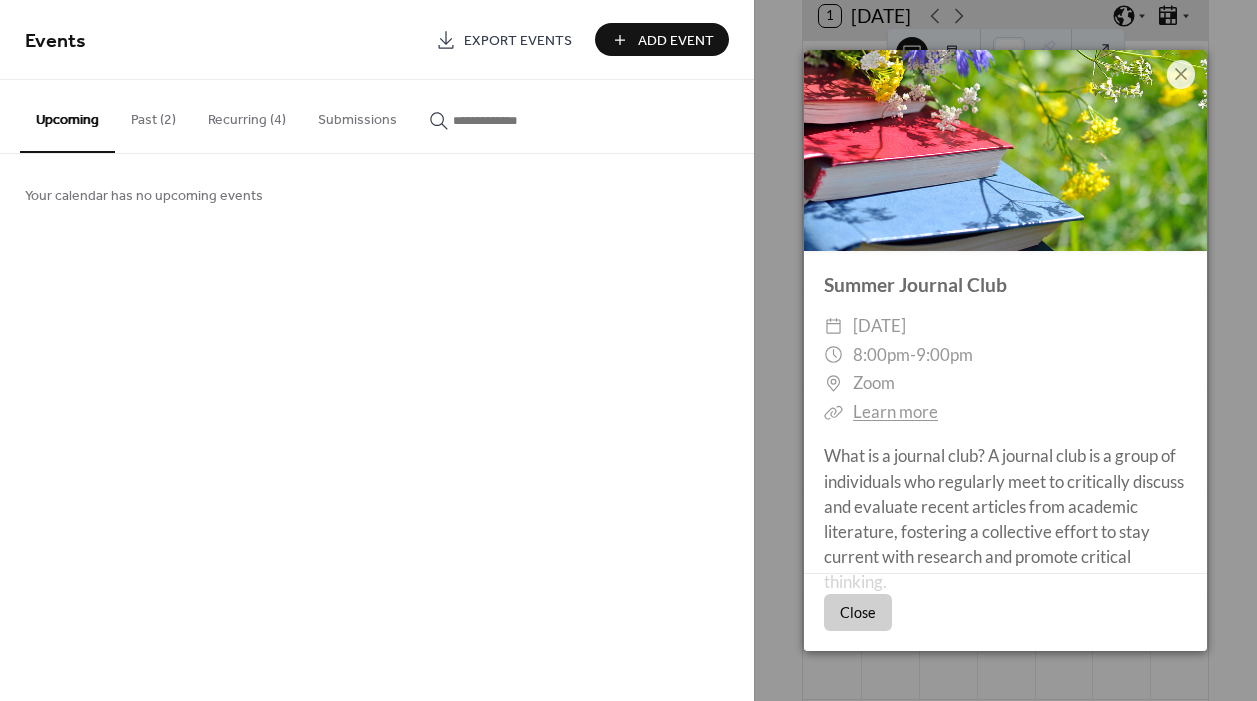click on "Recurring  (4)" at bounding box center (247, 115) 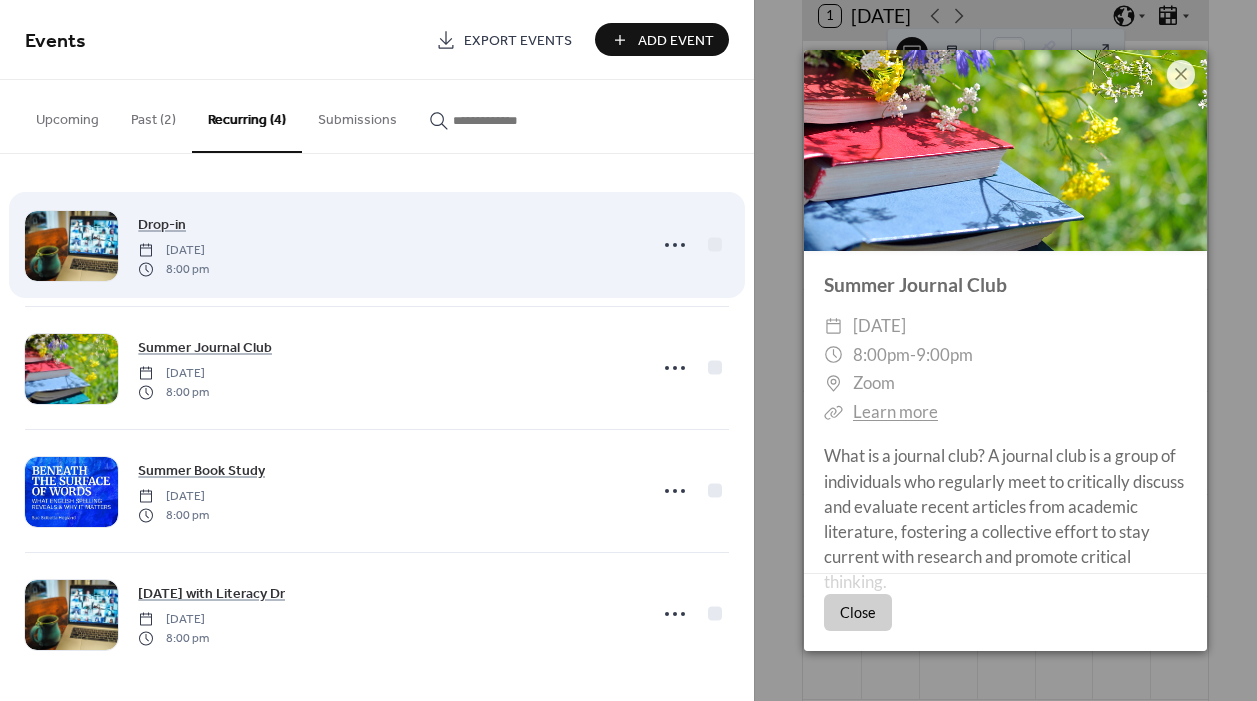 click on "Drop-in Wednesday, February 26, 2025 8:00 pm" at bounding box center [386, 245] 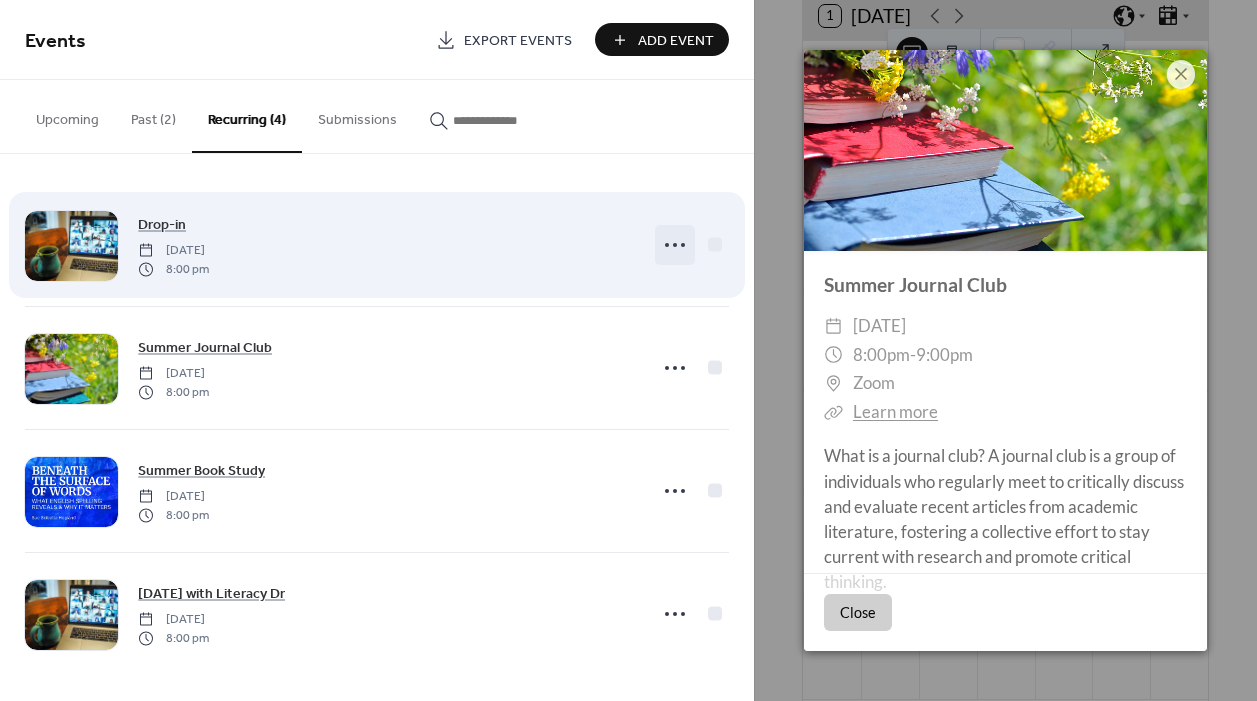 click 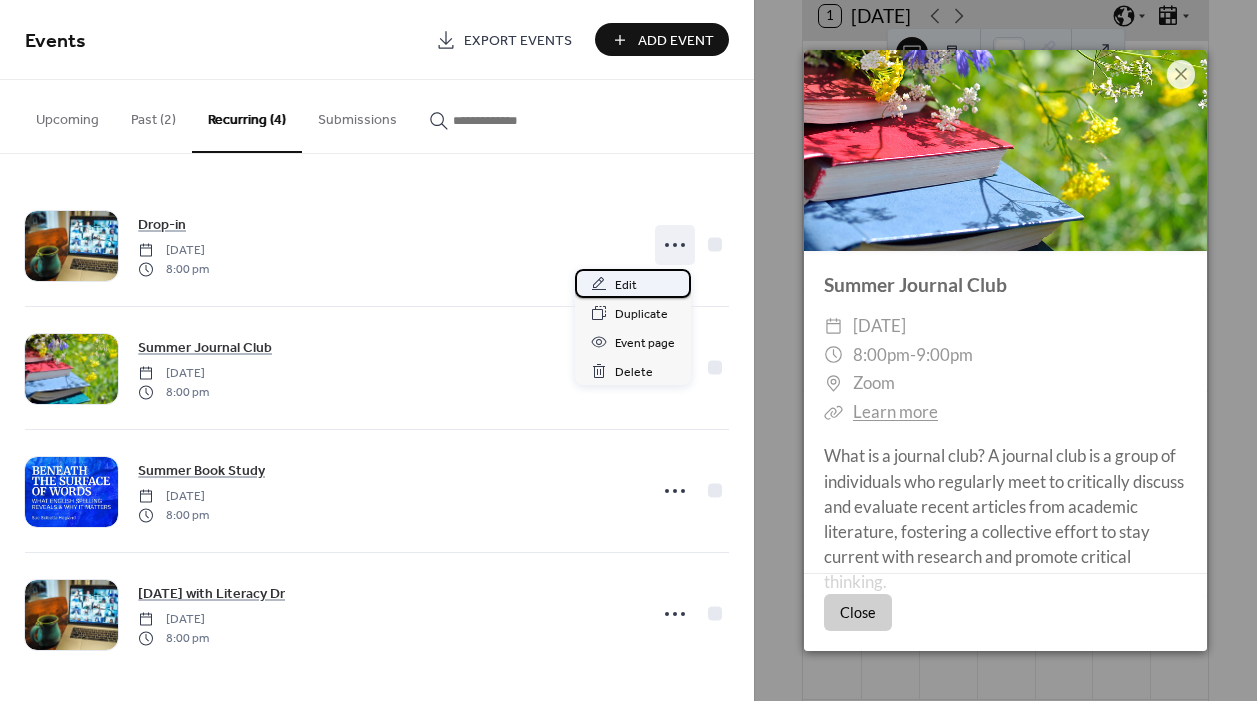 click on "Edit" at bounding box center [626, 285] 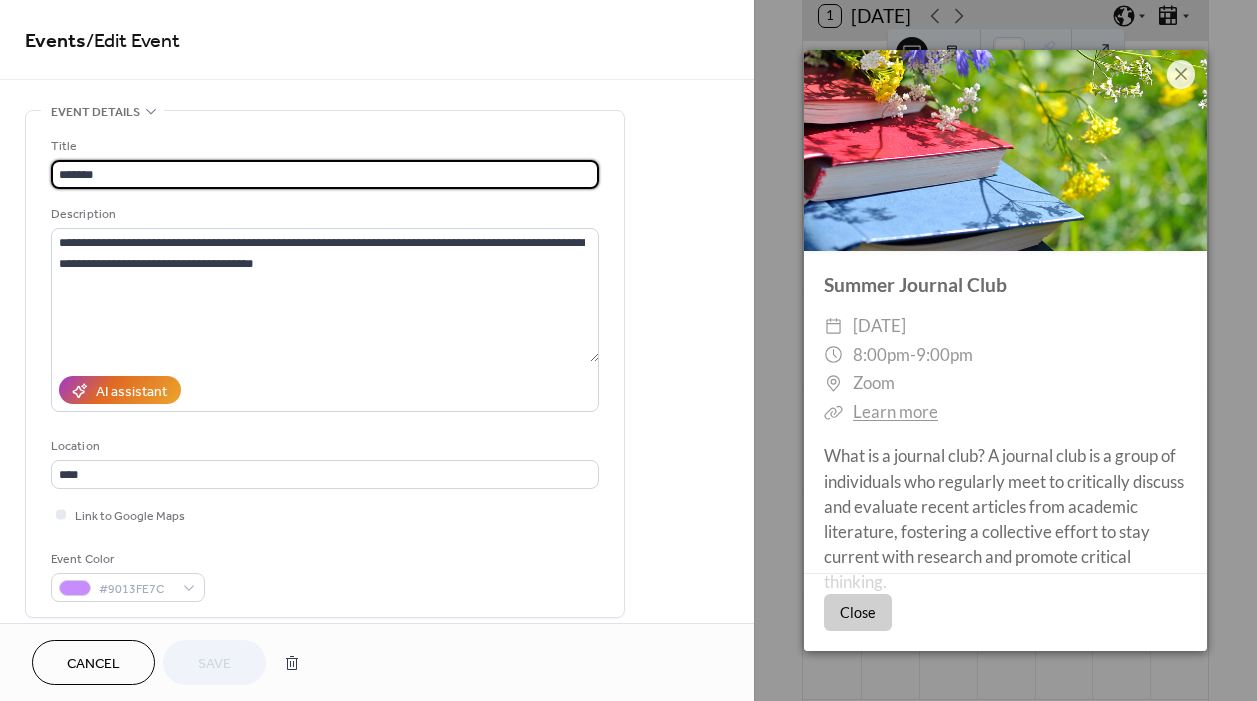 type on "**********" 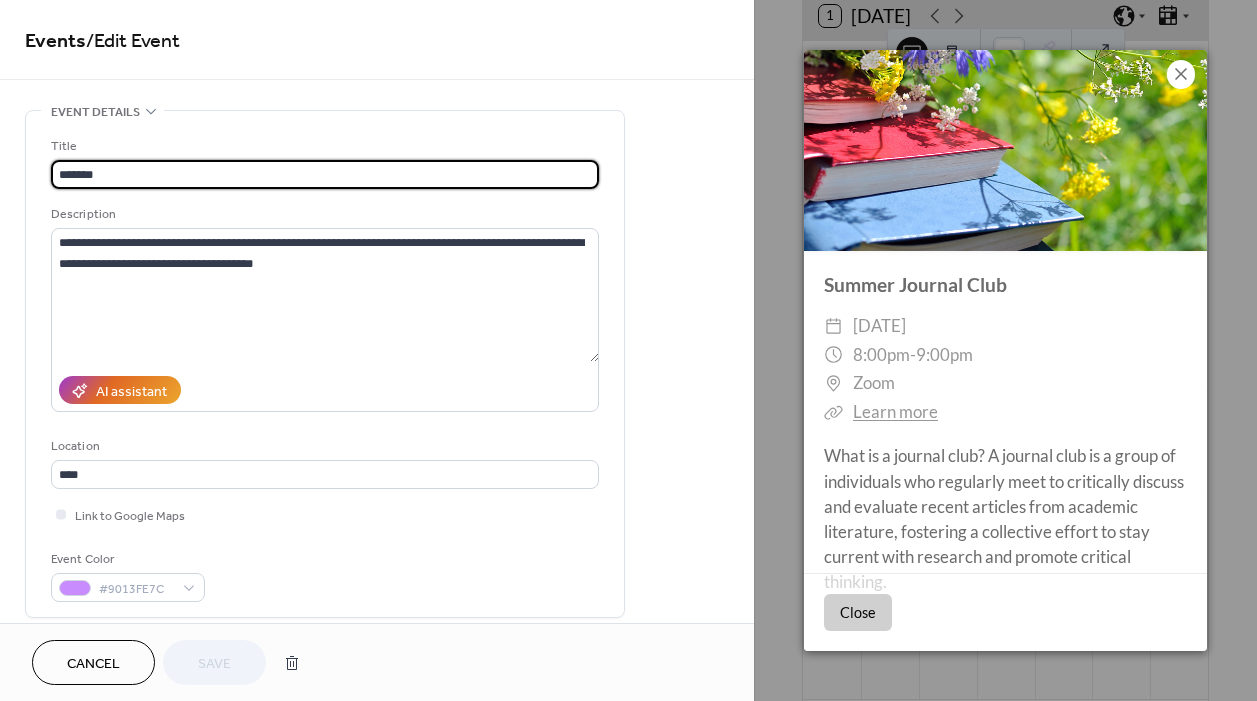 click 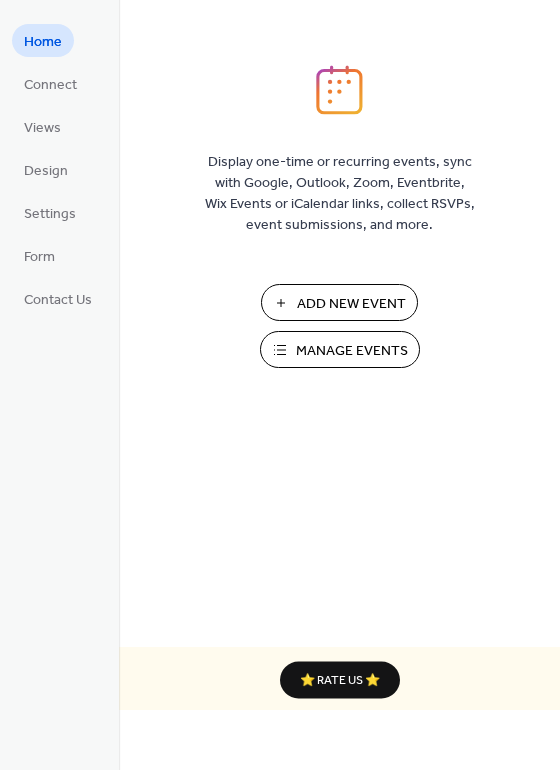 scroll, scrollTop: 0, scrollLeft: 0, axis: both 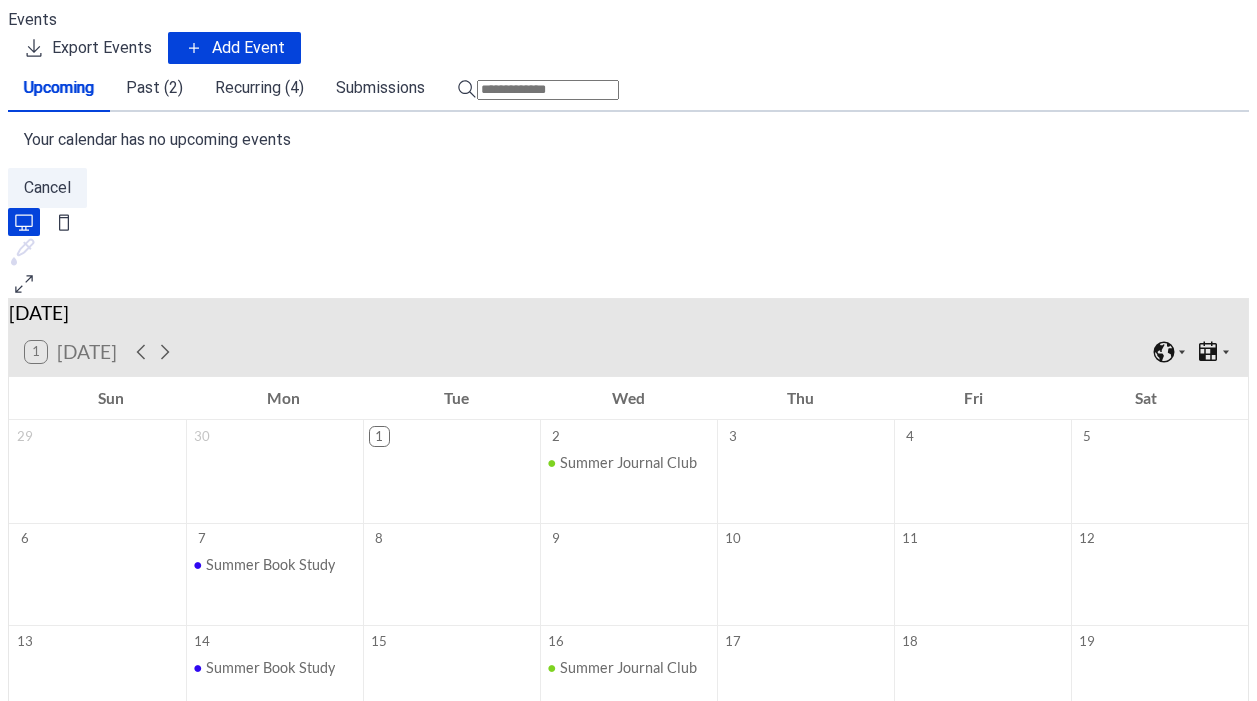 click on "Past  (2)" at bounding box center [154, 88] 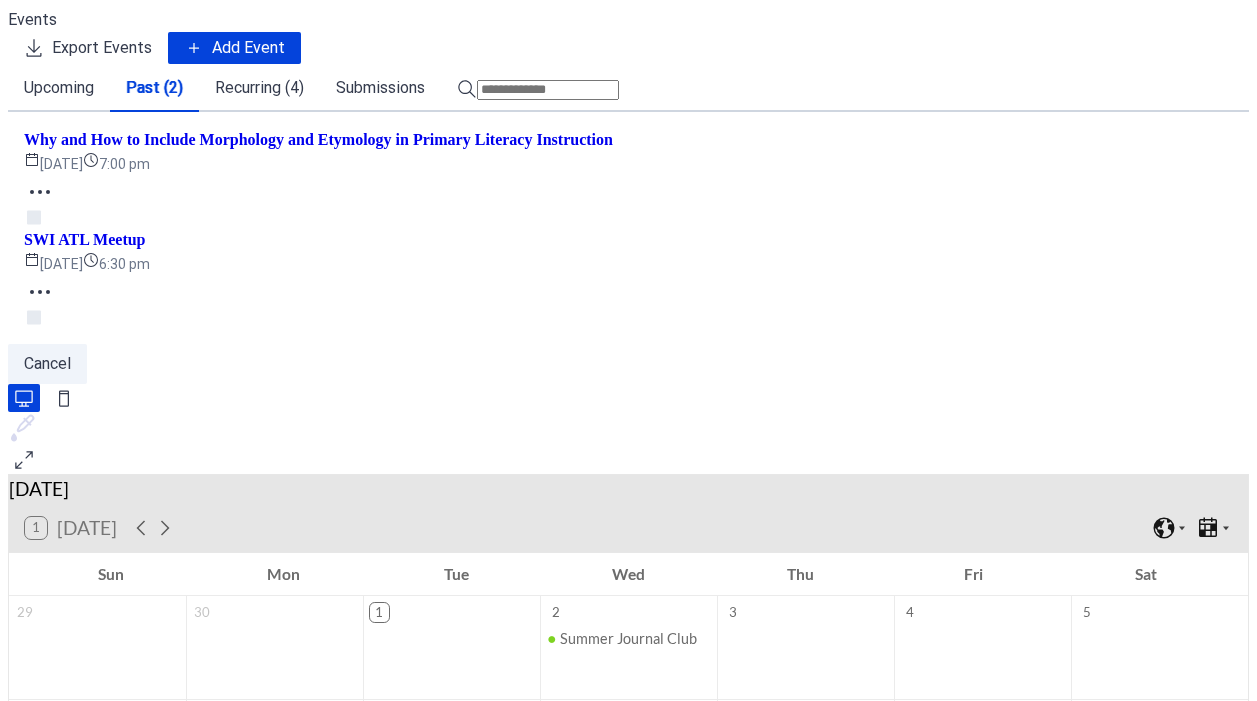 click on "Recurring  (4)" at bounding box center [259, 88] 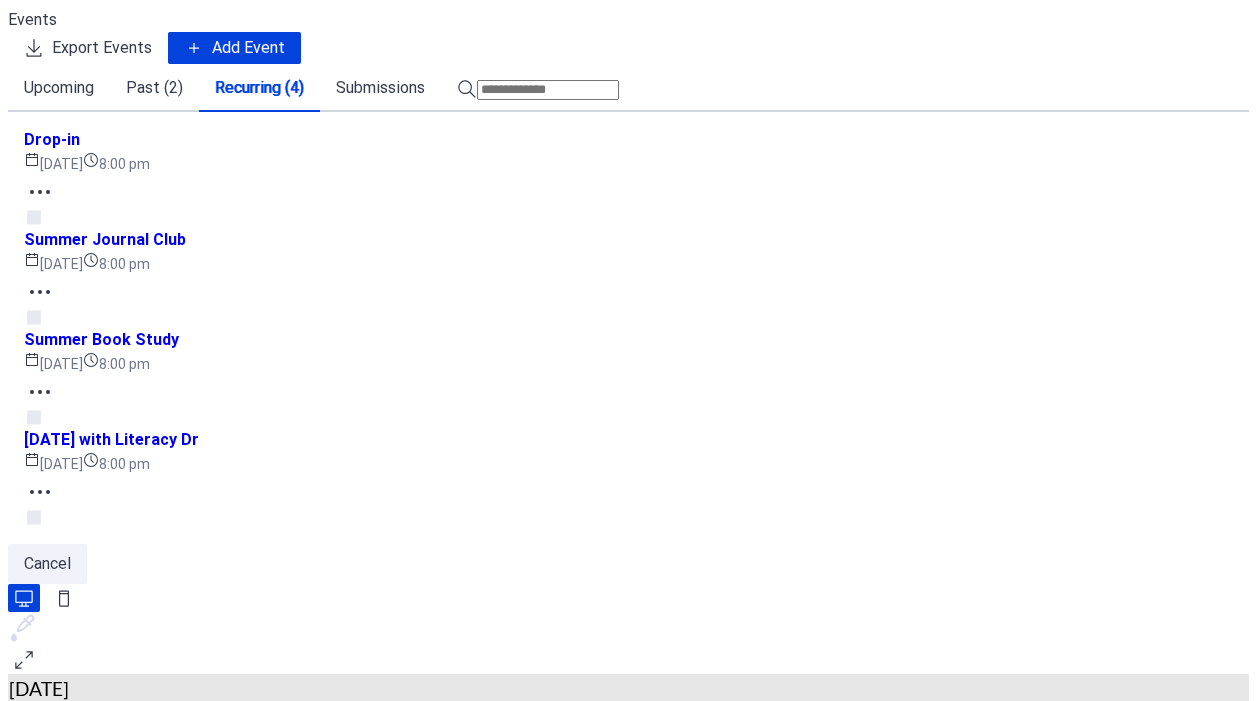 click on "Add Event" at bounding box center (248, 48) 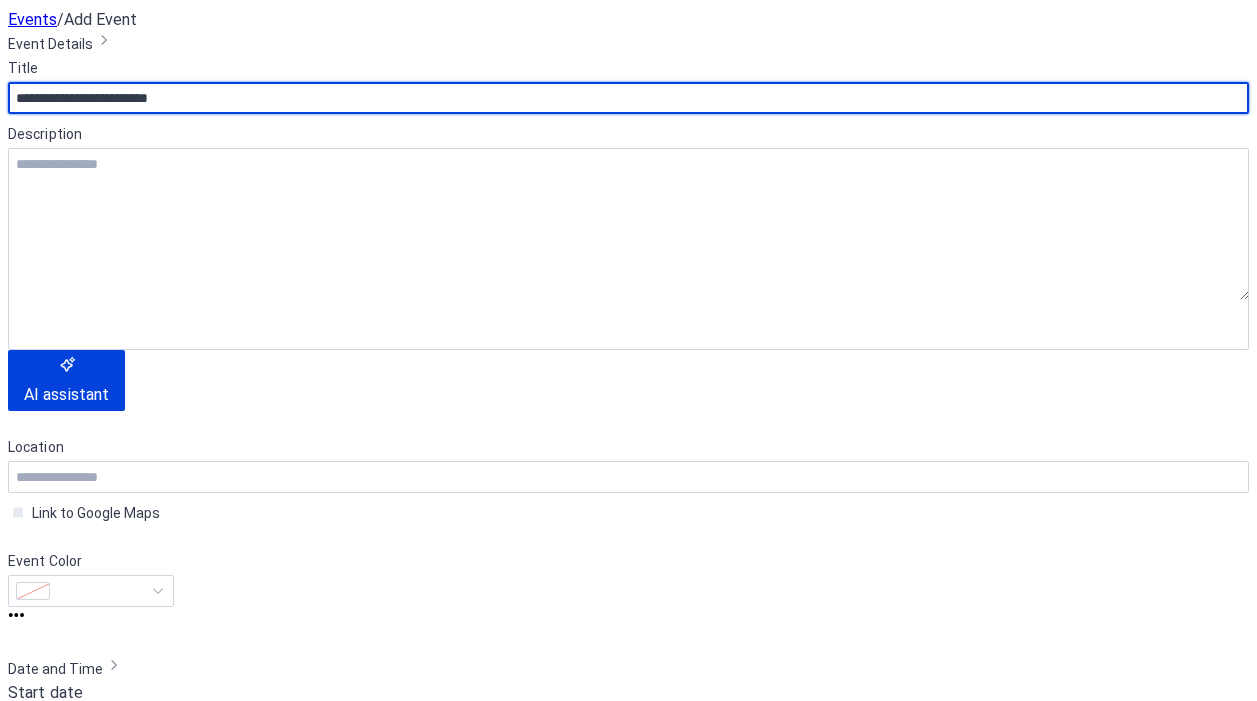 click on "**********" at bounding box center (628, 98) 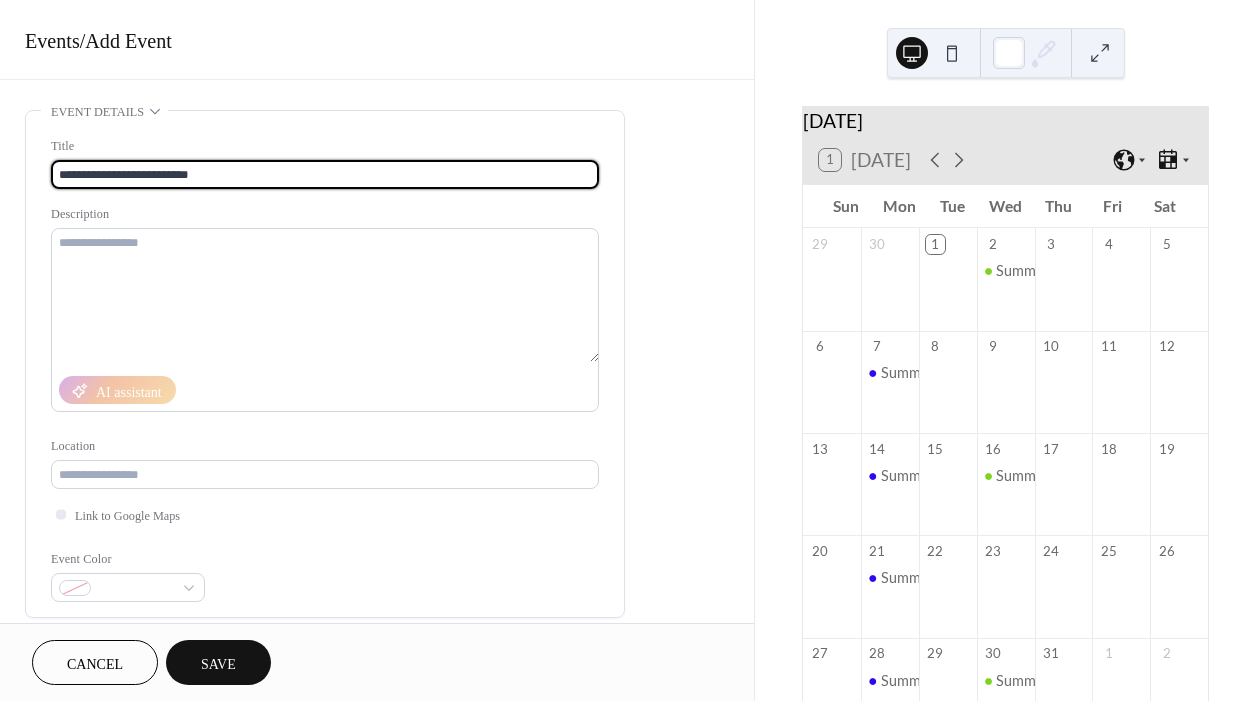 drag, startPoint x: 205, startPoint y: 176, endPoint x: 39, endPoint y: 178, distance: 166.01205 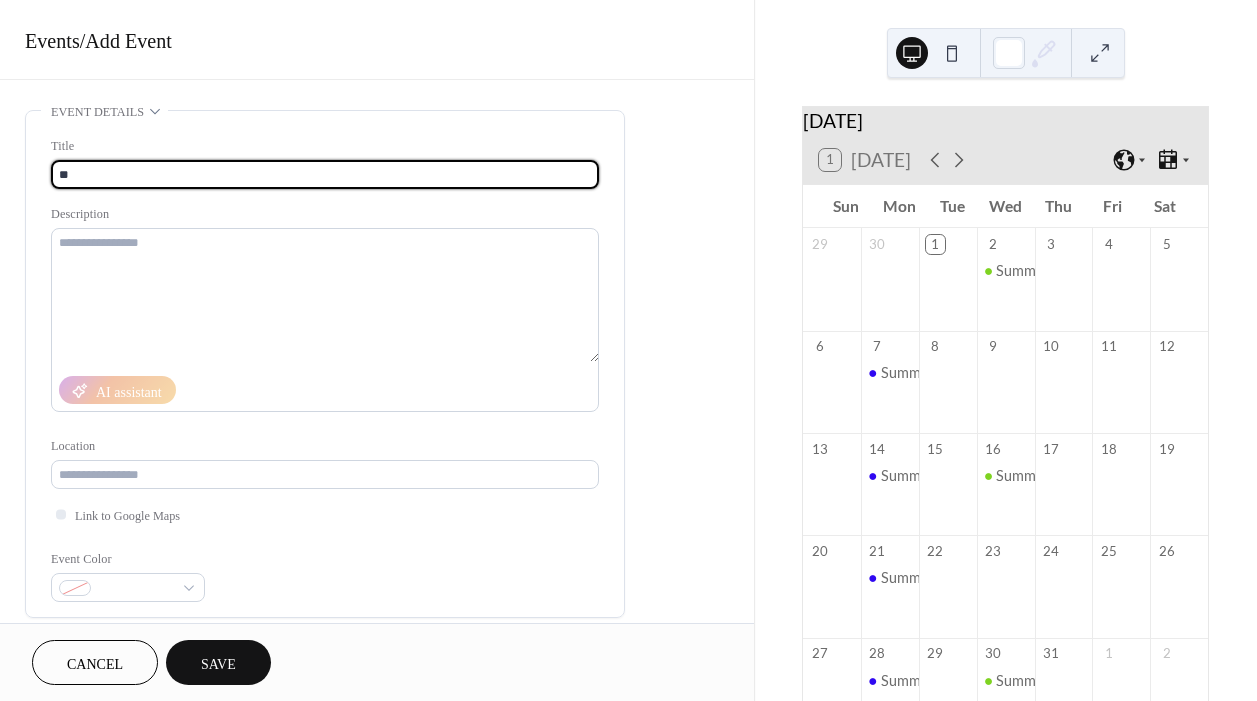 type on "*" 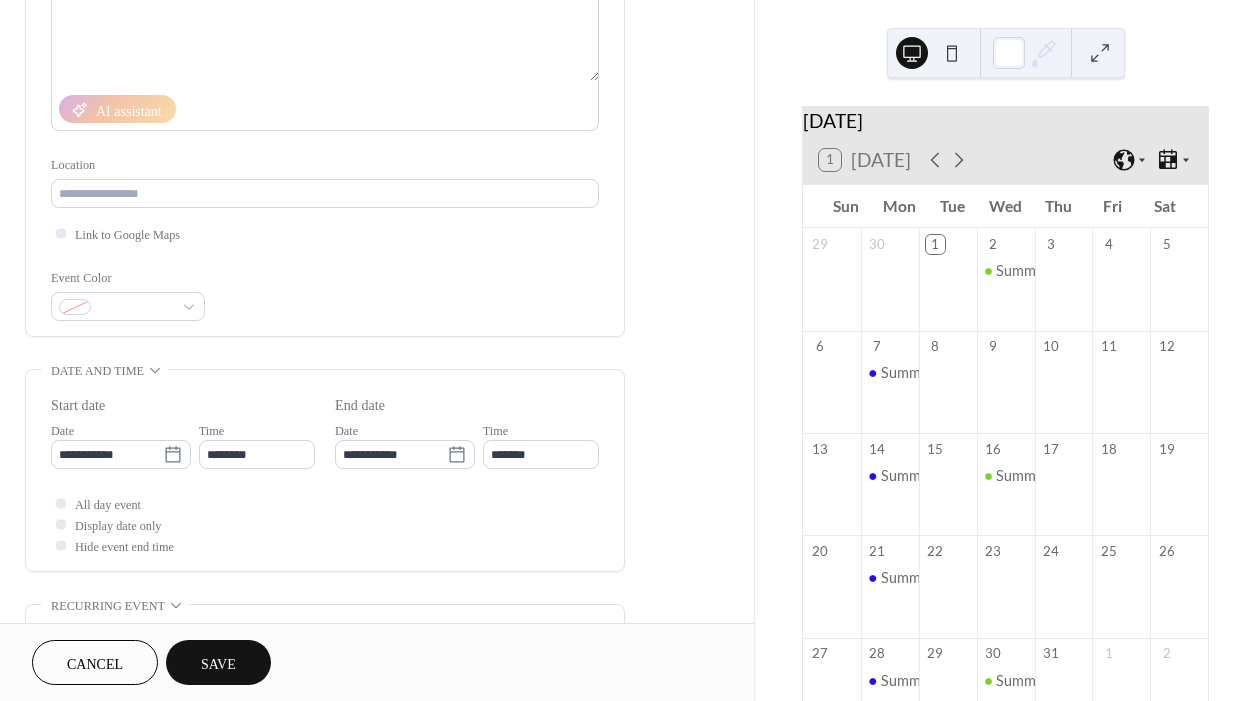 scroll, scrollTop: 283, scrollLeft: 0, axis: vertical 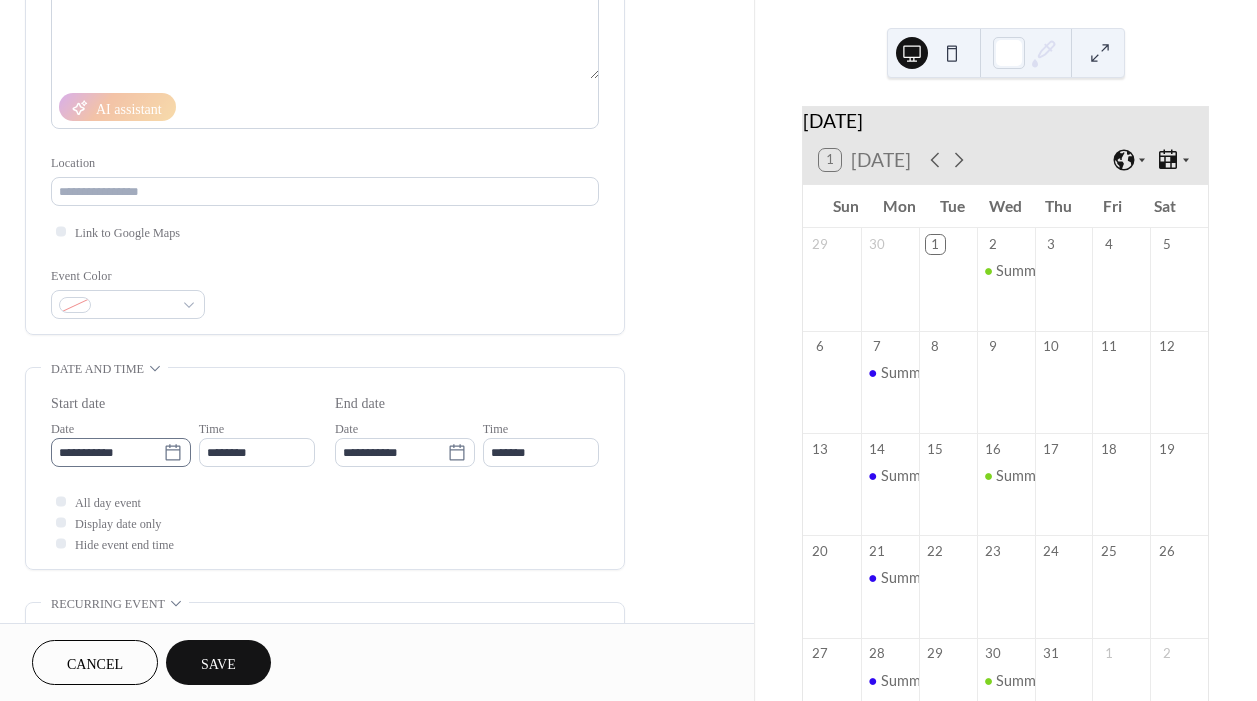 type on "**********" 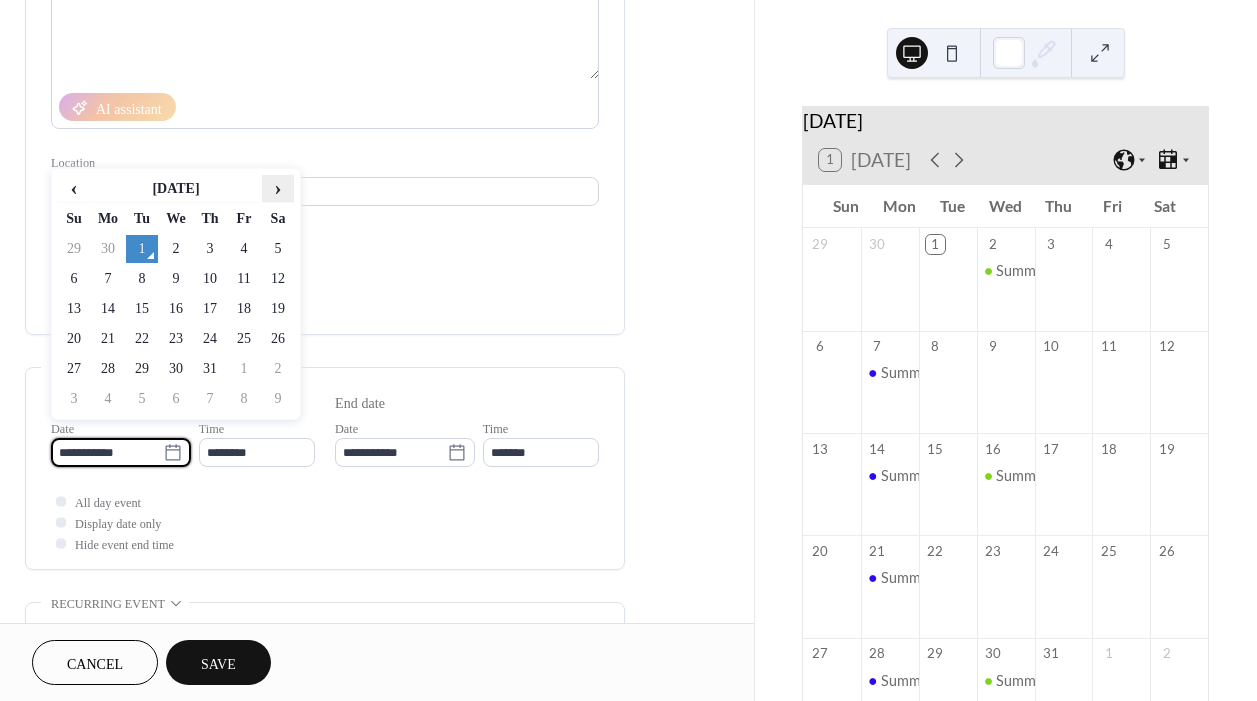 click on "›" at bounding box center (278, 188) 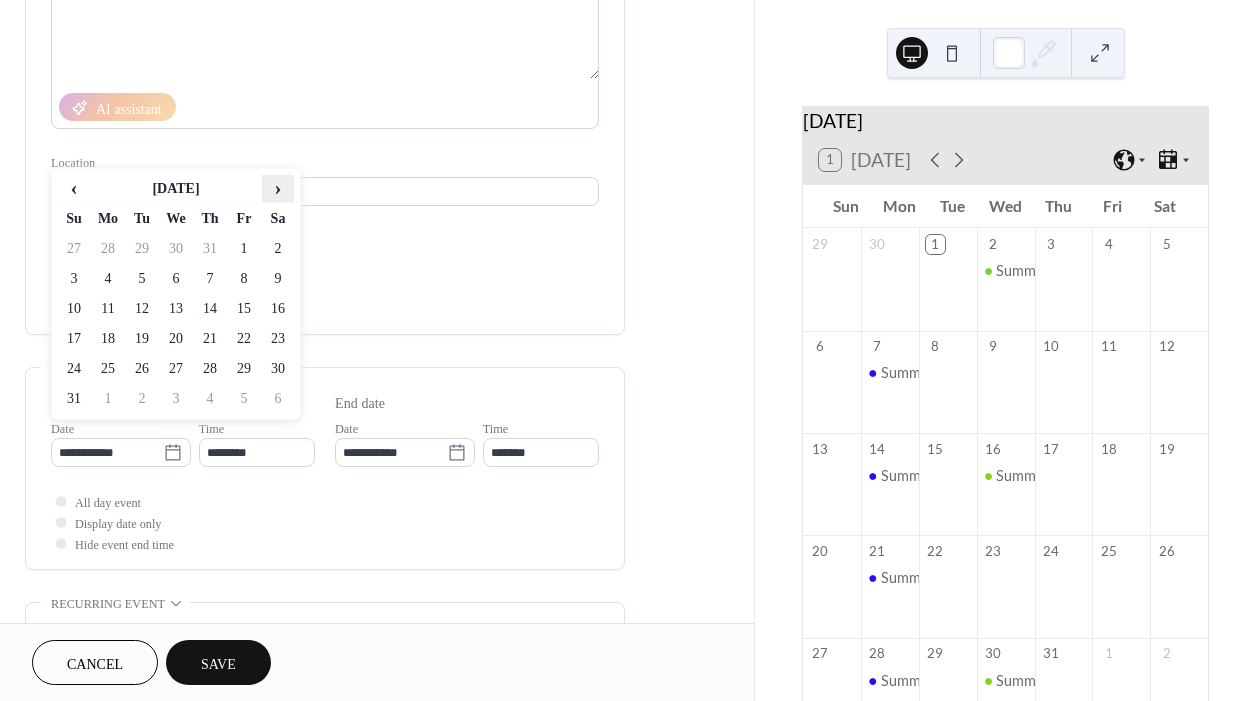 click on "›" at bounding box center (278, 188) 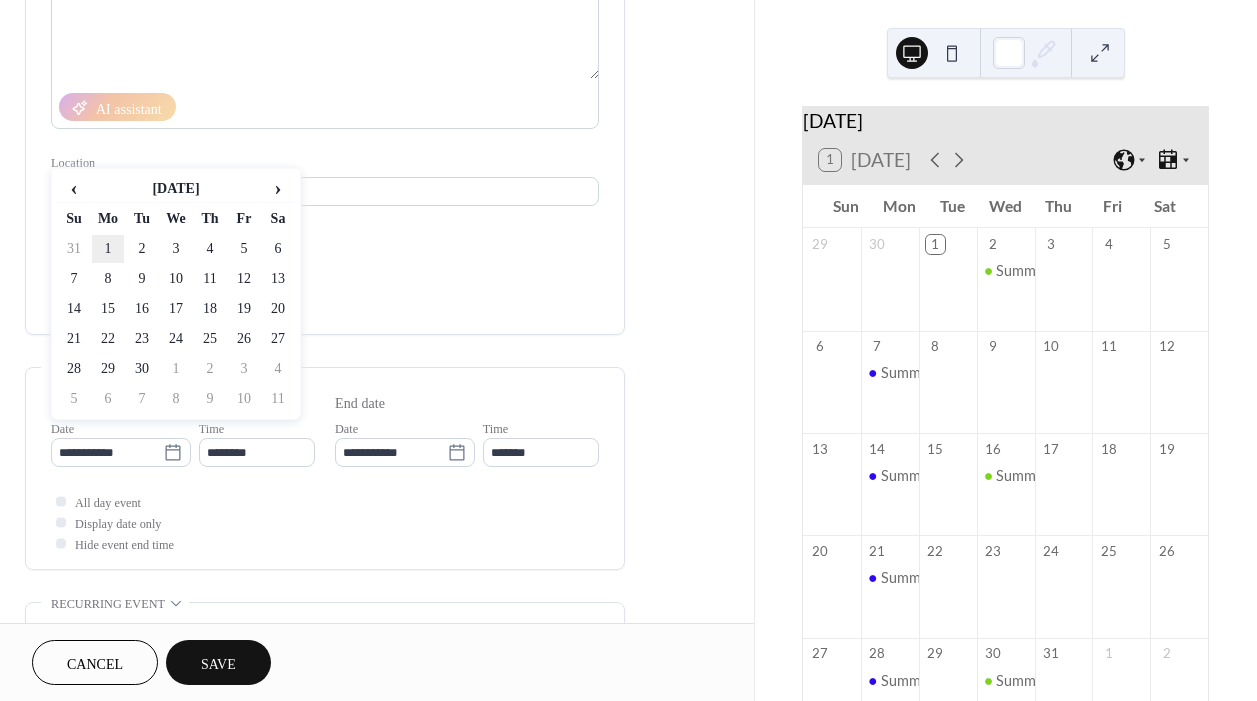 click on "1" at bounding box center [108, 265] 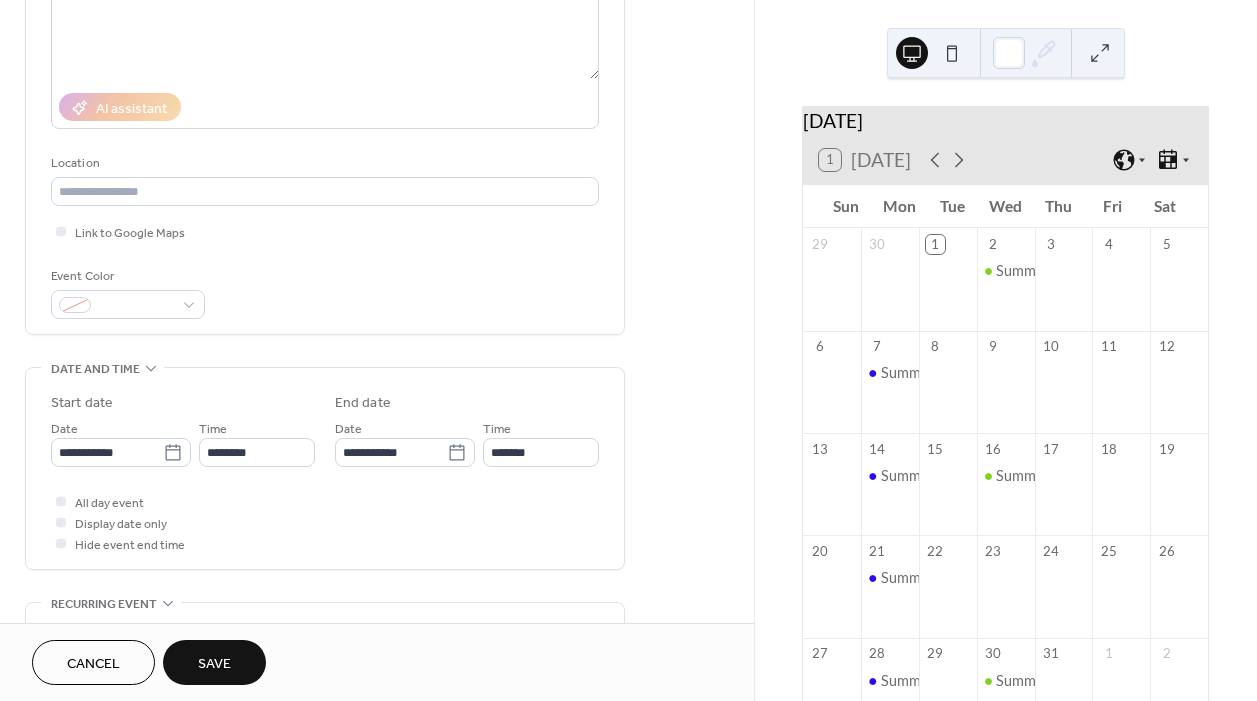 type on "**********" 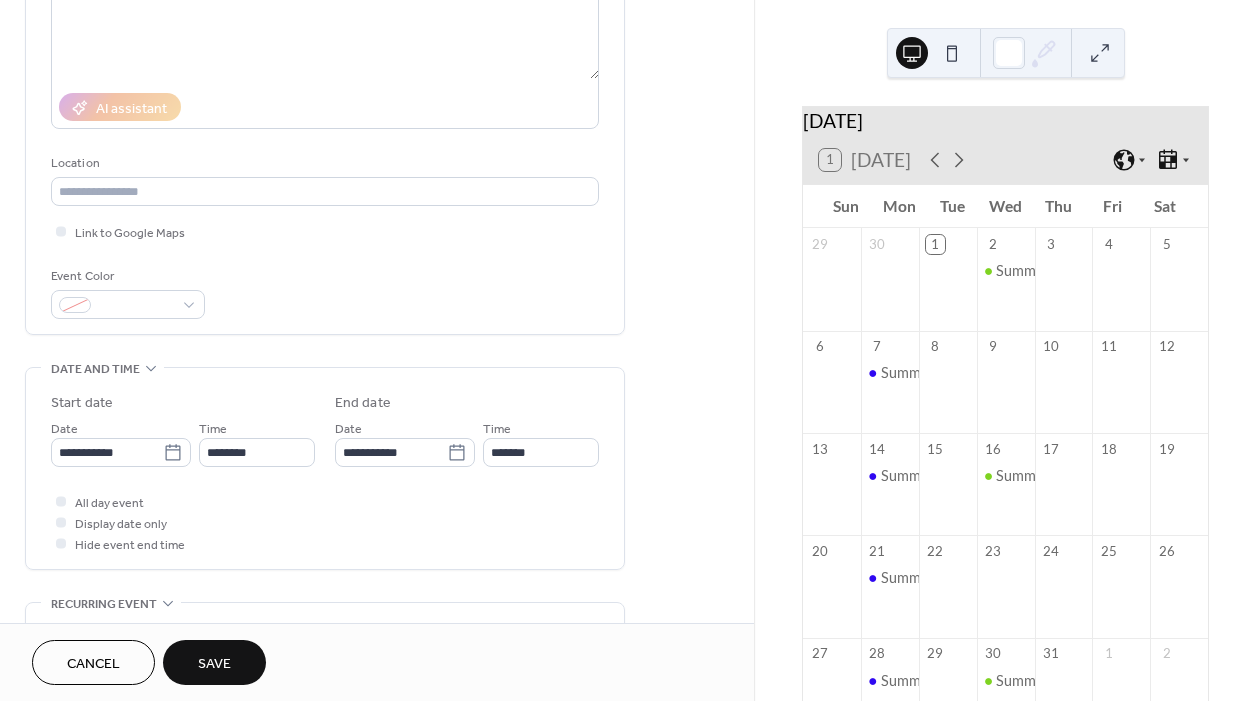 type on "**********" 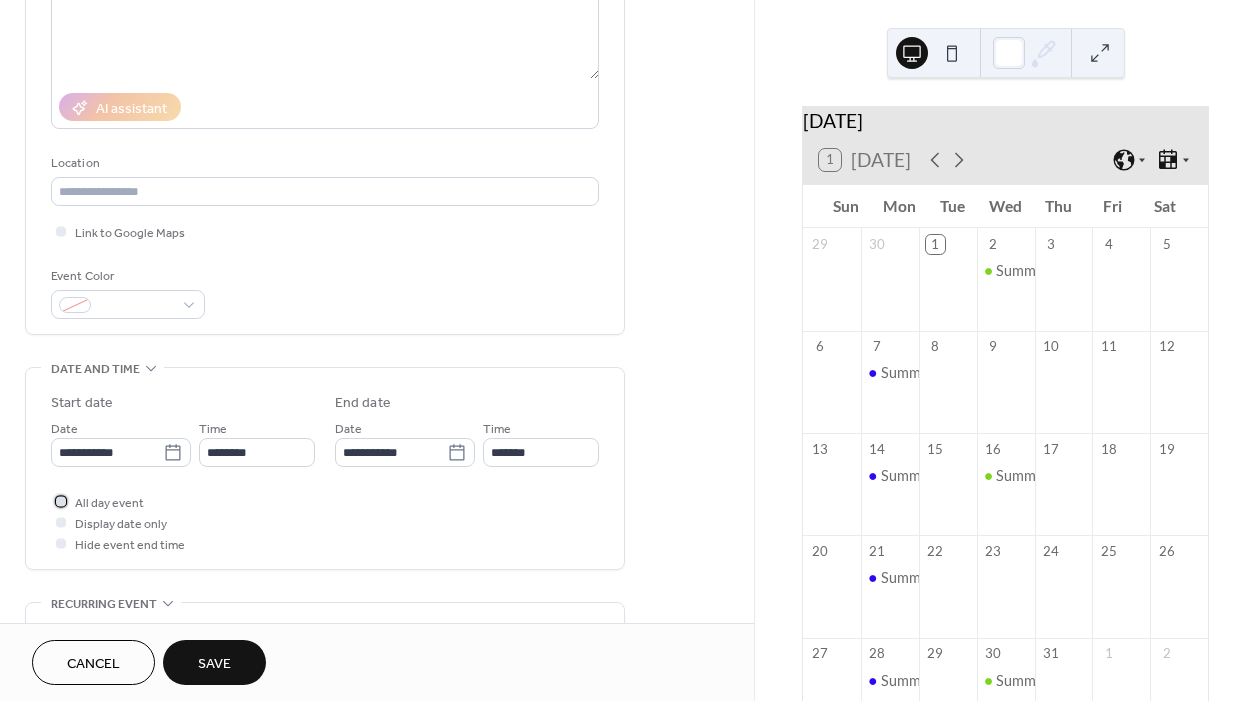 click at bounding box center [61, 501] 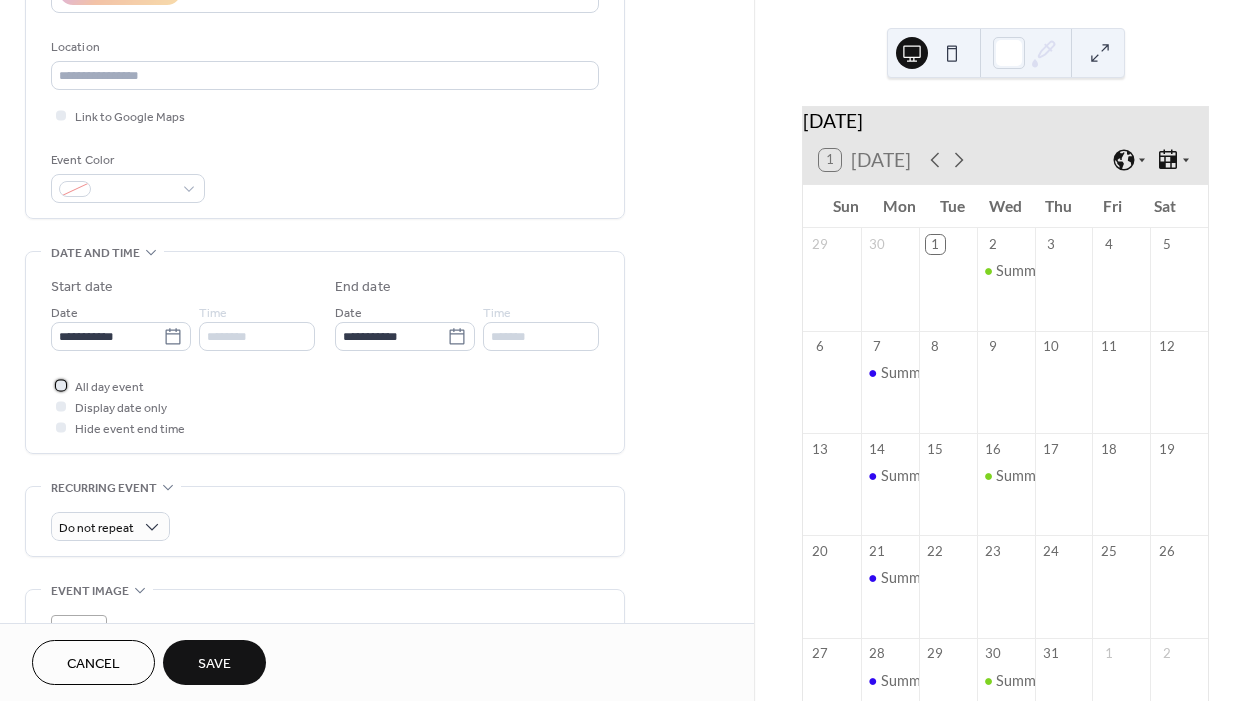 scroll, scrollTop: 216, scrollLeft: 0, axis: vertical 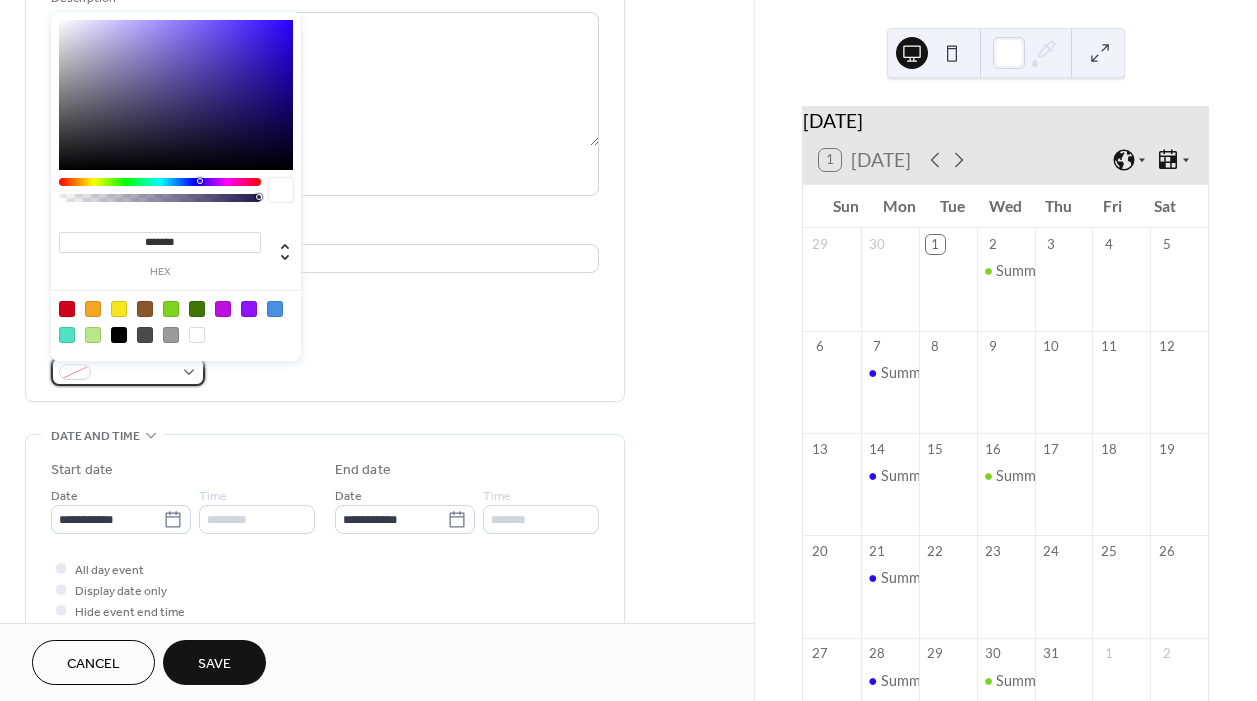 click at bounding box center [128, 371] 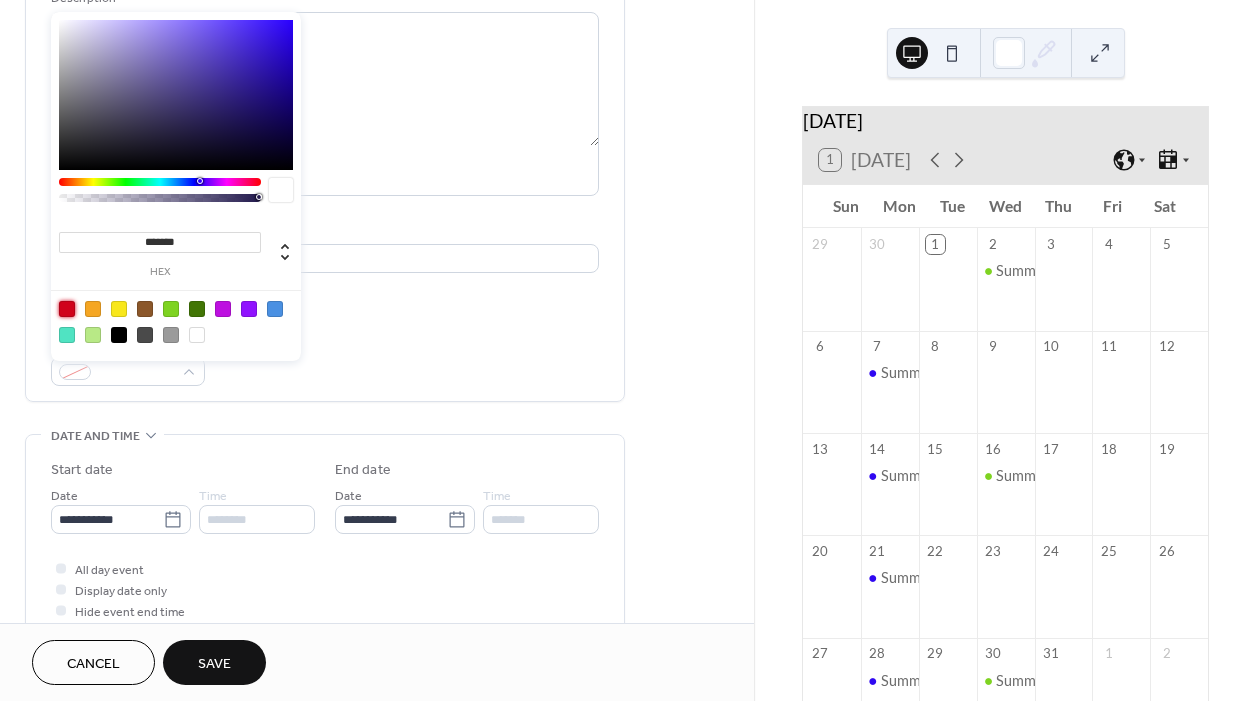 click at bounding box center (67, 309) 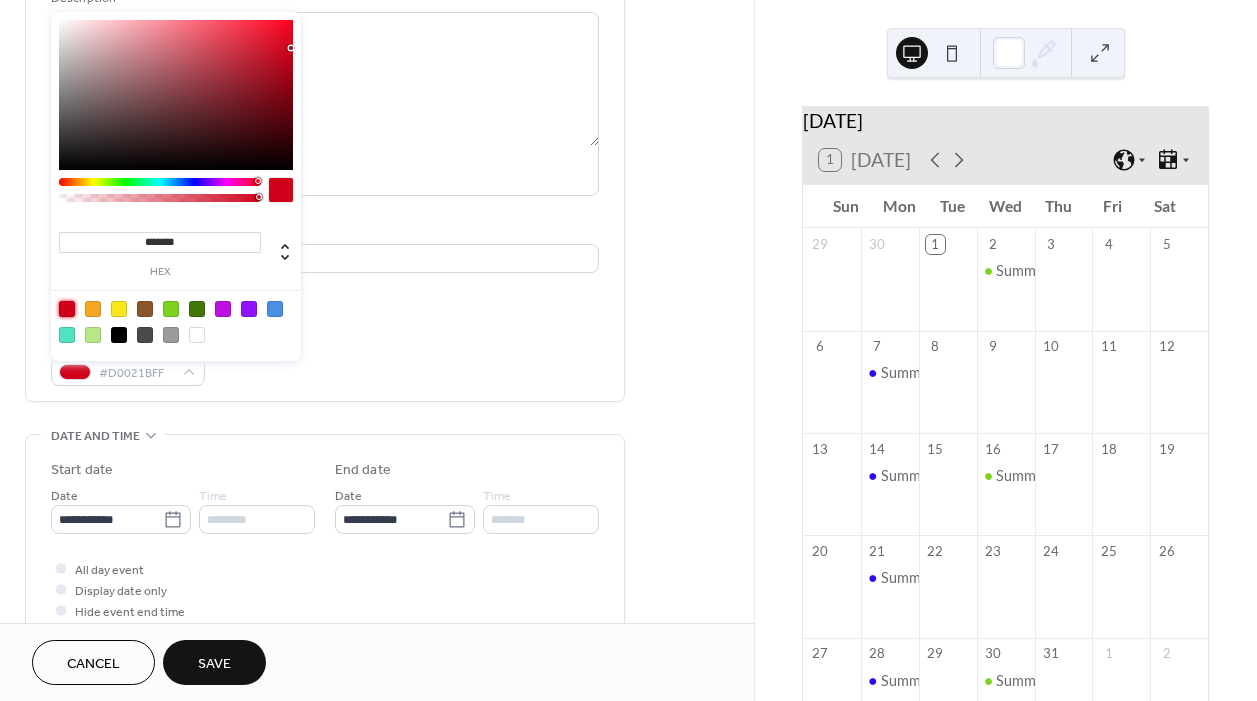 click on "Save" at bounding box center (214, 662) 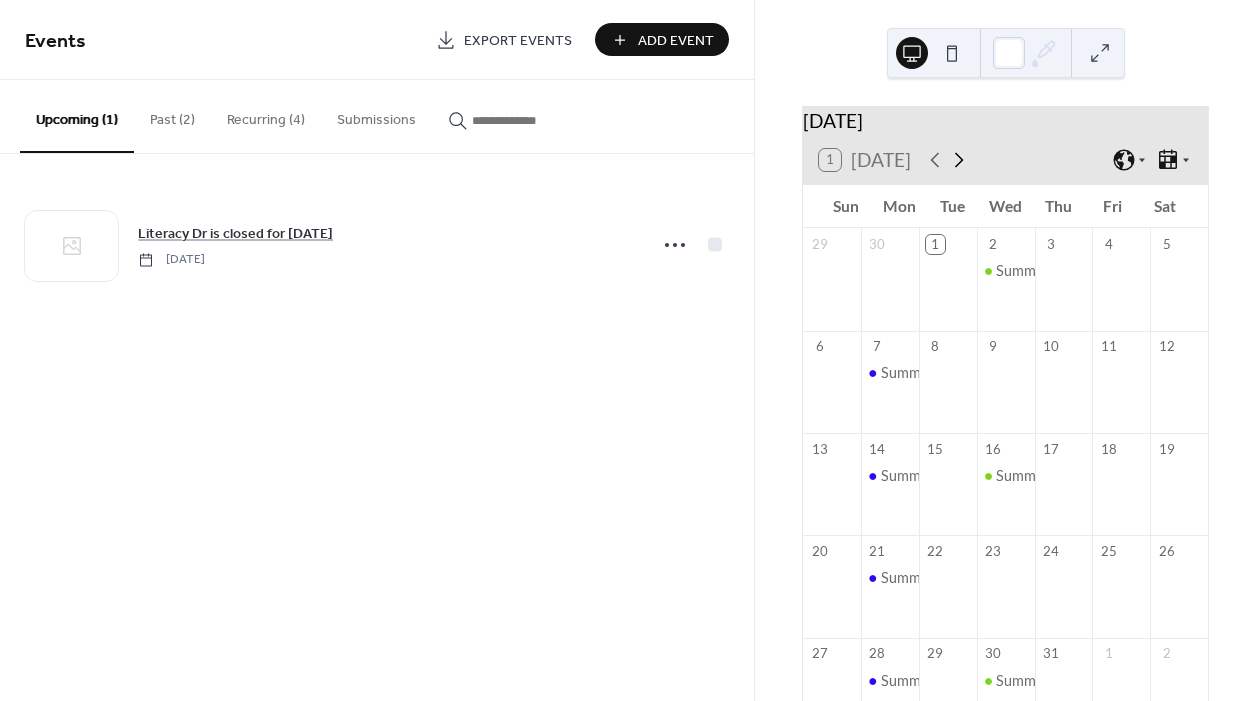 click 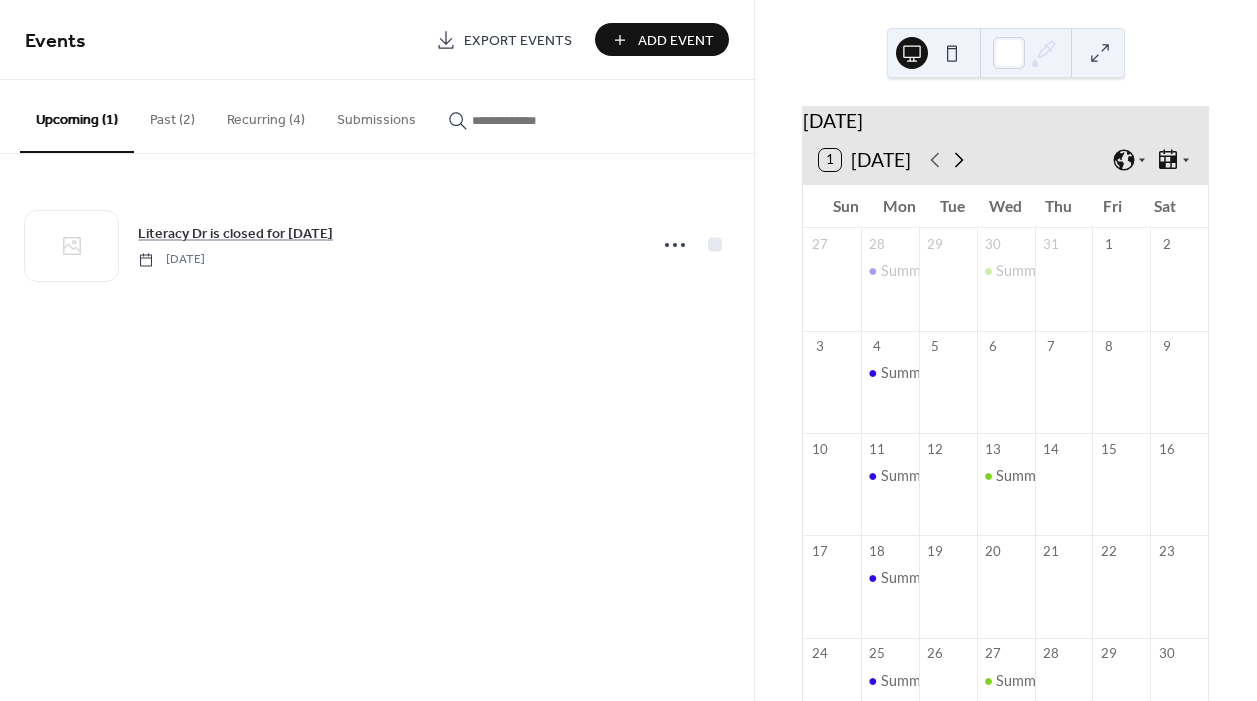 click 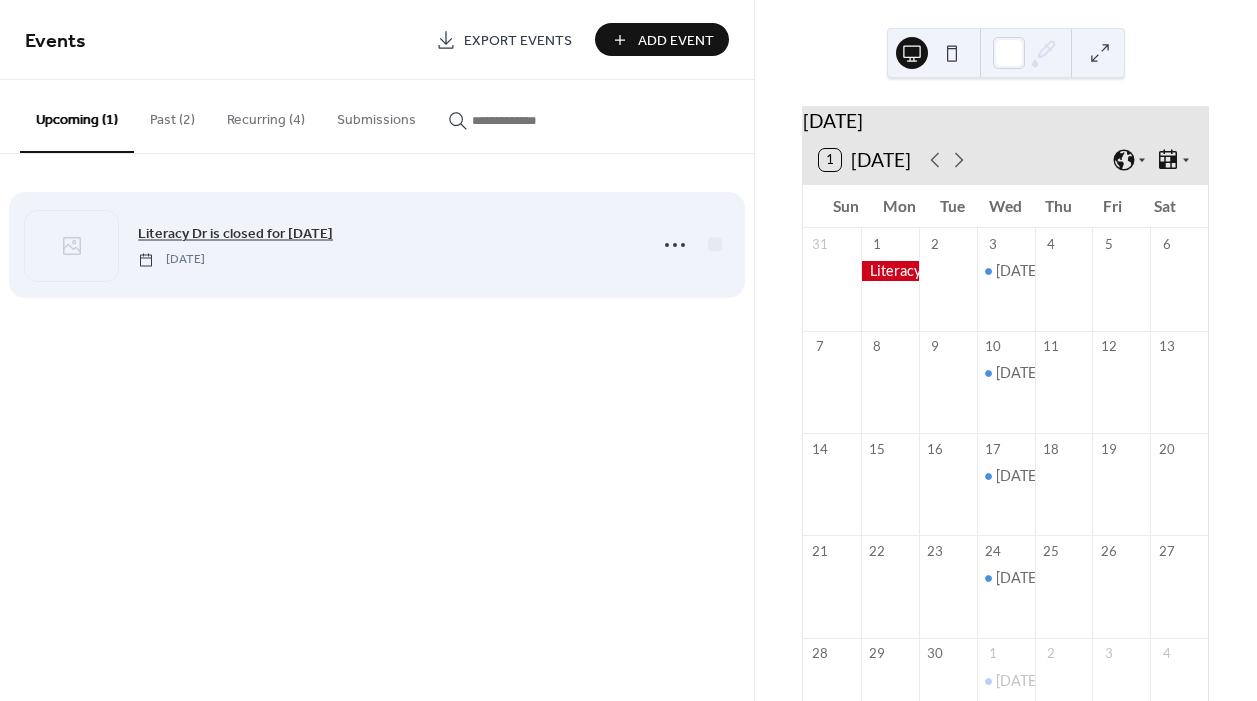 click on "Literacy Dr is closed for [DATE]" at bounding box center [235, 234] 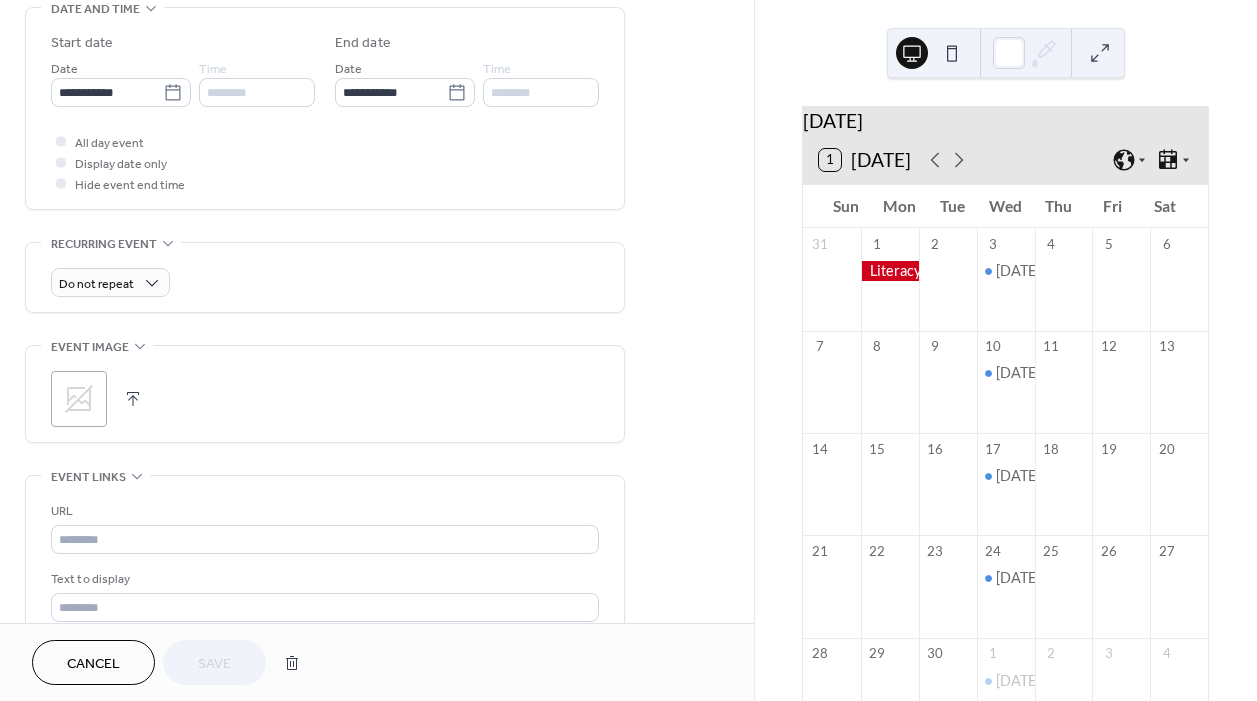 scroll, scrollTop: 651, scrollLeft: 0, axis: vertical 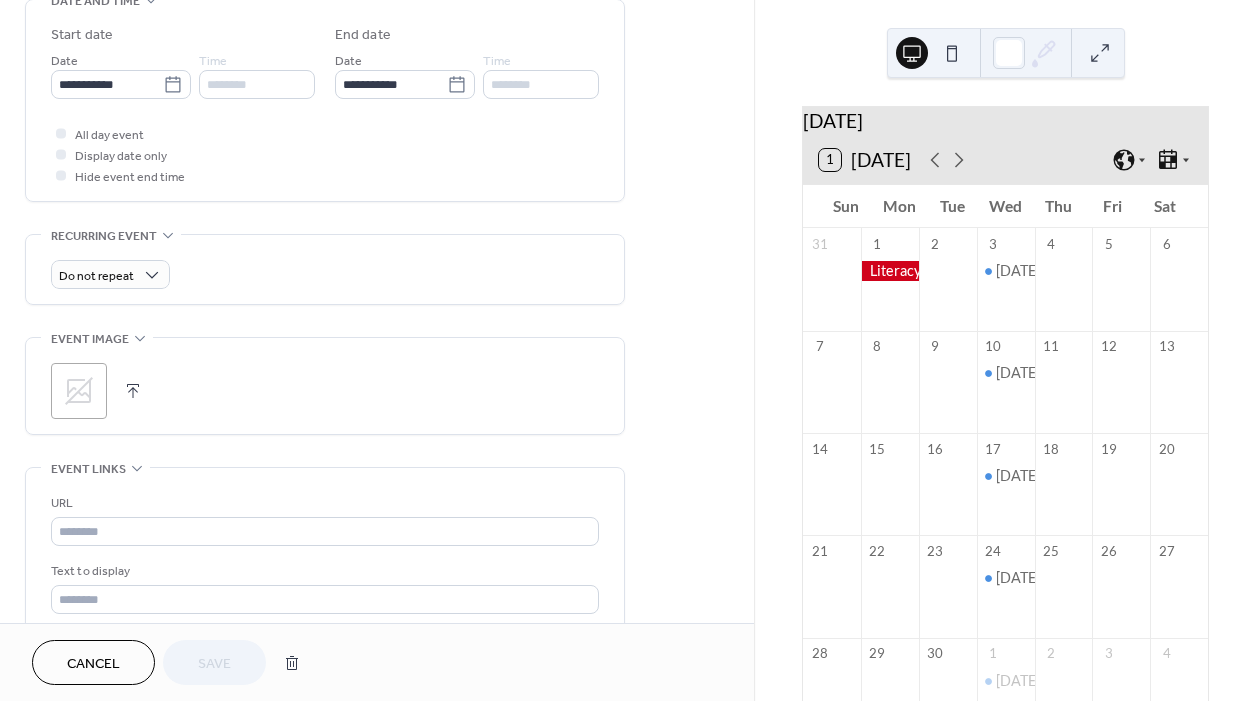 click at bounding box center [890, 271] 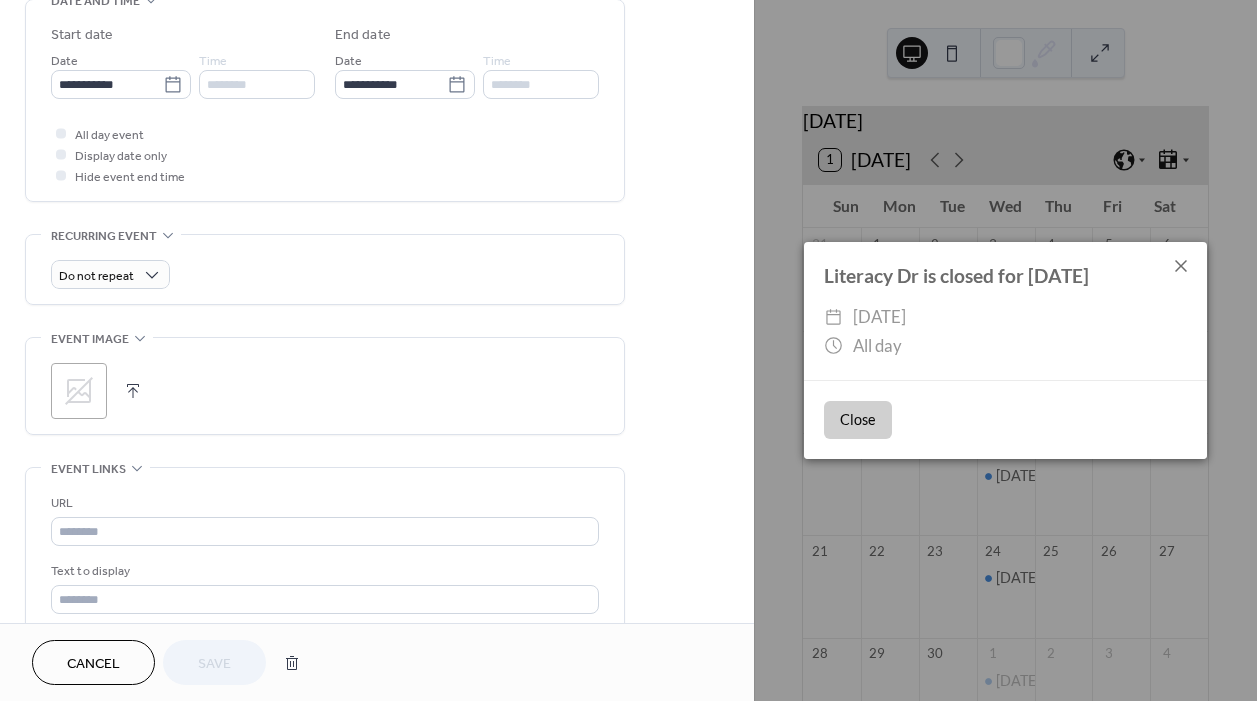 click 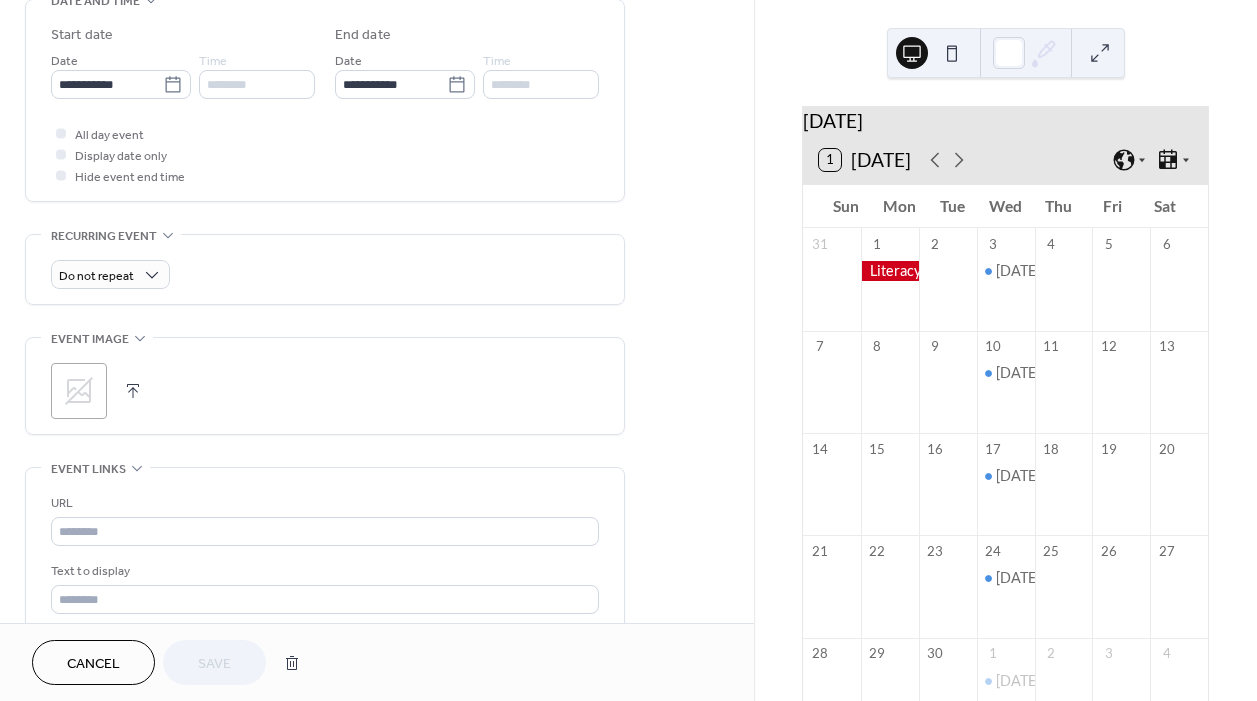 click 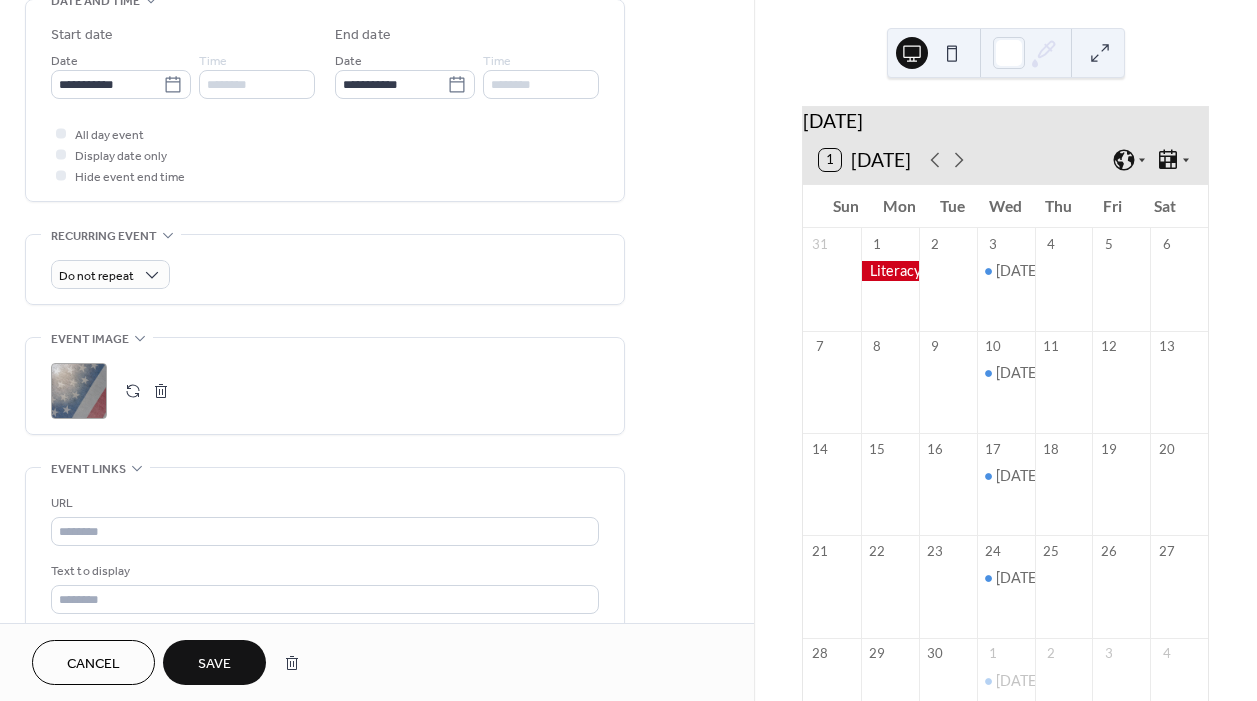 click on "Save" at bounding box center [214, 664] 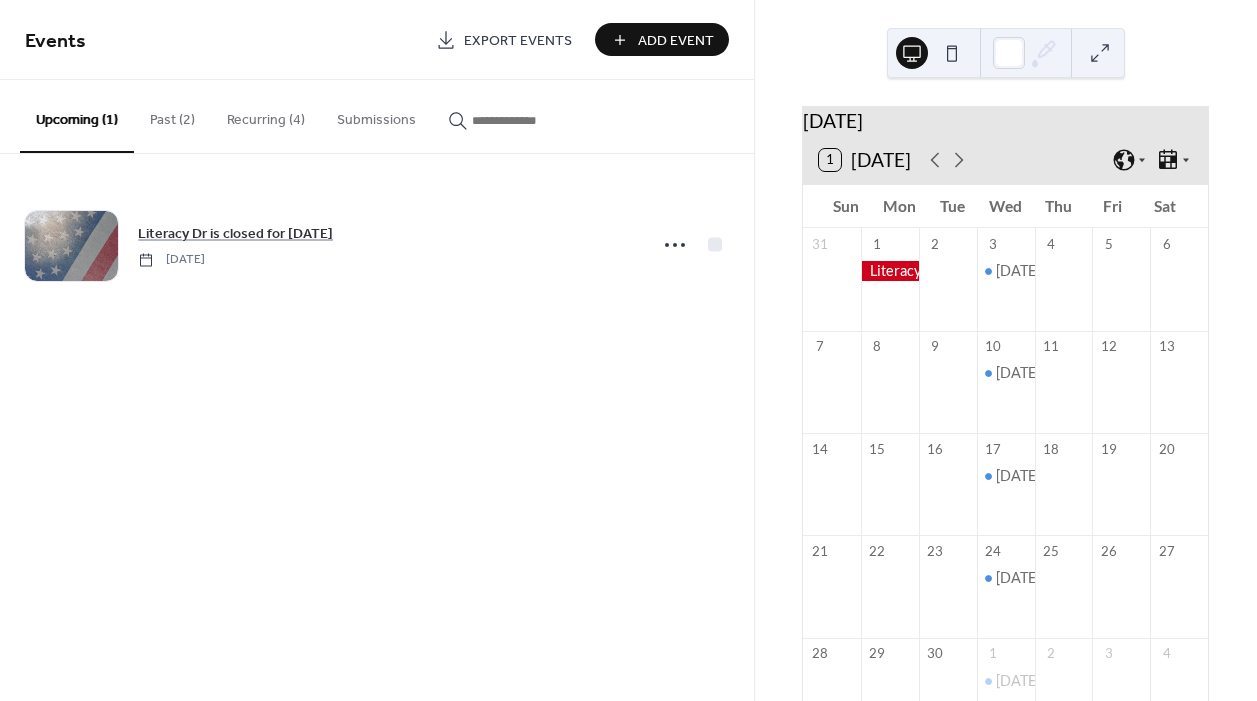 click at bounding box center (890, 271) 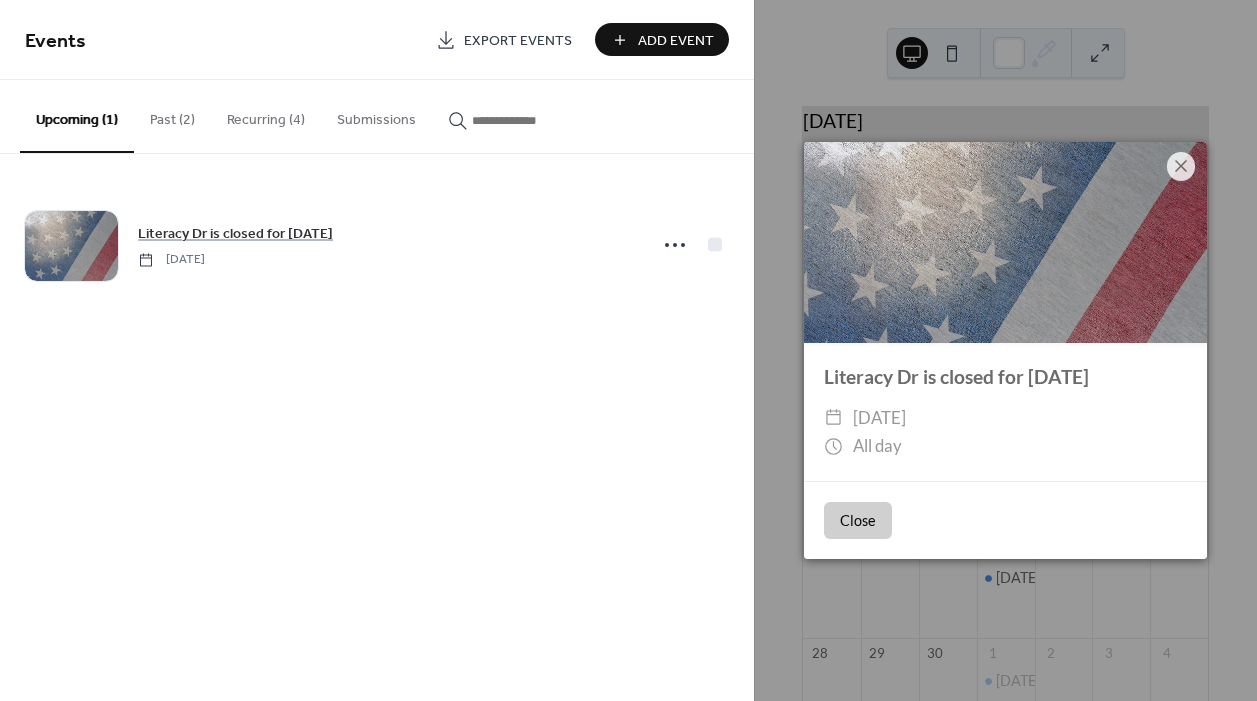 click on "Close" at bounding box center (858, 521) 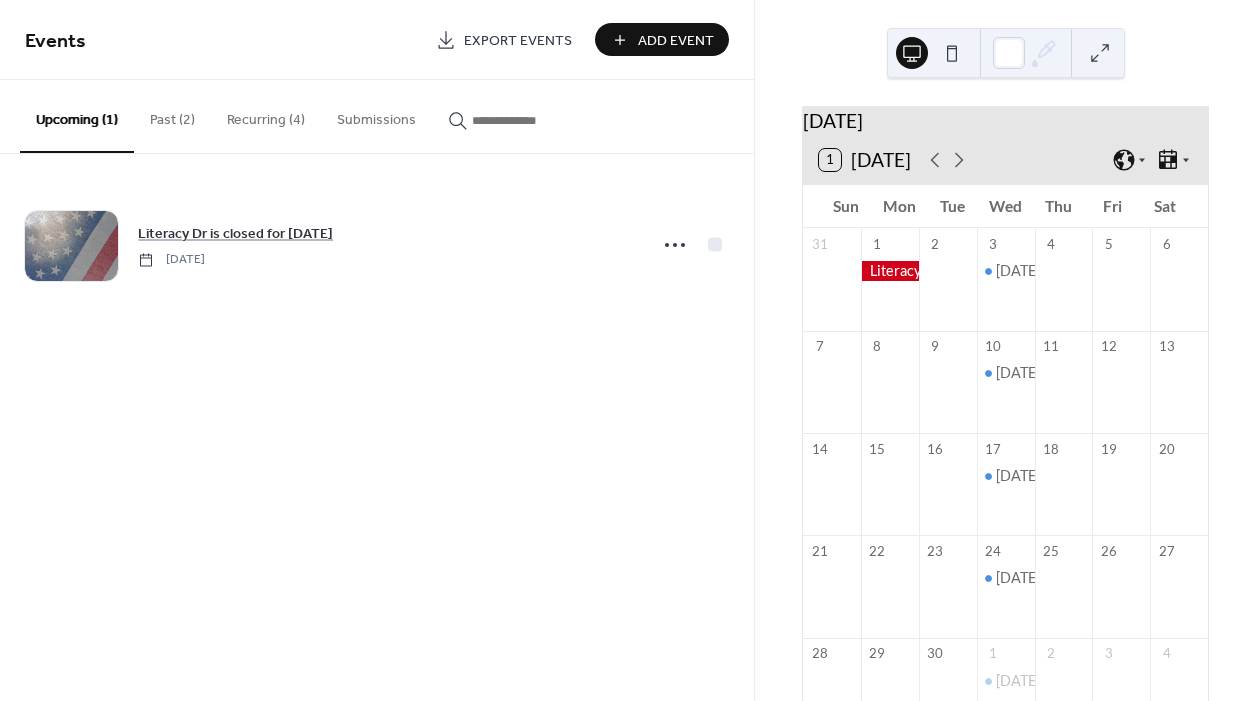 click on "Add Event" at bounding box center [676, 41] 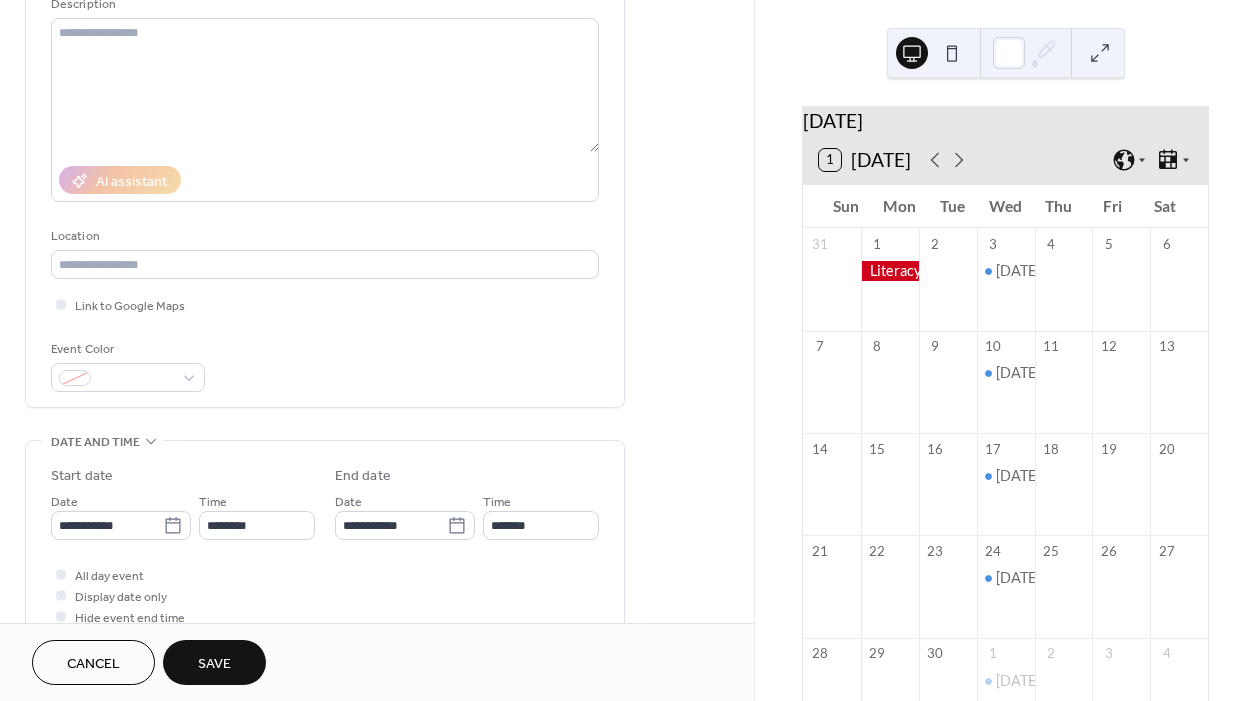 scroll, scrollTop: 237, scrollLeft: 0, axis: vertical 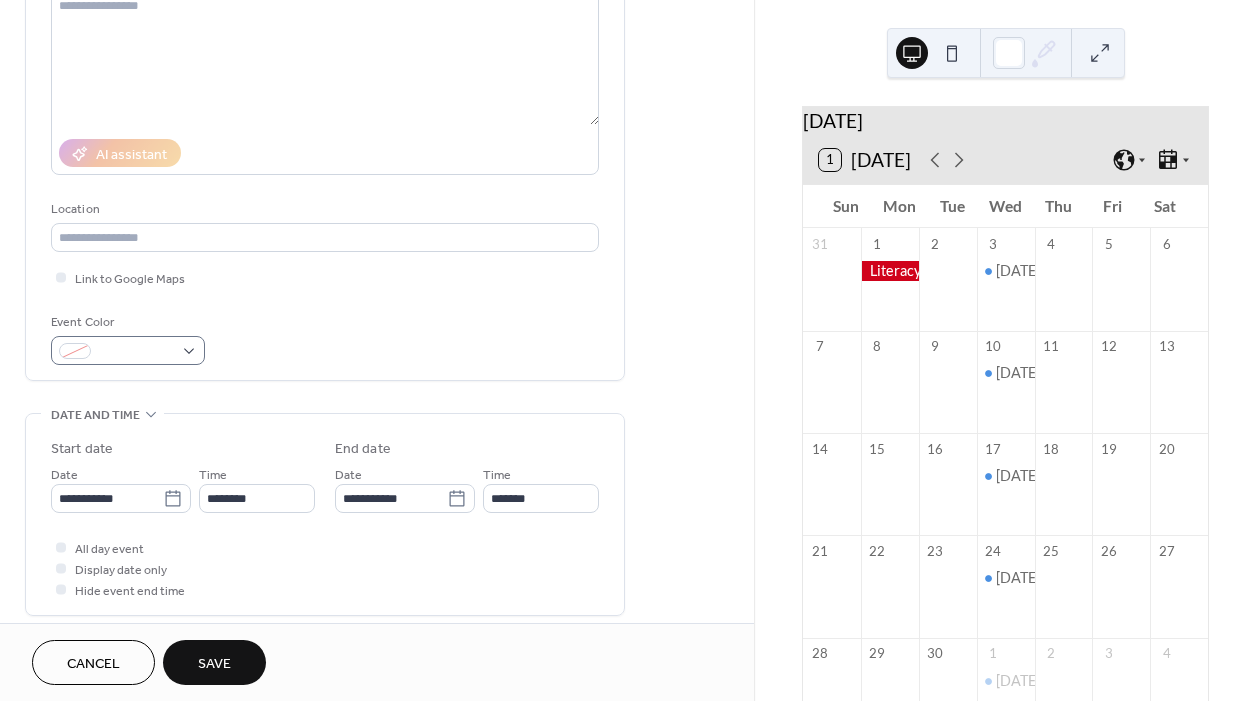 type on "**********" 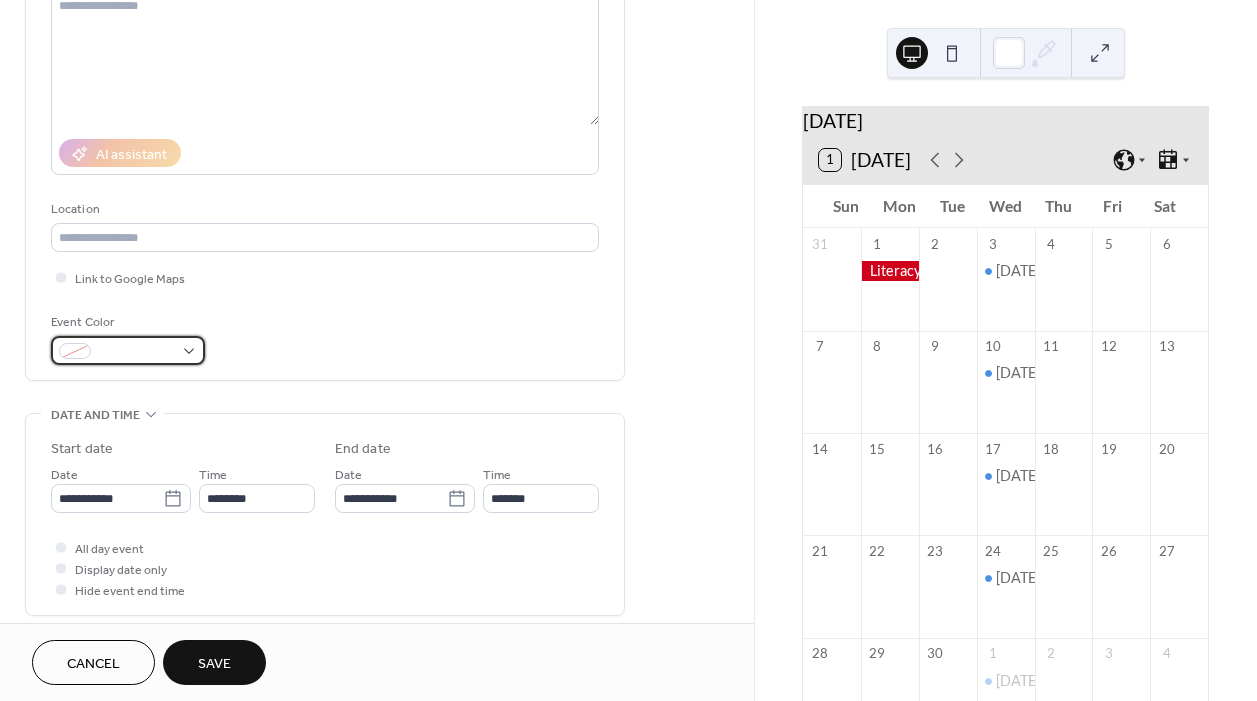 click at bounding box center (128, 350) 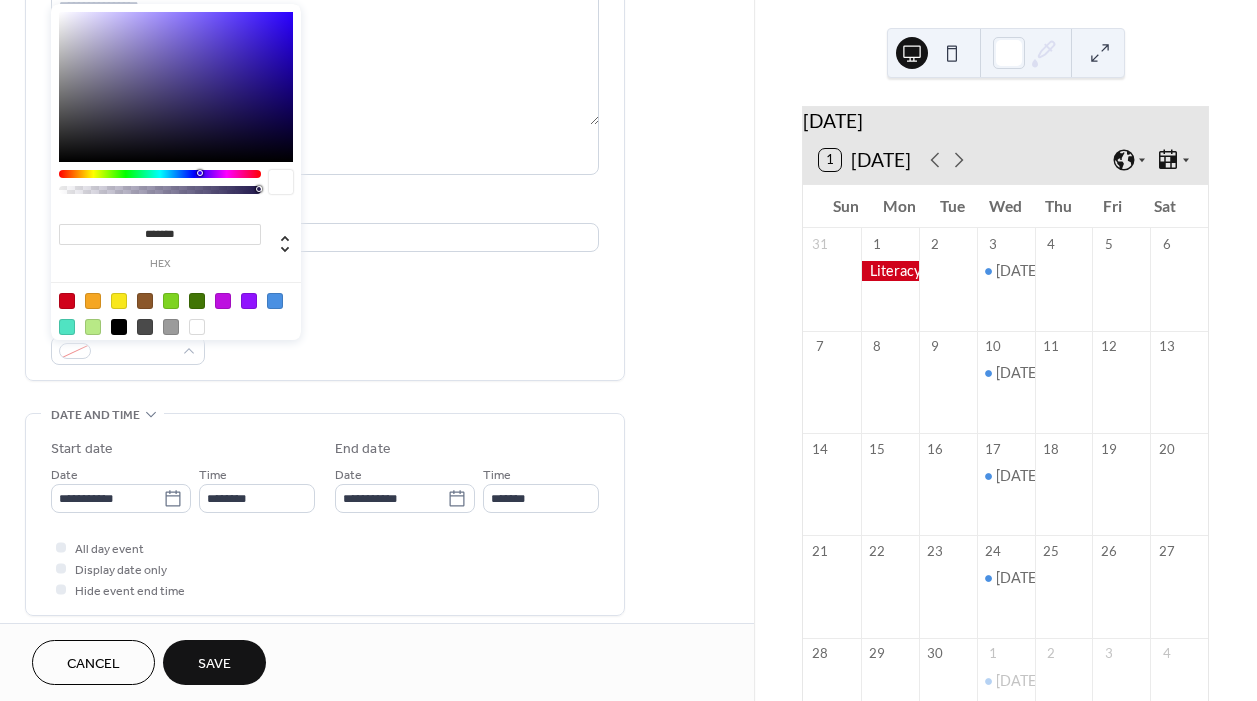 click at bounding box center [67, 301] 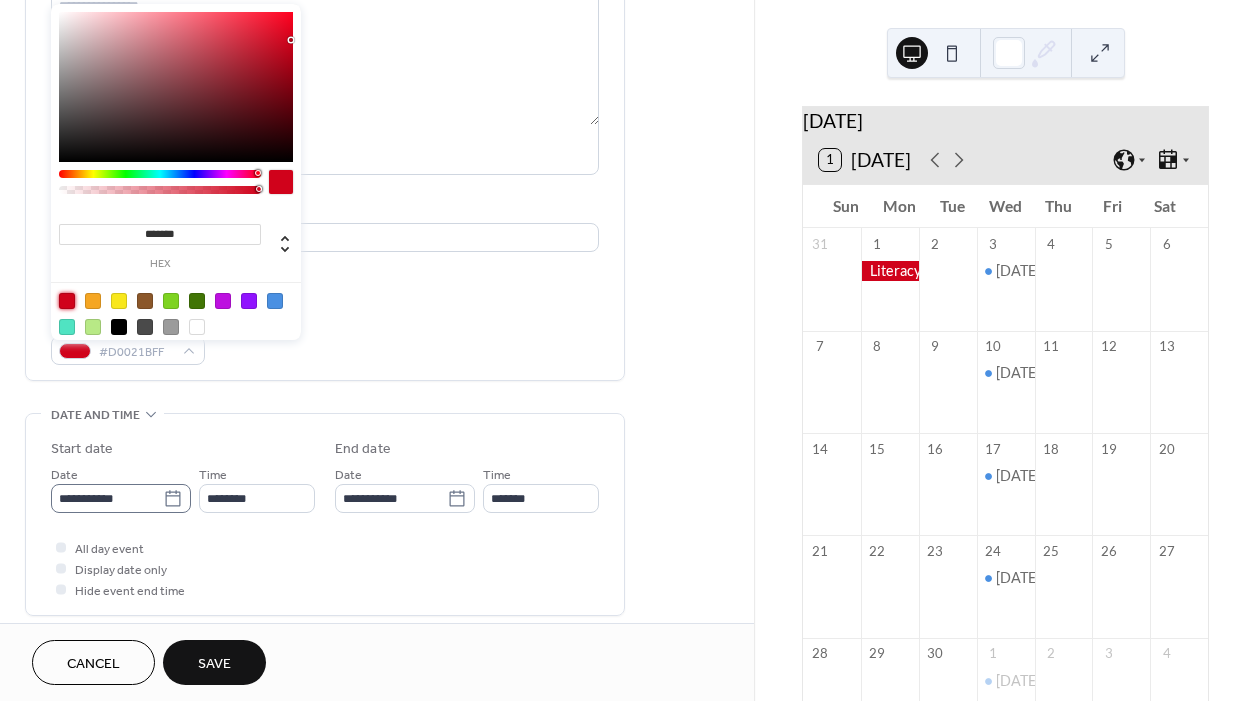 click 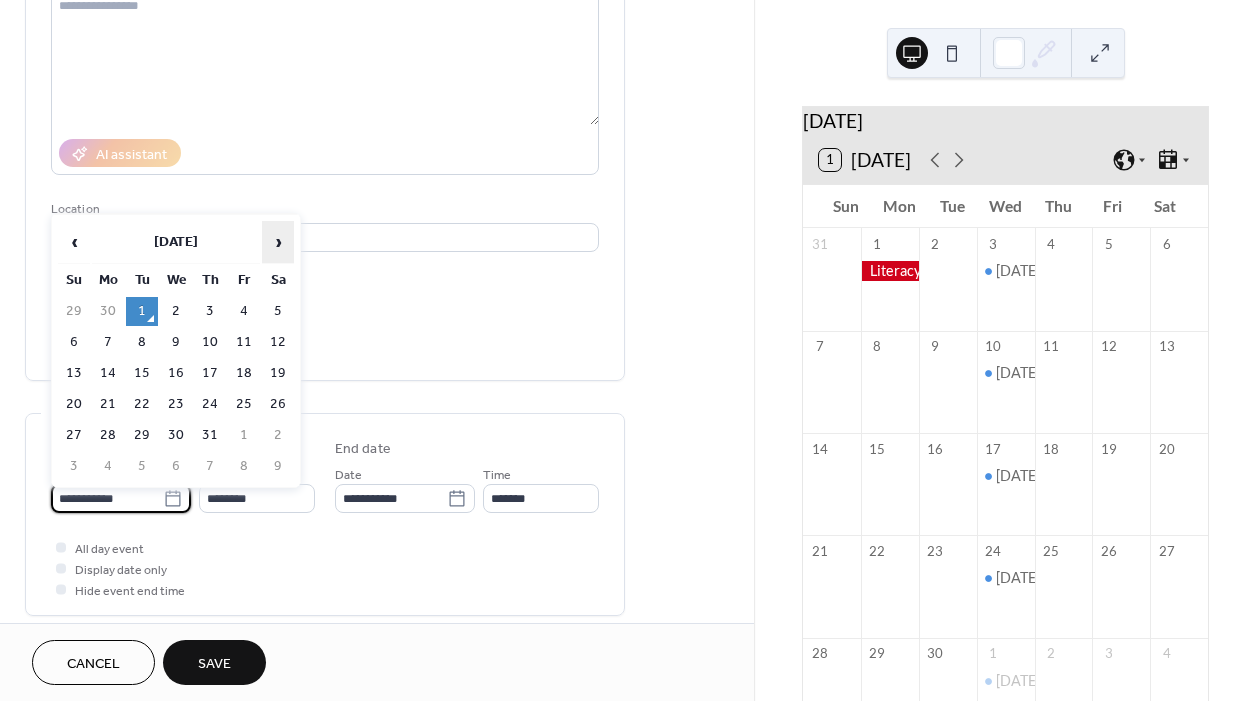 click on "›" at bounding box center (278, 242) 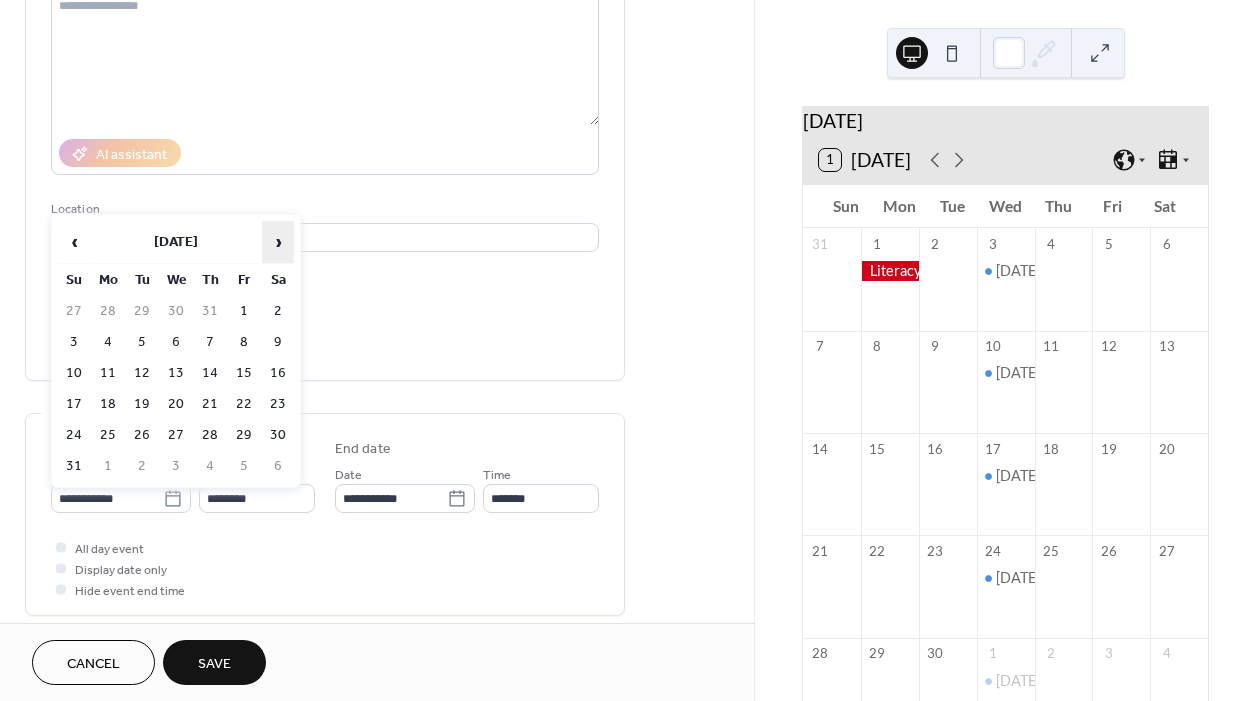 click on "›" at bounding box center (278, 242) 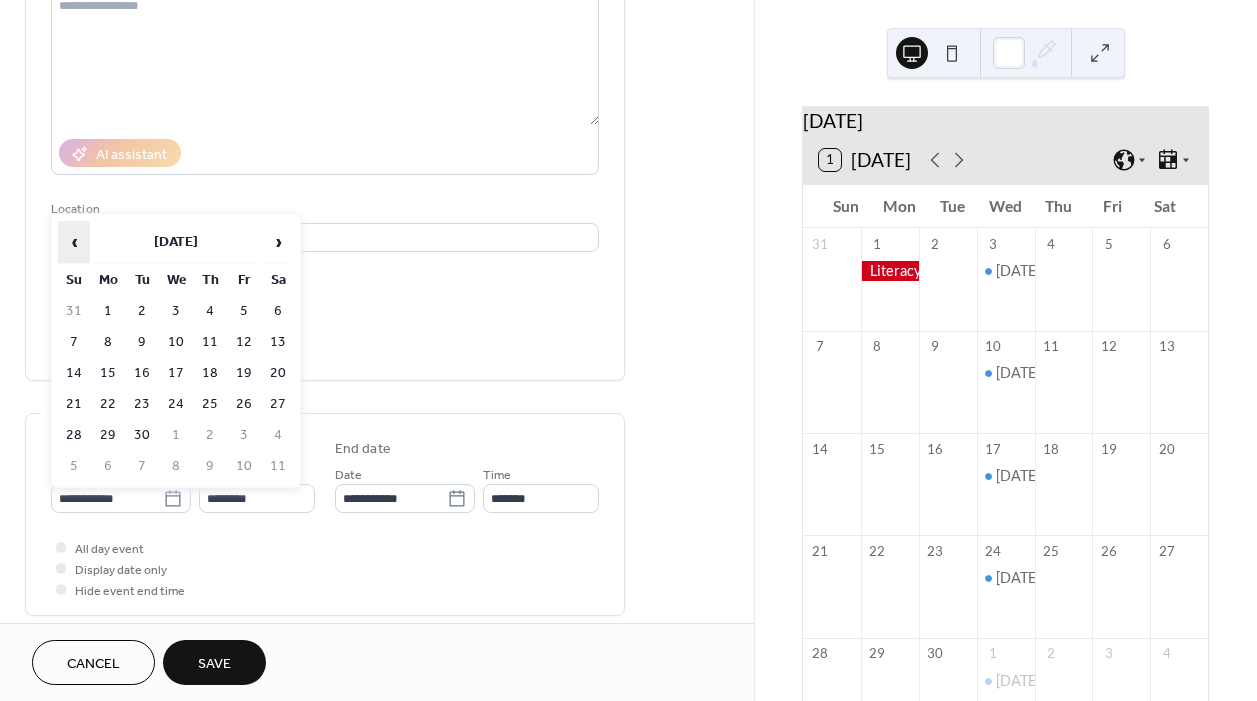 click on "‹" at bounding box center [74, 242] 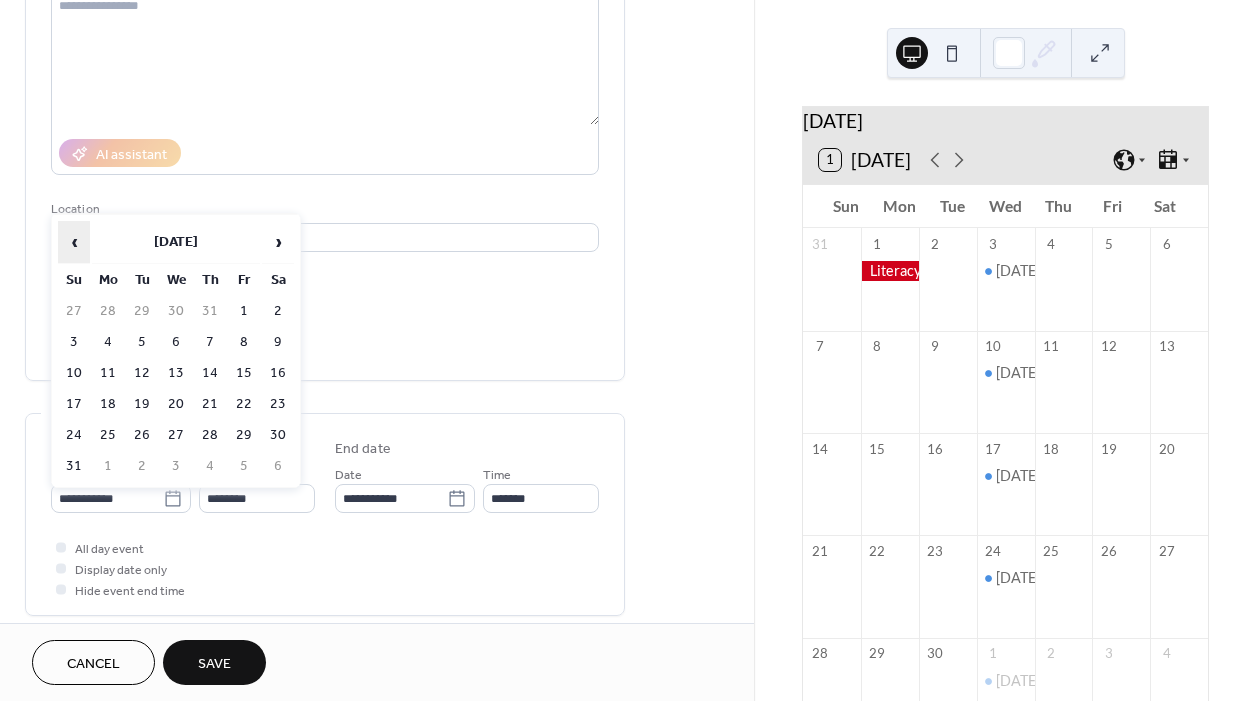 click on "‹" at bounding box center [74, 242] 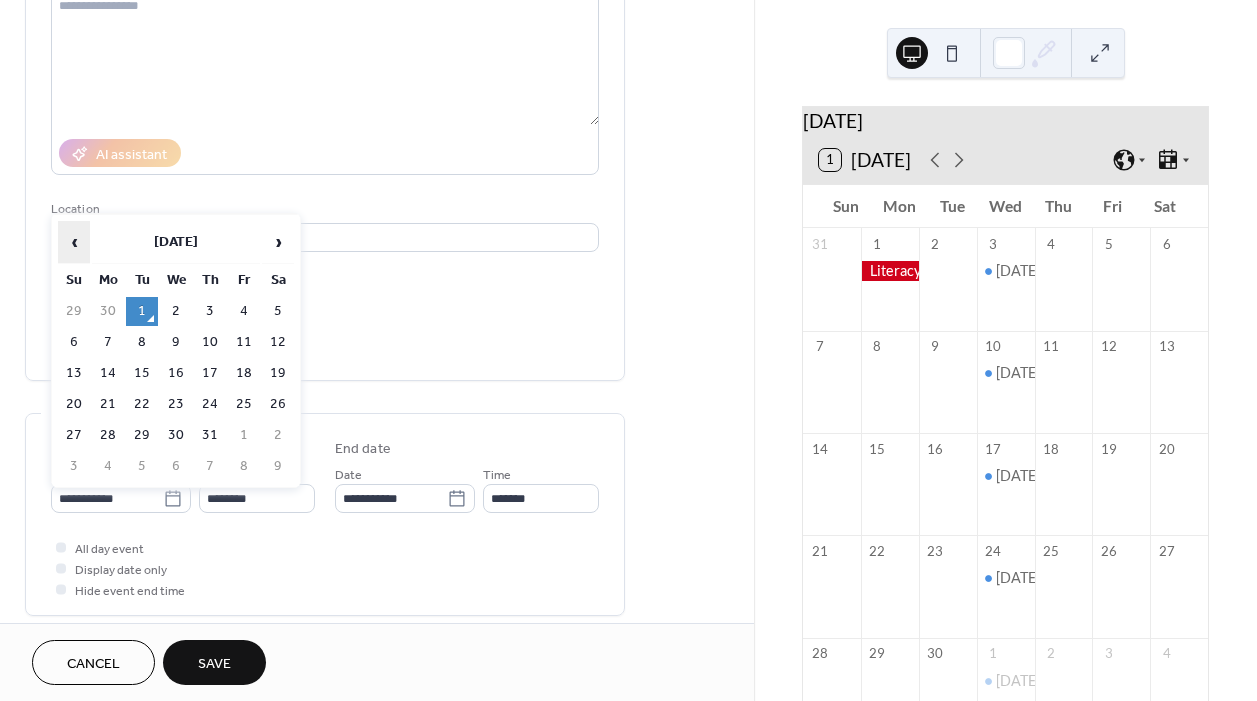 click on "‹" at bounding box center [74, 242] 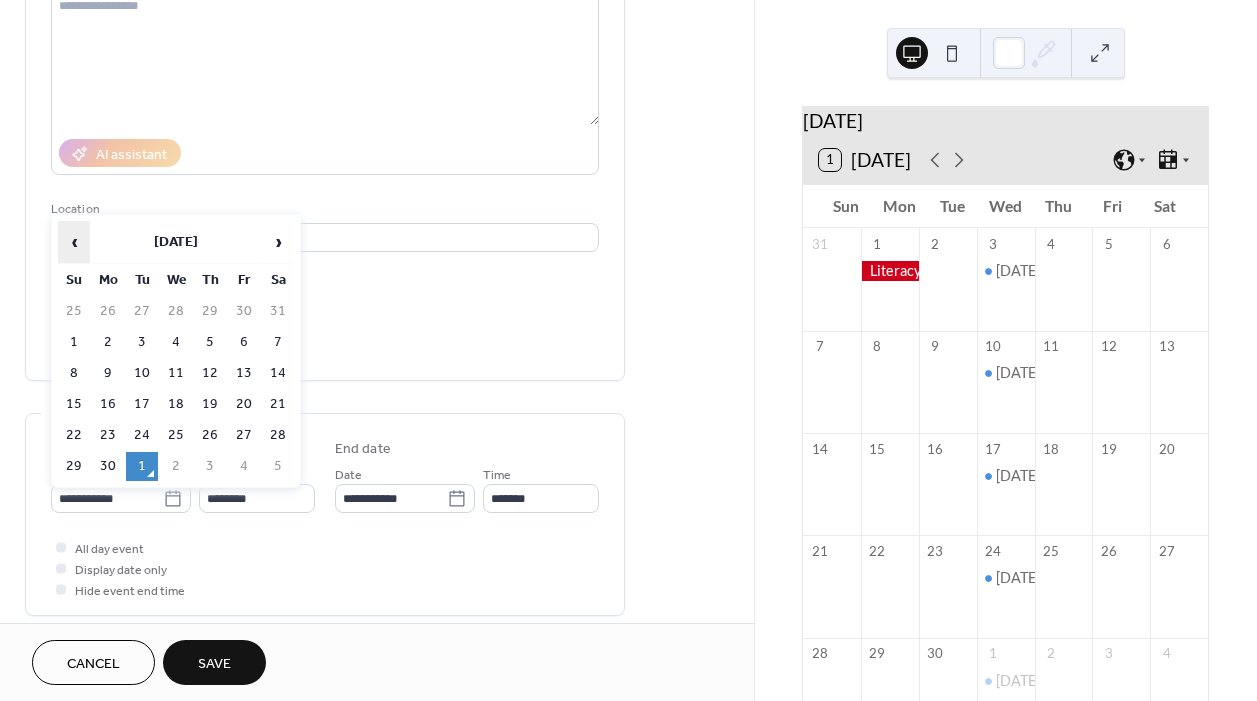 click on "‹" at bounding box center (74, 242) 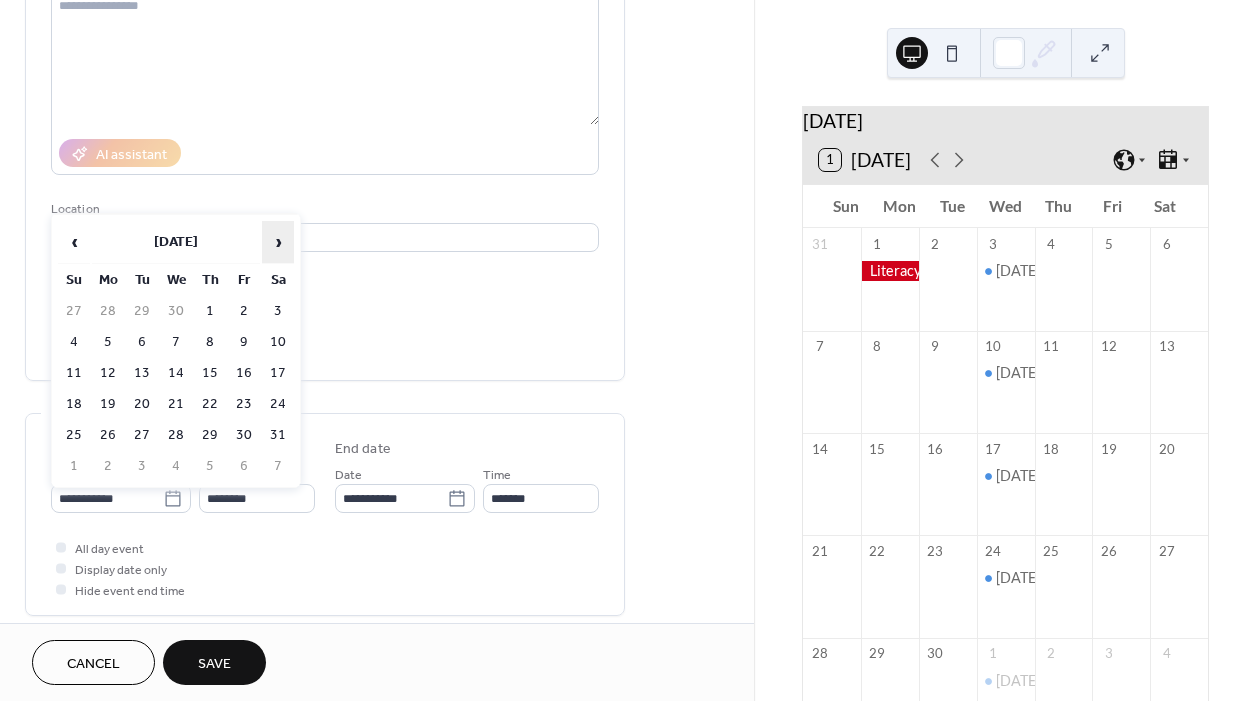 click on "›" at bounding box center (278, 242) 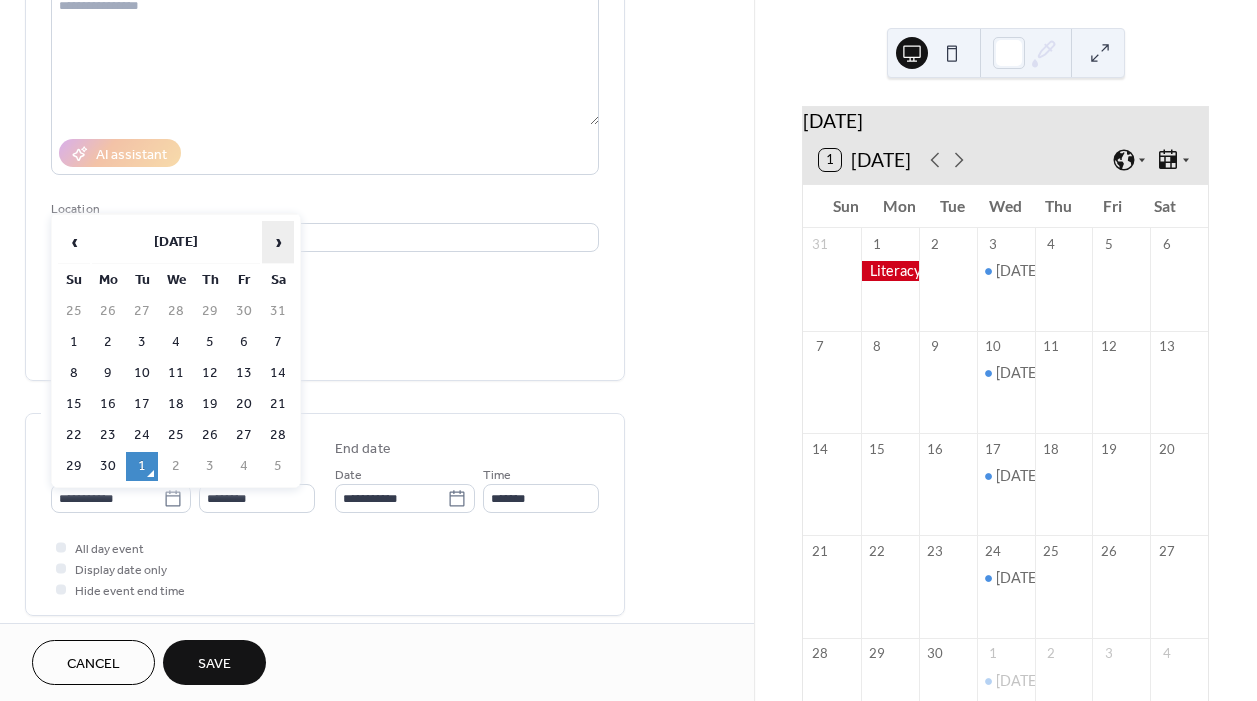 click on "›" at bounding box center (278, 242) 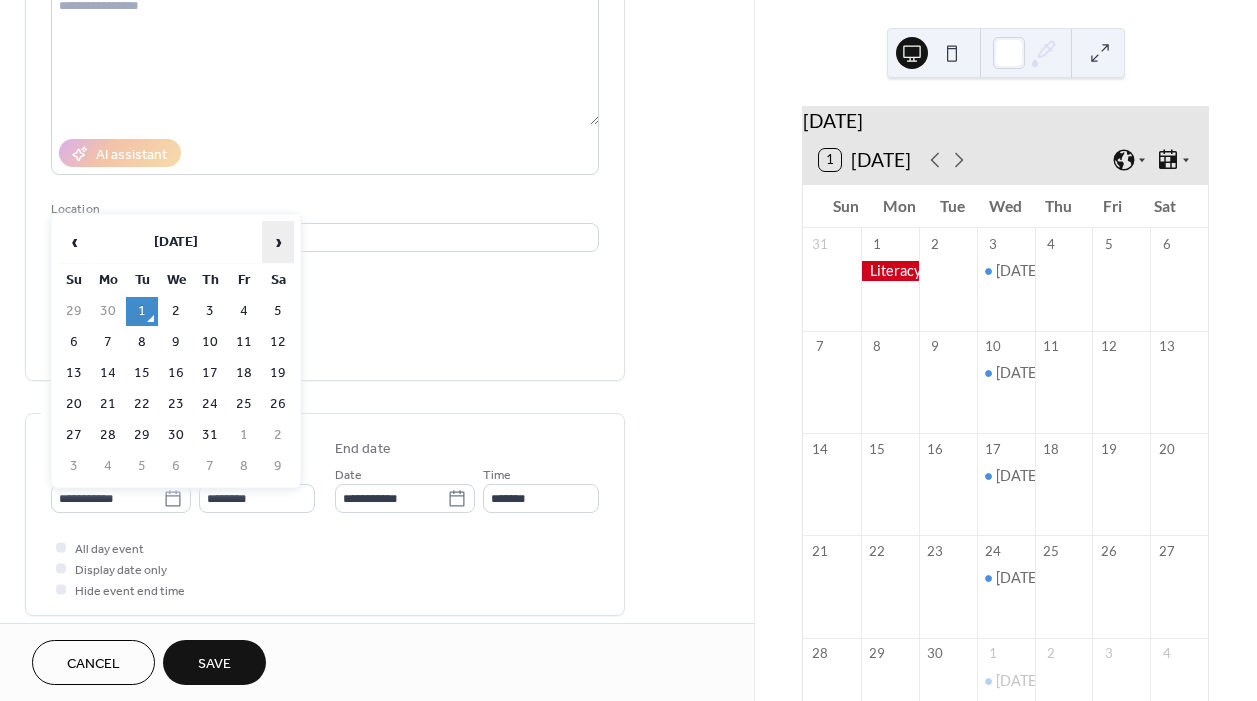 click on "›" at bounding box center (278, 242) 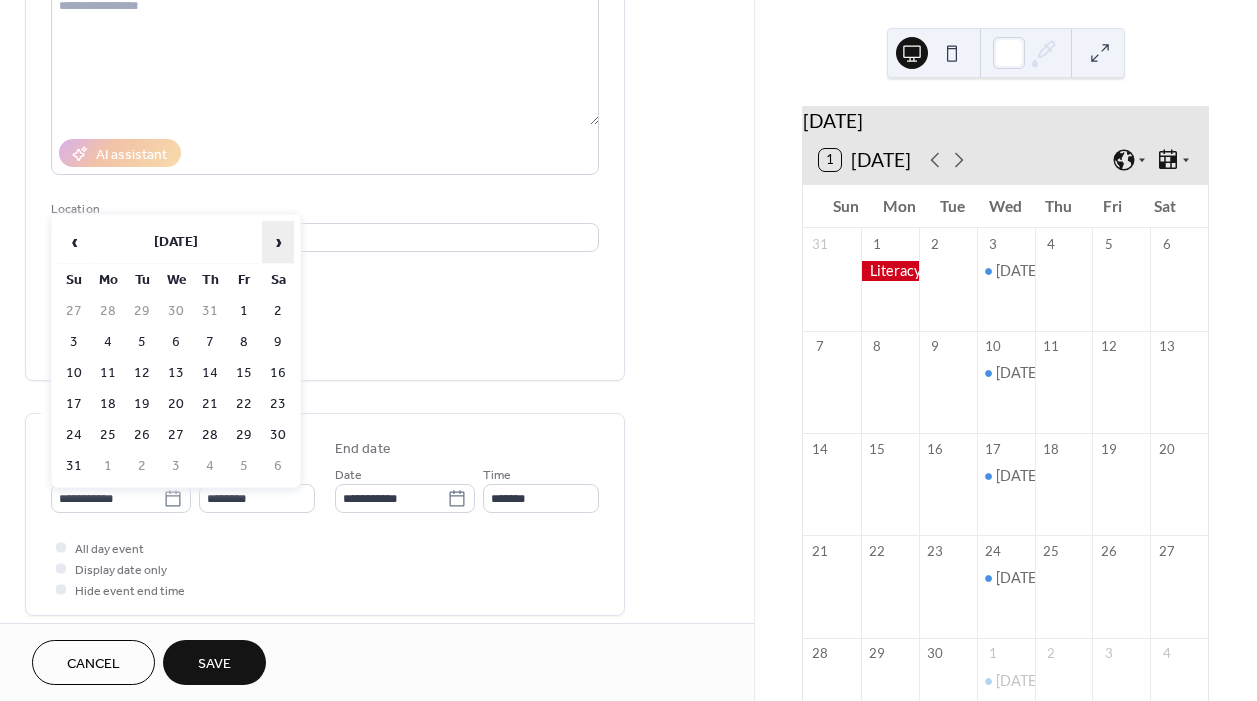 click on "›" at bounding box center (278, 242) 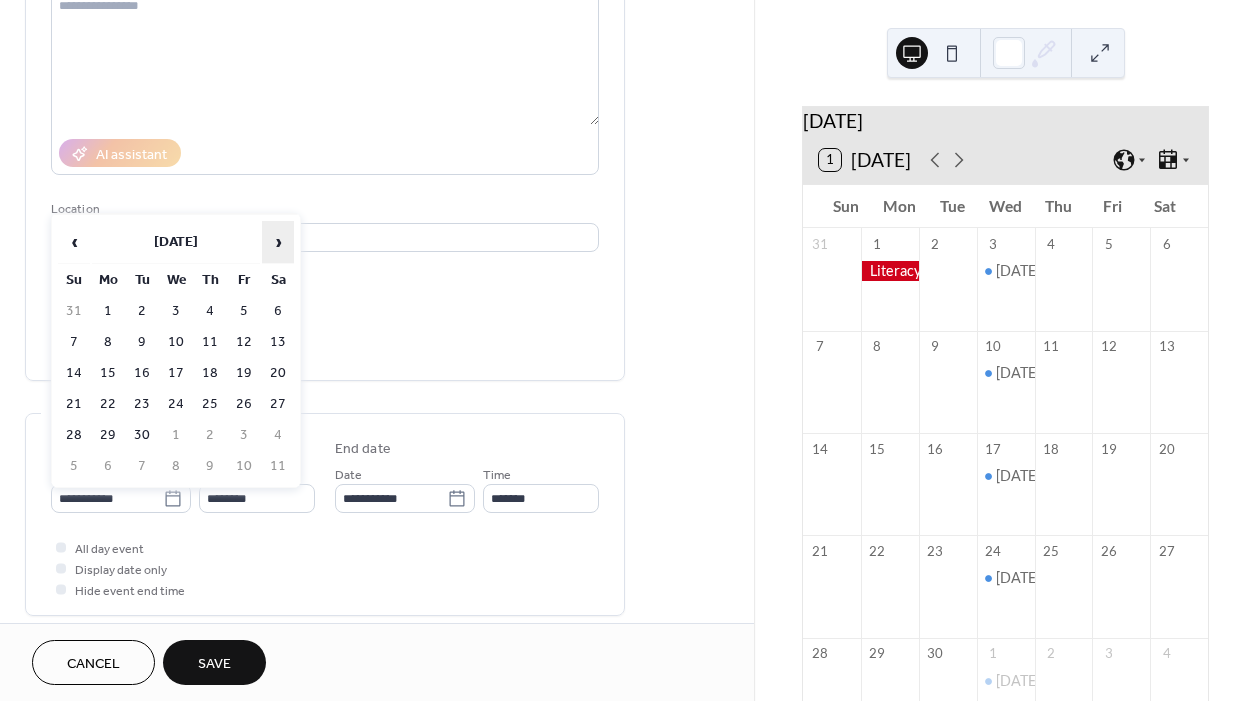 click on "›" at bounding box center (278, 242) 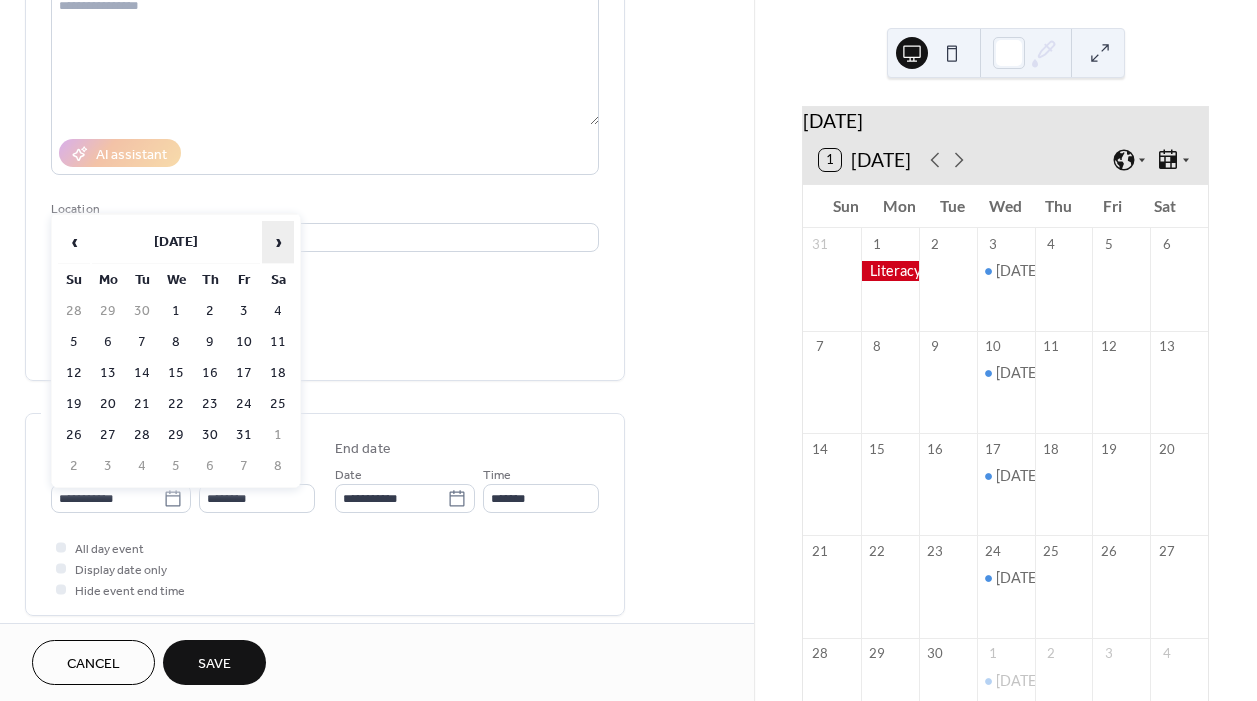 click on "›" at bounding box center (278, 242) 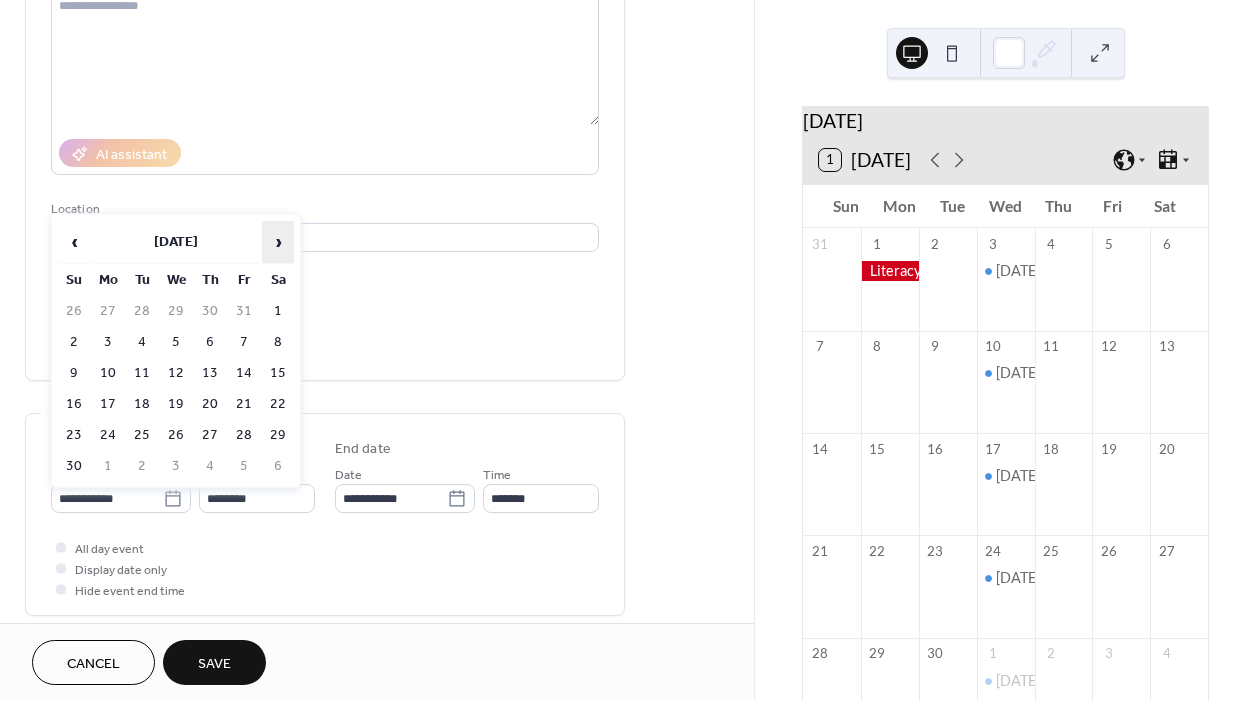 click on "›" at bounding box center (278, 242) 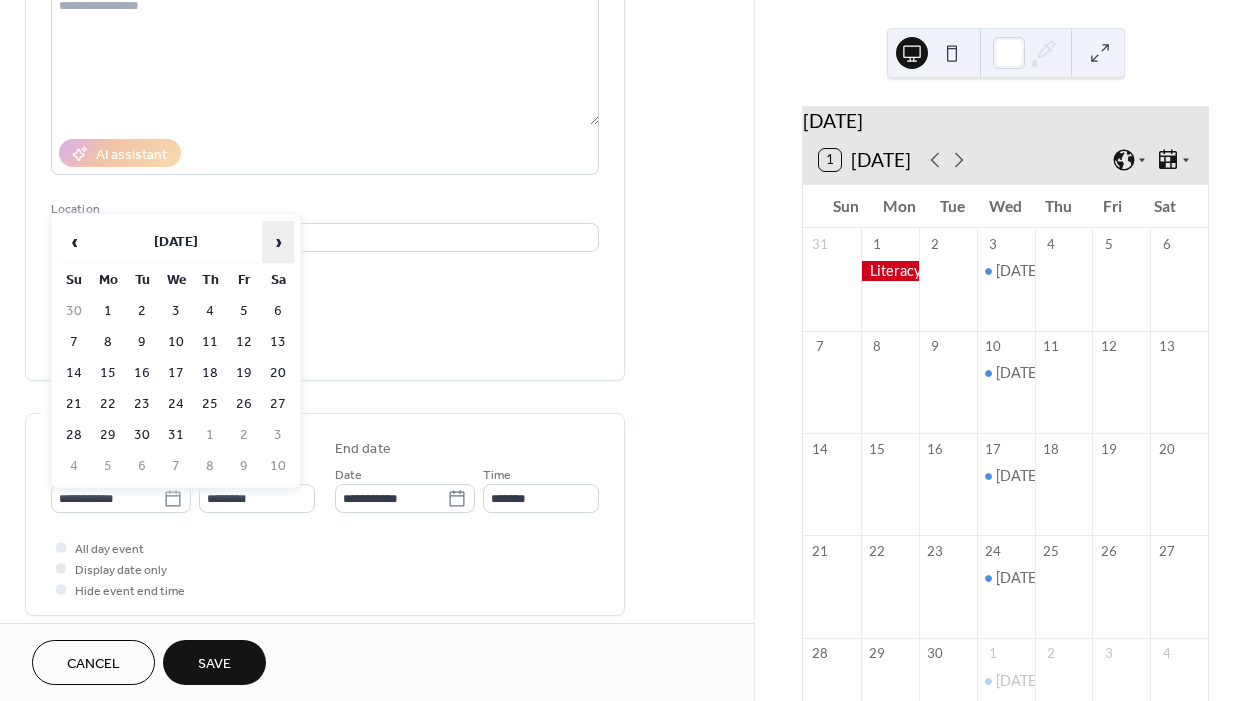 click on "›" at bounding box center [278, 242] 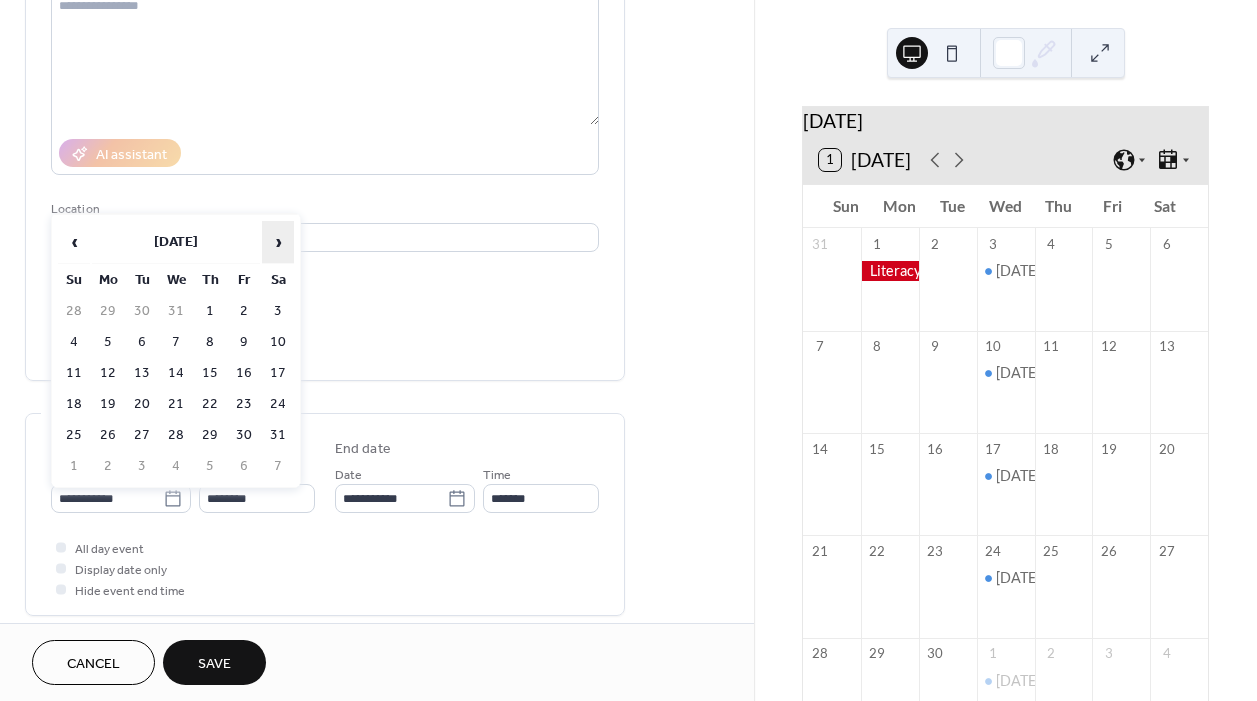 click on "›" at bounding box center [278, 242] 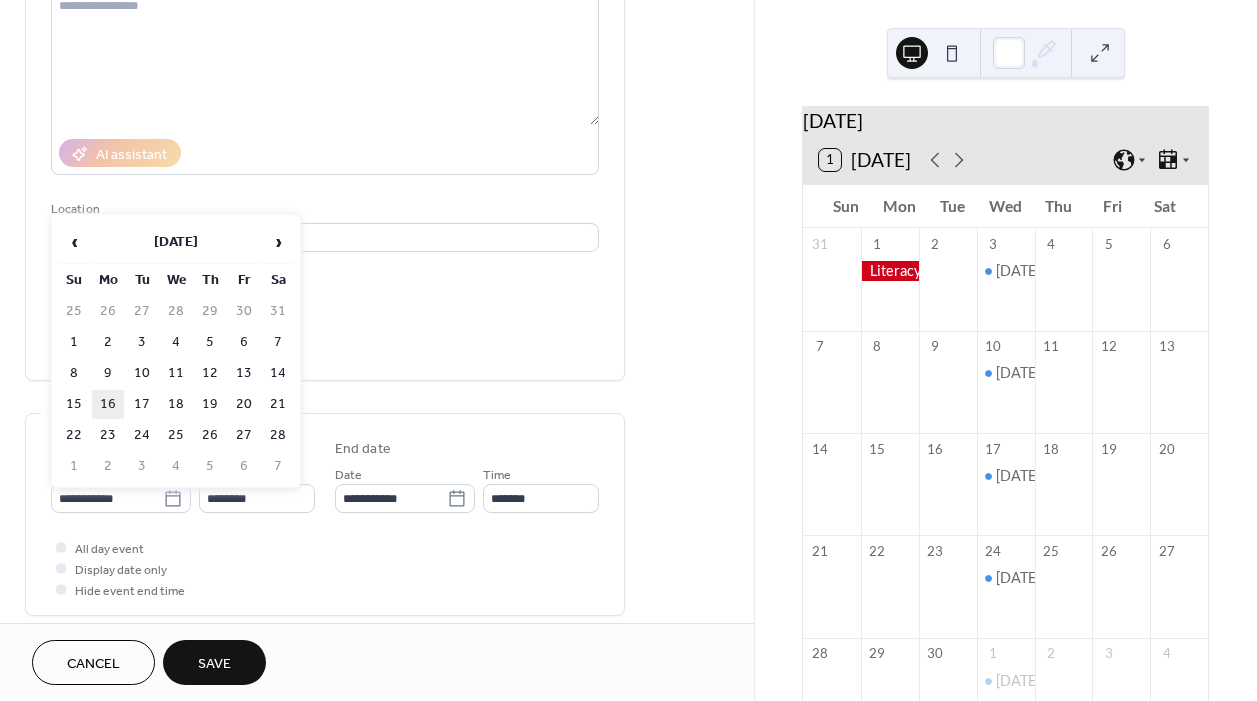 click on "16" at bounding box center (108, 404) 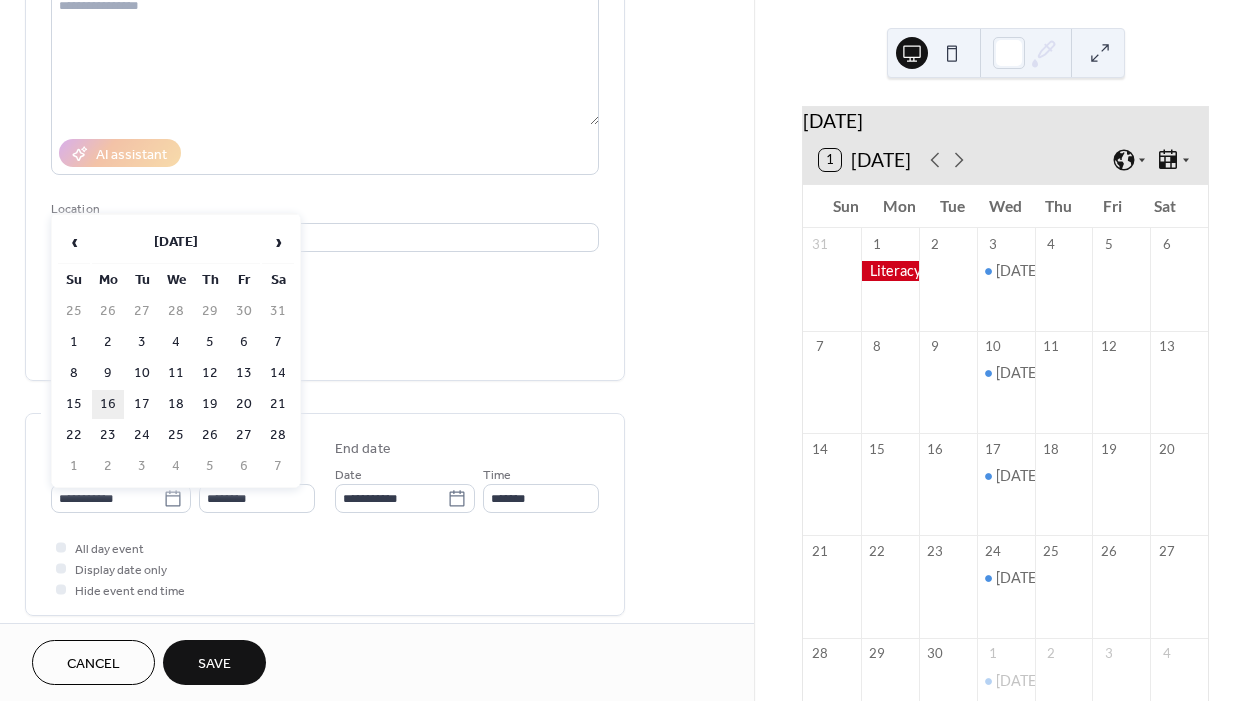 type on "**********" 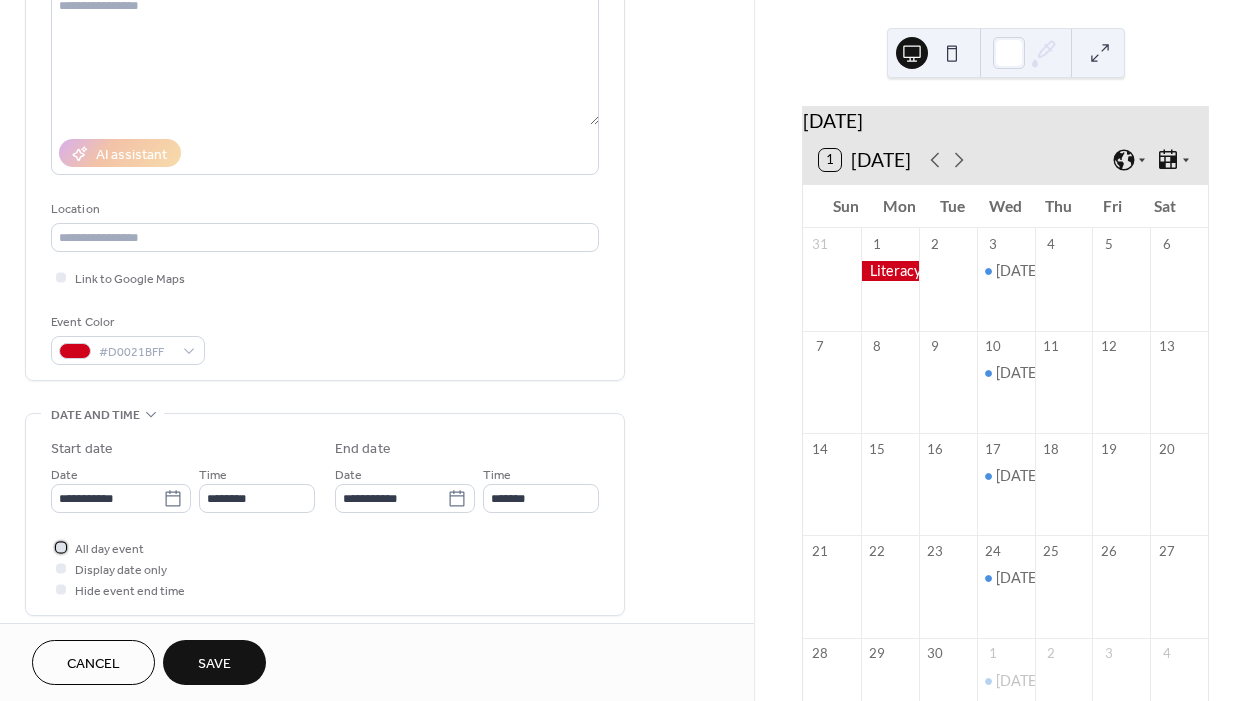 click on "All day event" at bounding box center (109, 549) 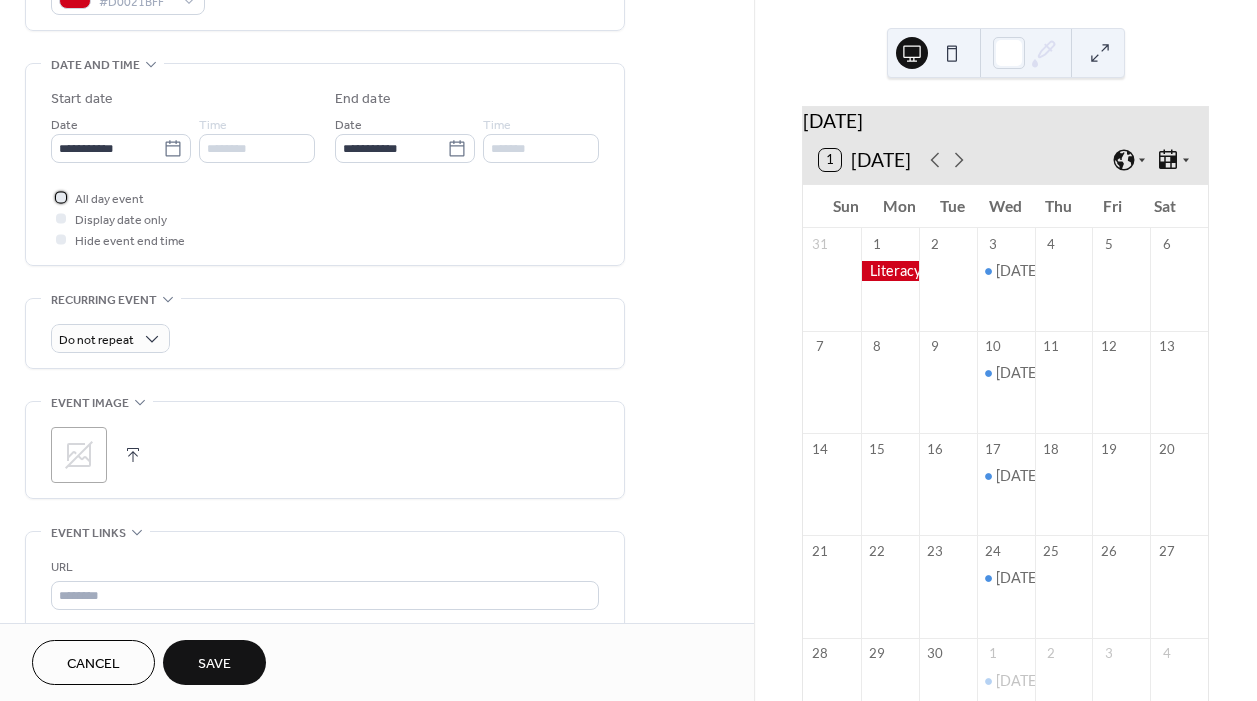 scroll, scrollTop: 589, scrollLeft: 0, axis: vertical 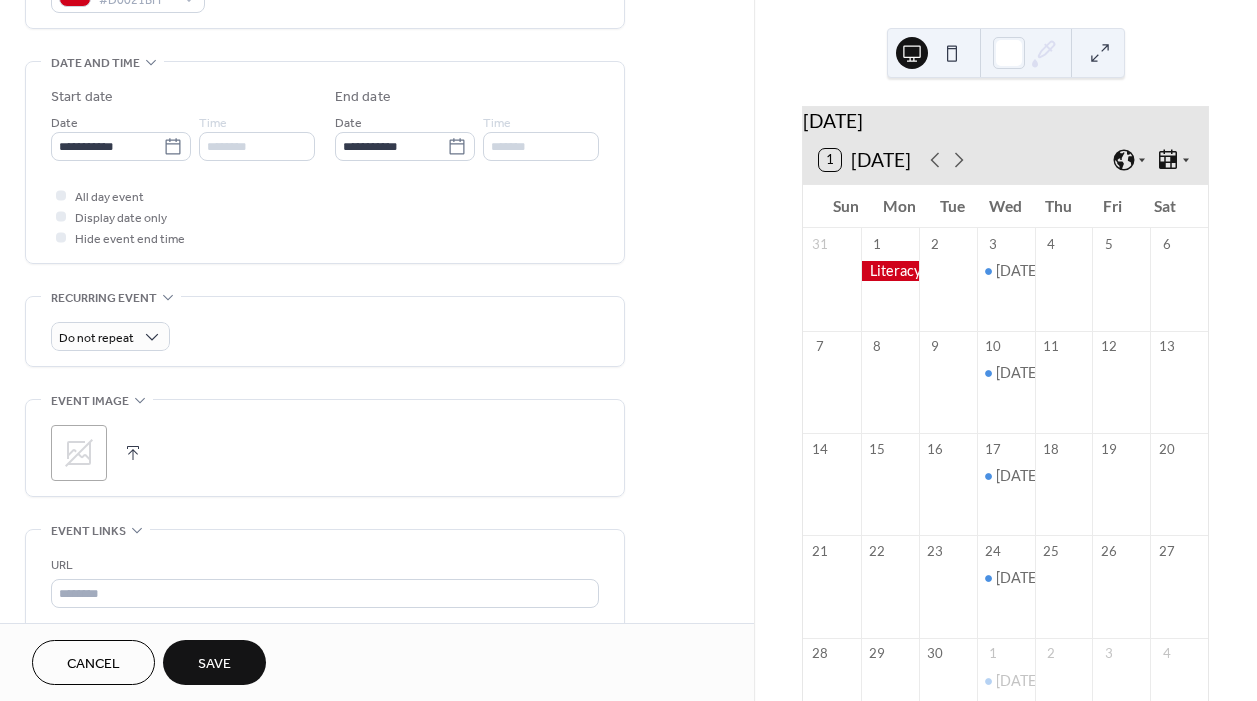 click on ";" at bounding box center (79, 453) 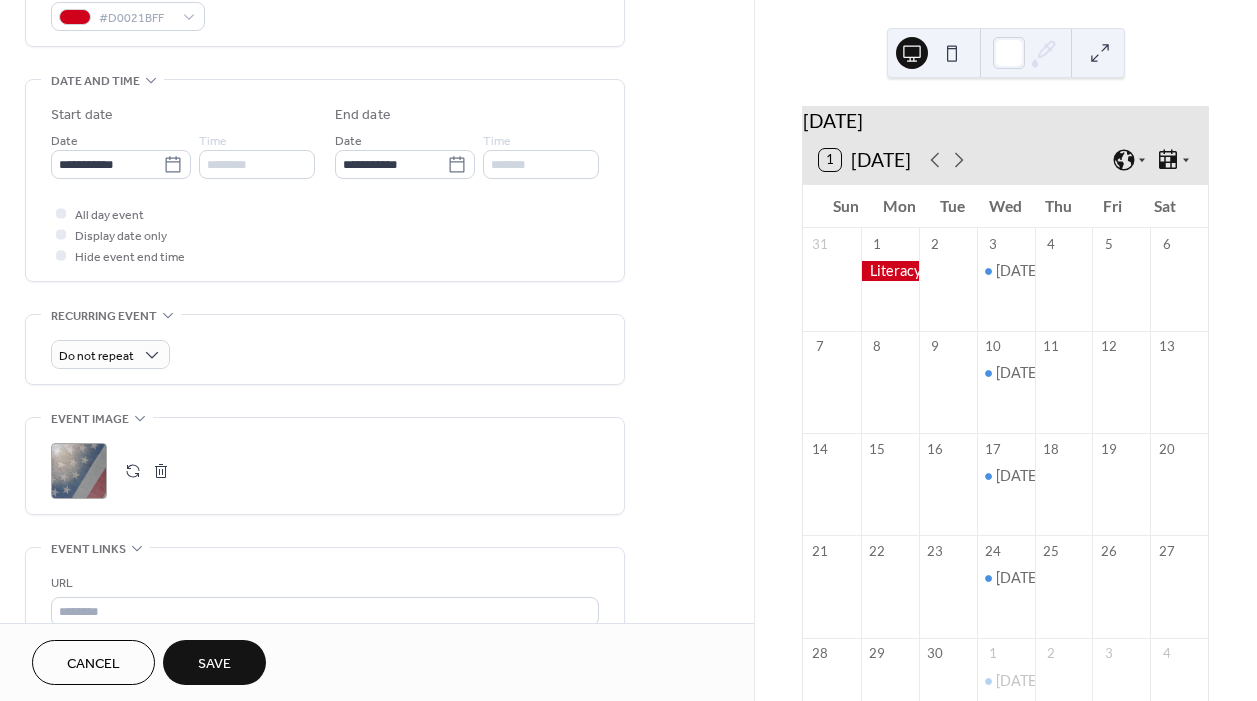 scroll, scrollTop: 515, scrollLeft: 0, axis: vertical 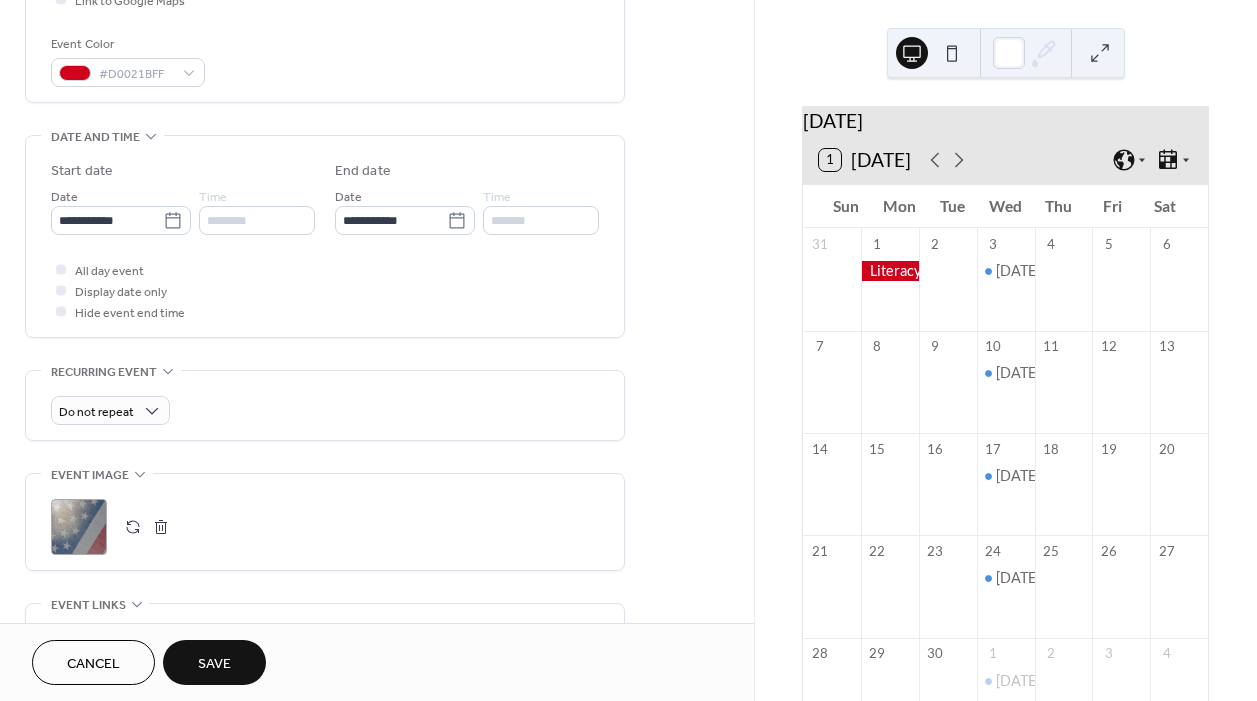 click on "Save" at bounding box center (214, 664) 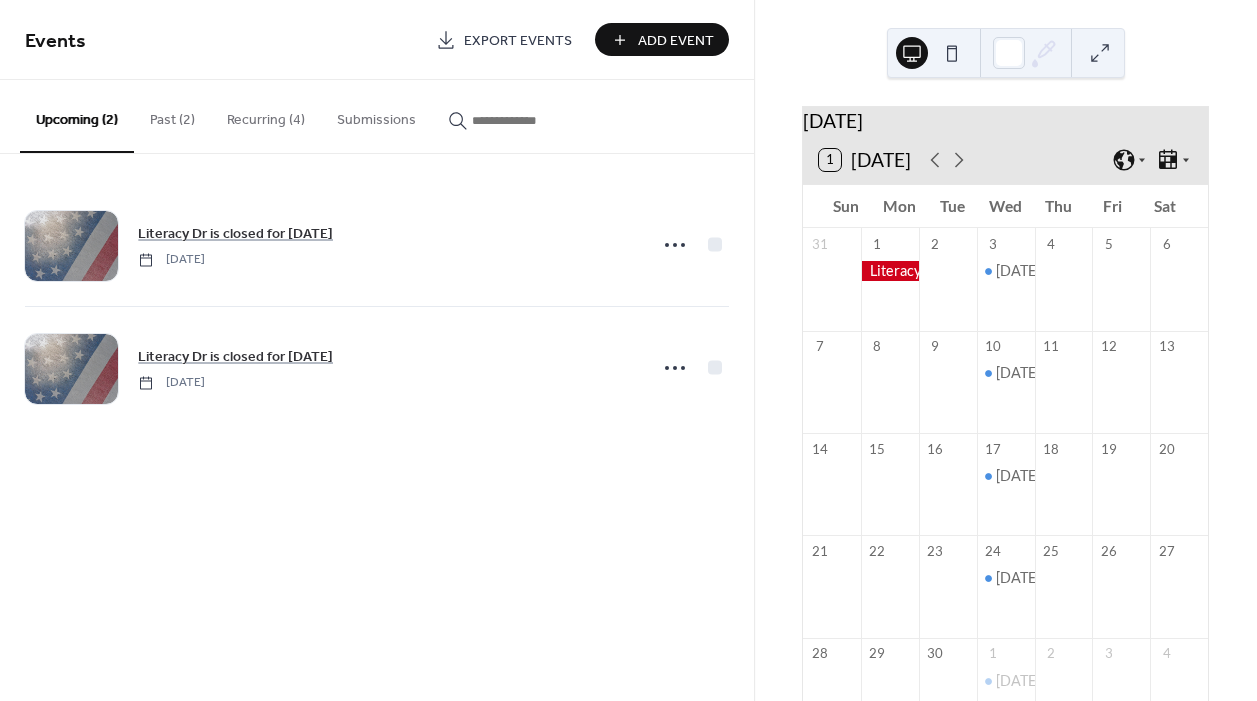 click on "Add Event" at bounding box center [676, 41] 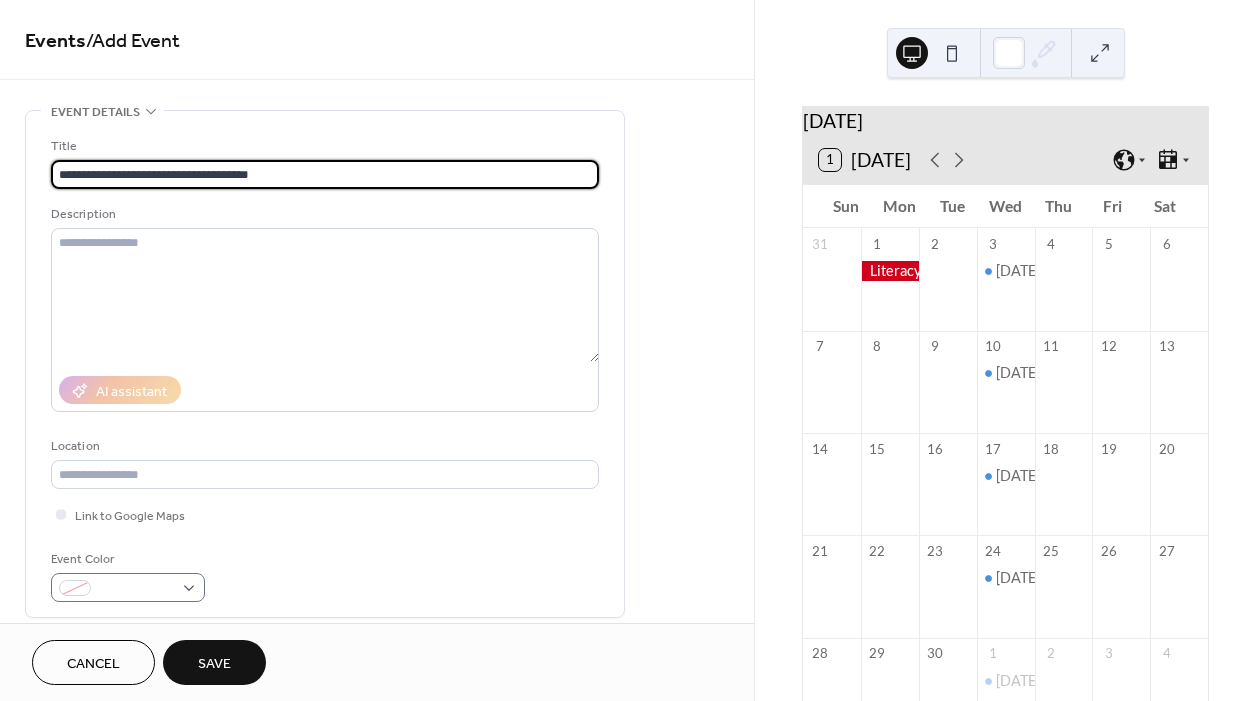 type on "**********" 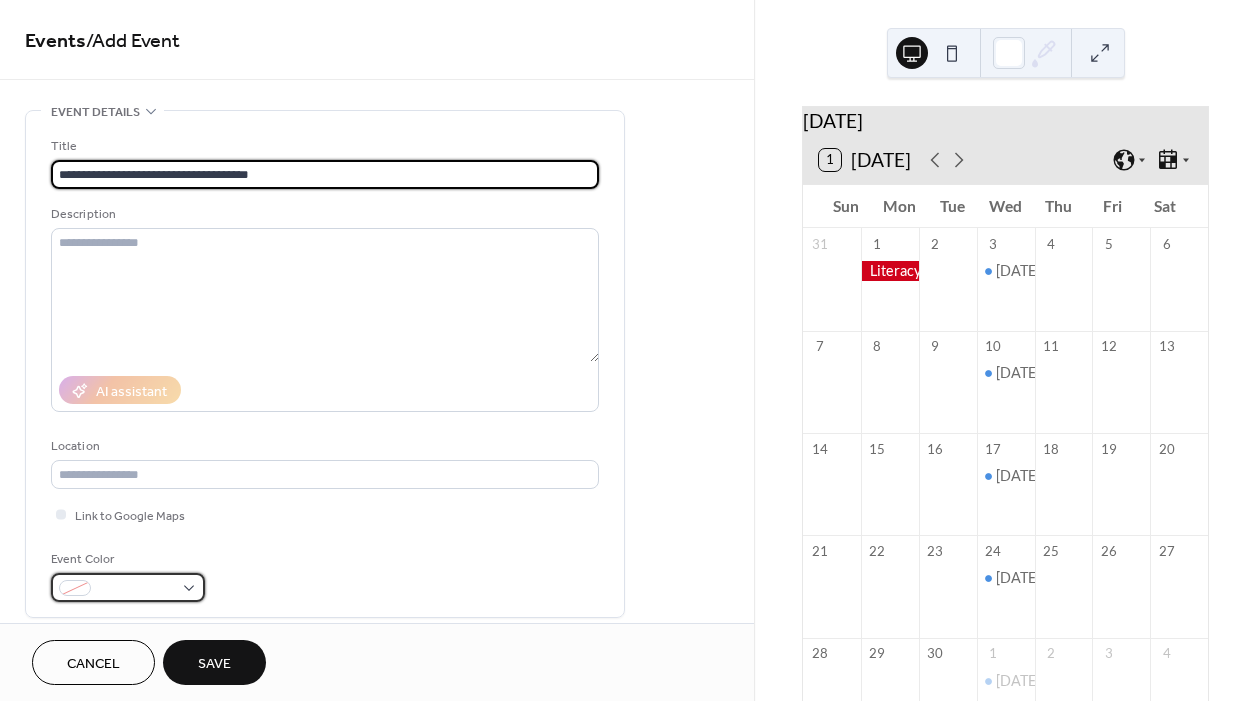 click at bounding box center (128, 587) 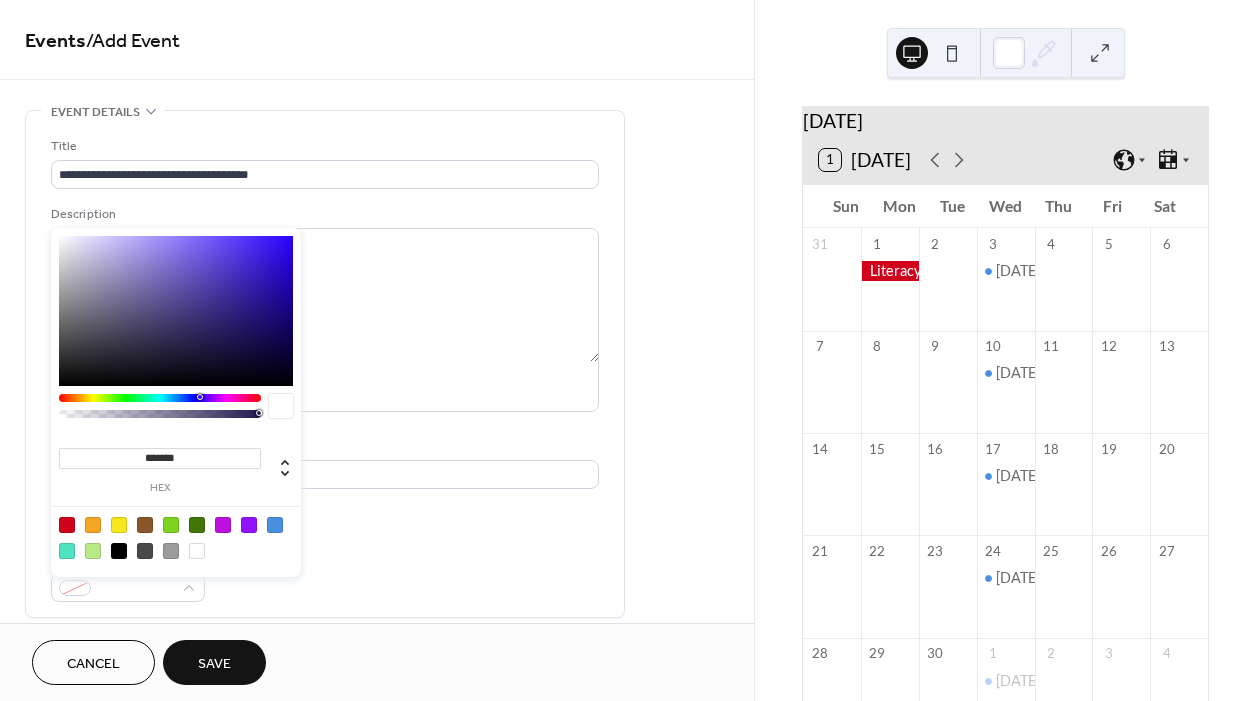 click at bounding box center (67, 525) 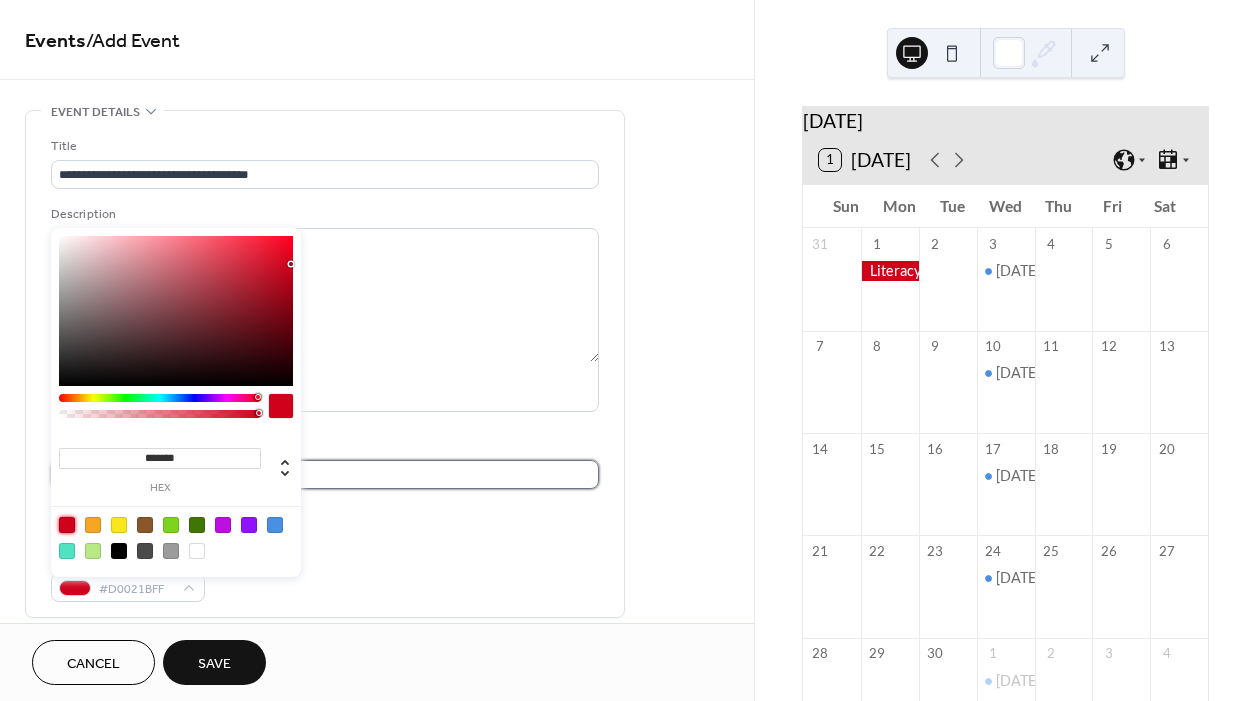 click at bounding box center [325, 474] 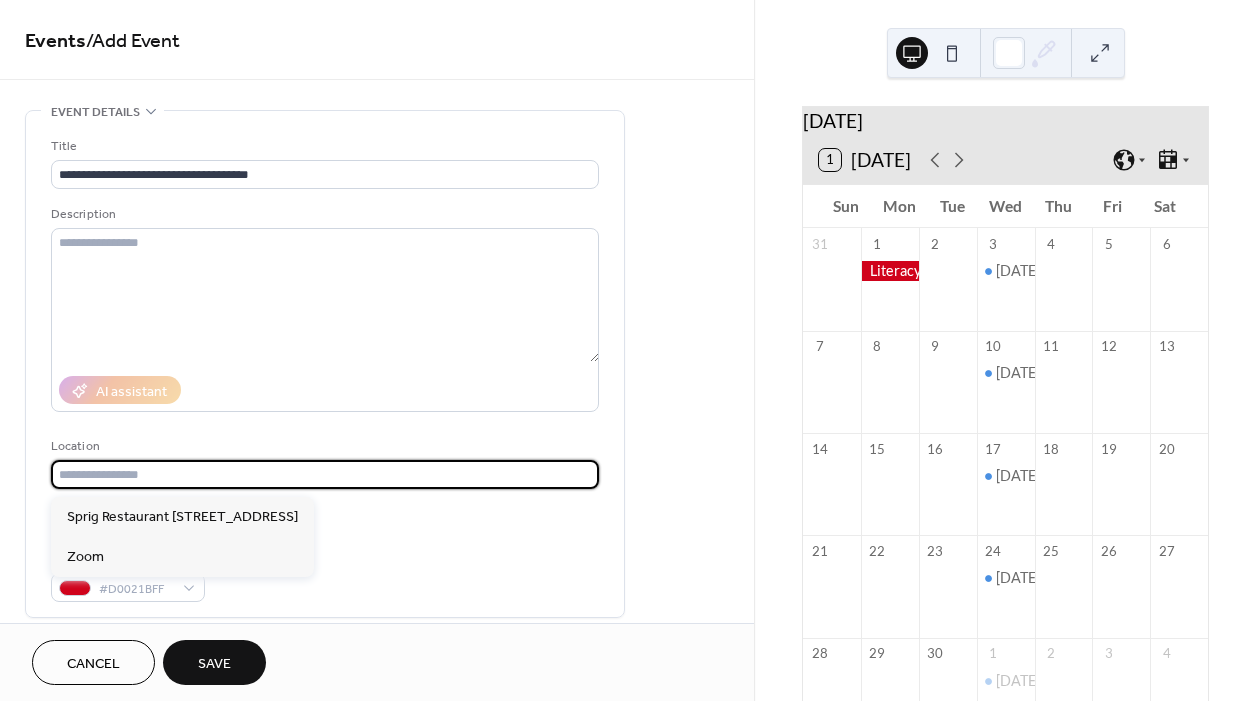 click on "Link to Google Maps" at bounding box center (325, 514) 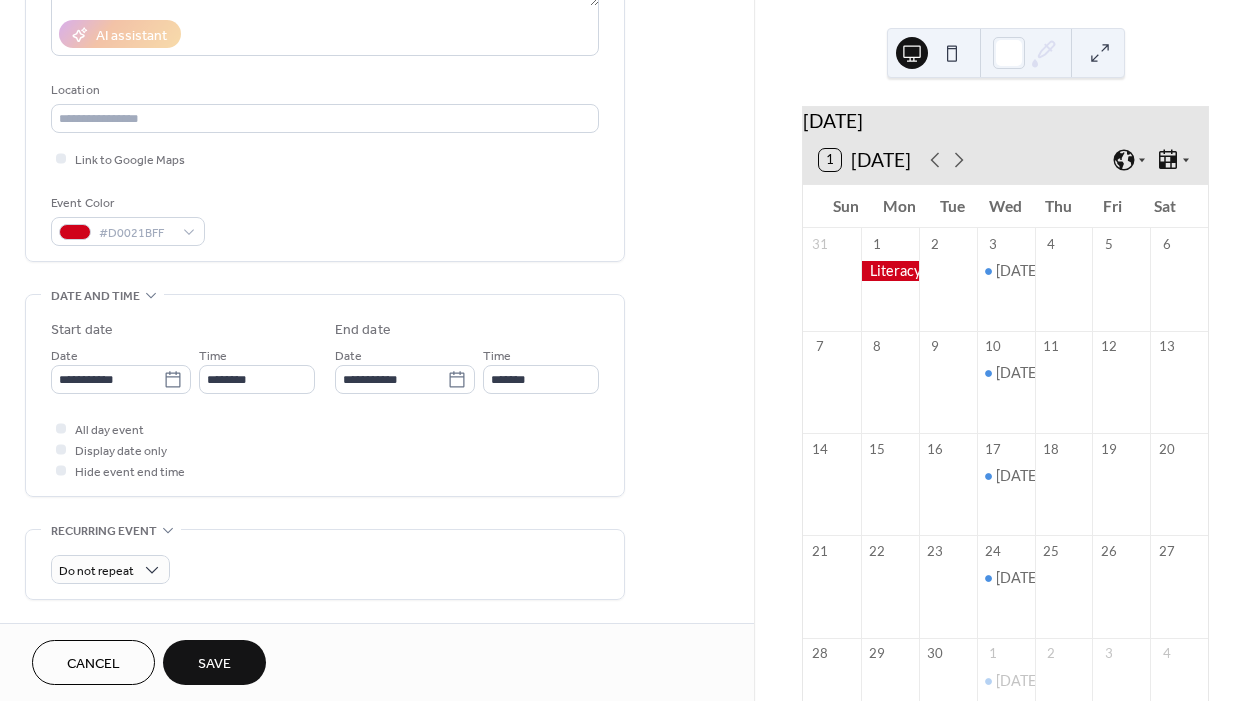 scroll, scrollTop: 392, scrollLeft: 0, axis: vertical 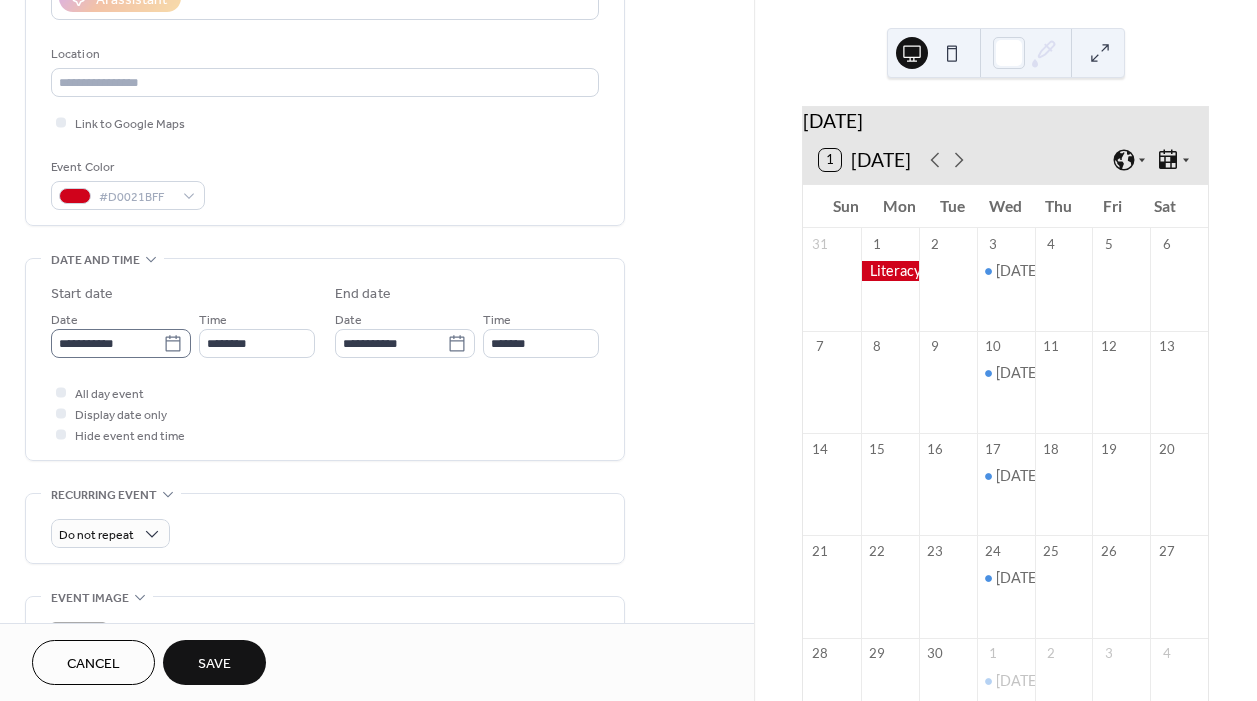 click 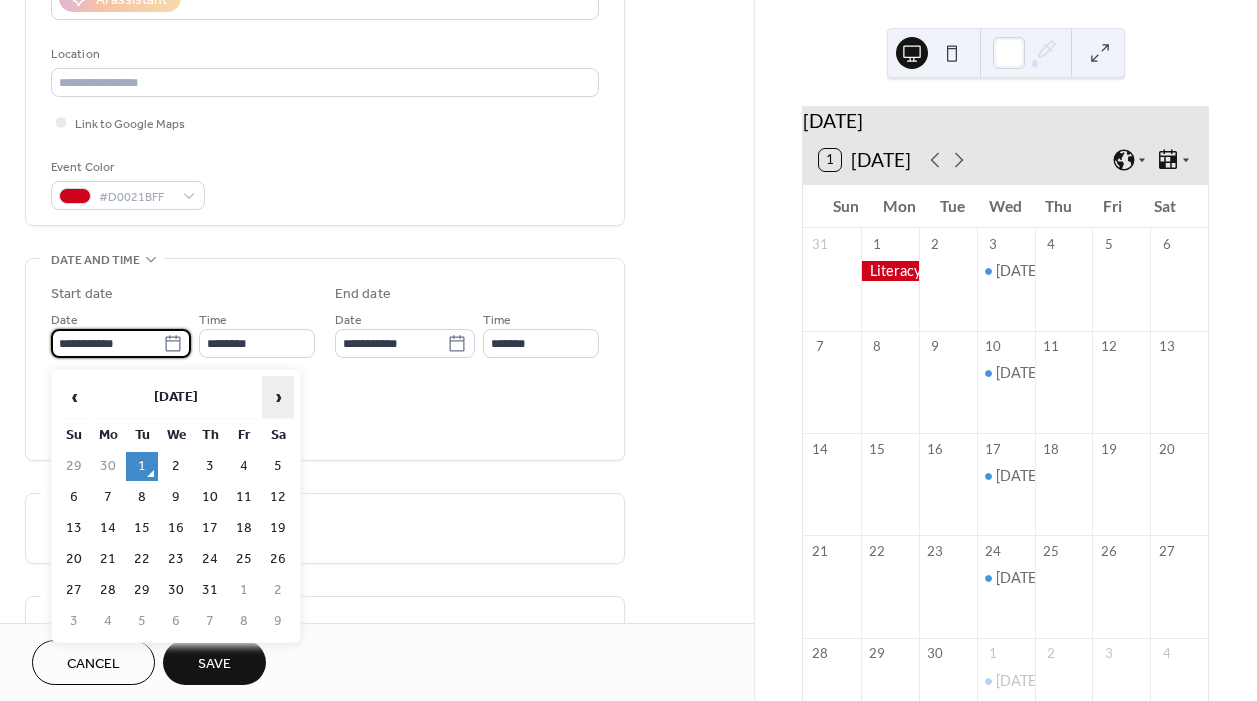 click on "›" at bounding box center (278, 397) 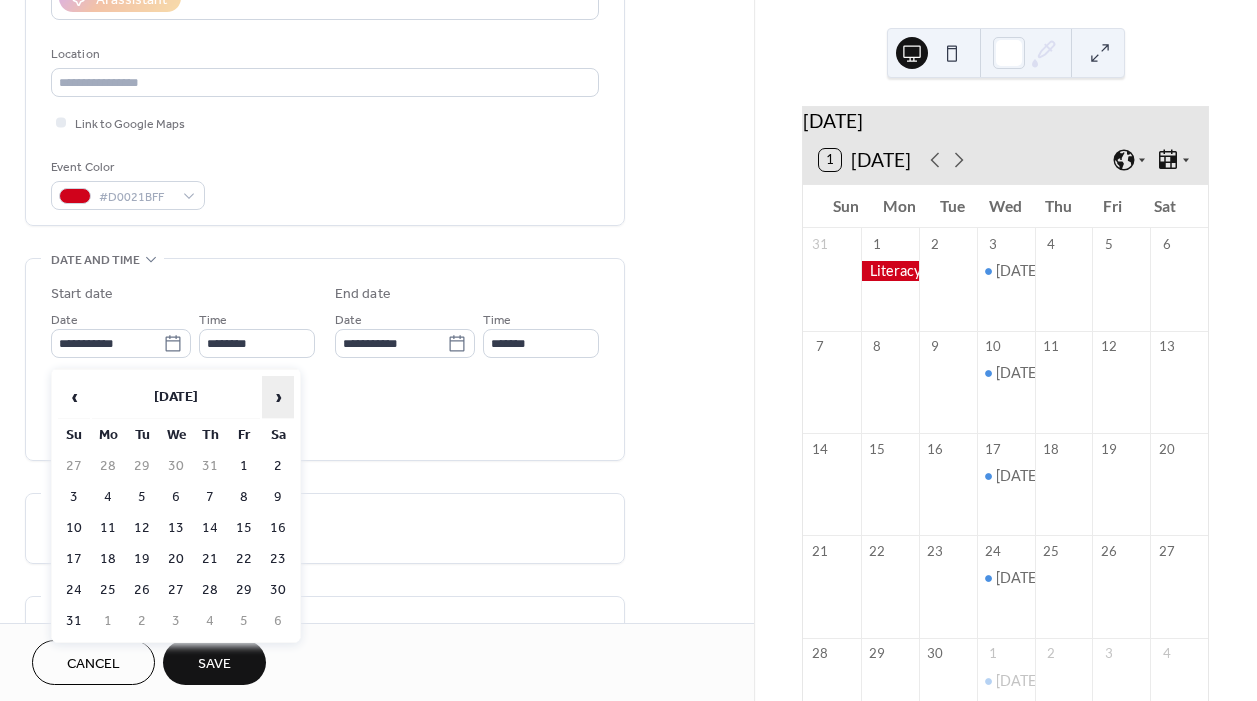 click on "›" at bounding box center [278, 397] 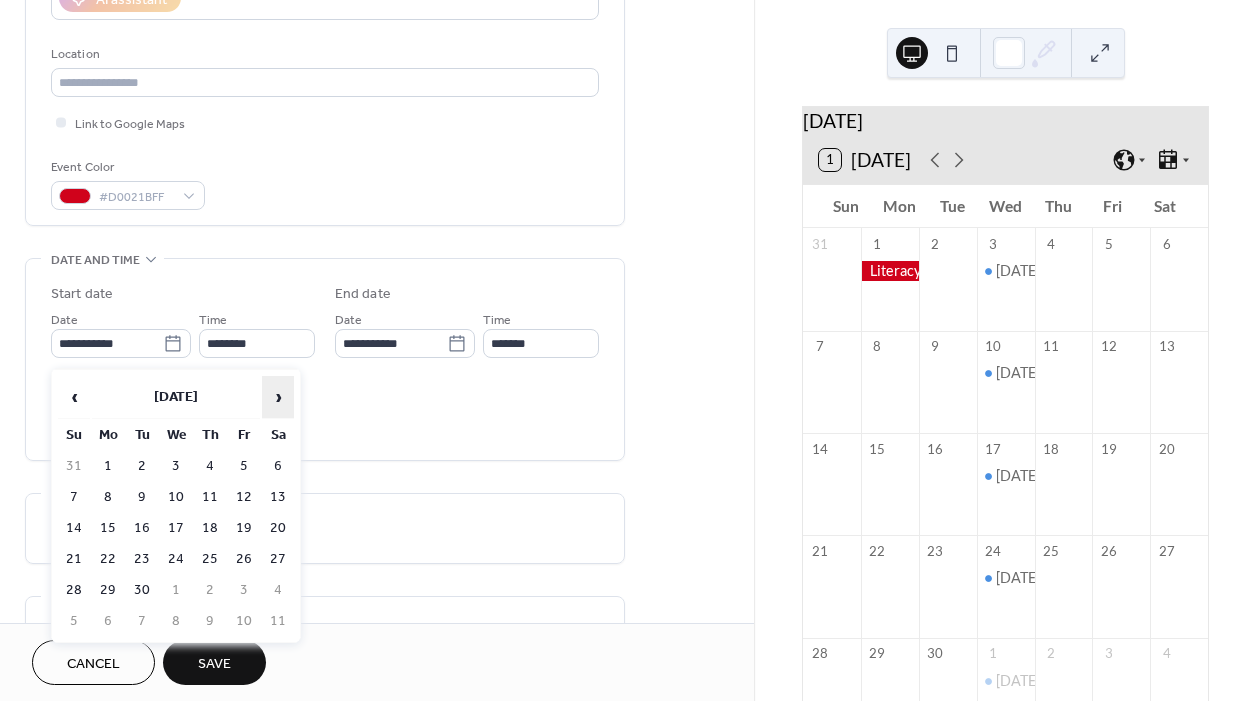 click on "›" at bounding box center [278, 397] 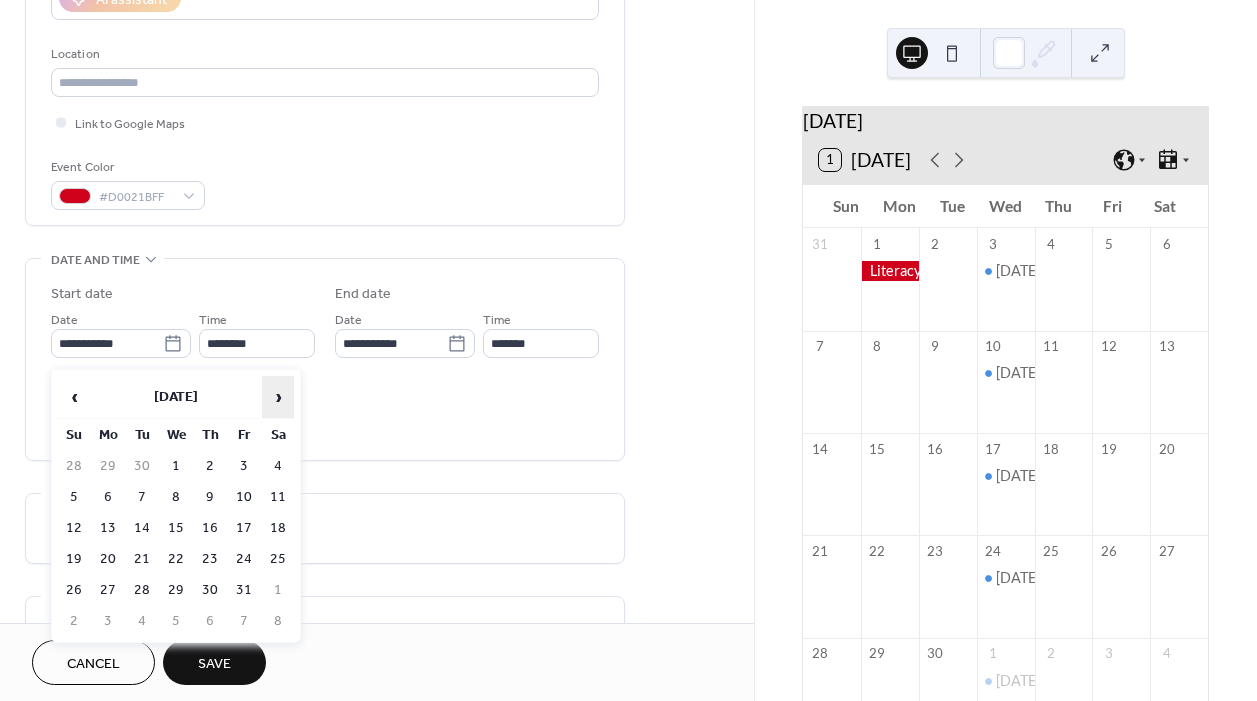 click on "›" at bounding box center [278, 397] 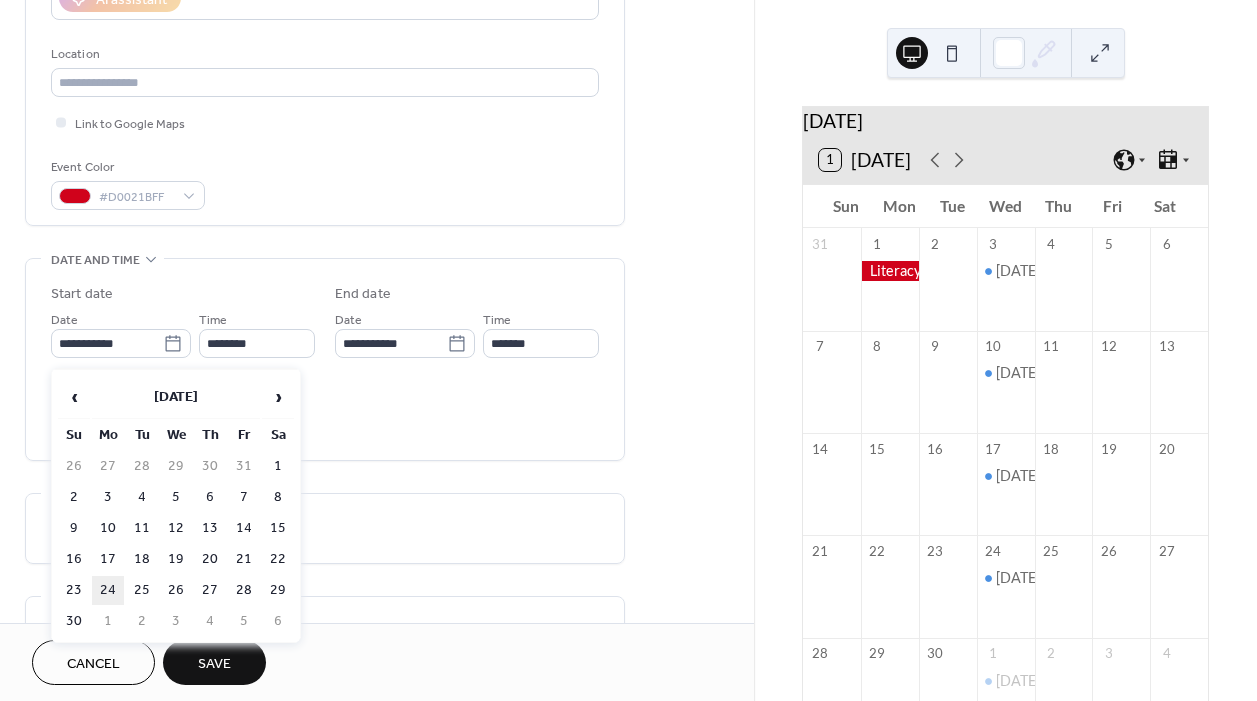 click on "24" at bounding box center (108, 590) 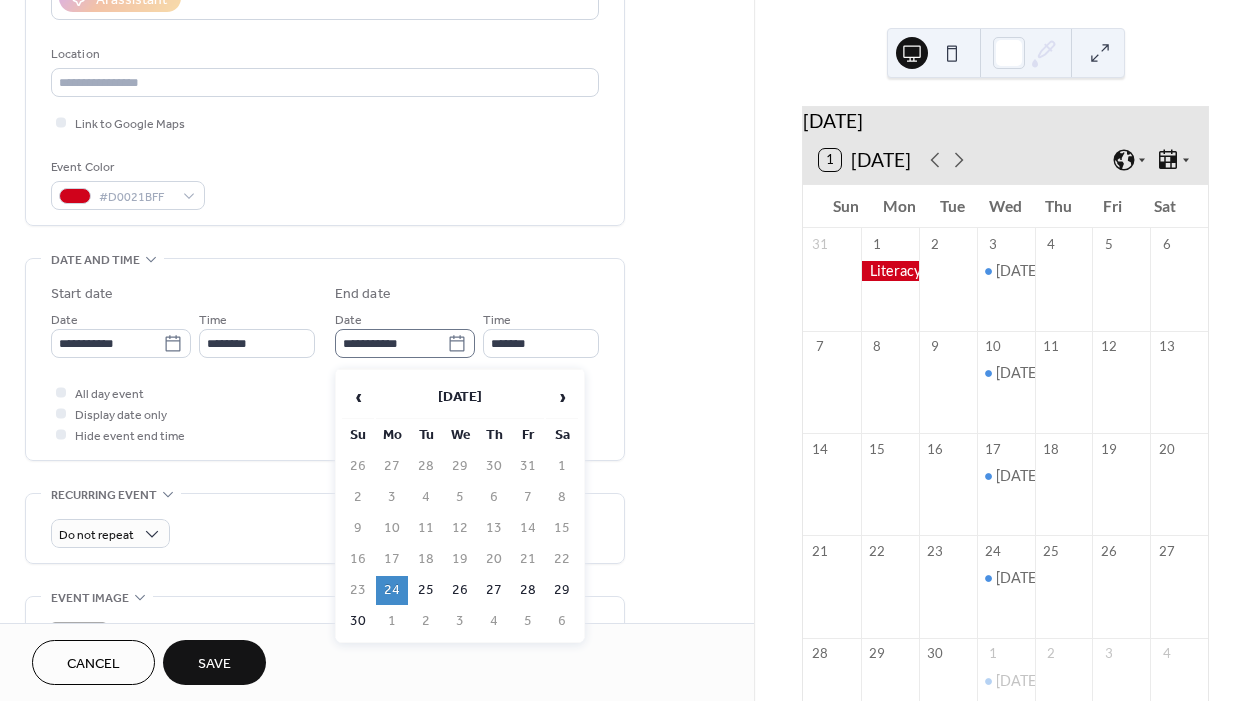 click 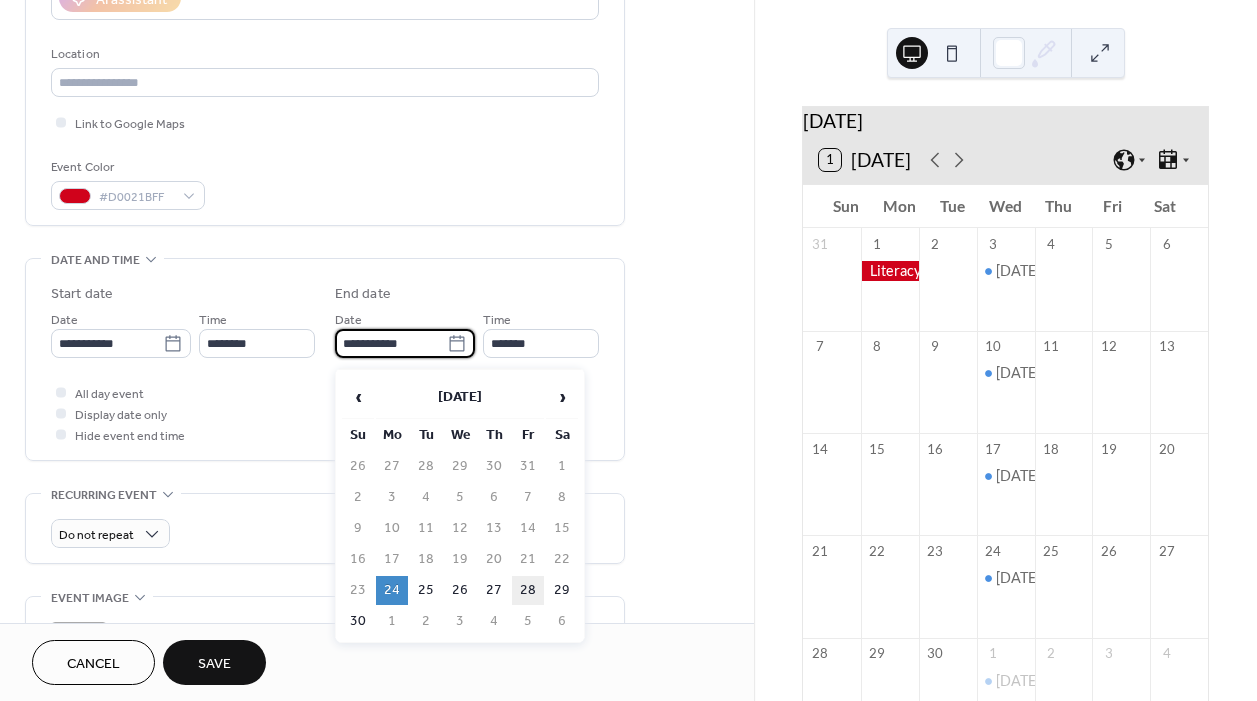 click on "28" at bounding box center [528, 590] 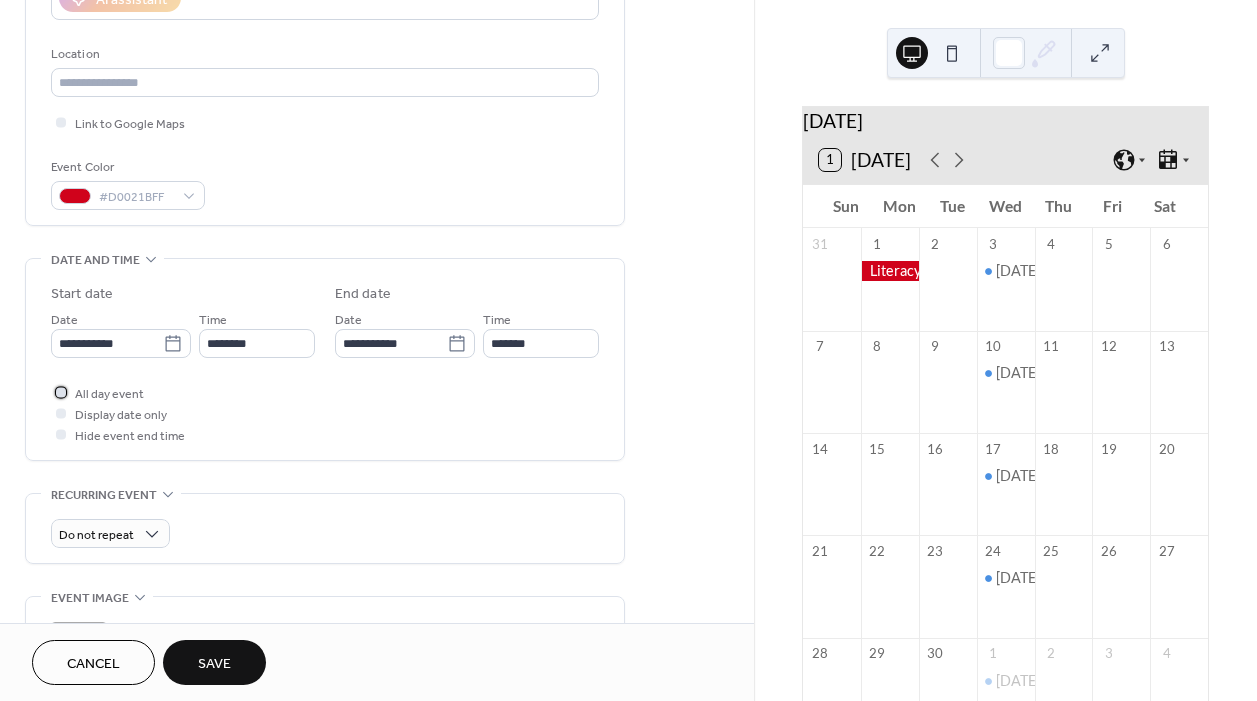 click on "All day event" at bounding box center [109, 394] 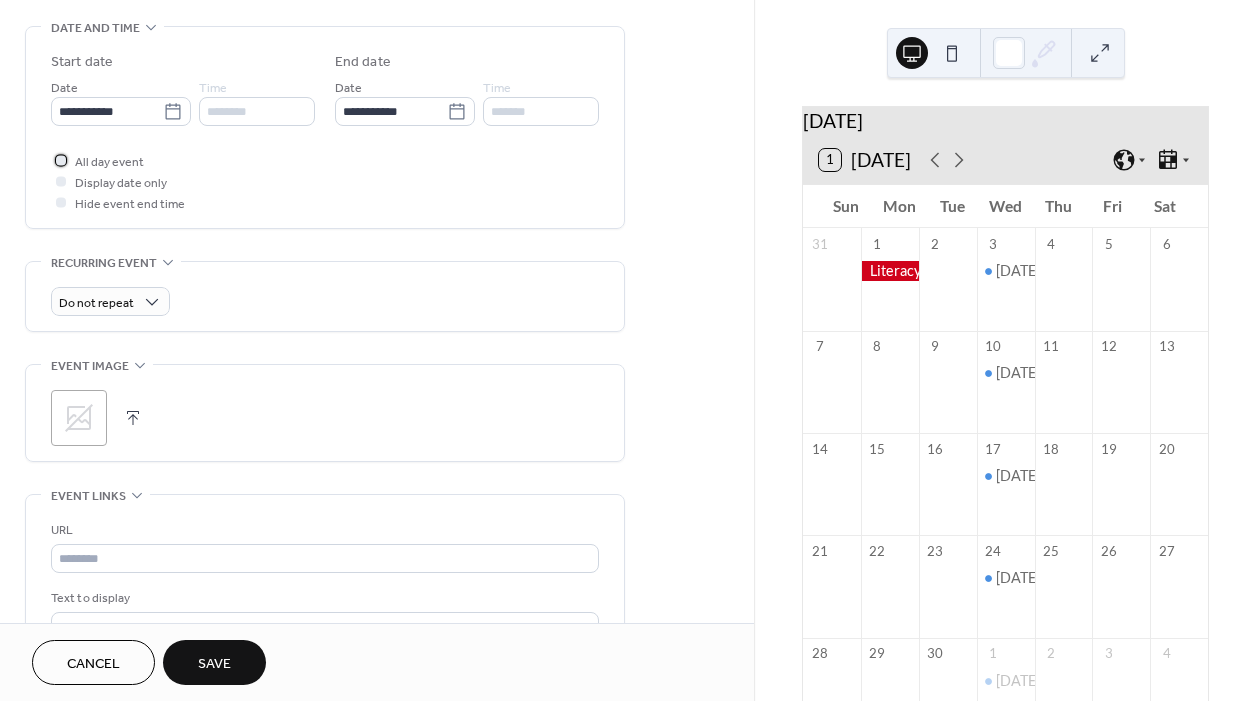 scroll, scrollTop: 625, scrollLeft: 0, axis: vertical 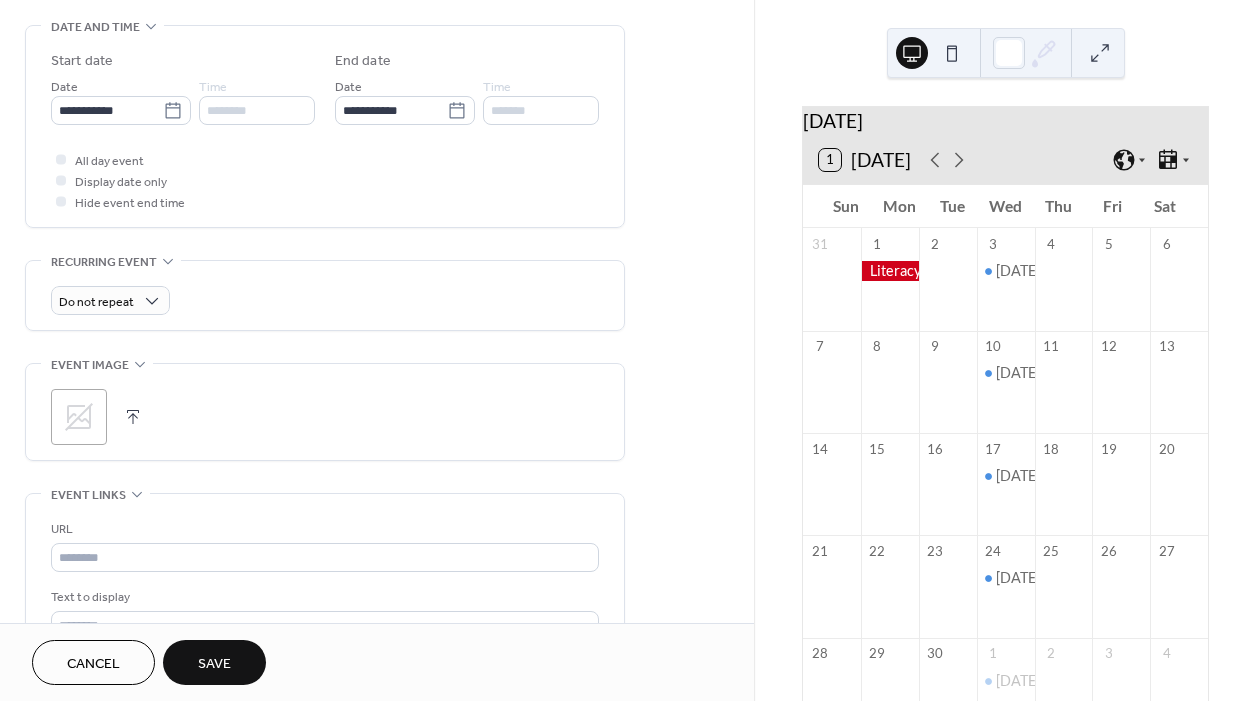 click 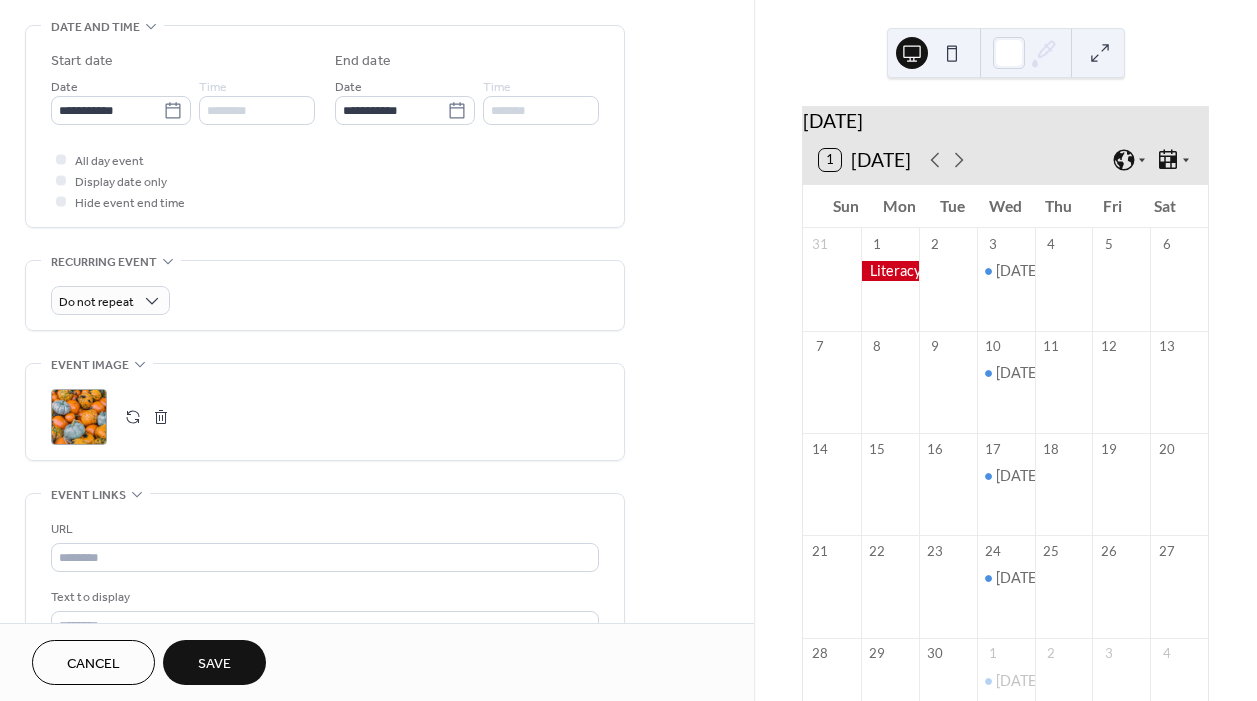 click on "Save" at bounding box center (214, 664) 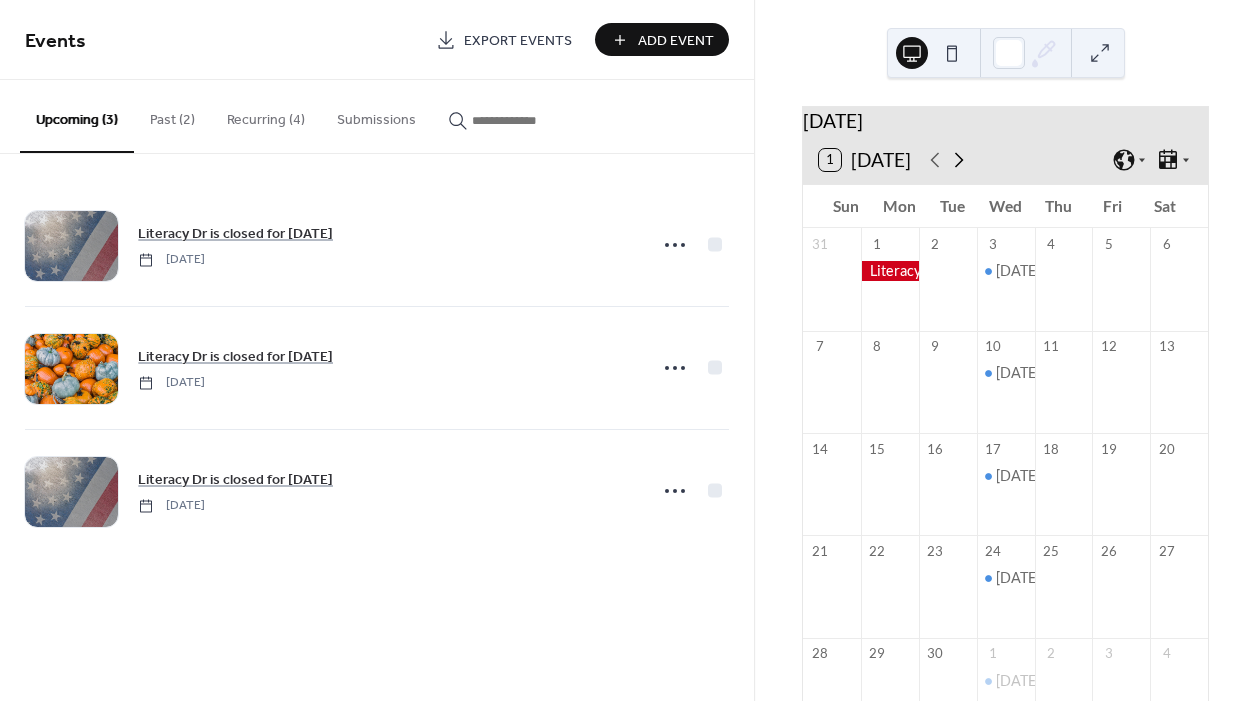 click 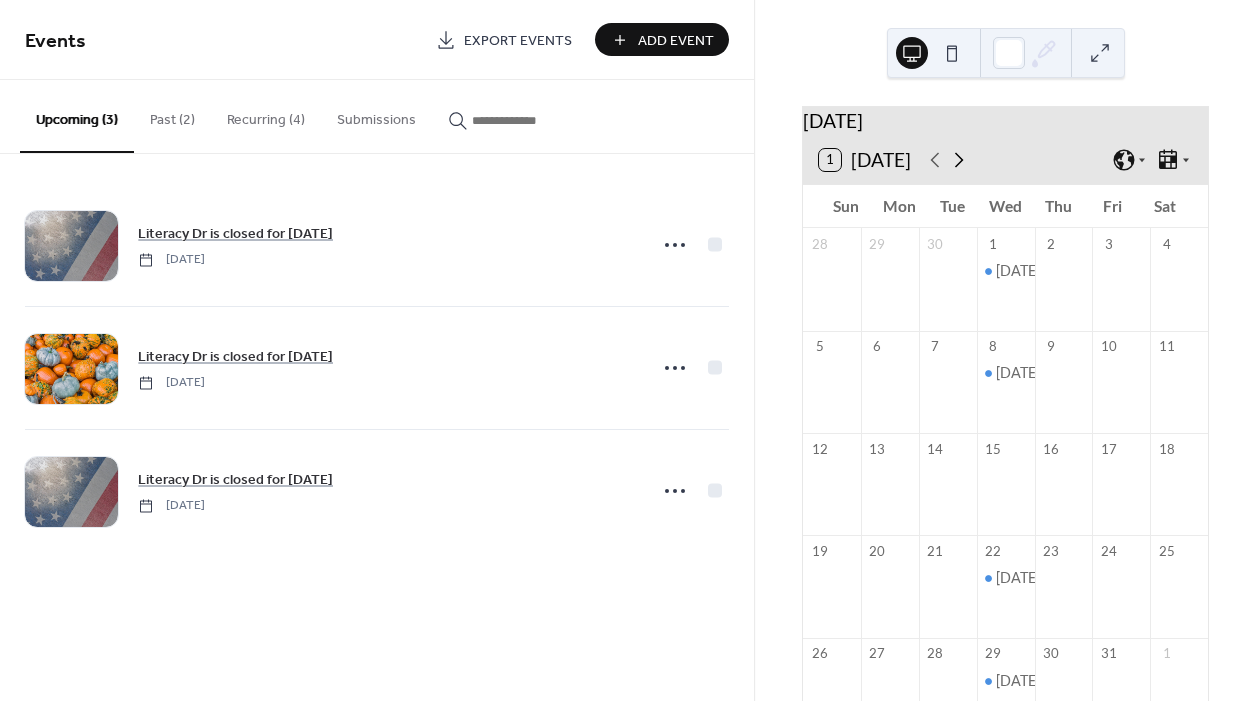 click 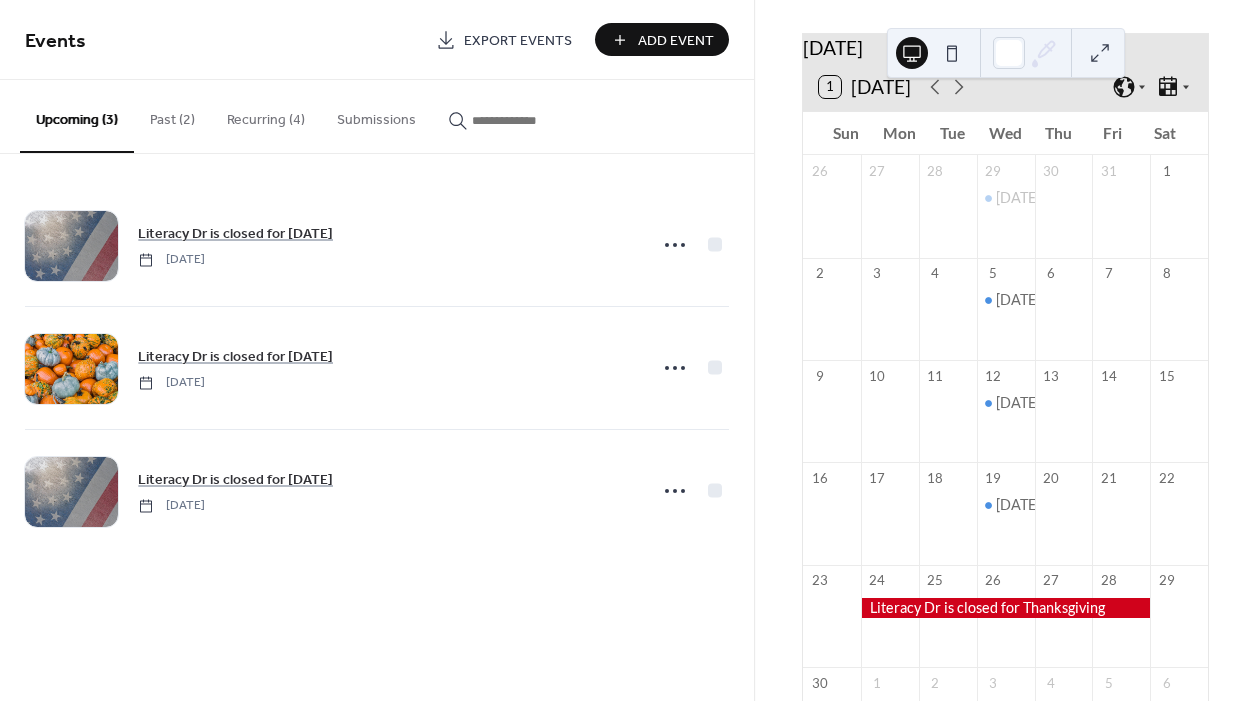 scroll, scrollTop: 78, scrollLeft: 0, axis: vertical 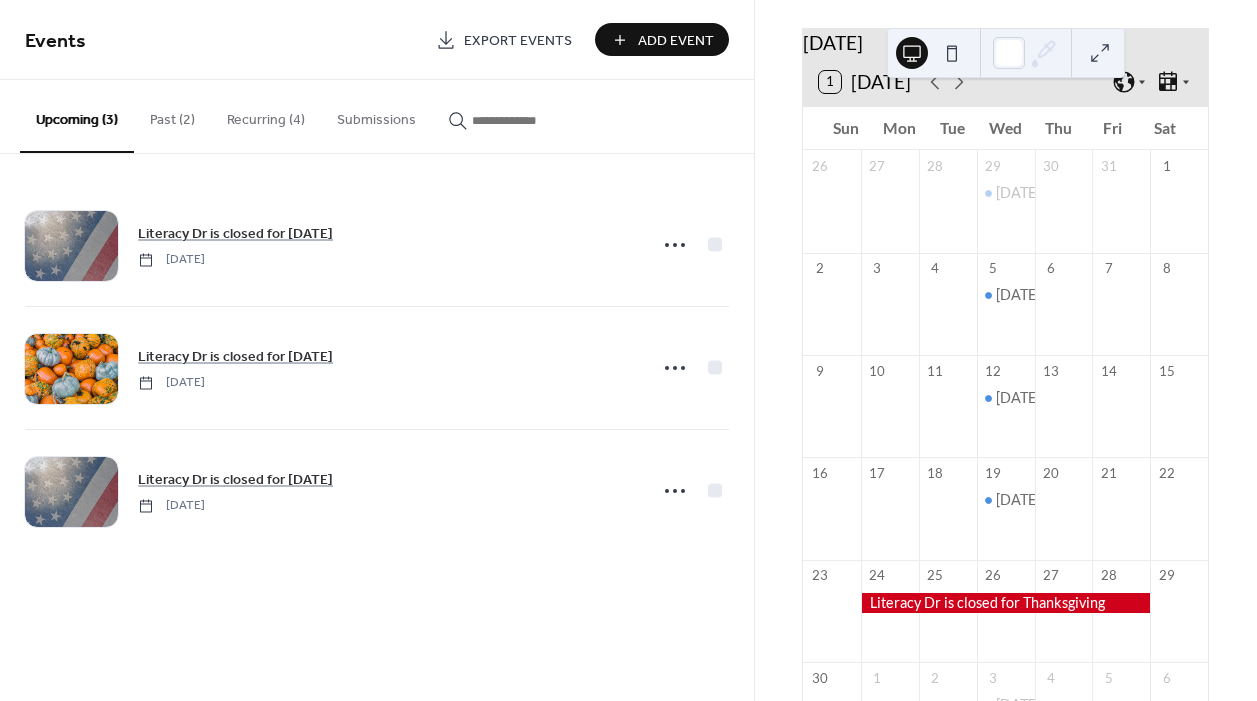 click at bounding box center (1005, 603) 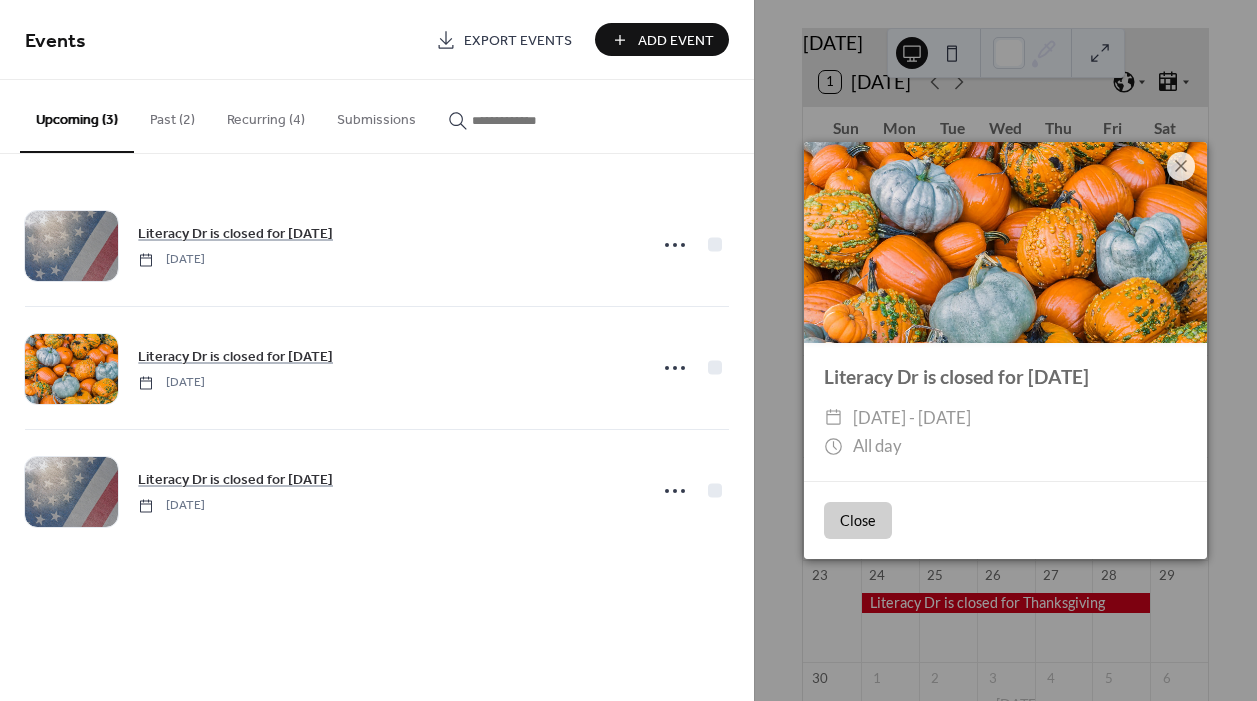 click on "Events Export Events Add Event Upcoming  (3) Past  (2) Recurring  (4) Submissions  Literacy Dr is closed for [DATE] [DATE] Literacy Dr is closed for [DATE] [DATE] Literacy Dr is closed for [DATE] [DATE] Cancel" at bounding box center (377, 350) 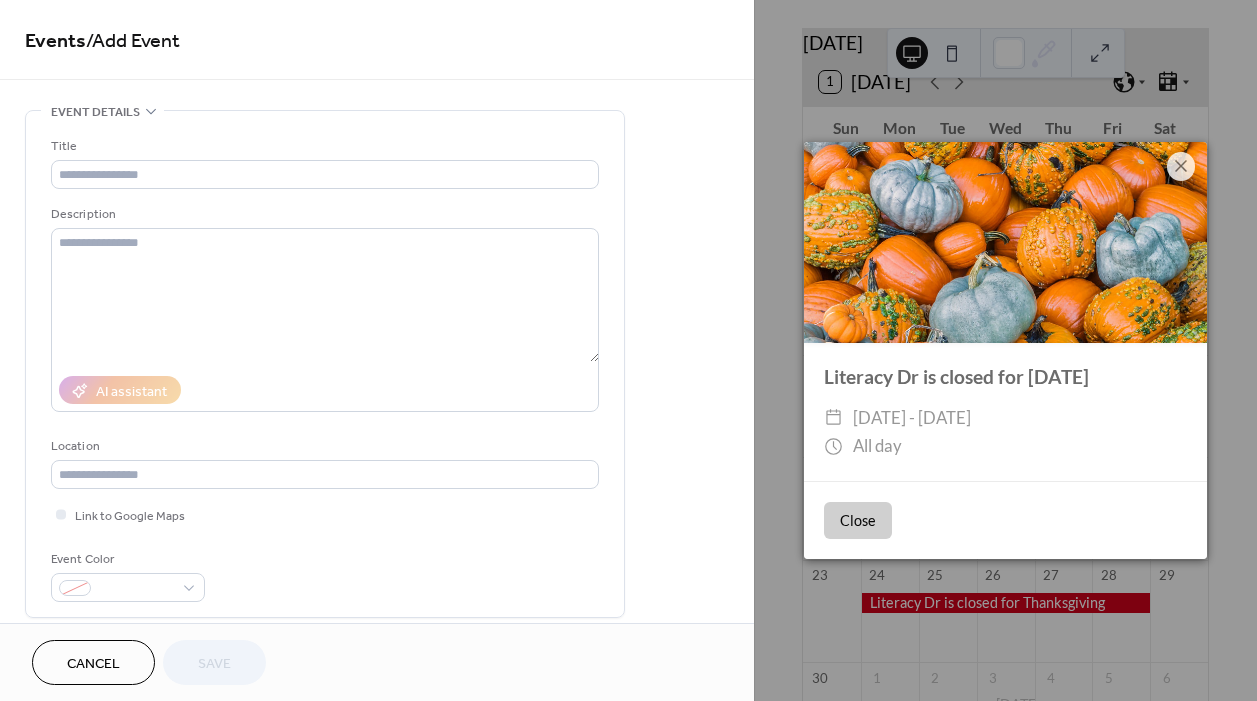 click on "Close" at bounding box center [858, 521] 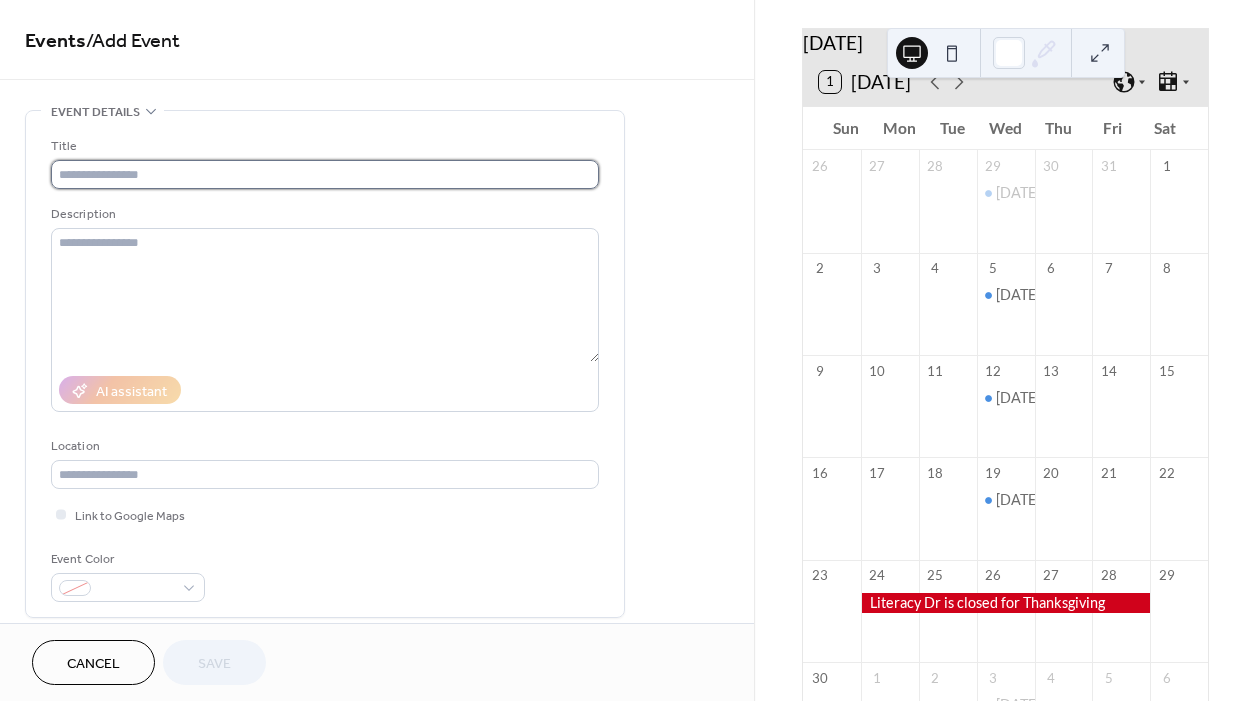 click at bounding box center [325, 174] 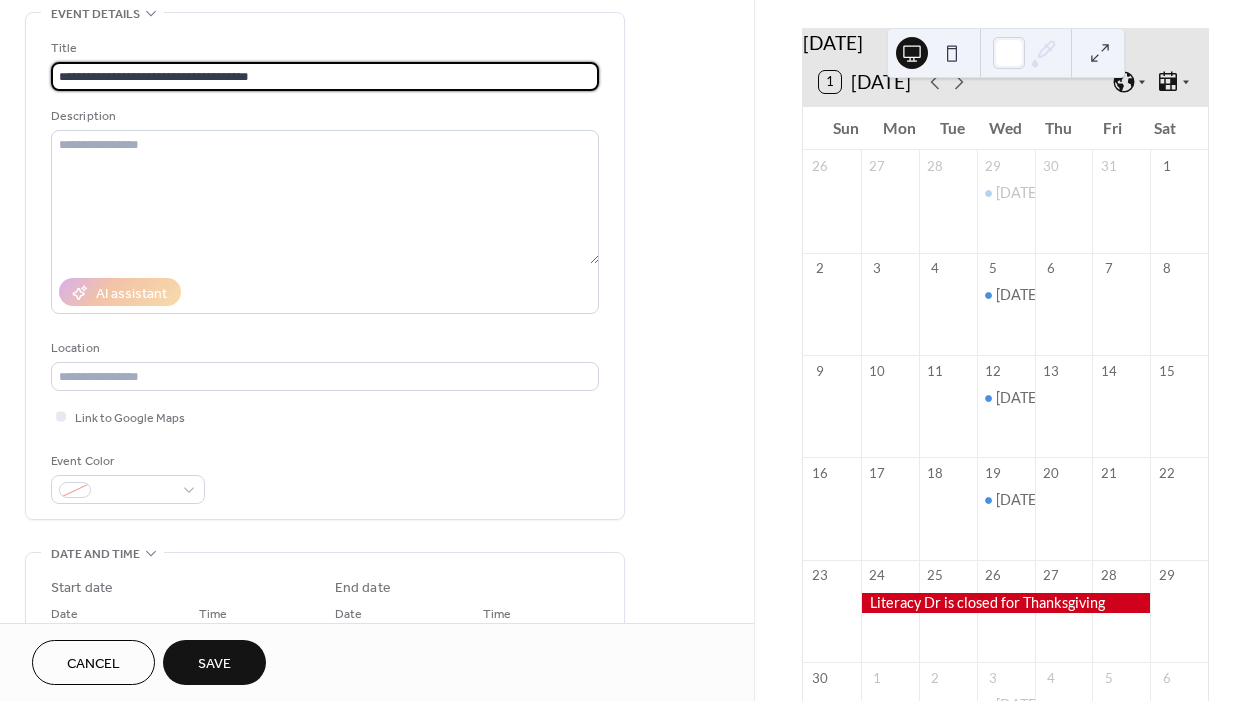 scroll, scrollTop: 102, scrollLeft: 0, axis: vertical 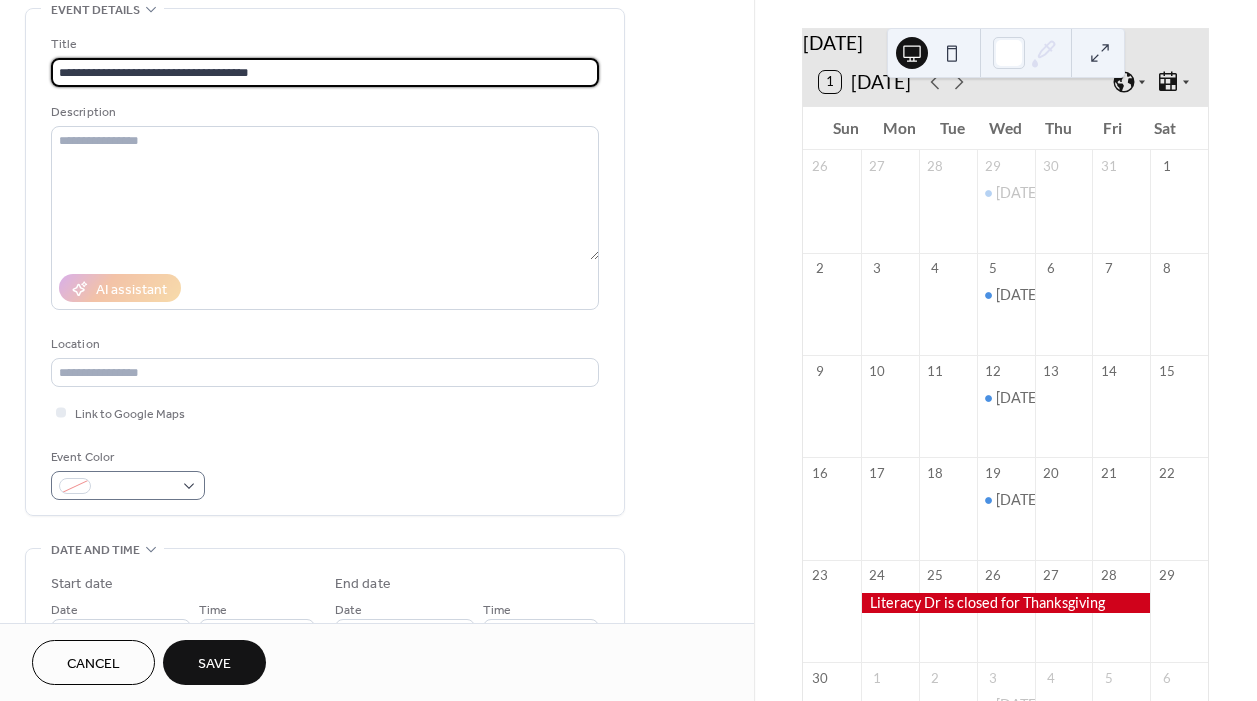 type on "**********" 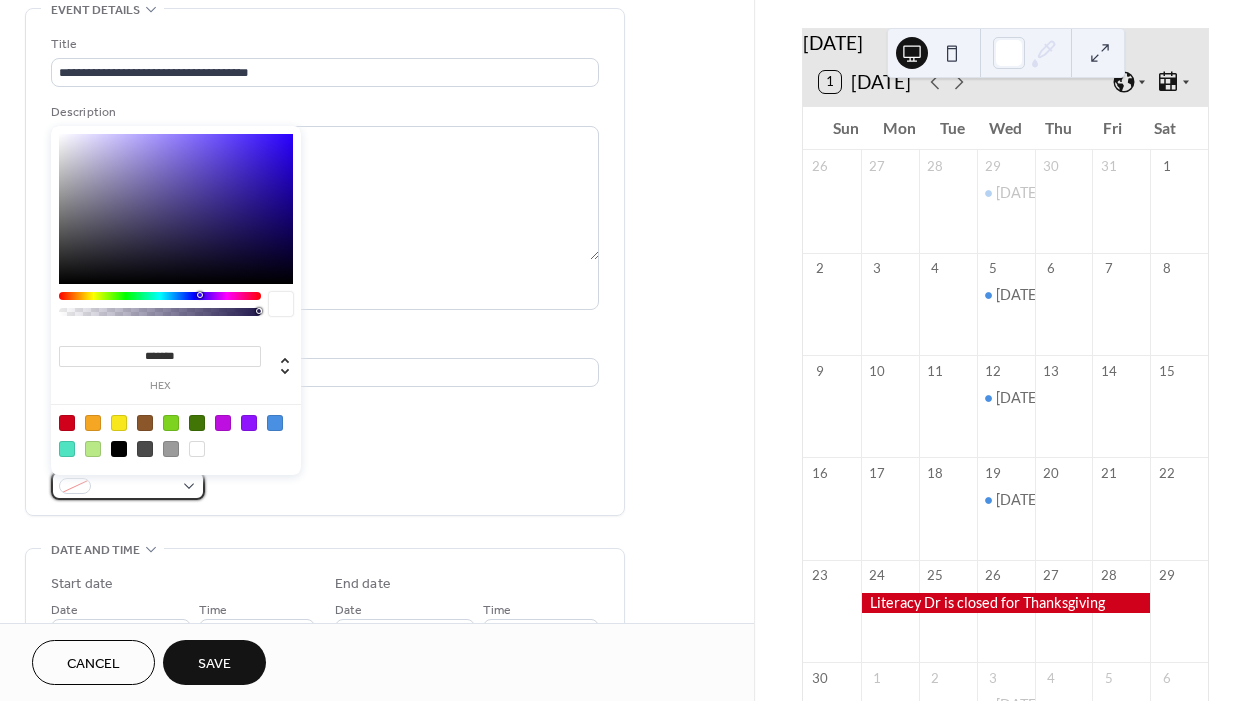 click at bounding box center [128, 485] 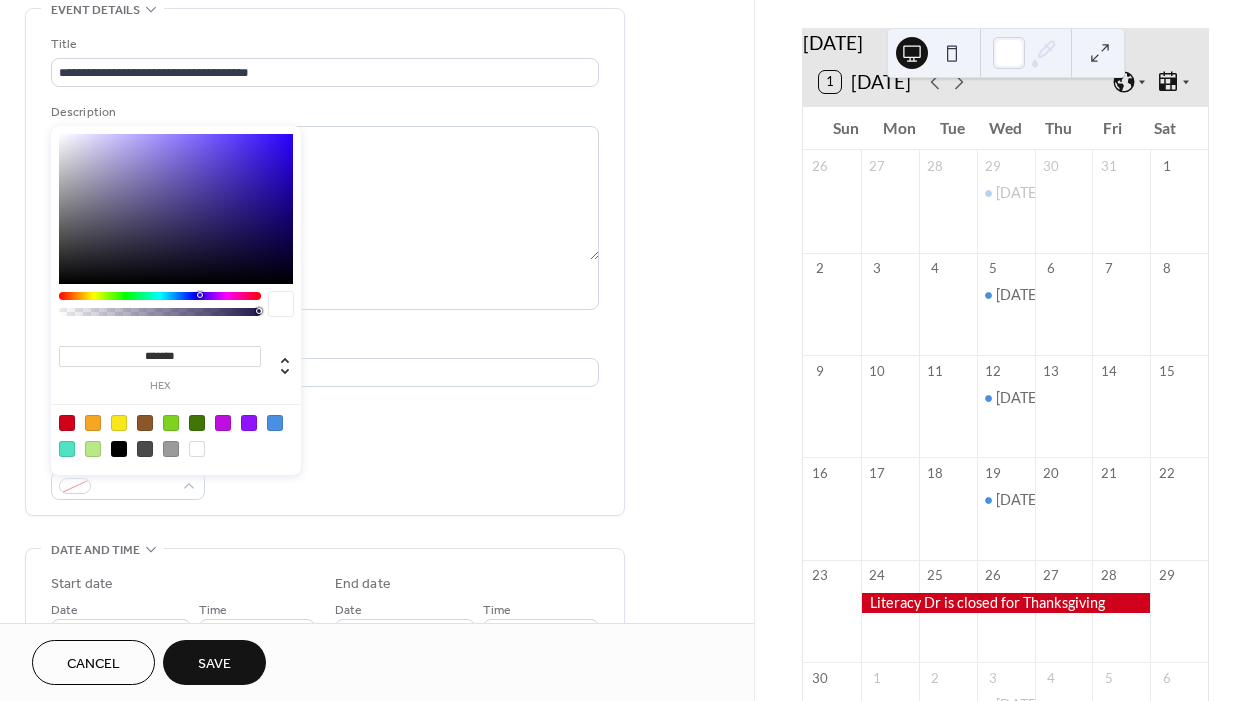 click at bounding box center (67, 423) 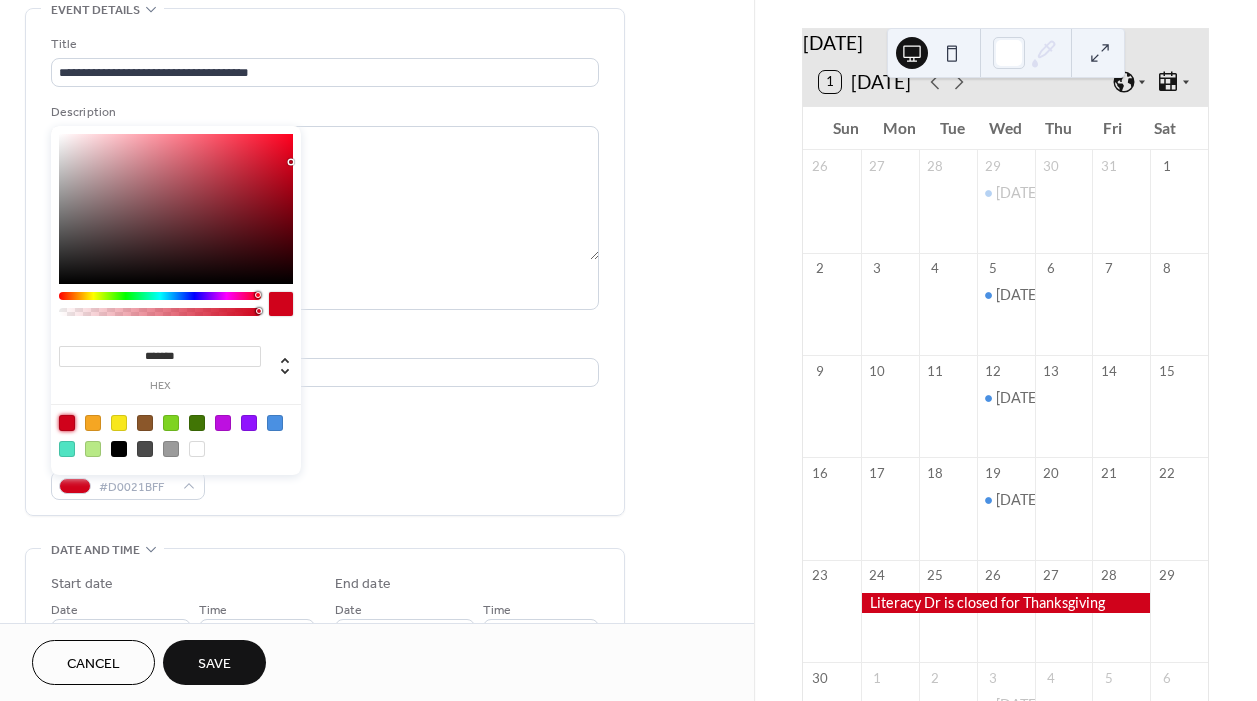 click on "Event Color #D0021BFF" at bounding box center [325, 473] 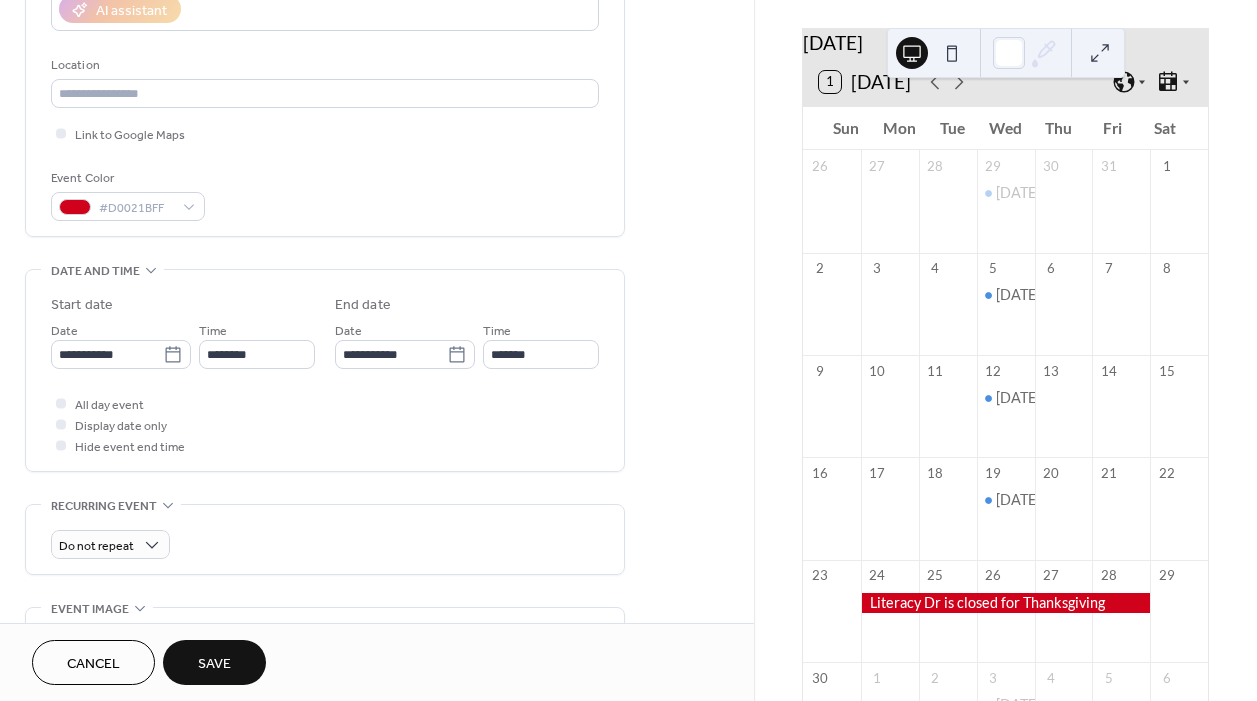 scroll, scrollTop: 387, scrollLeft: 0, axis: vertical 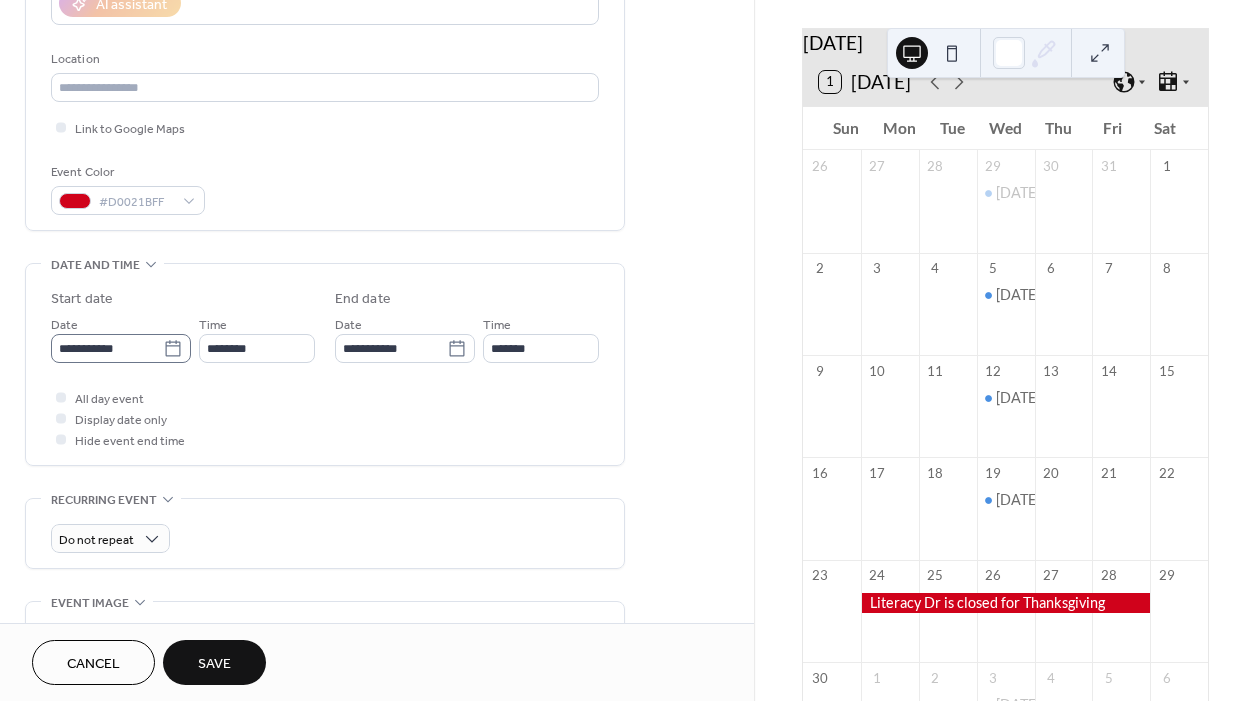 click 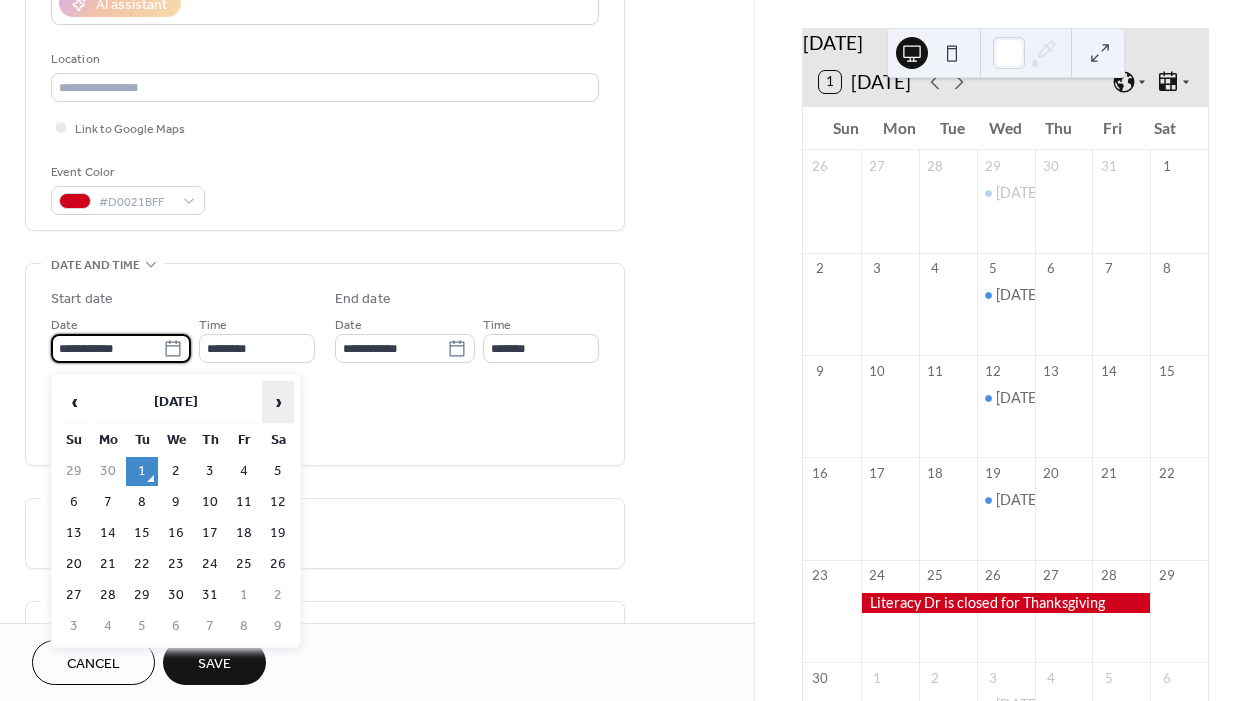 click on "›" at bounding box center [278, 402] 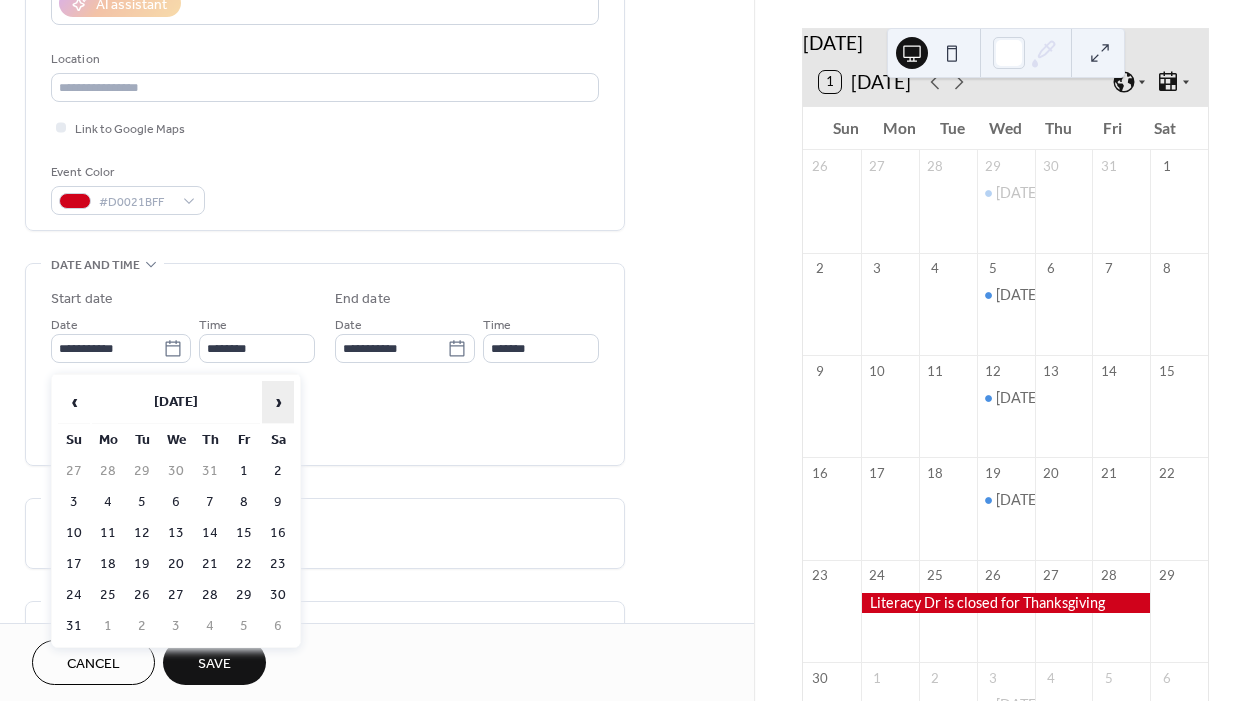 click on "›" at bounding box center (278, 402) 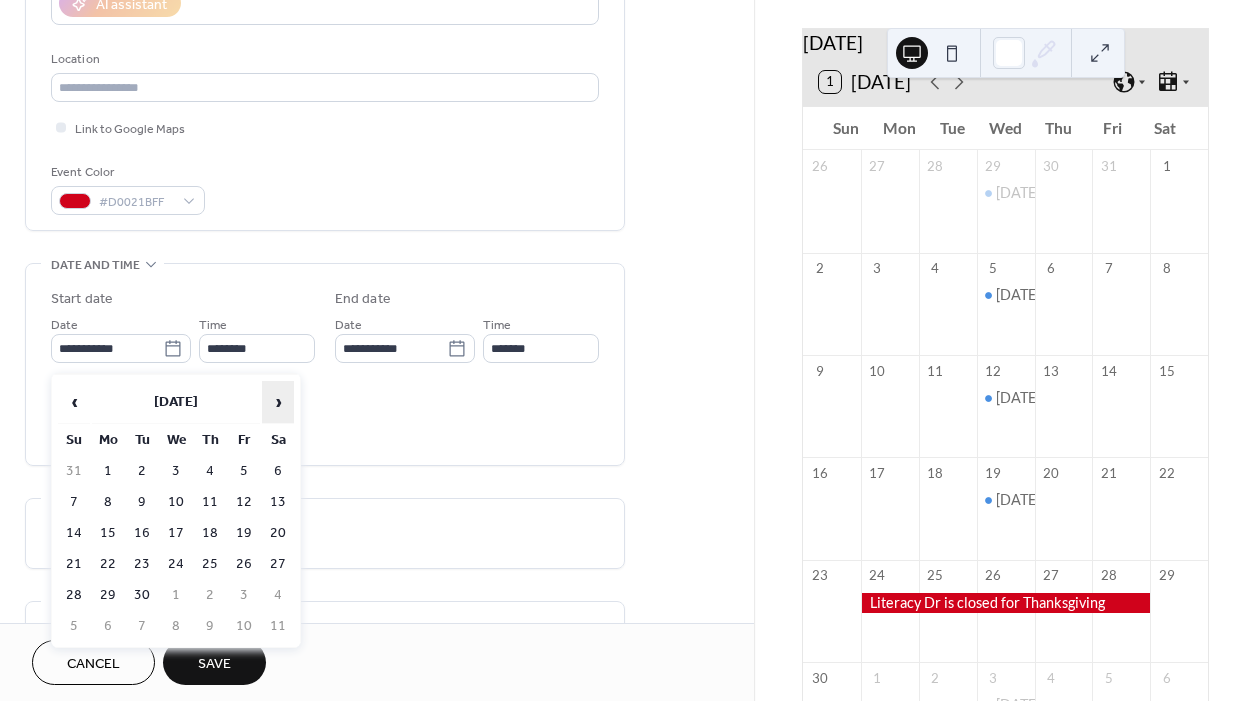 click on "›" at bounding box center [278, 402] 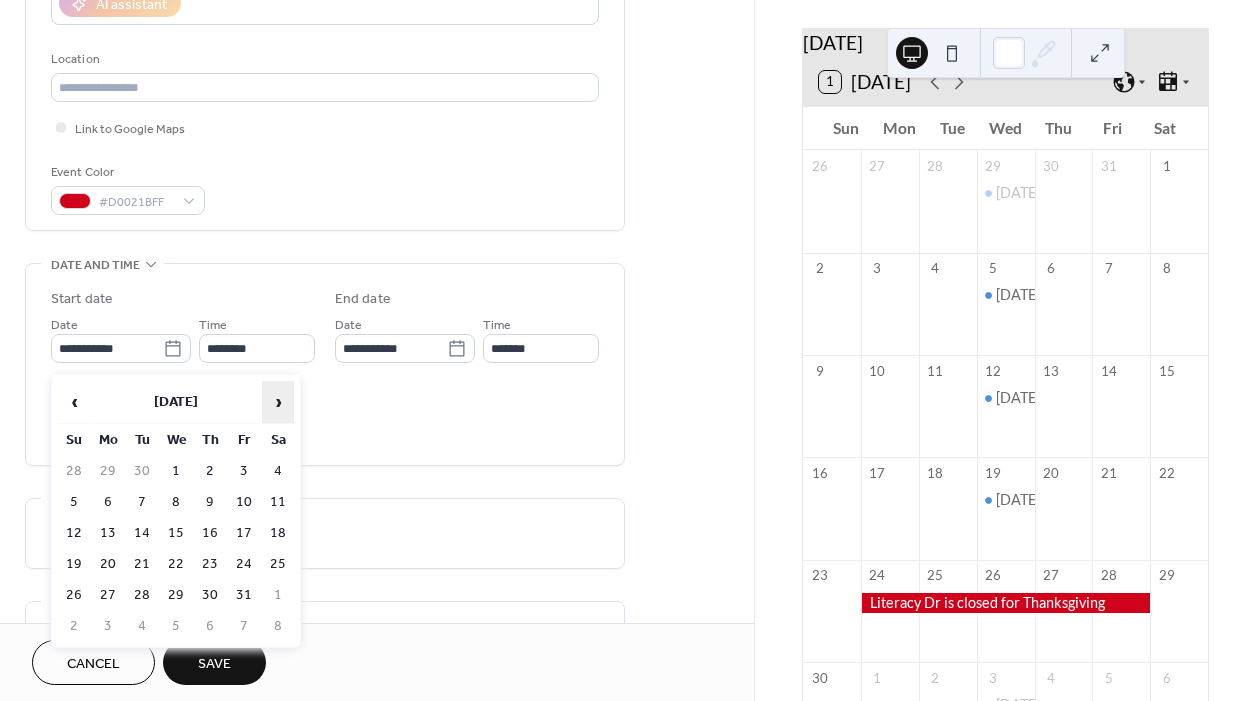 click on "›" at bounding box center [278, 402] 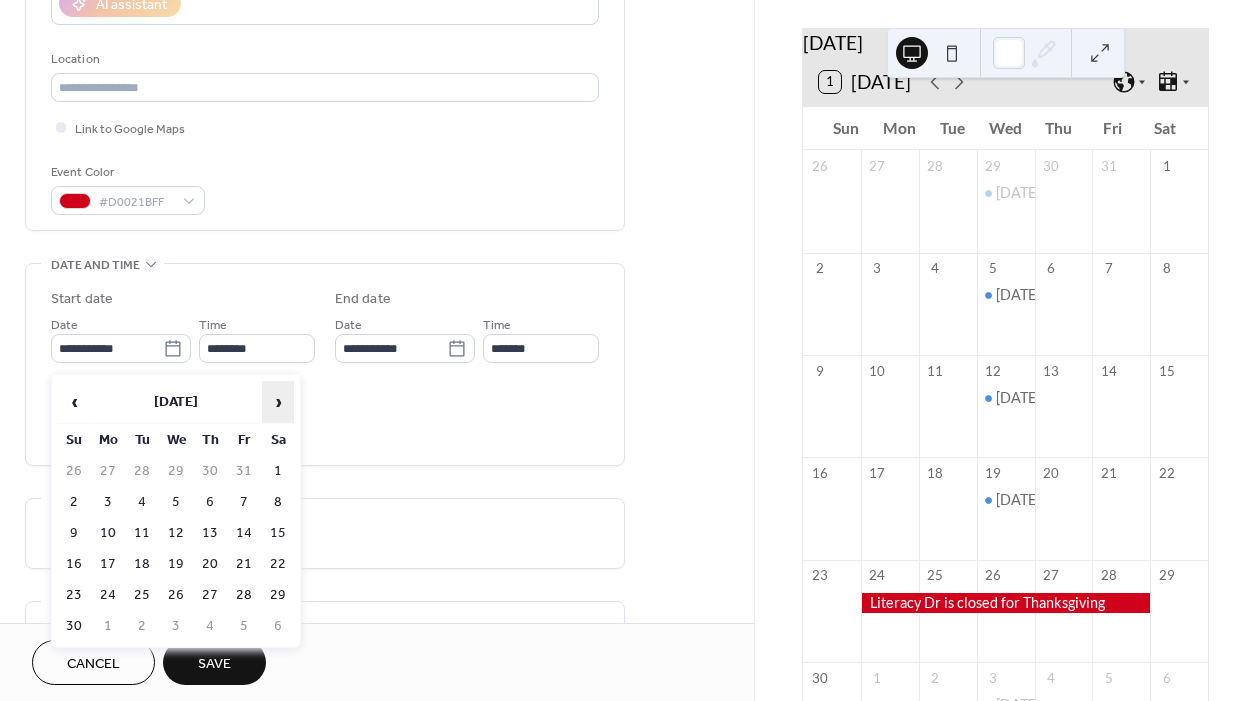 click on "›" at bounding box center (278, 402) 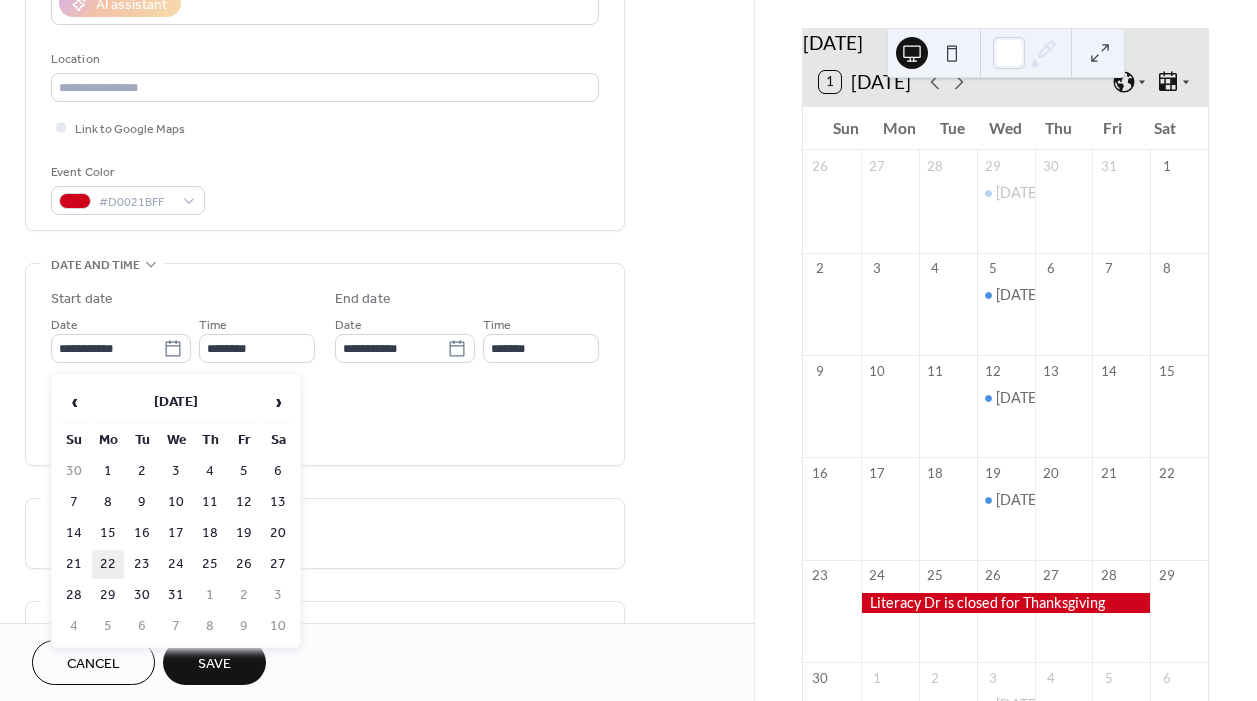 click on "22" at bounding box center [108, 564] 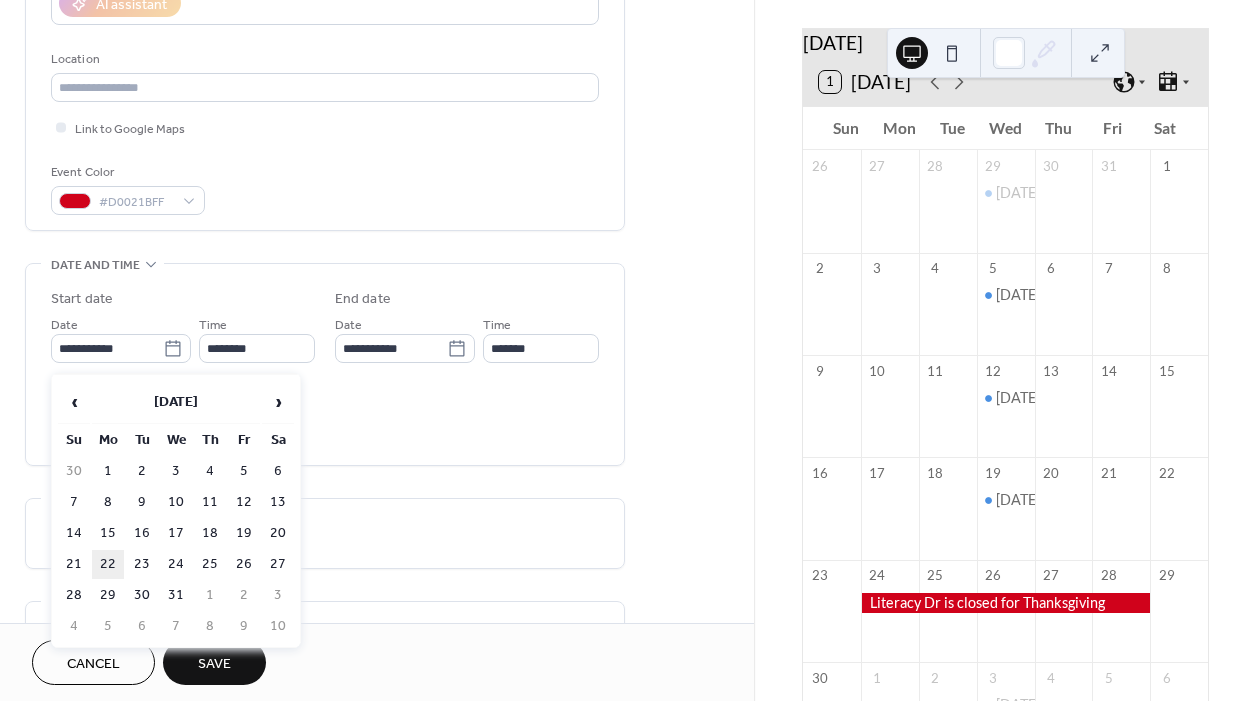 type on "**********" 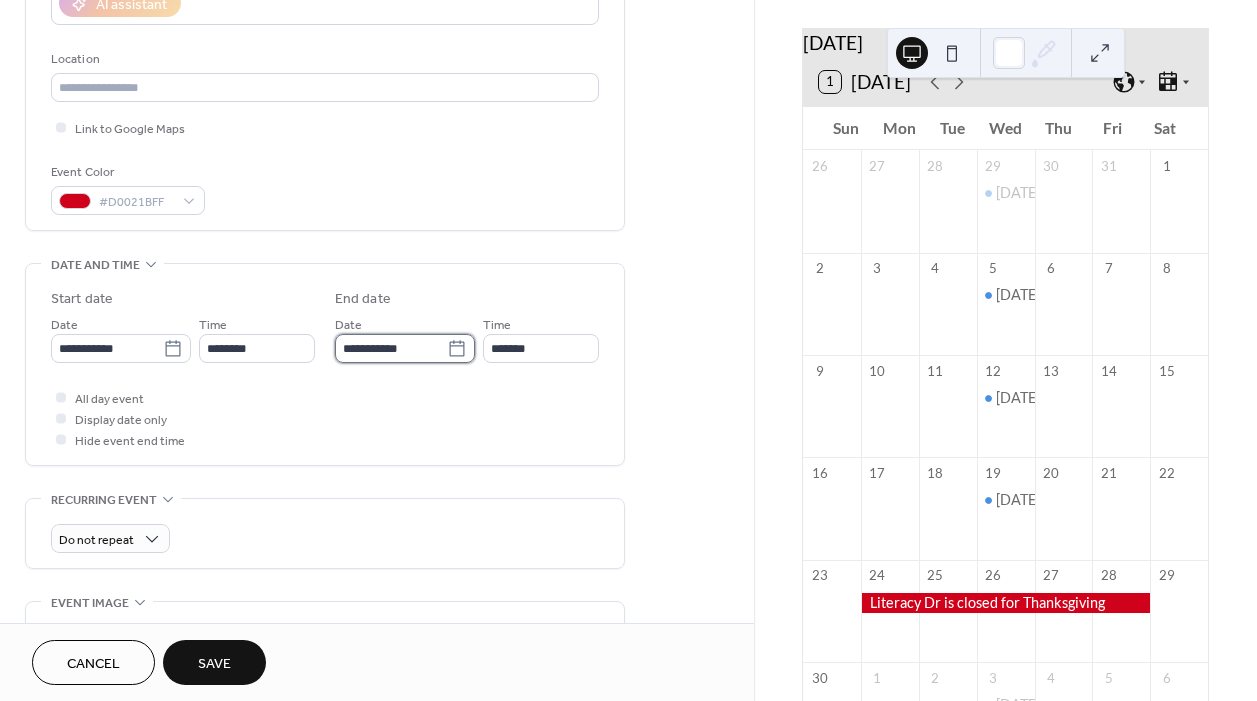 click on "**********" at bounding box center [391, 348] 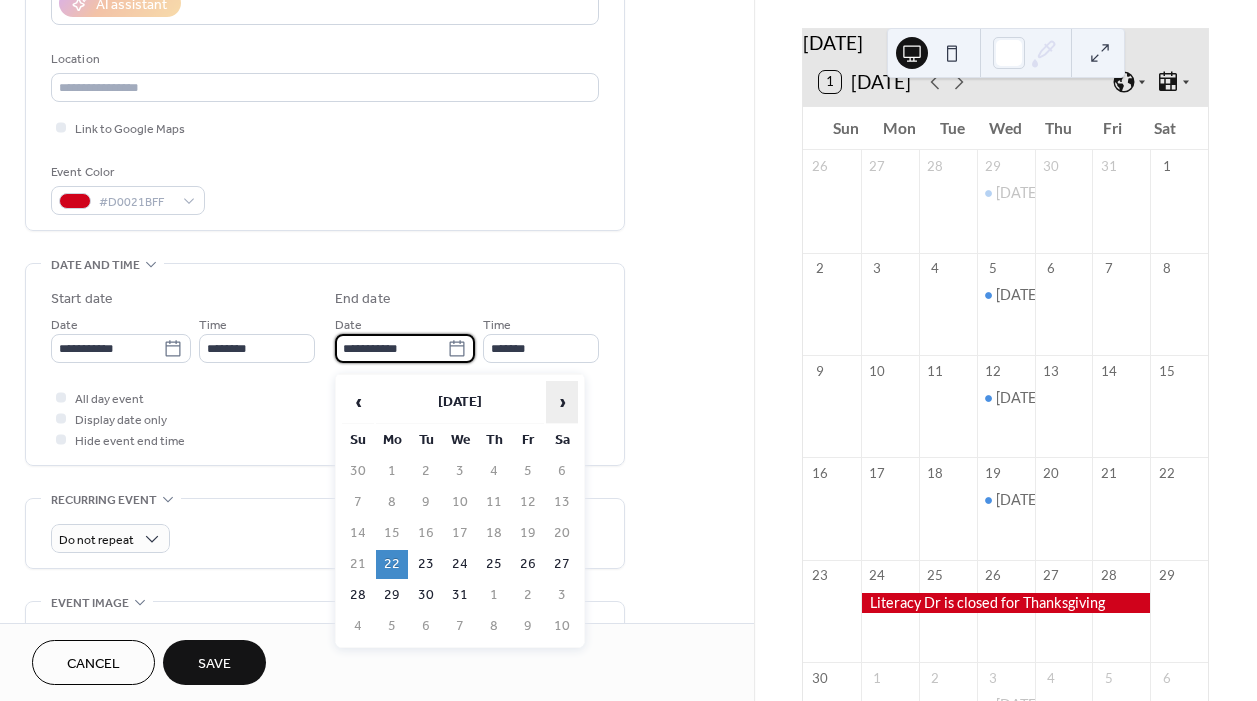 click on "›" at bounding box center (562, 402) 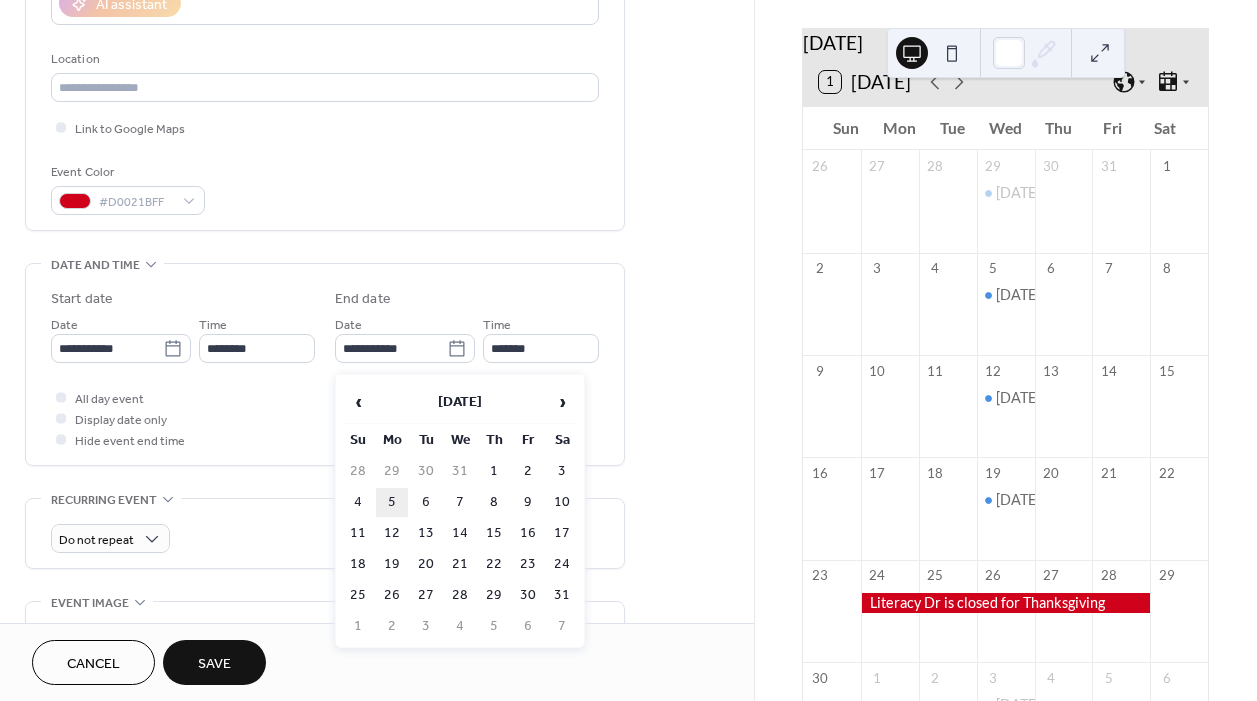 click on "5" at bounding box center [392, 502] 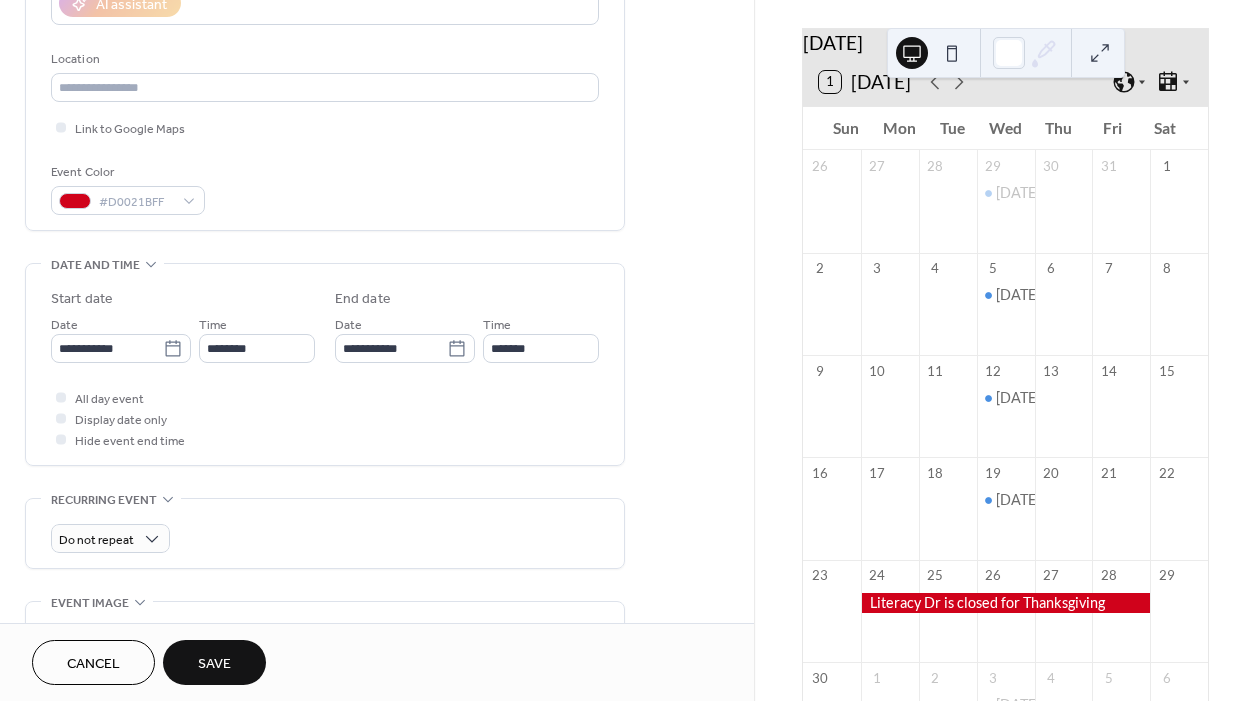 type on "**********" 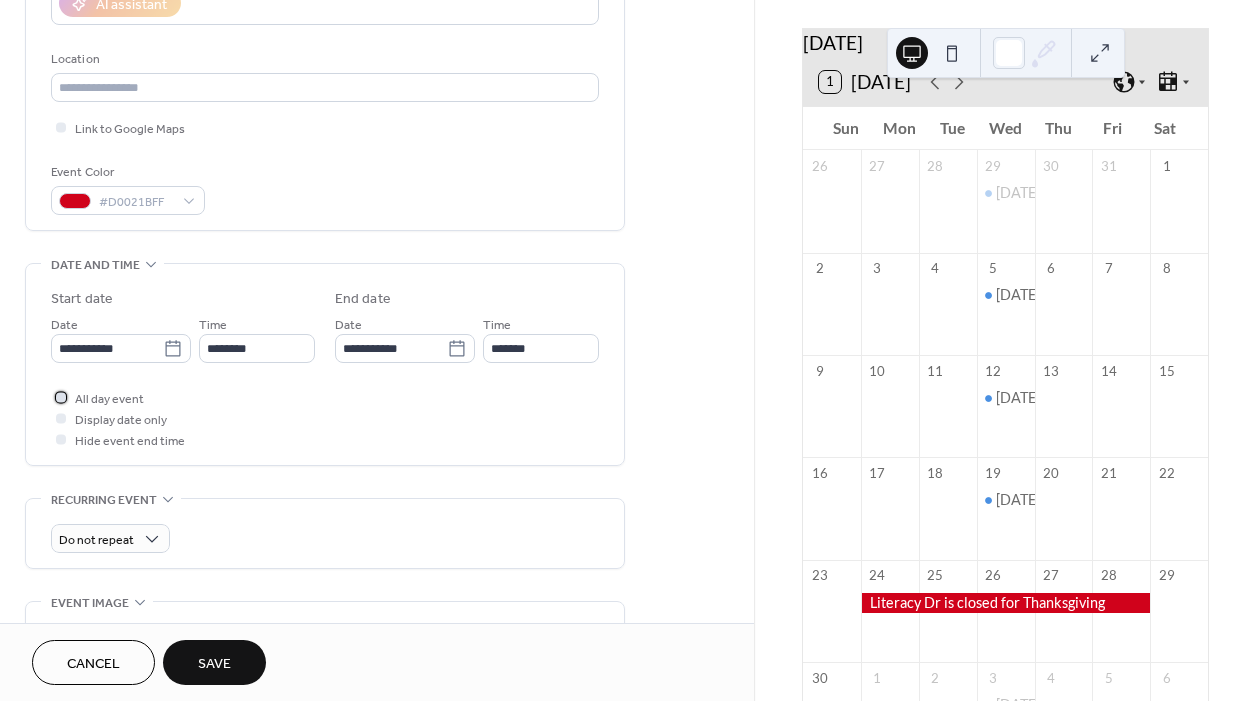 click on "All day event" at bounding box center [109, 399] 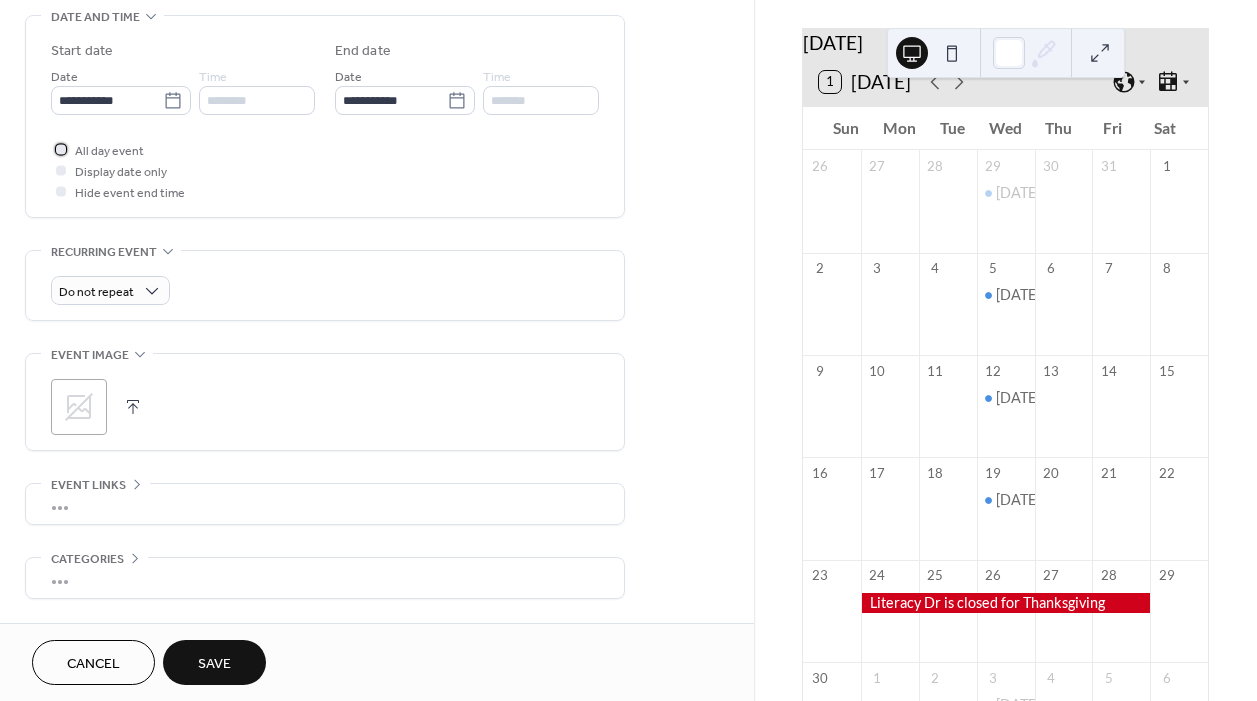 scroll, scrollTop: 698, scrollLeft: 0, axis: vertical 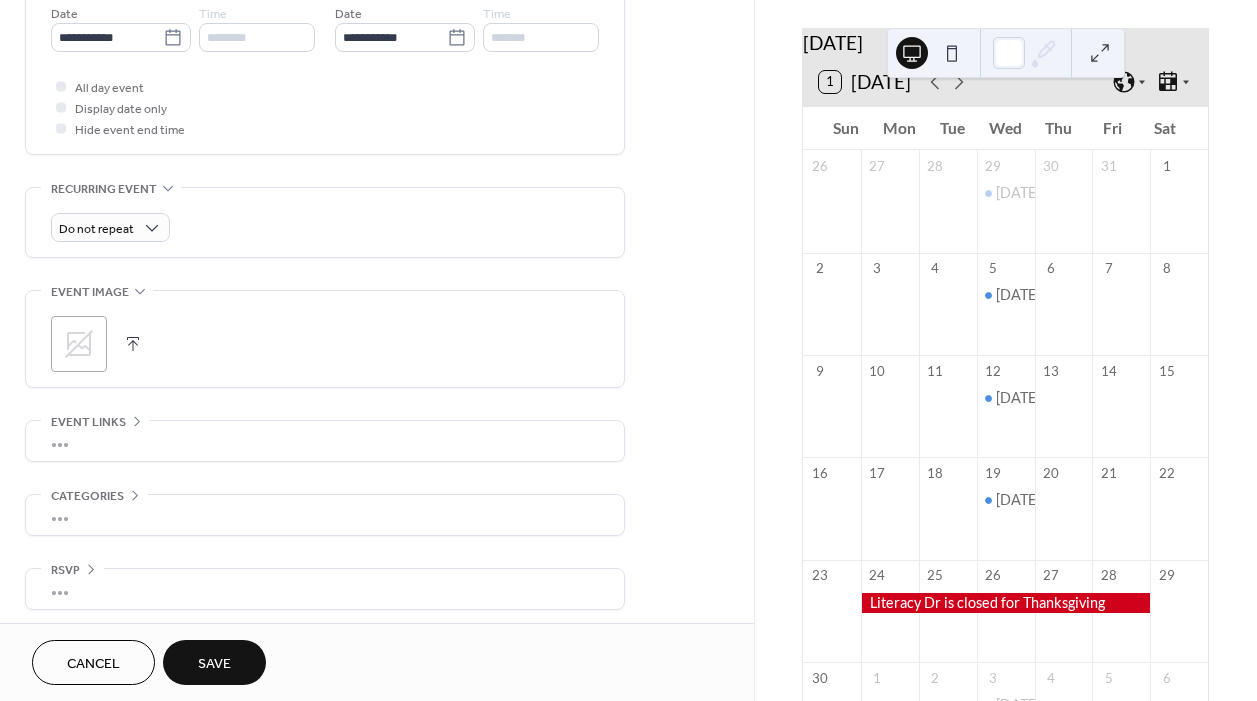 click 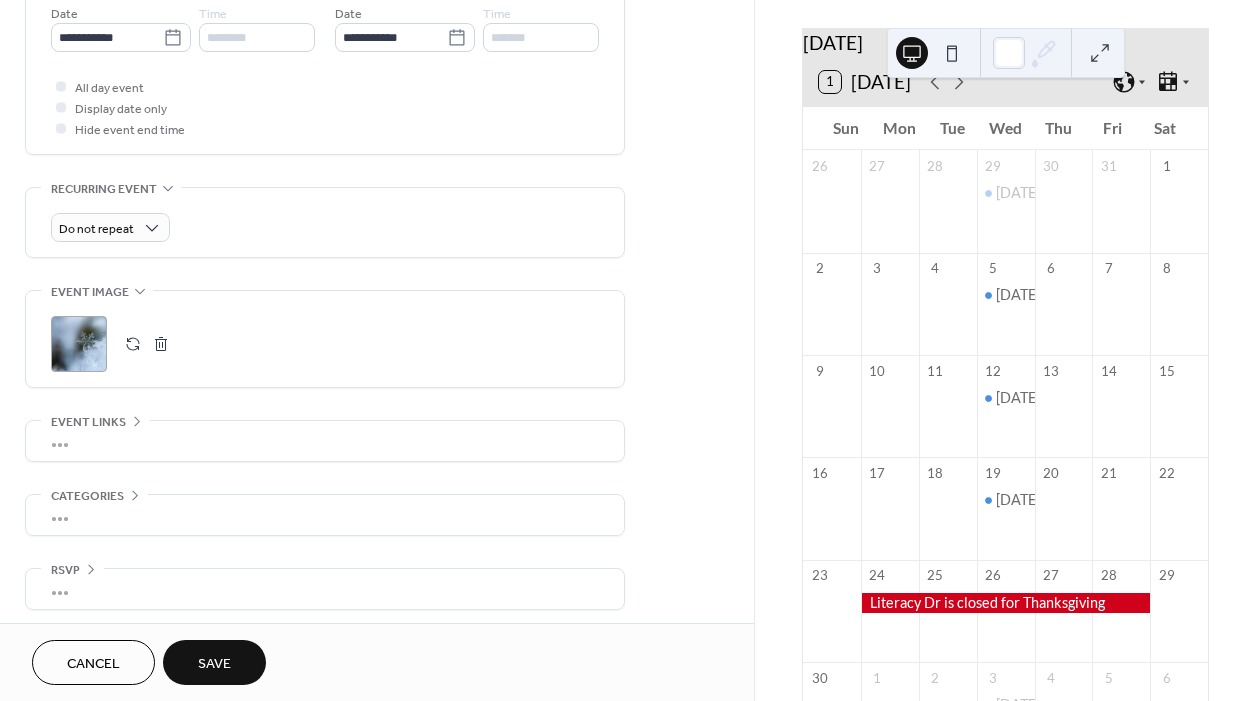click on "Save" at bounding box center (214, 662) 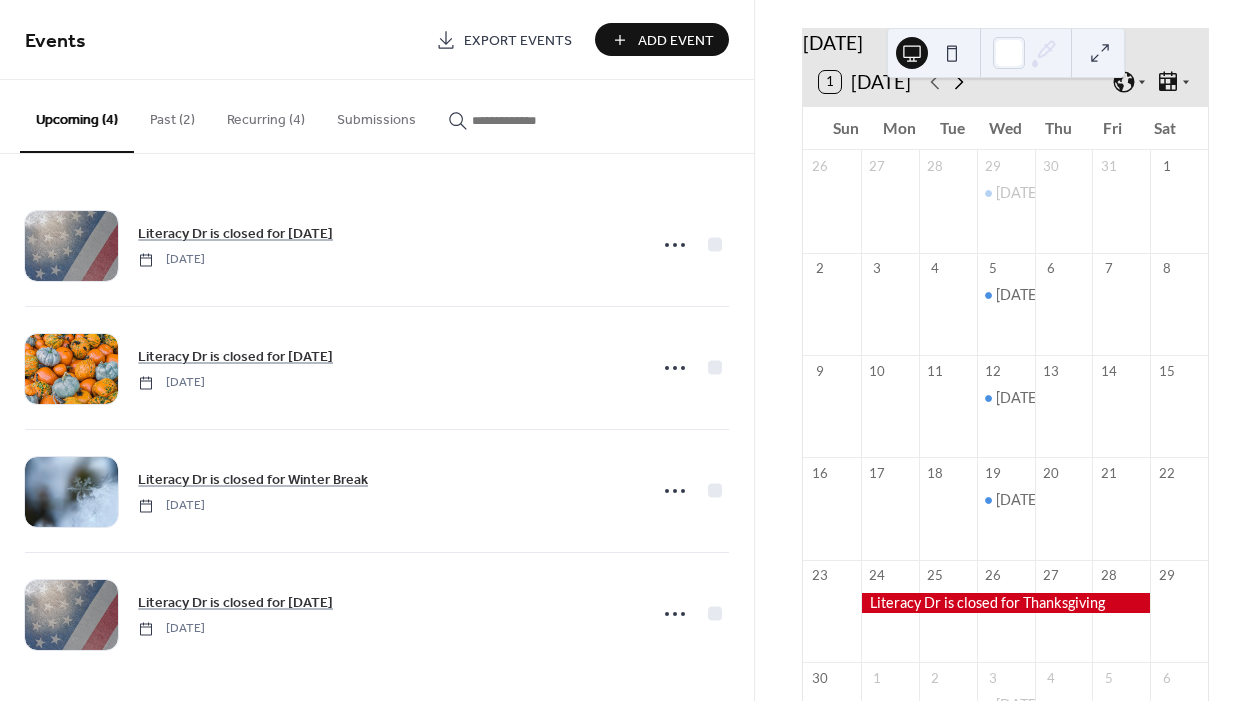 click 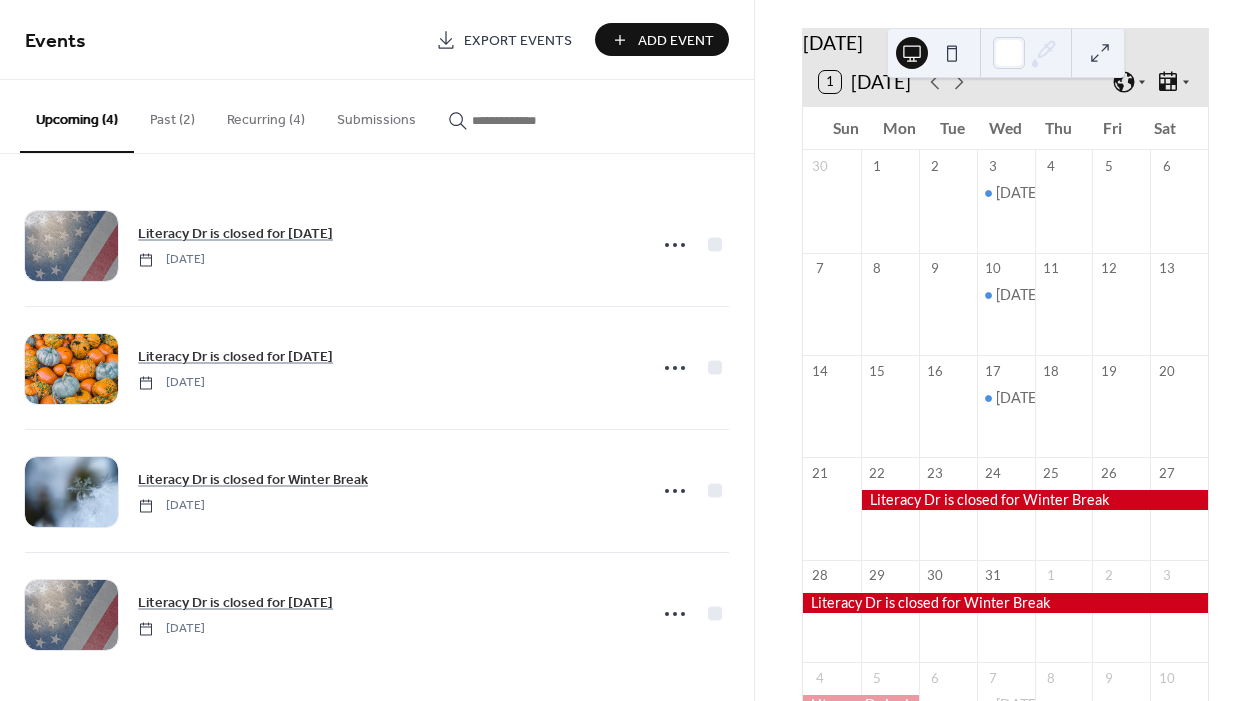 click at bounding box center (1034, 500) 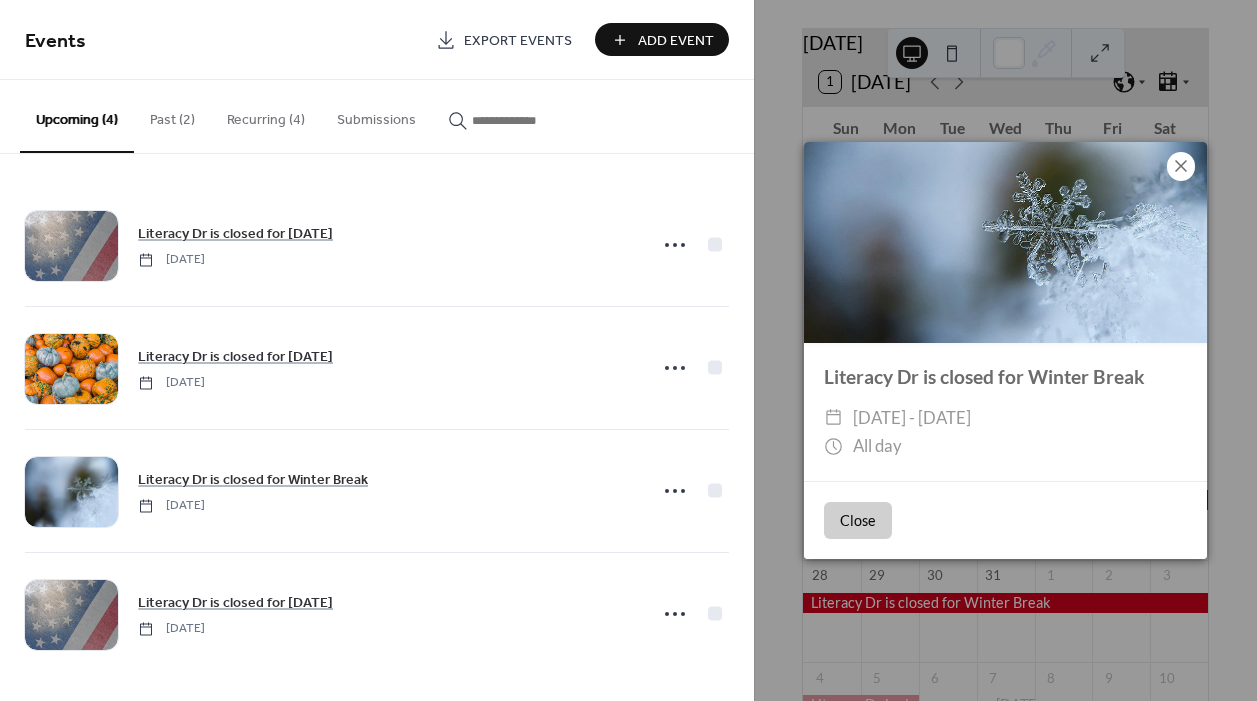 click 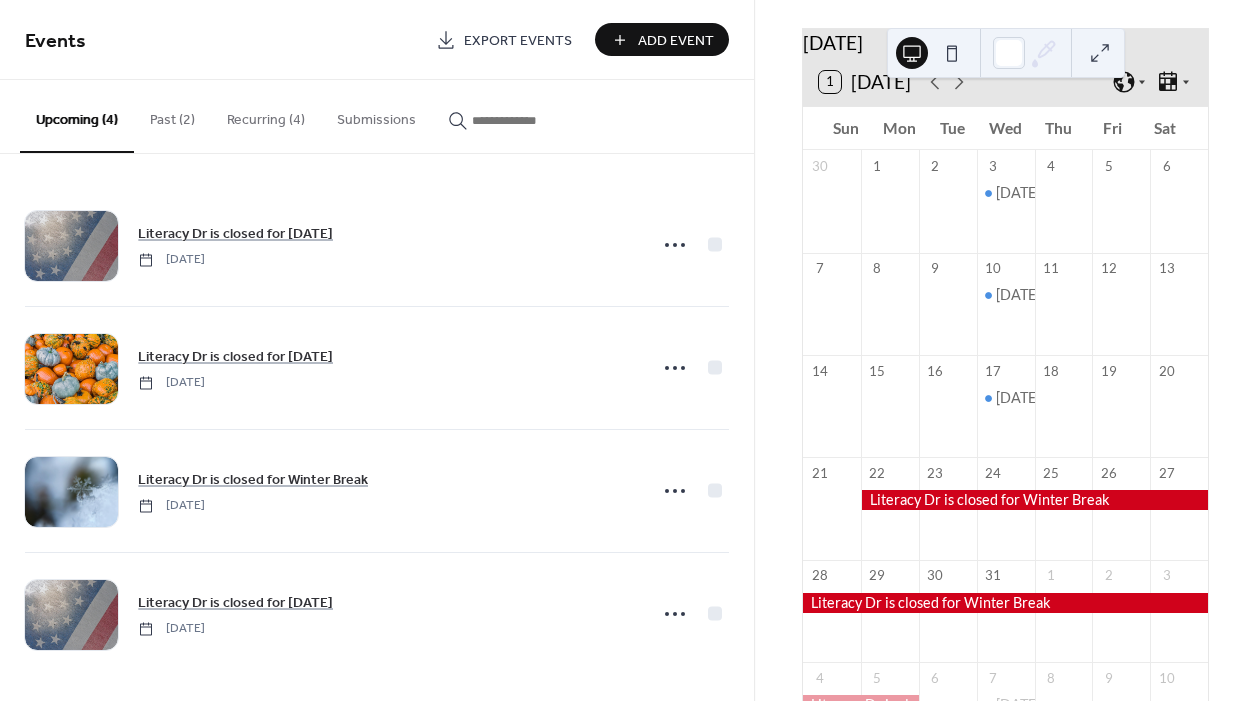 click on "Add Event" at bounding box center [676, 41] 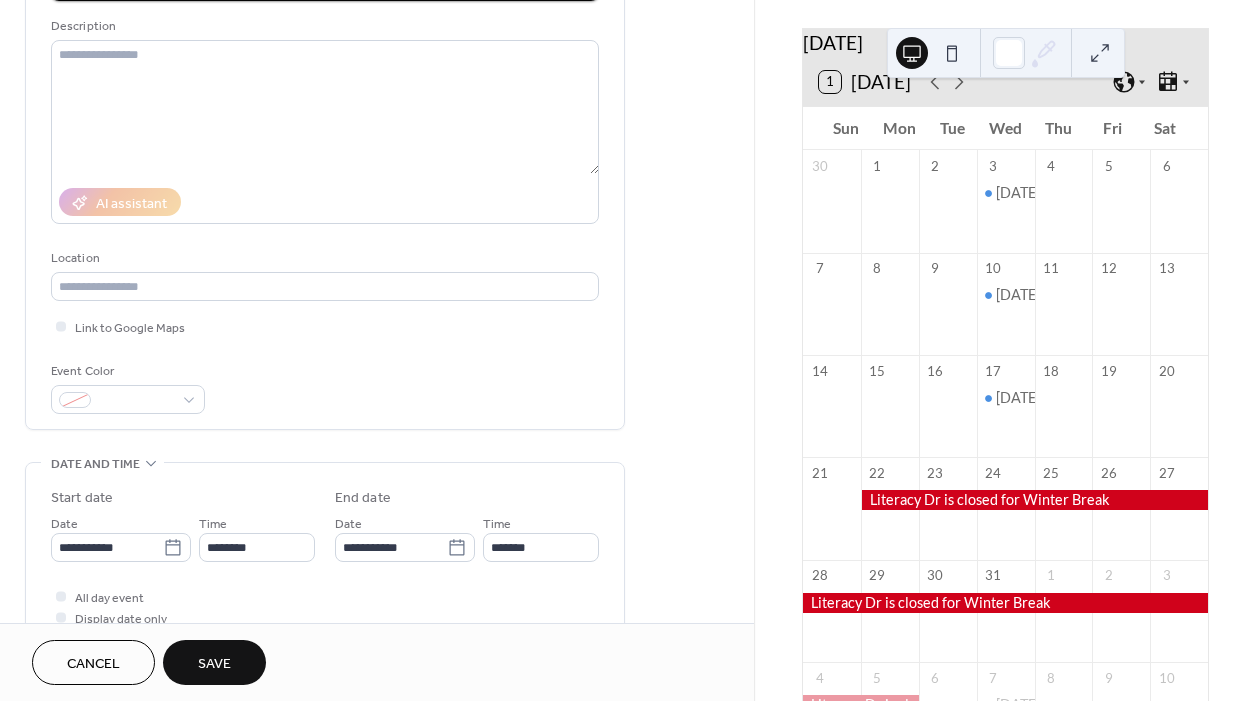 scroll, scrollTop: 196, scrollLeft: 0, axis: vertical 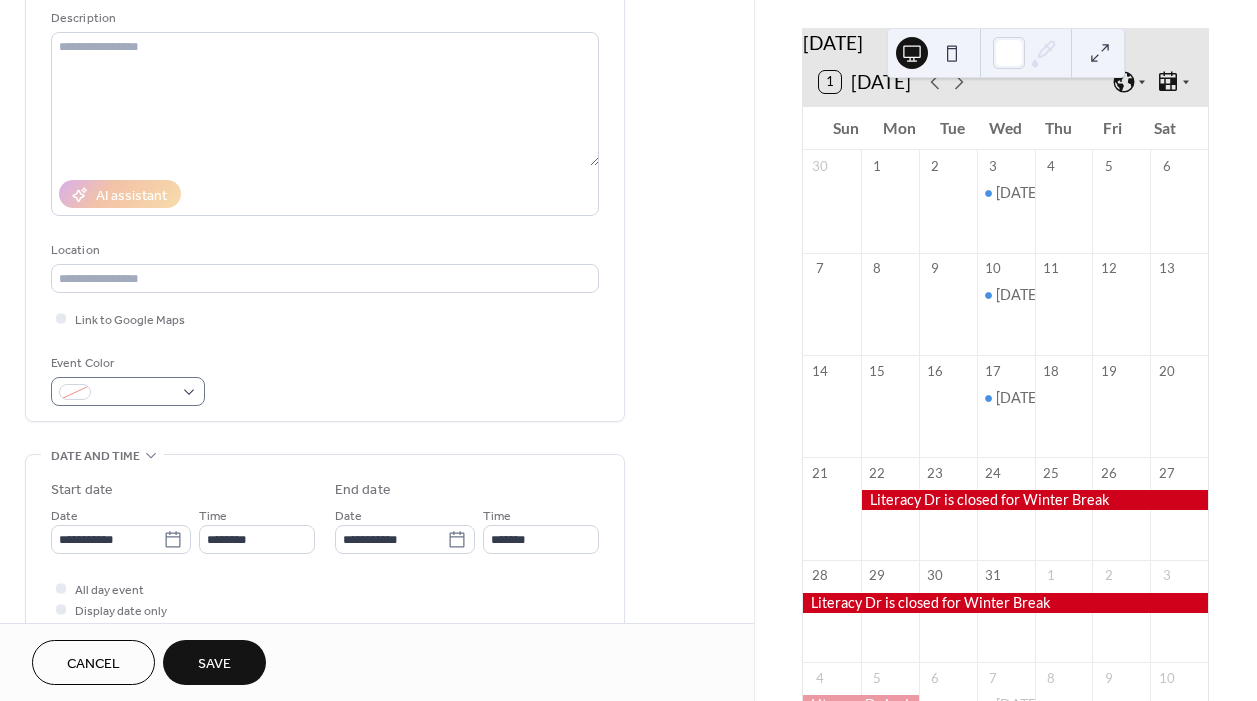 type on "**********" 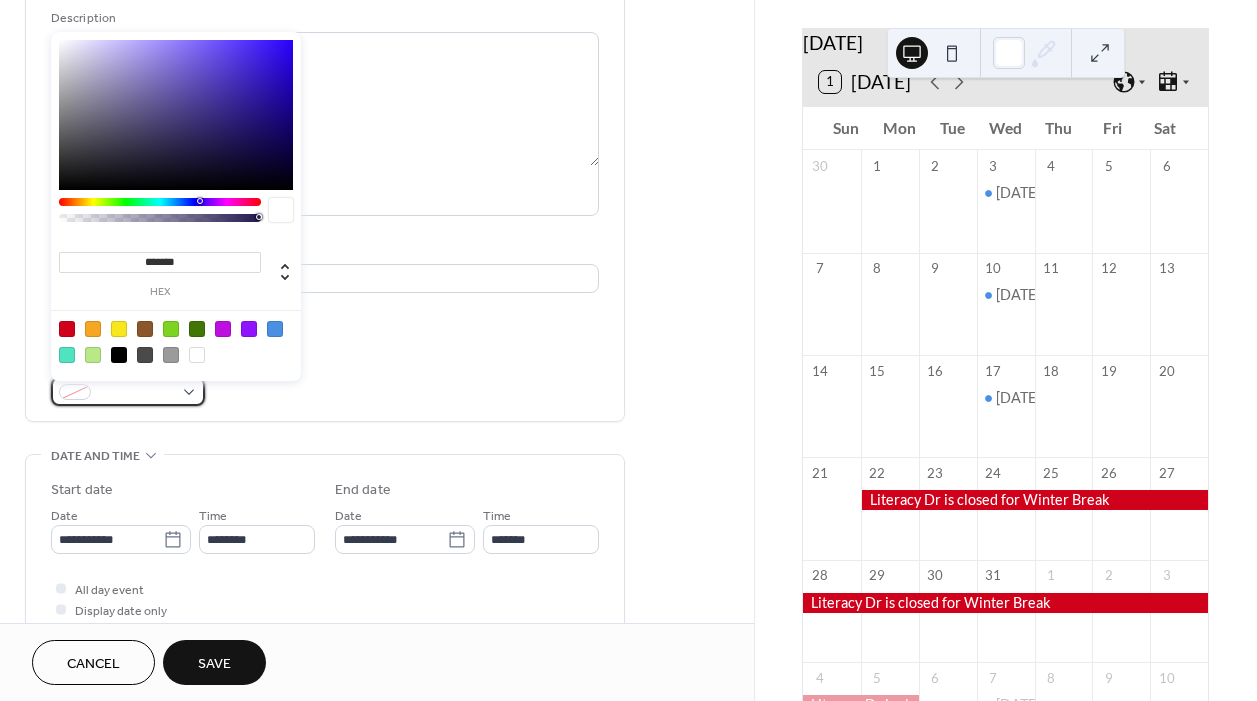 click at bounding box center (128, 391) 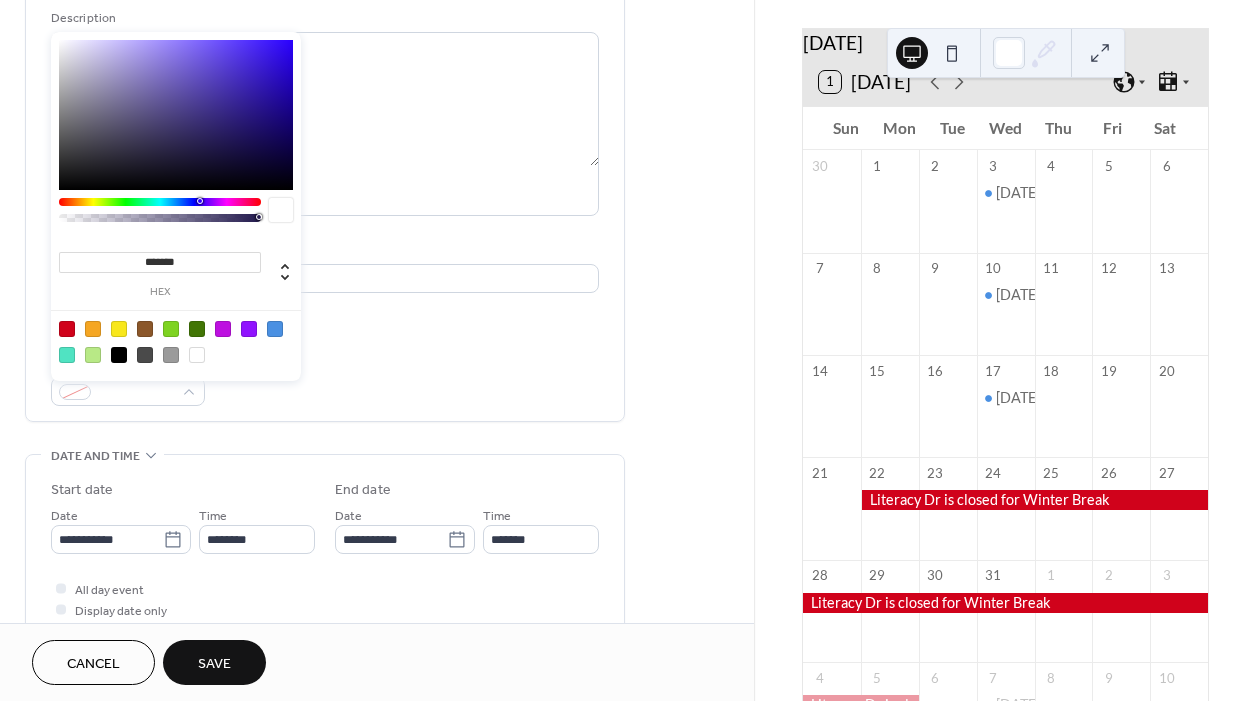 click at bounding box center [176, 341] 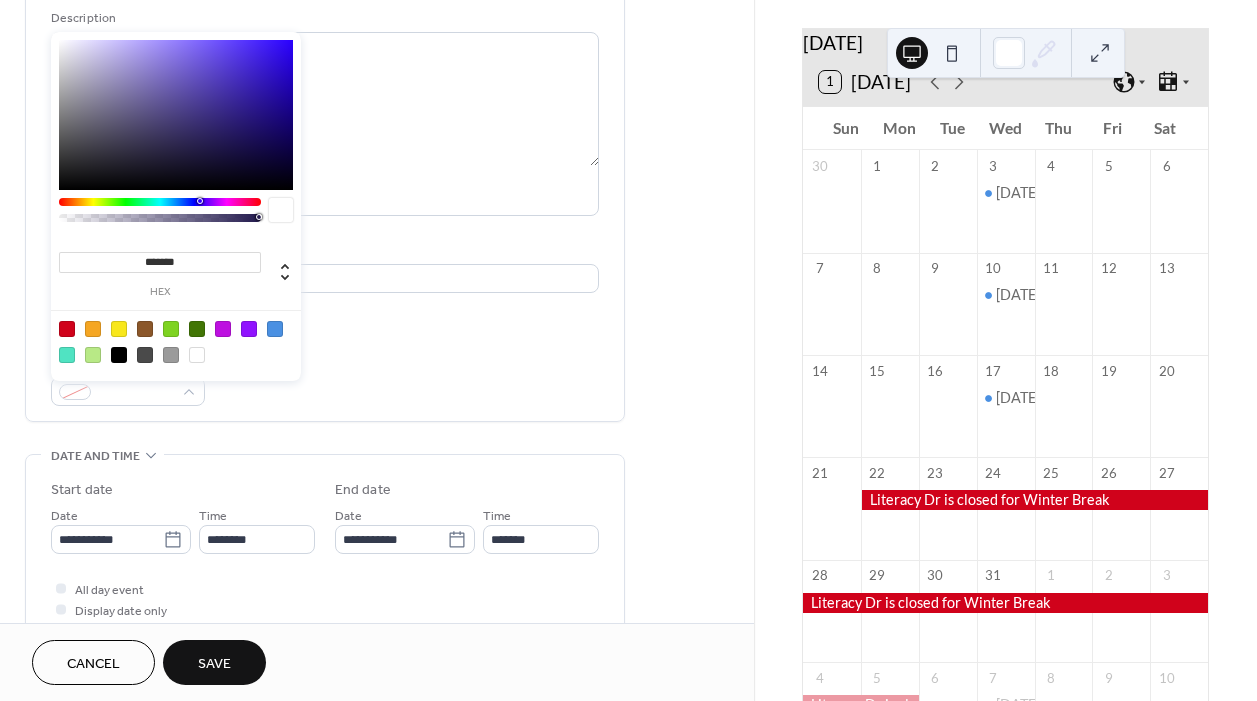 click at bounding box center [67, 329] 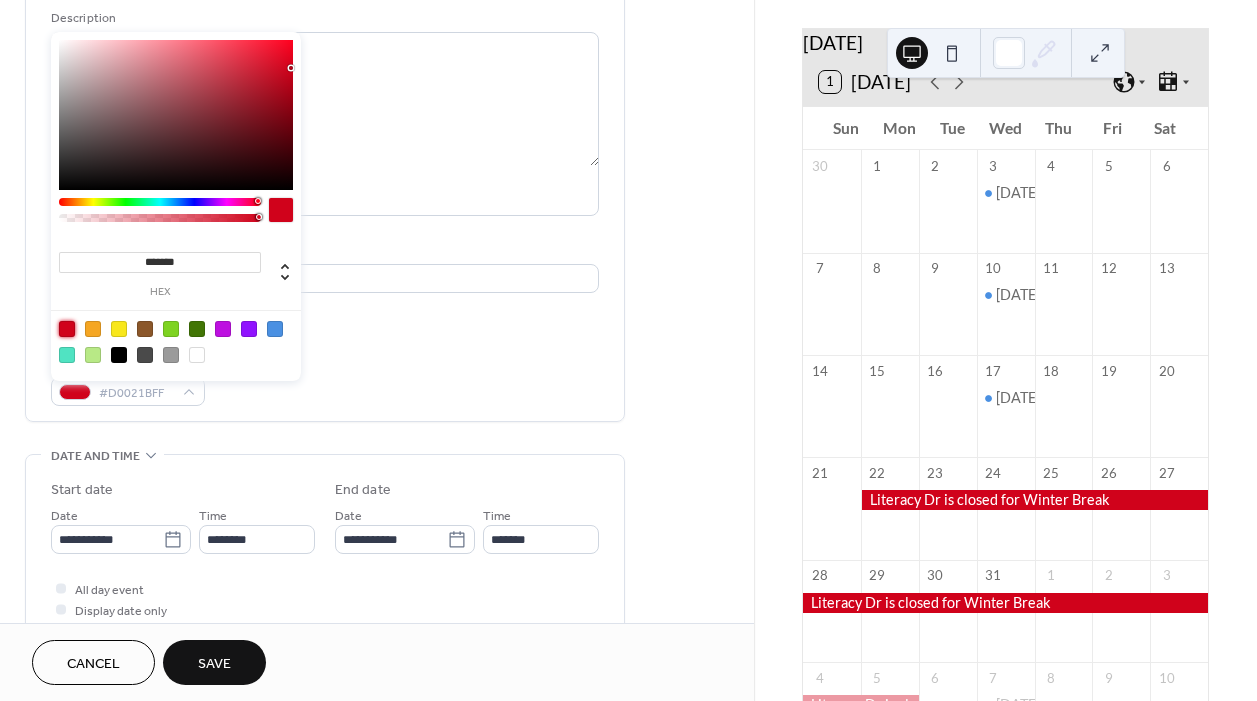 type on "*******" 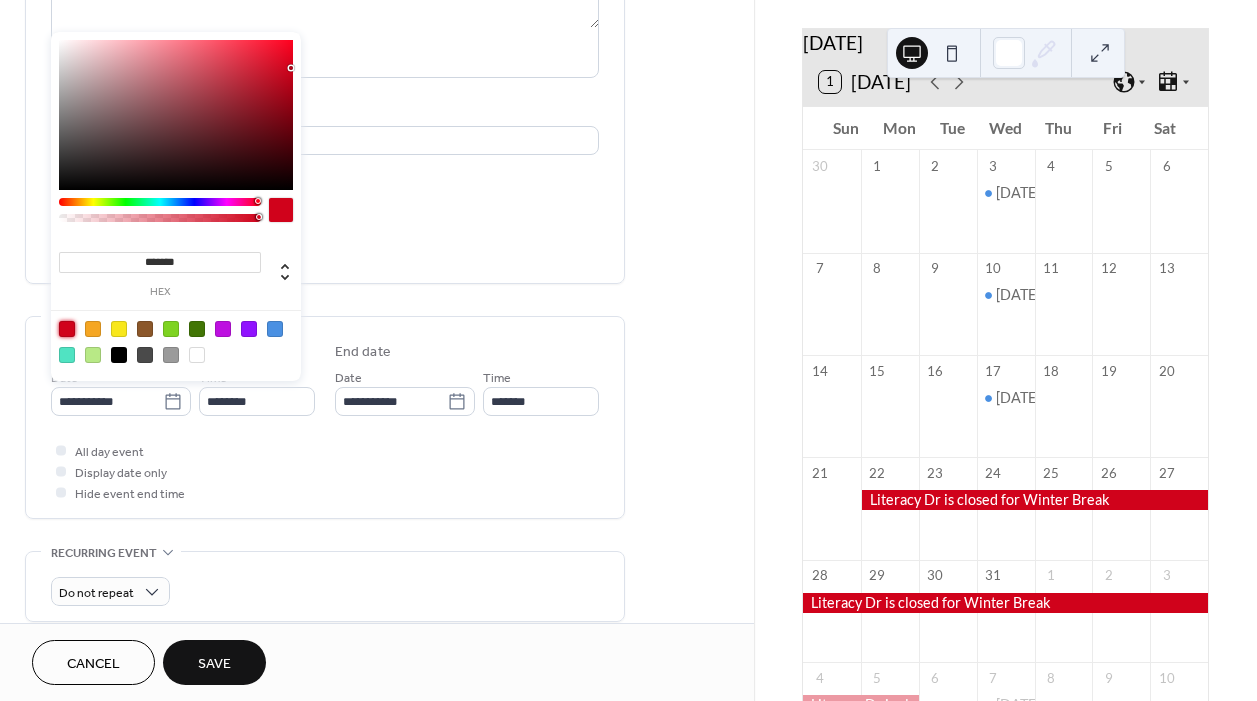 scroll, scrollTop: 336, scrollLeft: 0, axis: vertical 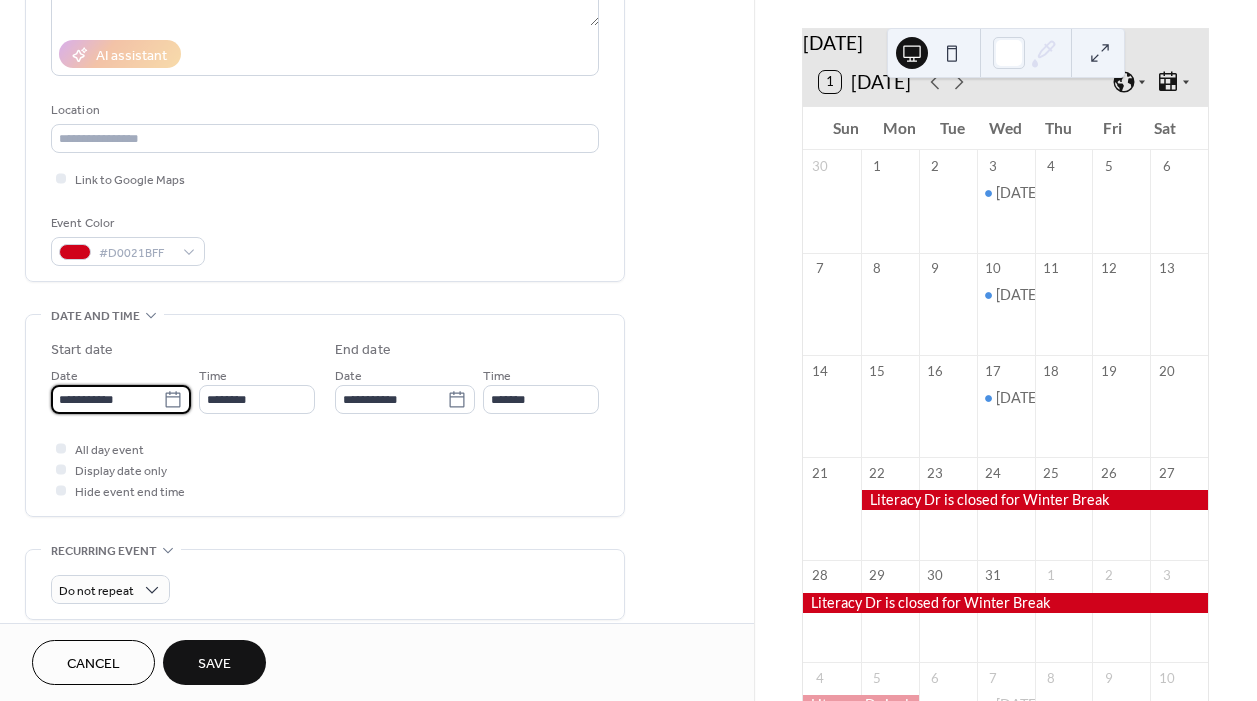 click on "**********" at bounding box center (107, 399) 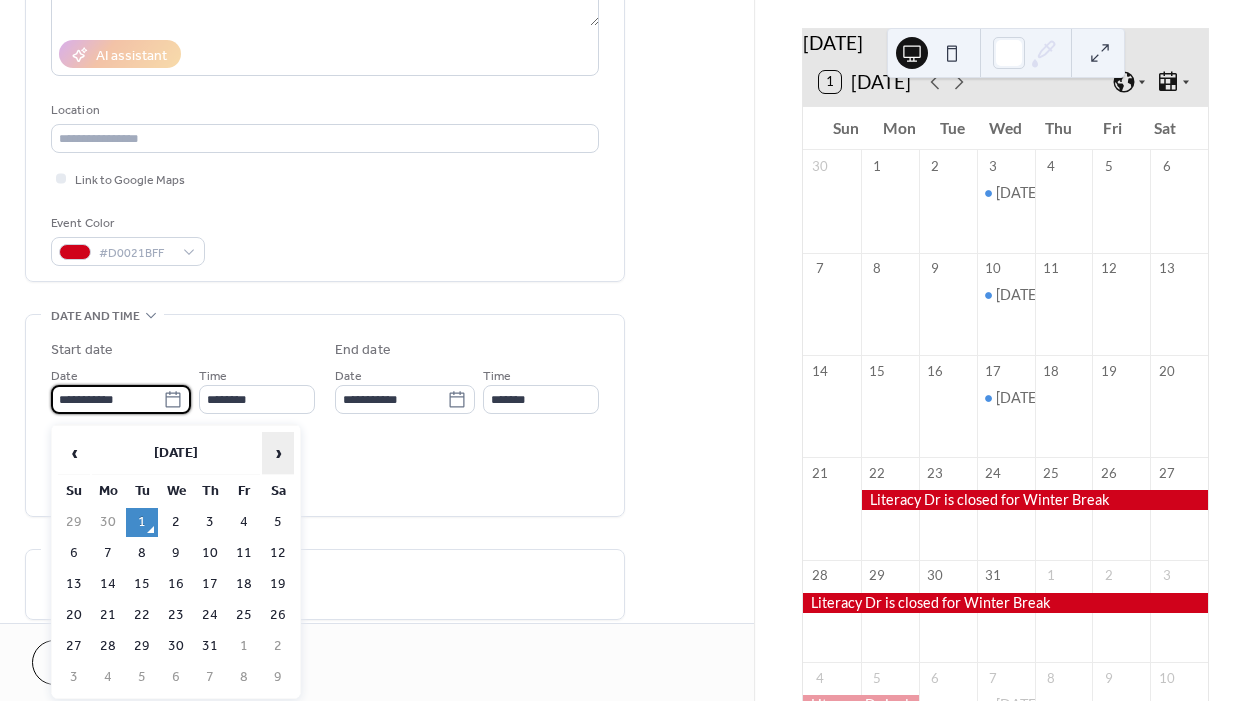 click on "›" at bounding box center (278, 453) 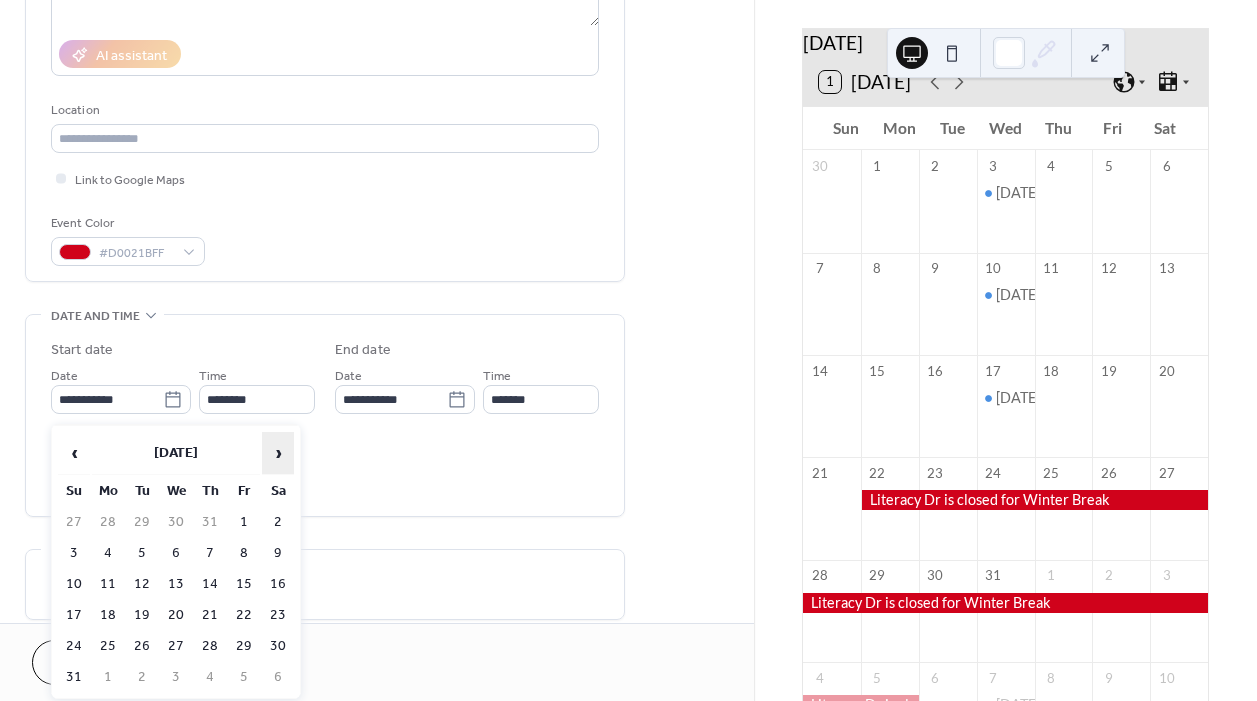 click on "›" at bounding box center (278, 453) 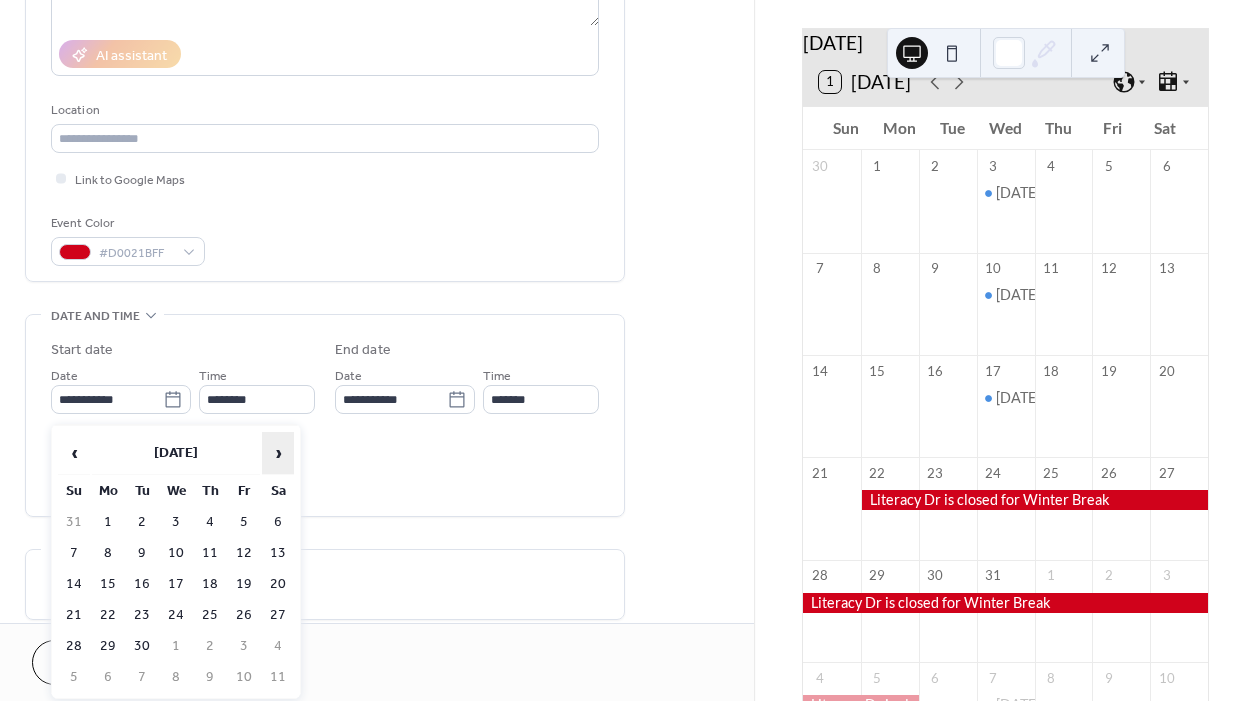 click on "›" at bounding box center [278, 453] 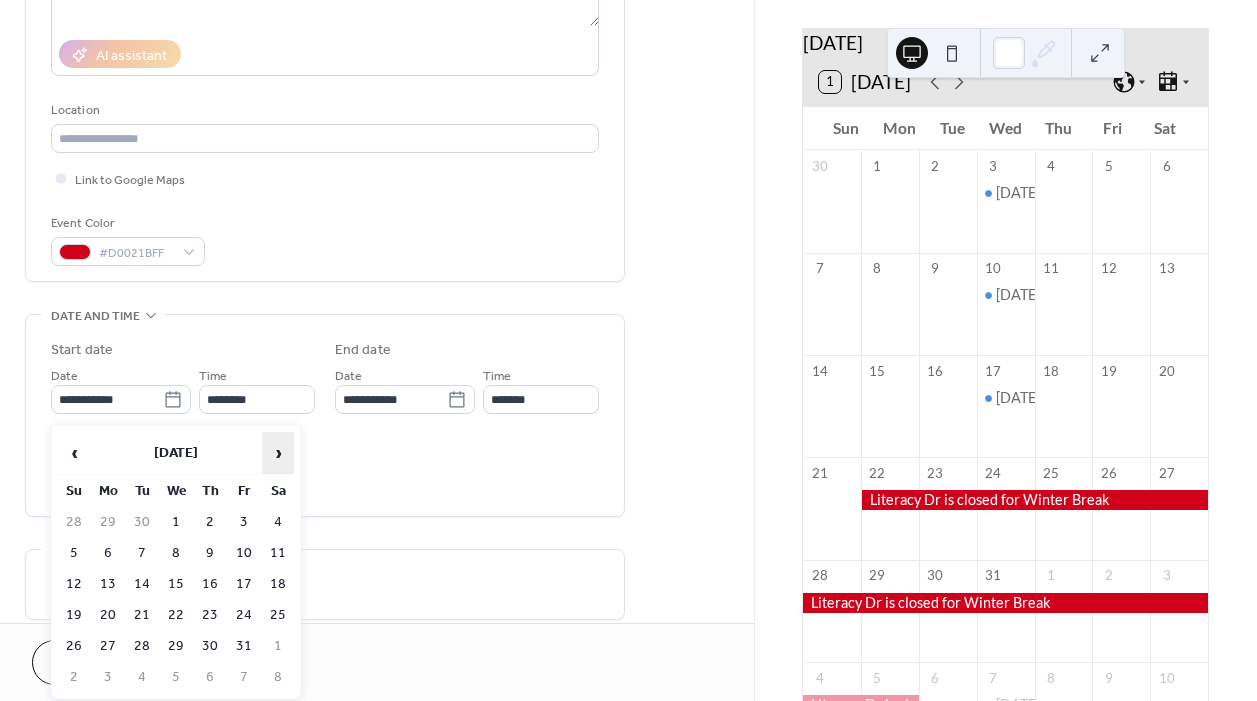 click on "›" at bounding box center (278, 453) 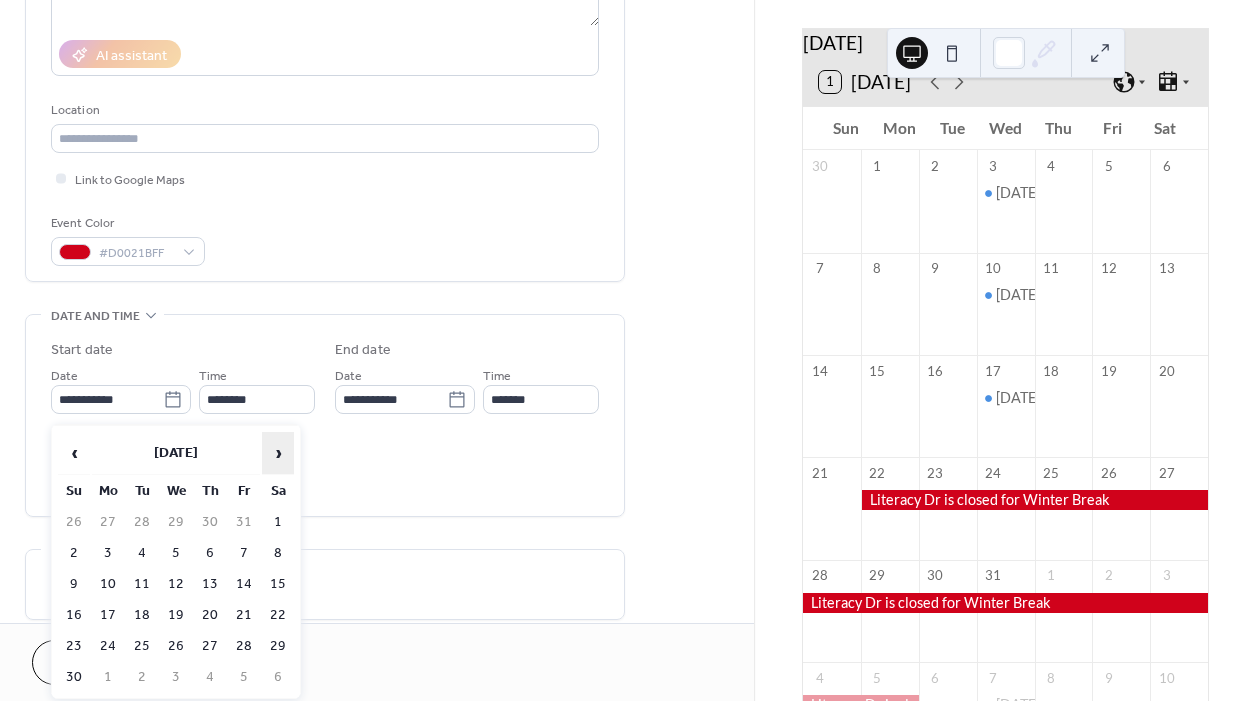 click on "›" at bounding box center (278, 453) 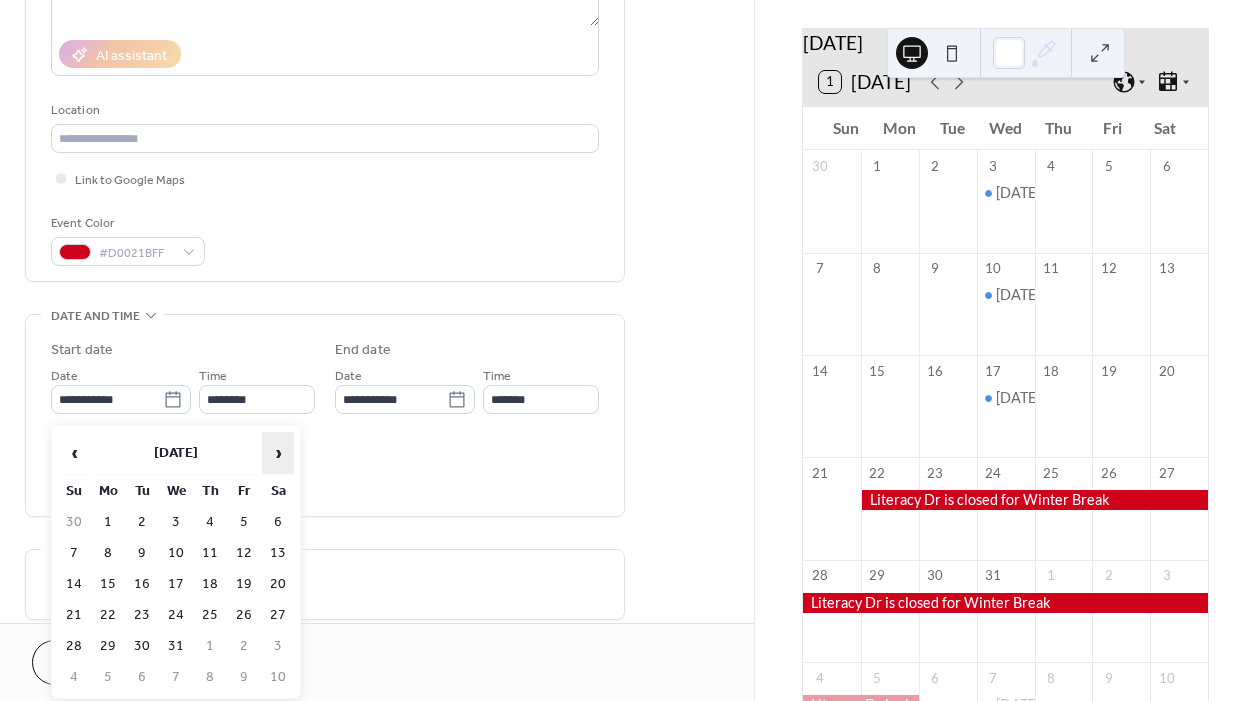 click on "›" at bounding box center [278, 453] 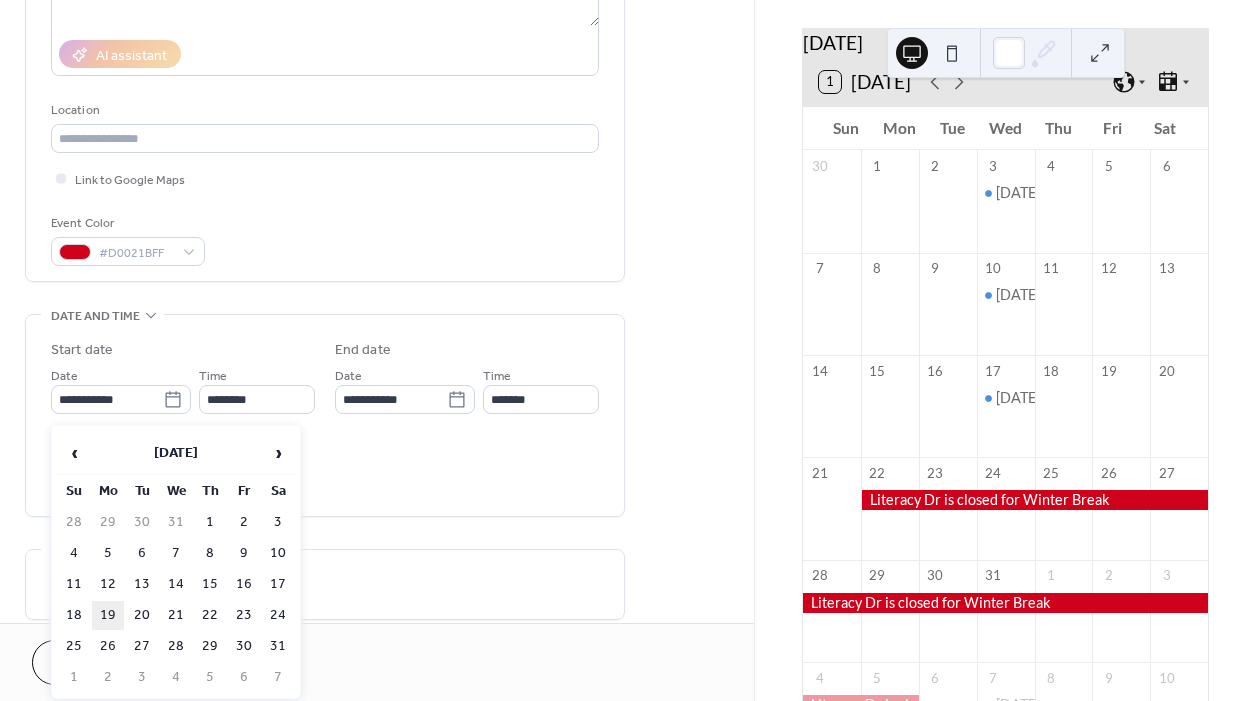 click on "19" at bounding box center [108, 615] 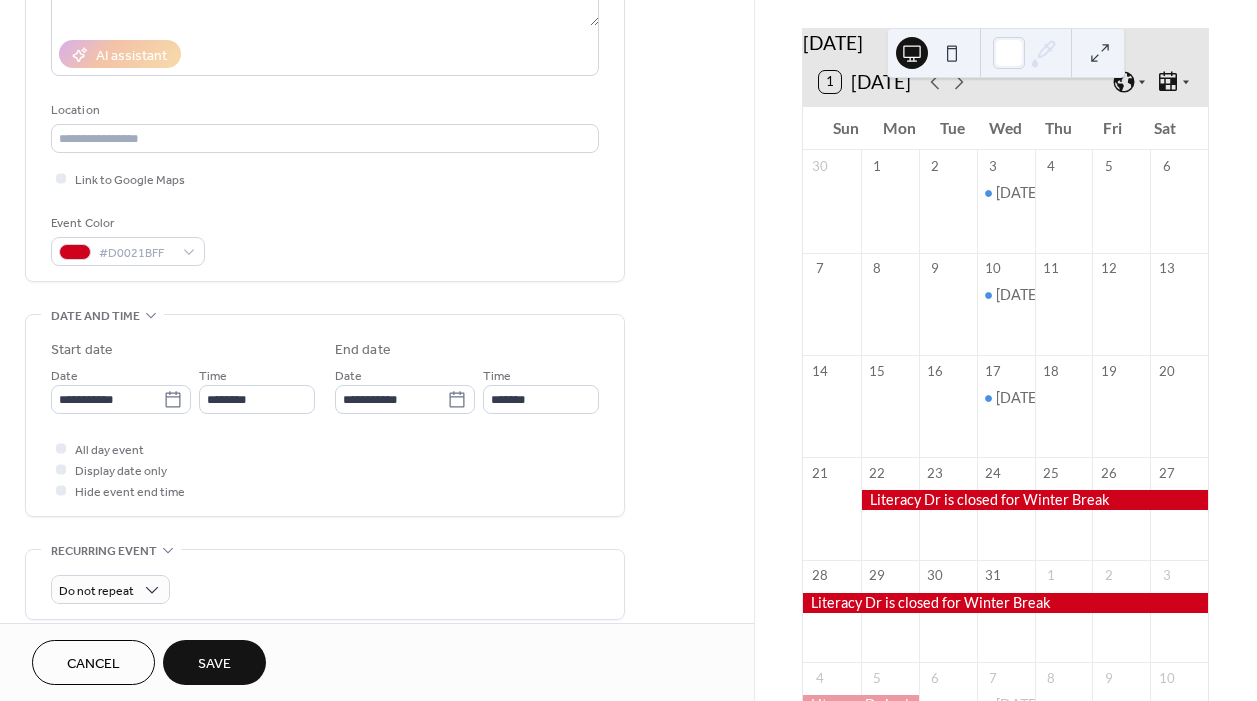 type on "**********" 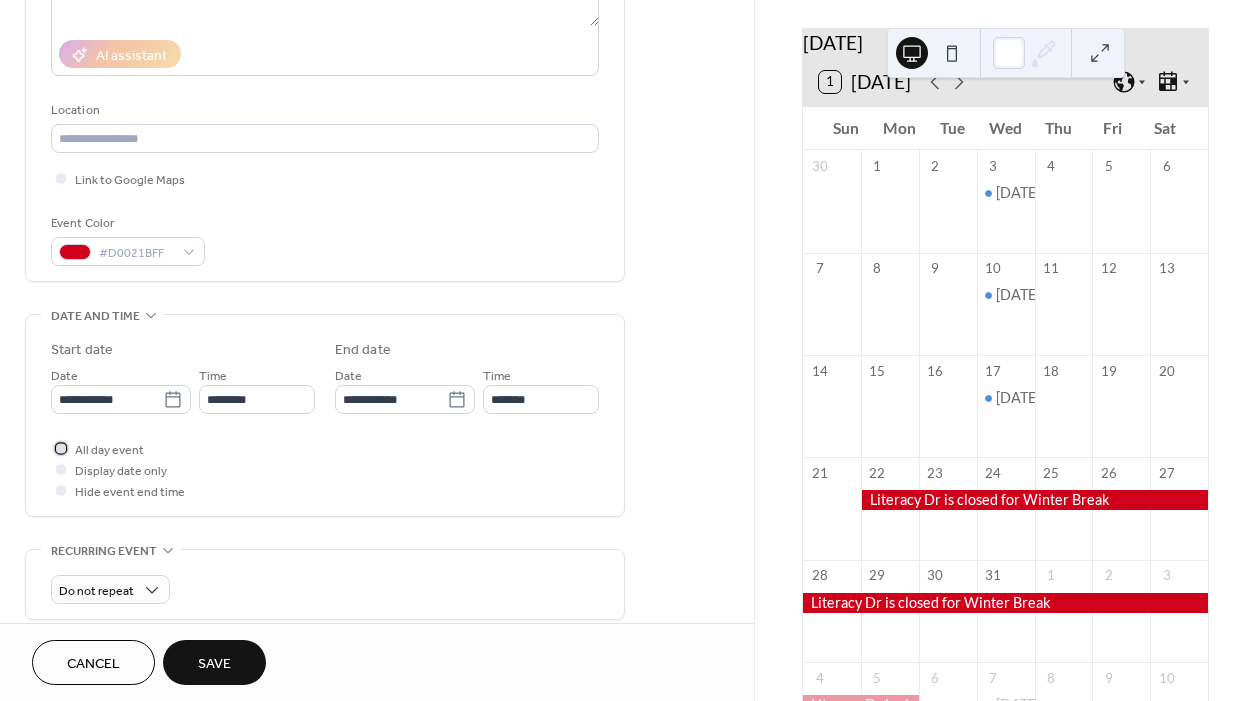 click on "All day event" at bounding box center (109, 450) 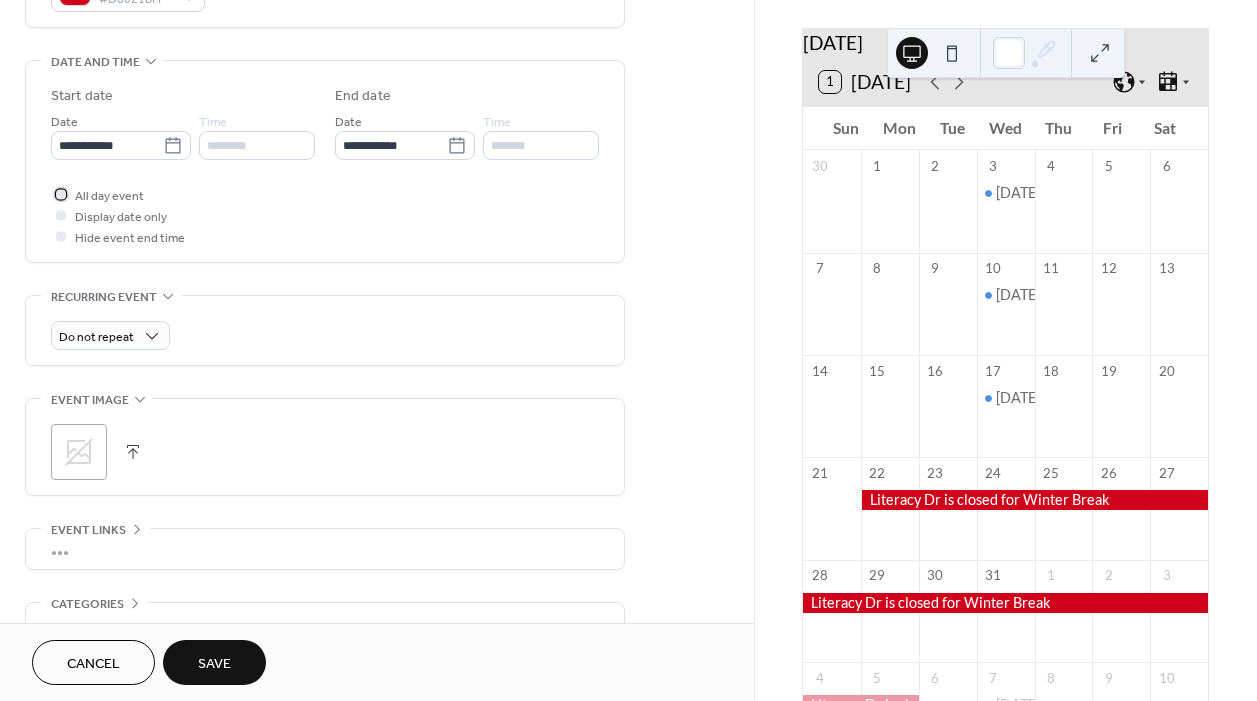 scroll, scrollTop: 633, scrollLeft: 0, axis: vertical 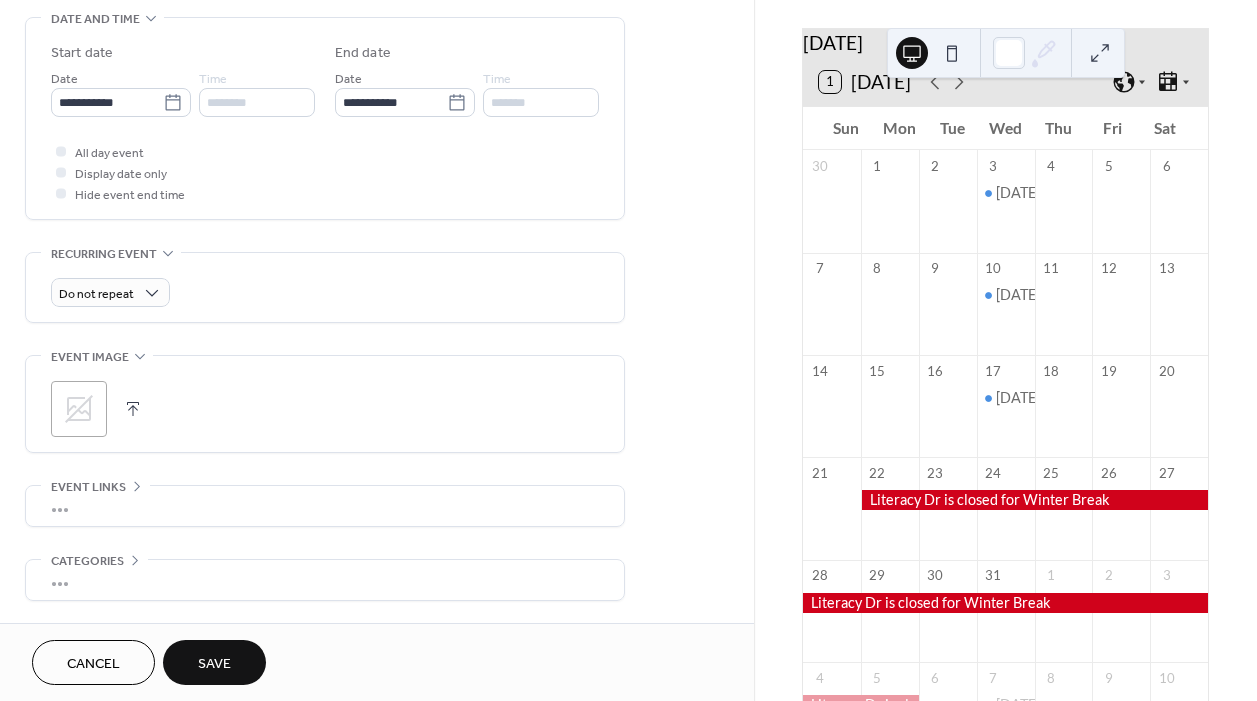 click 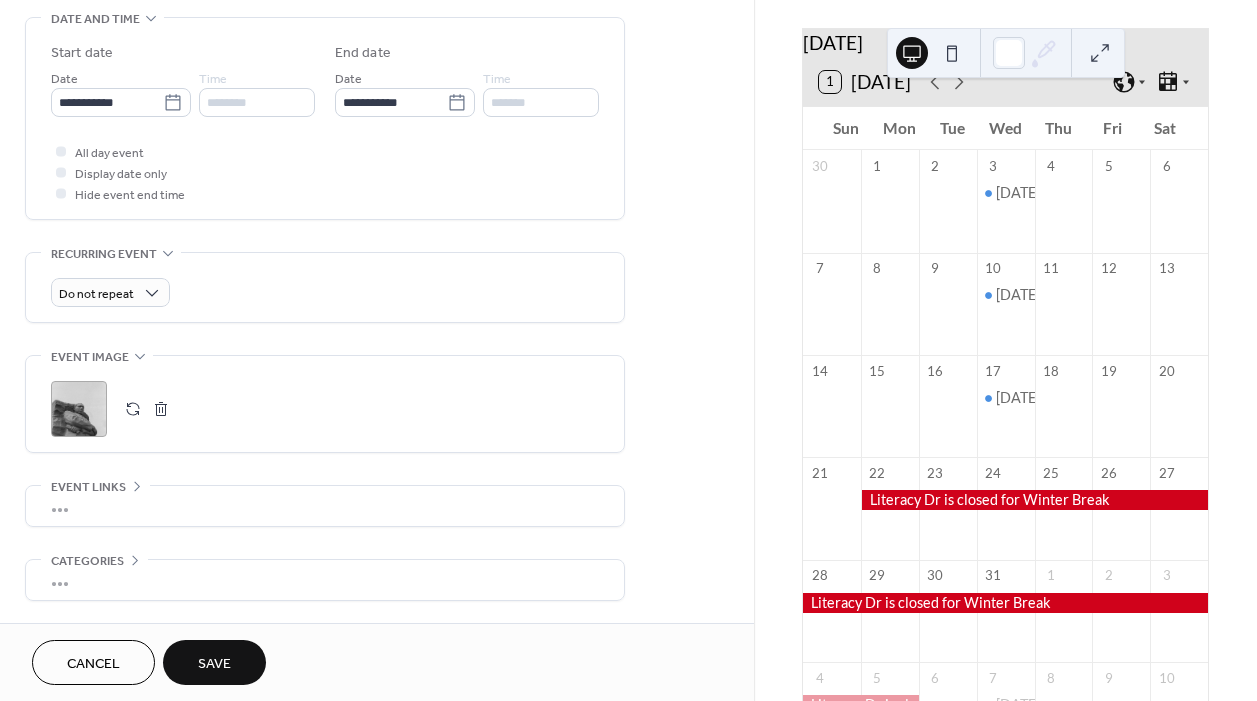 click at bounding box center [161, 409] 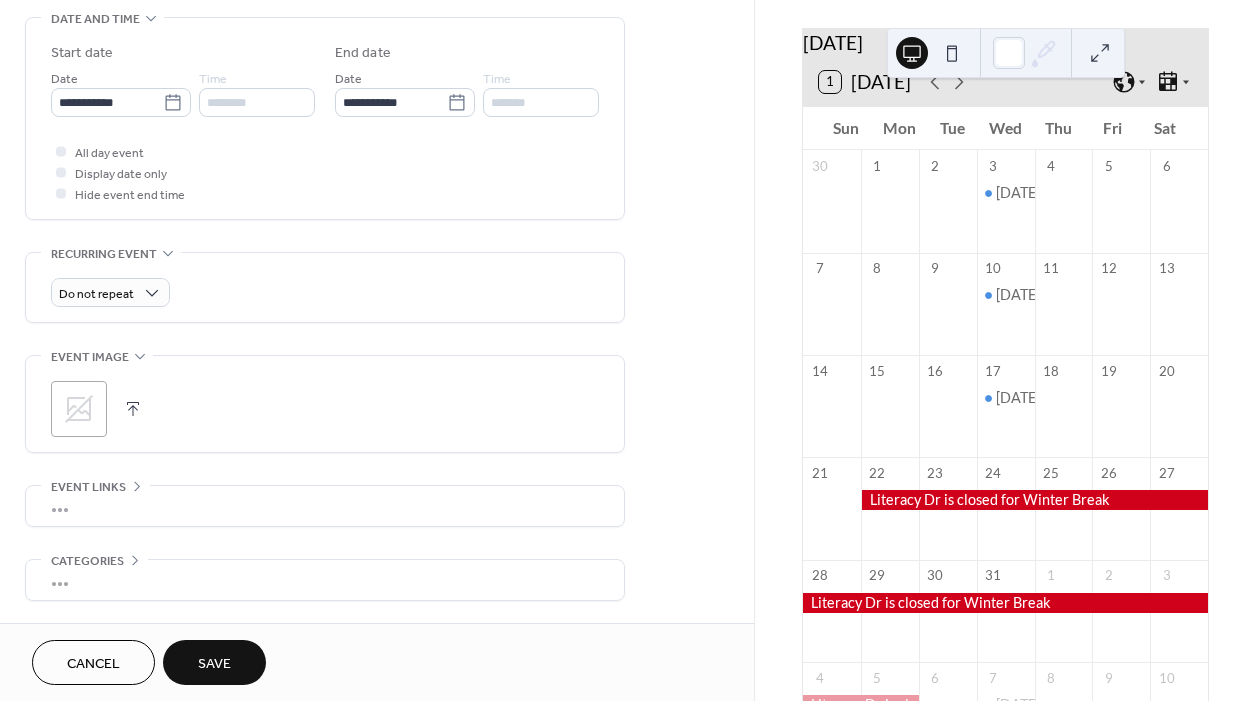 click 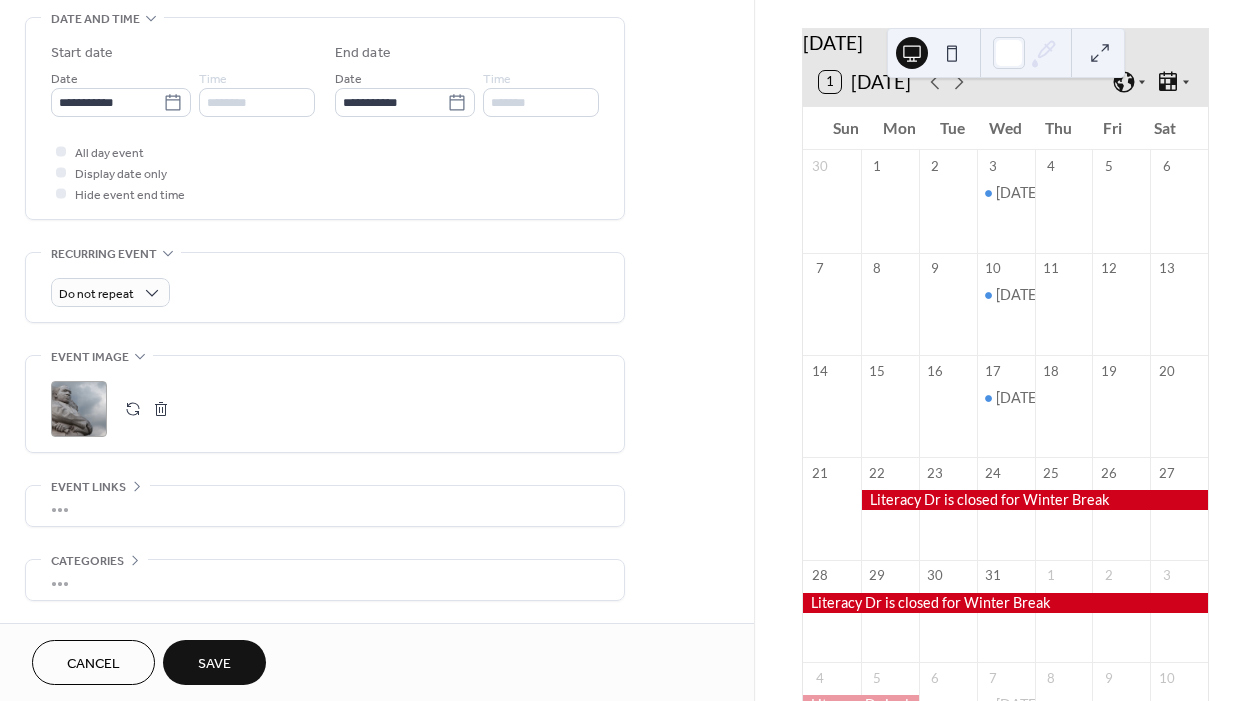 click on "Save" at bounding box center (214, 664) 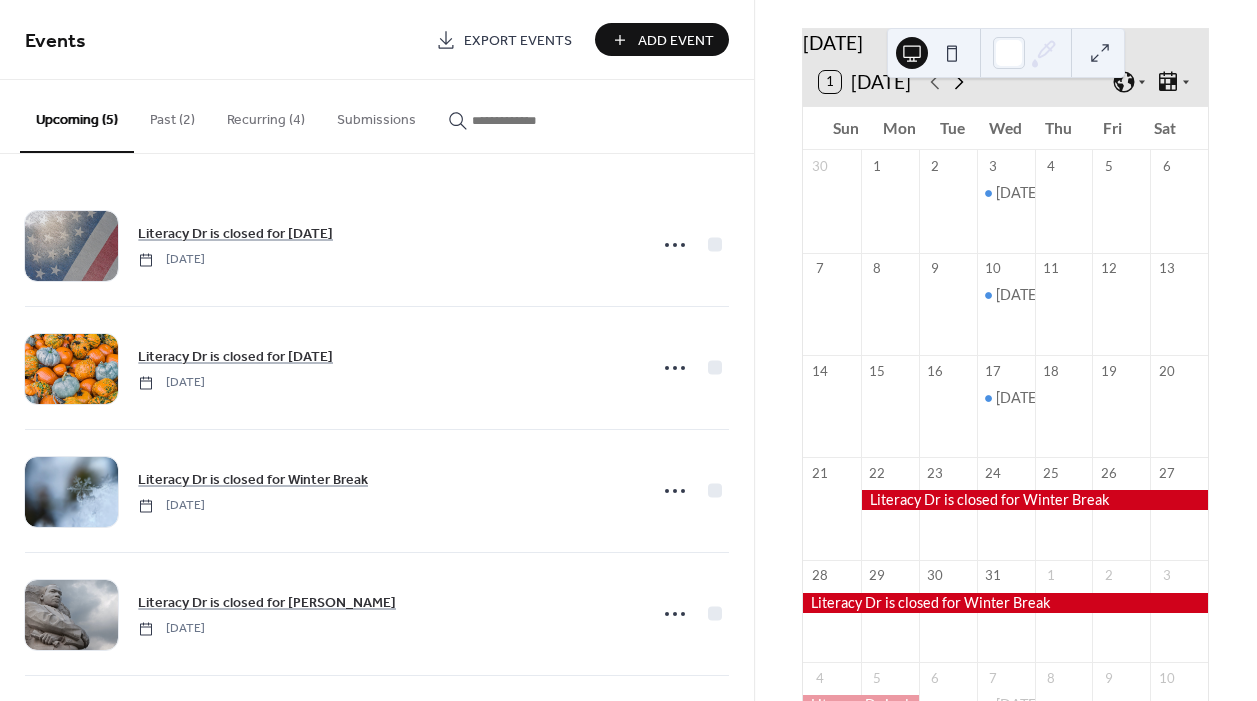 click 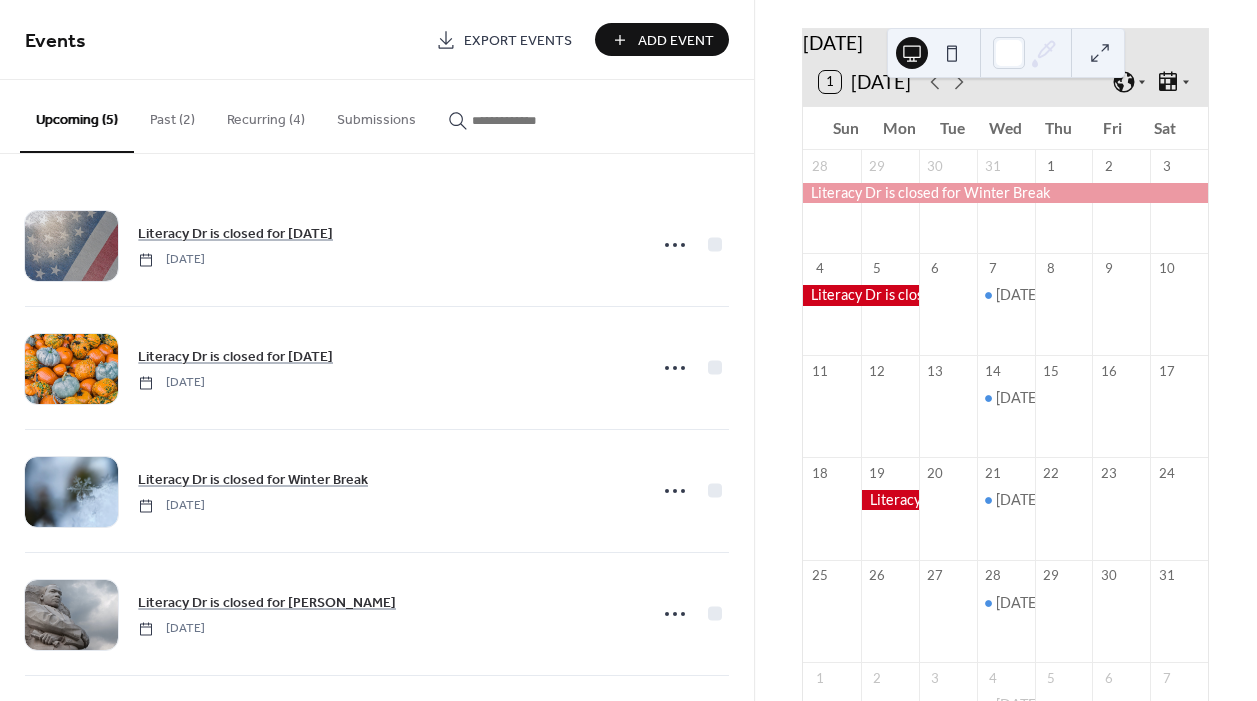 click at bounding box center (890, 500) 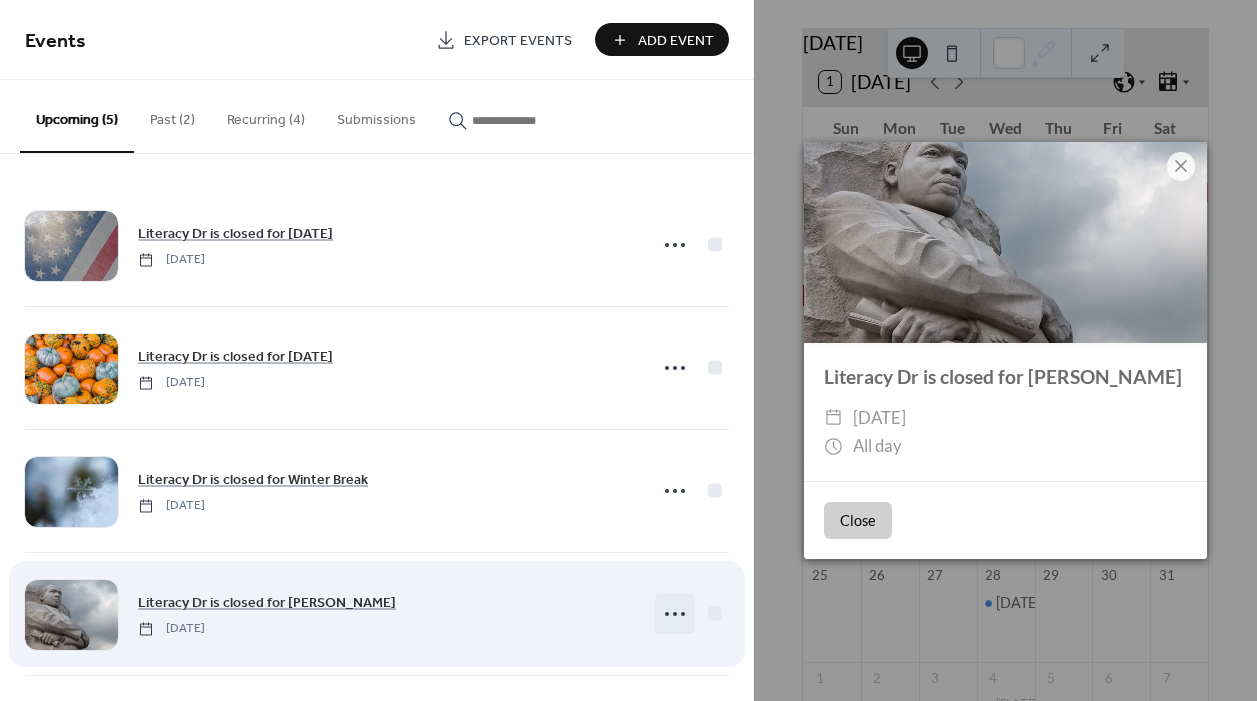 click 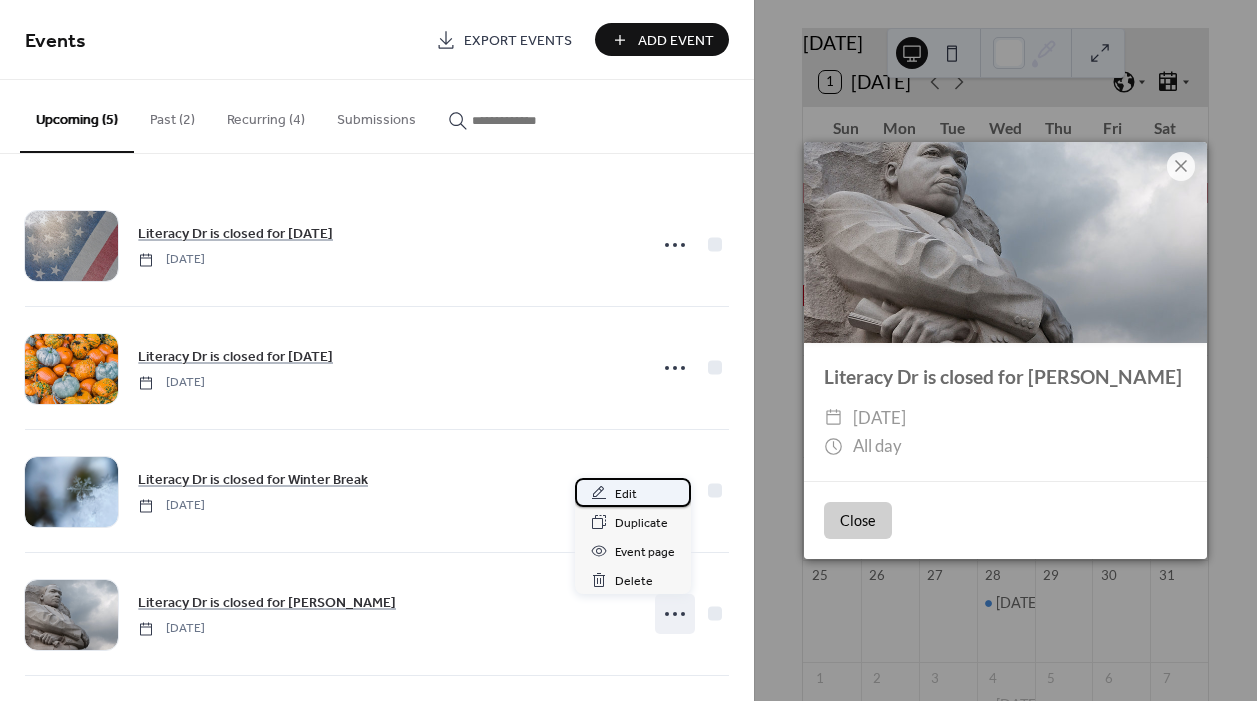 click on "Edit" at bounding box center [626, 494] 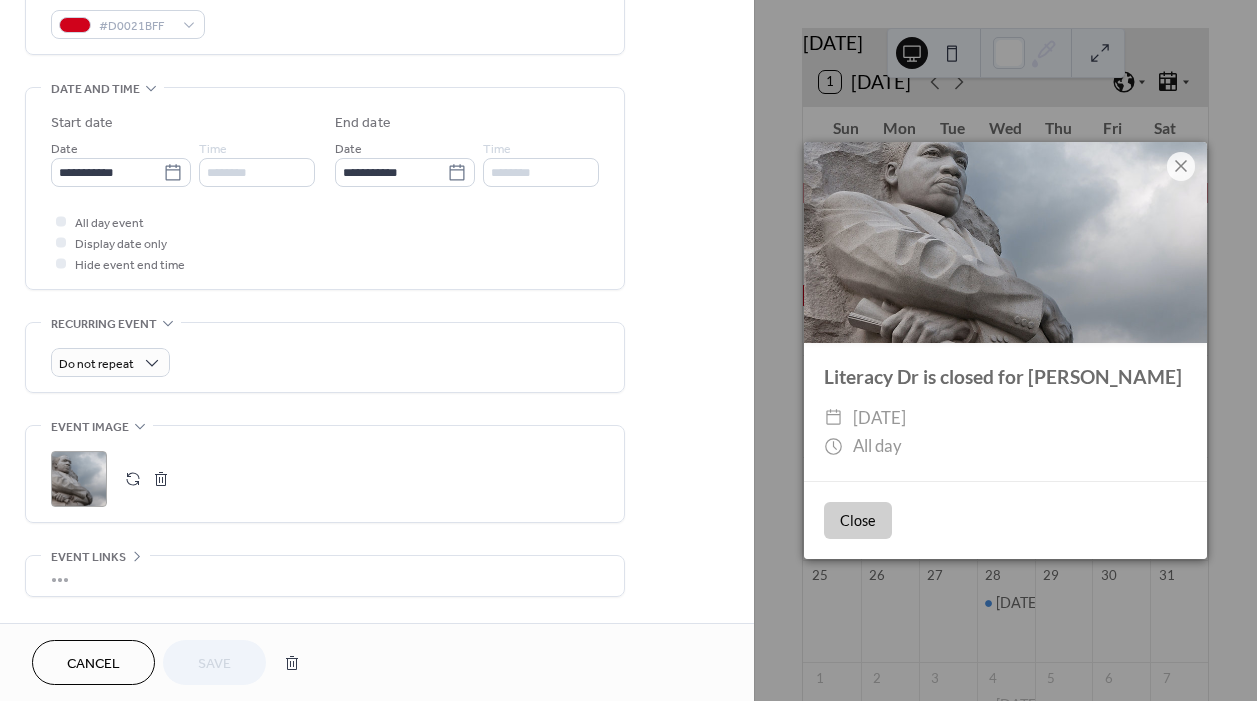 scroll, scrollTop: 565, scrollLeft: 0, axis: vertical 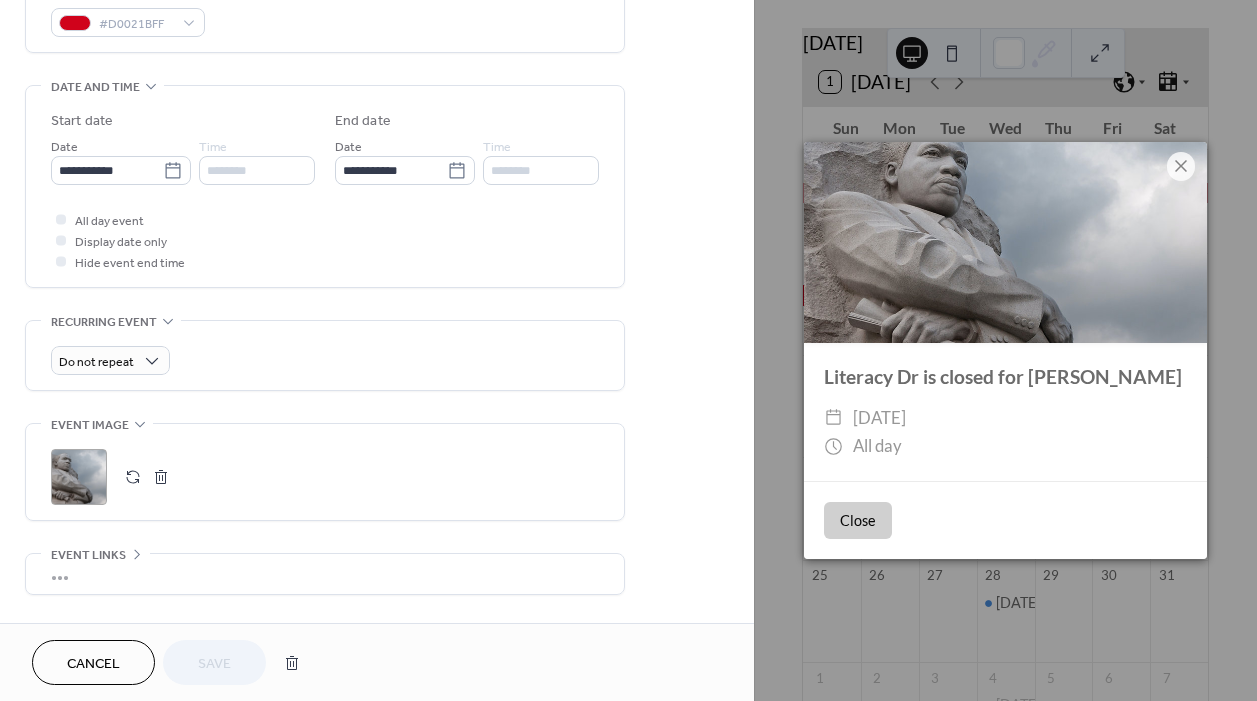 click on ";" at bounding box center [79, 477] 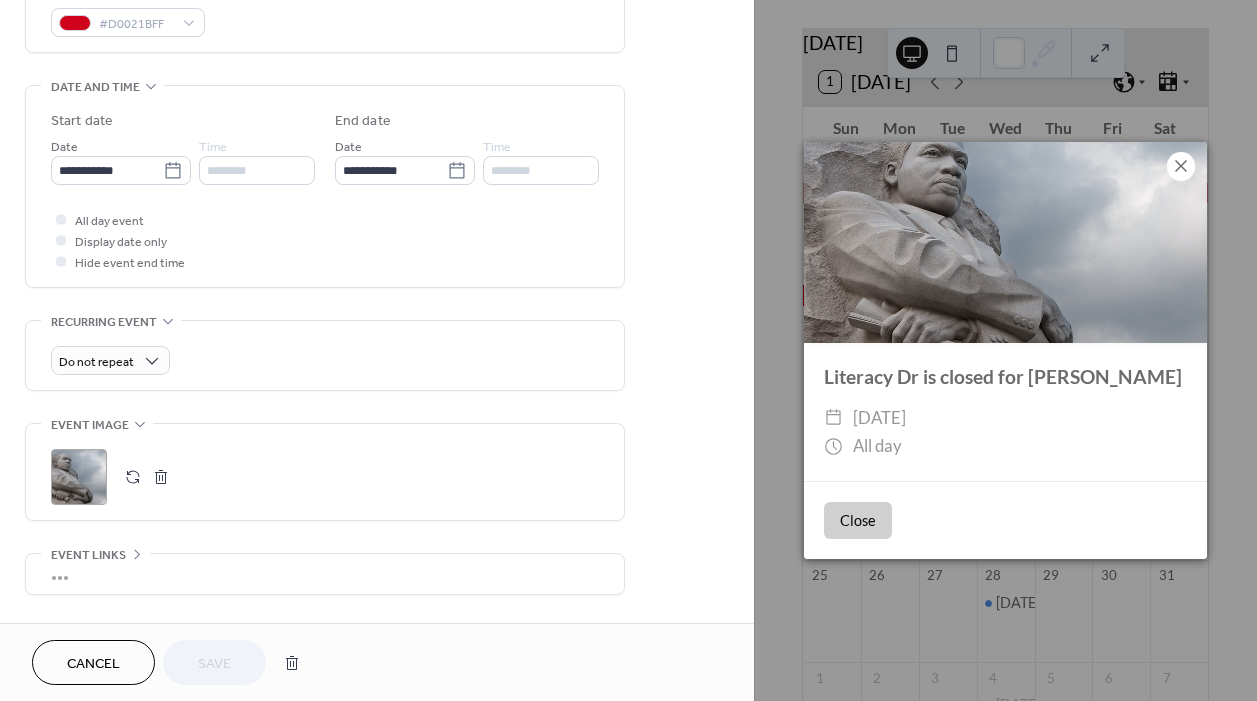 click 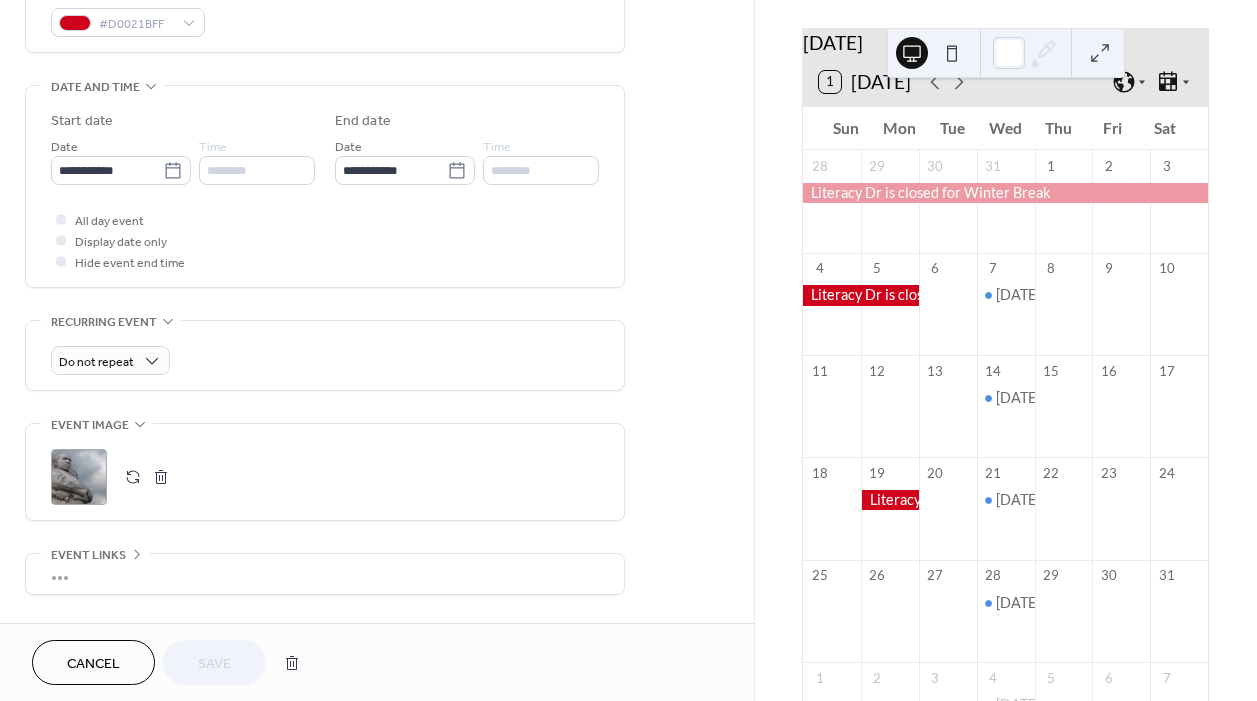 click on "Cancel" at bounding box center (93, 664) 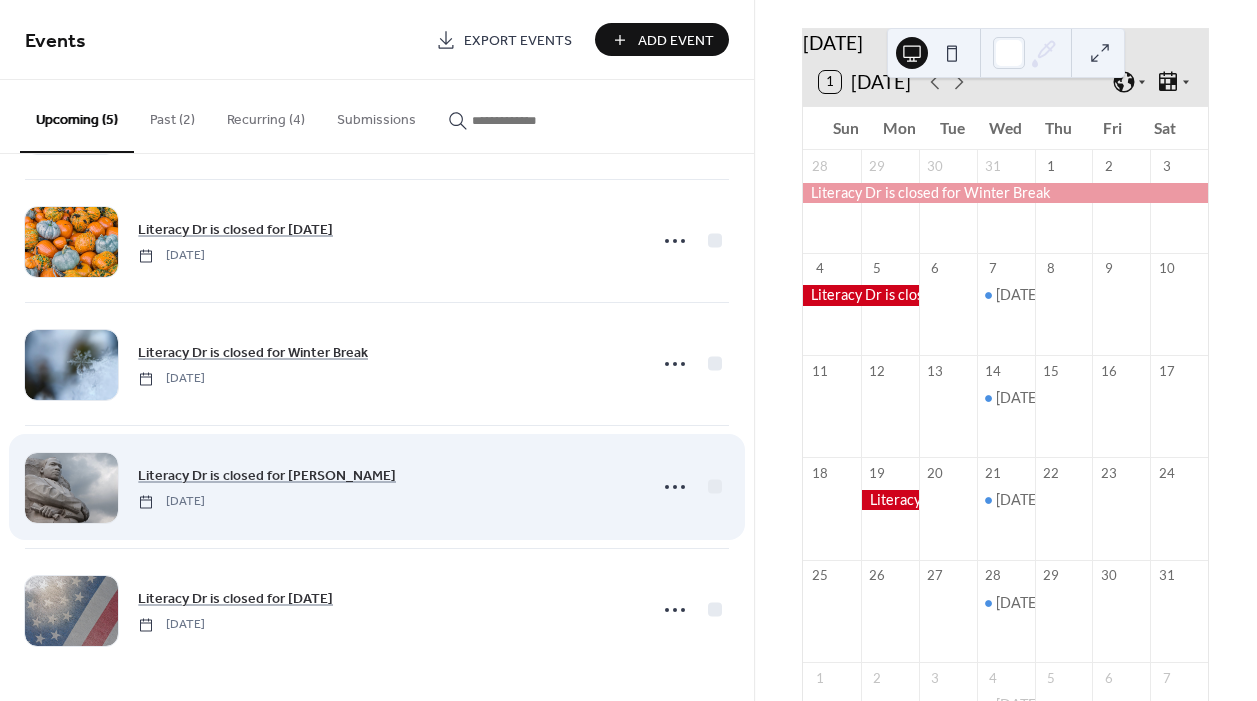 scroll, scrollTop: 127, scrollLeft: 0, axis: vertical 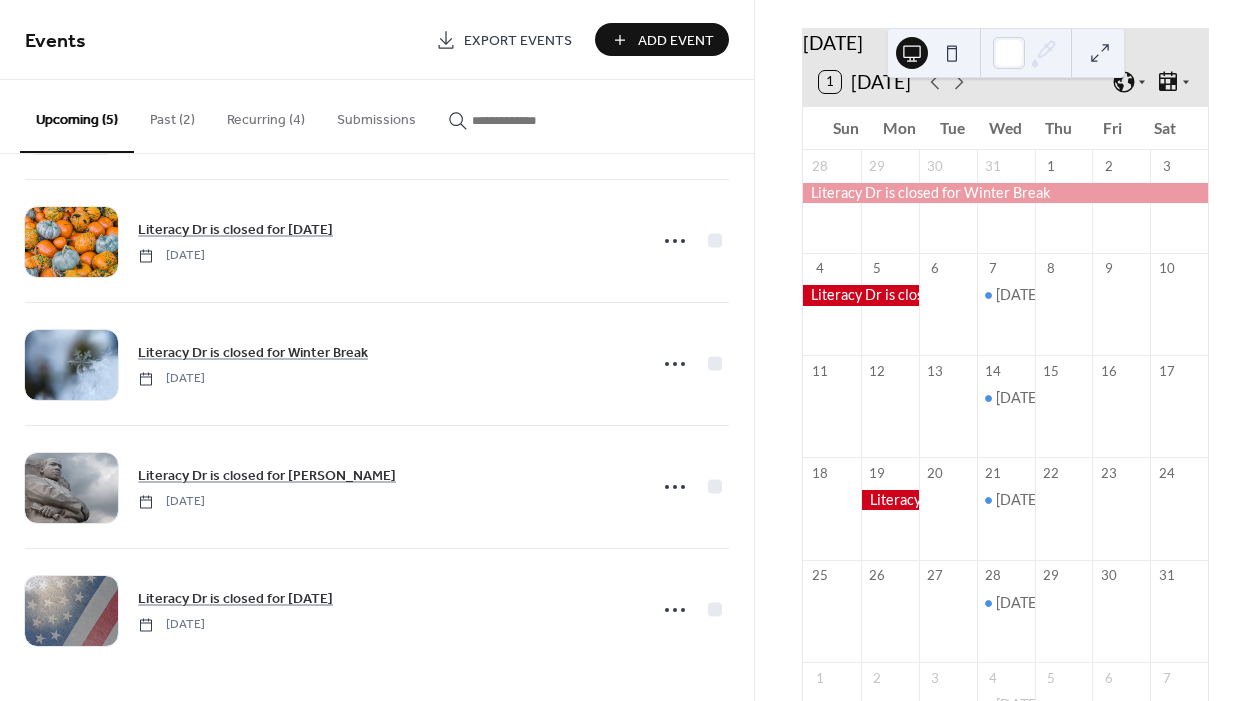 click on "Add Event" at bounding box center [662, 39] 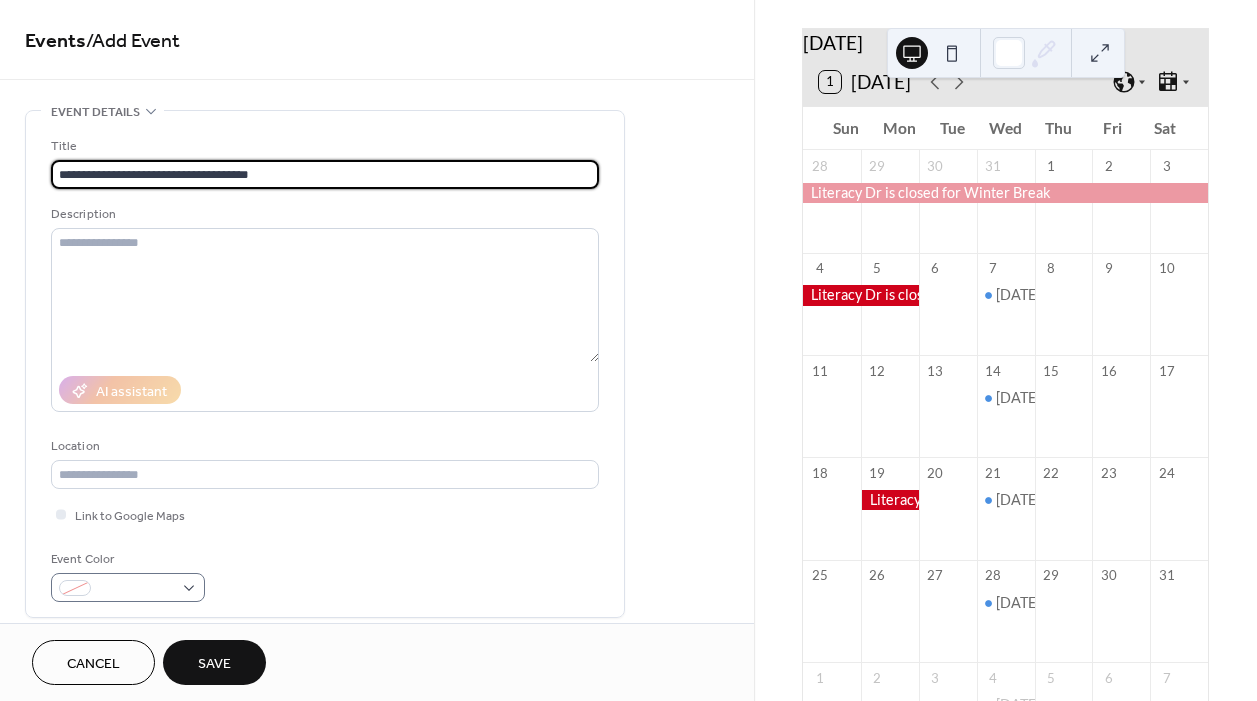 type on "**********" 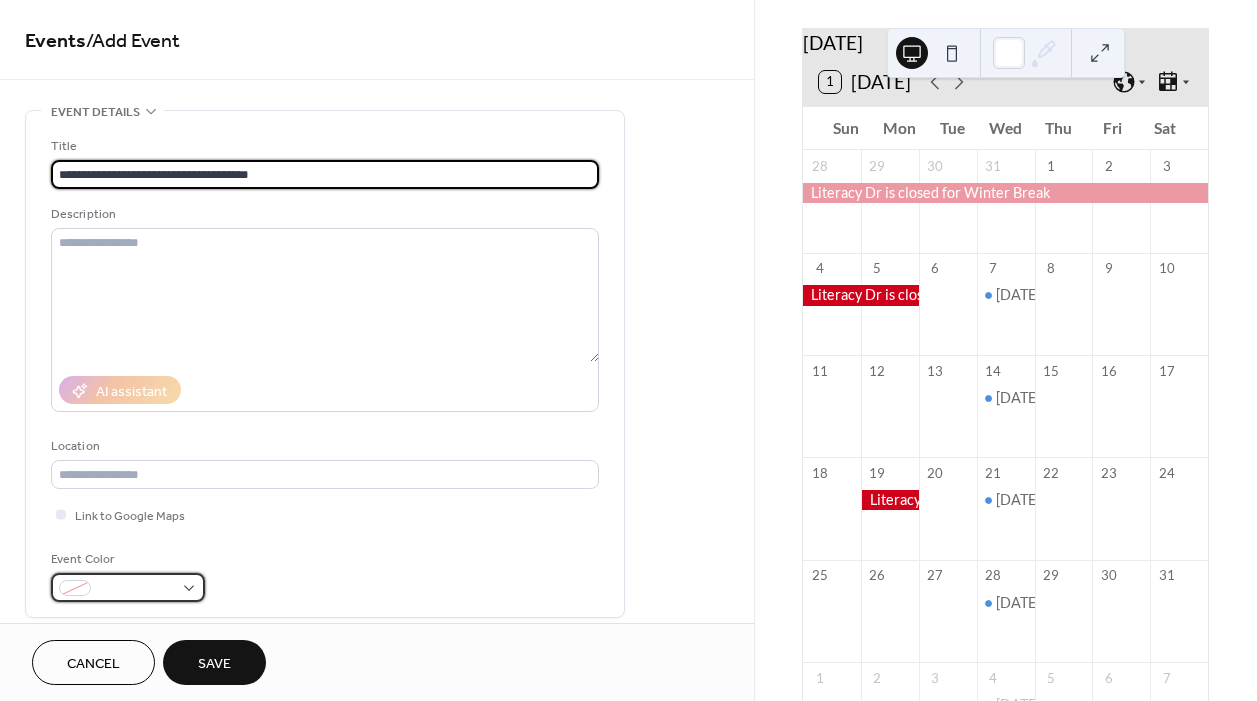 click at bounding box center [128, 587] 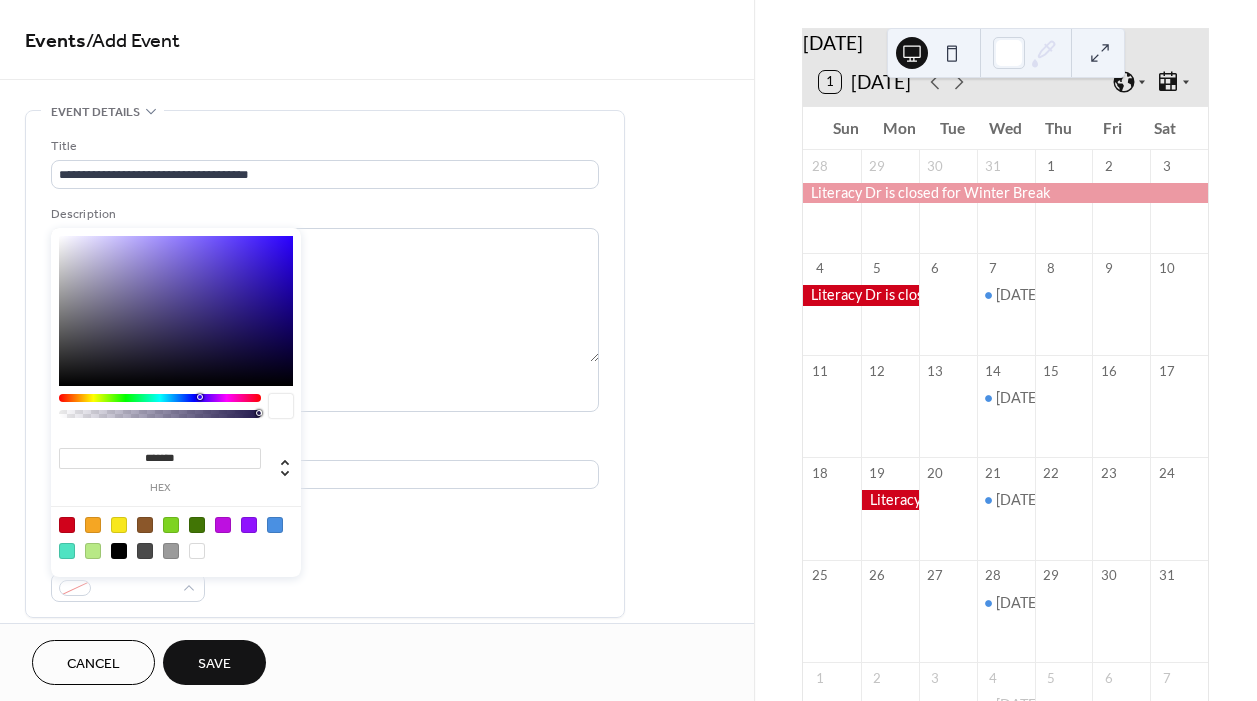 click at bounding box center [67, 525] 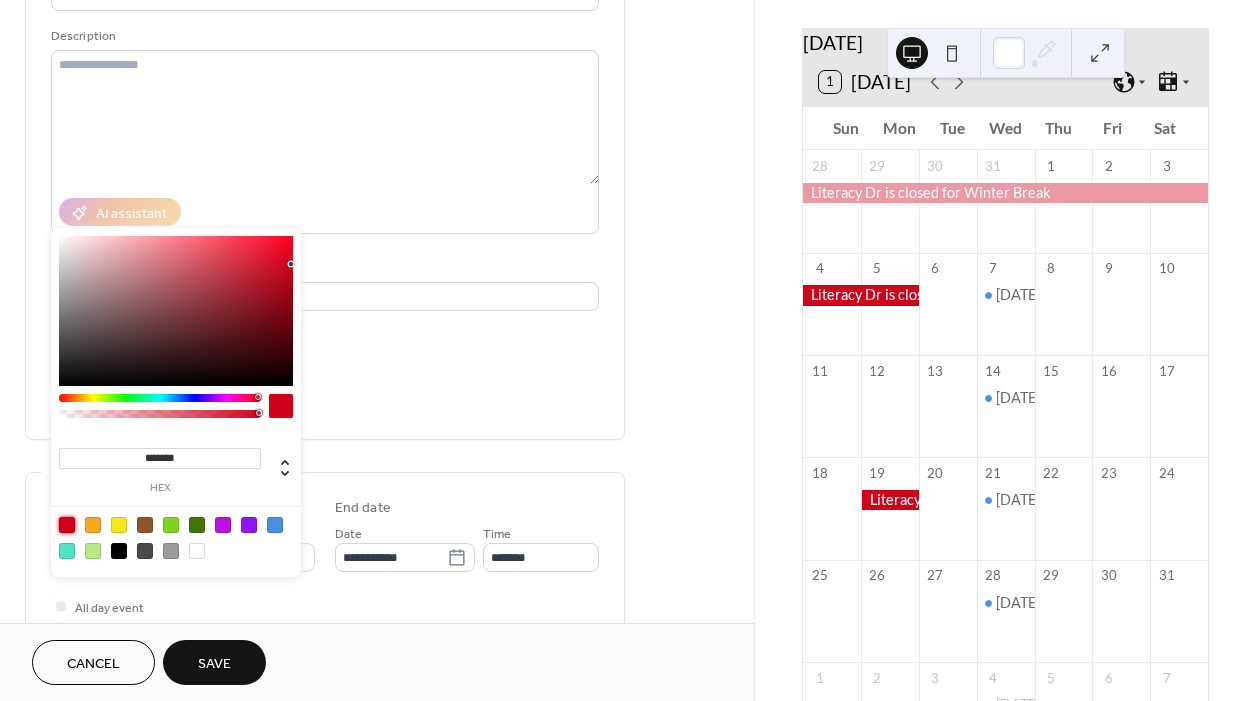 scroll, scrollTop: 216, scrollLeft: 0, axis: vertical 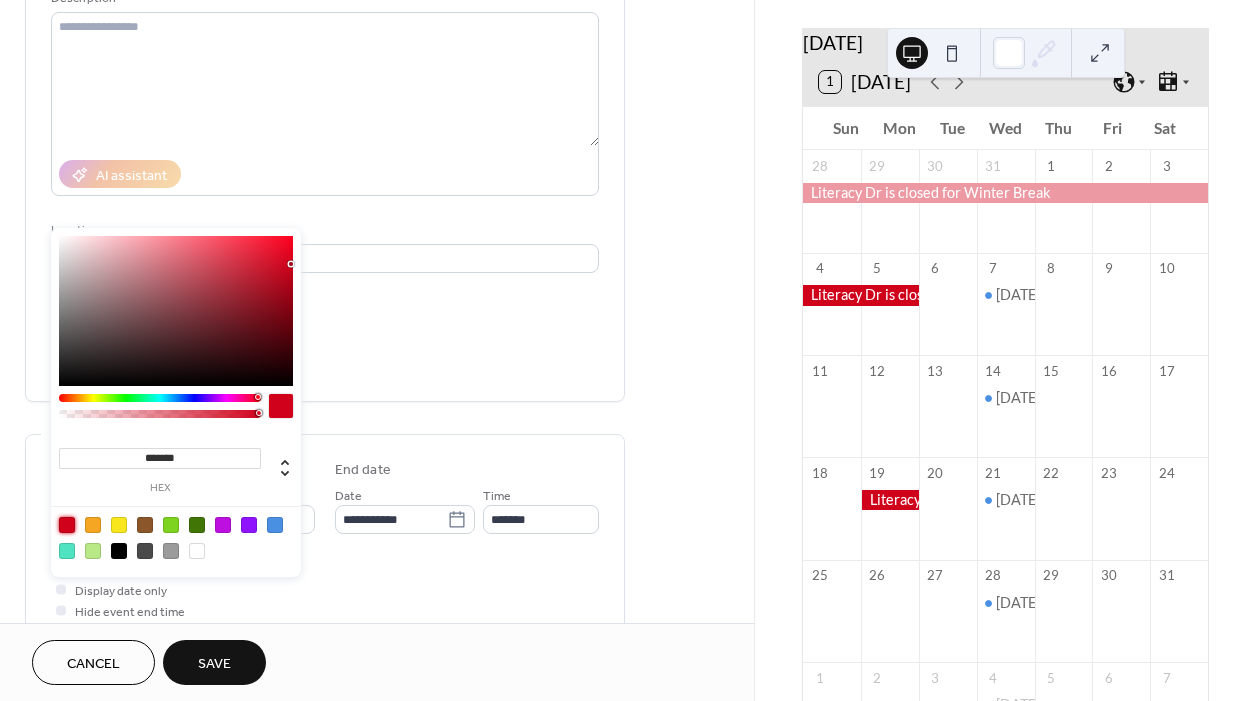 click on "All day event Display date only Hide event end time" at bounding box center (325, 589) 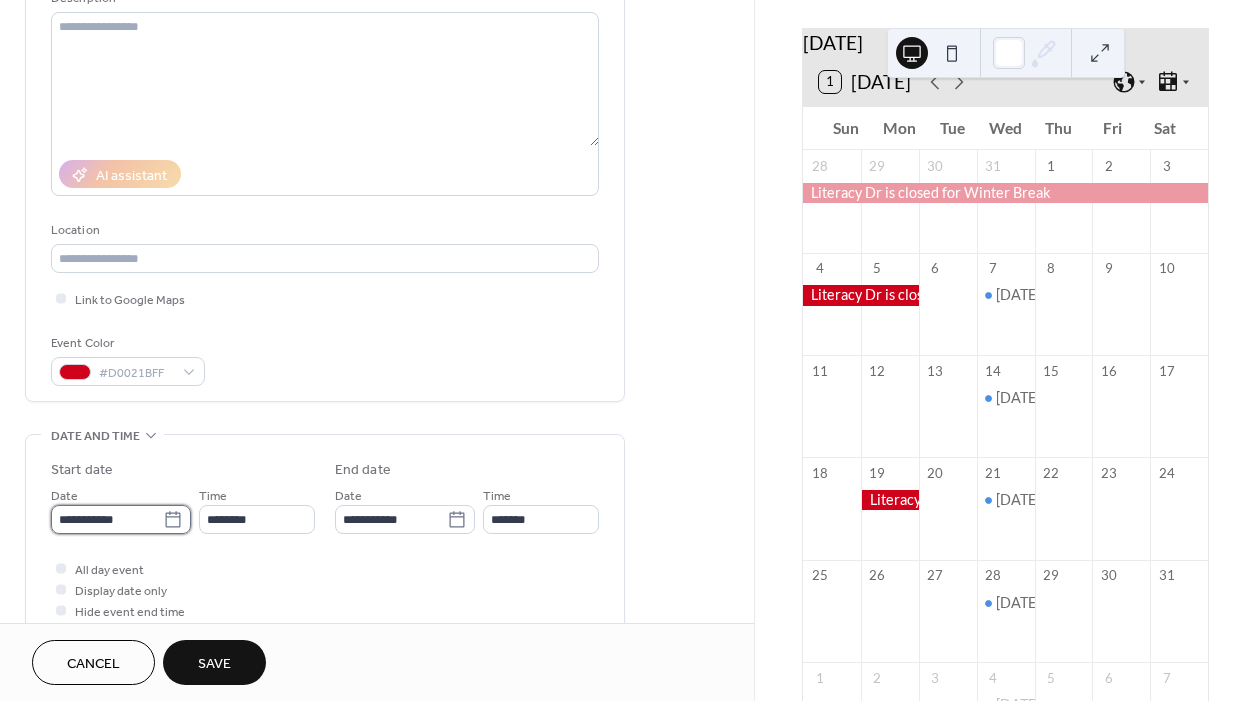 click on "**********" at bounding box center (107, 519) 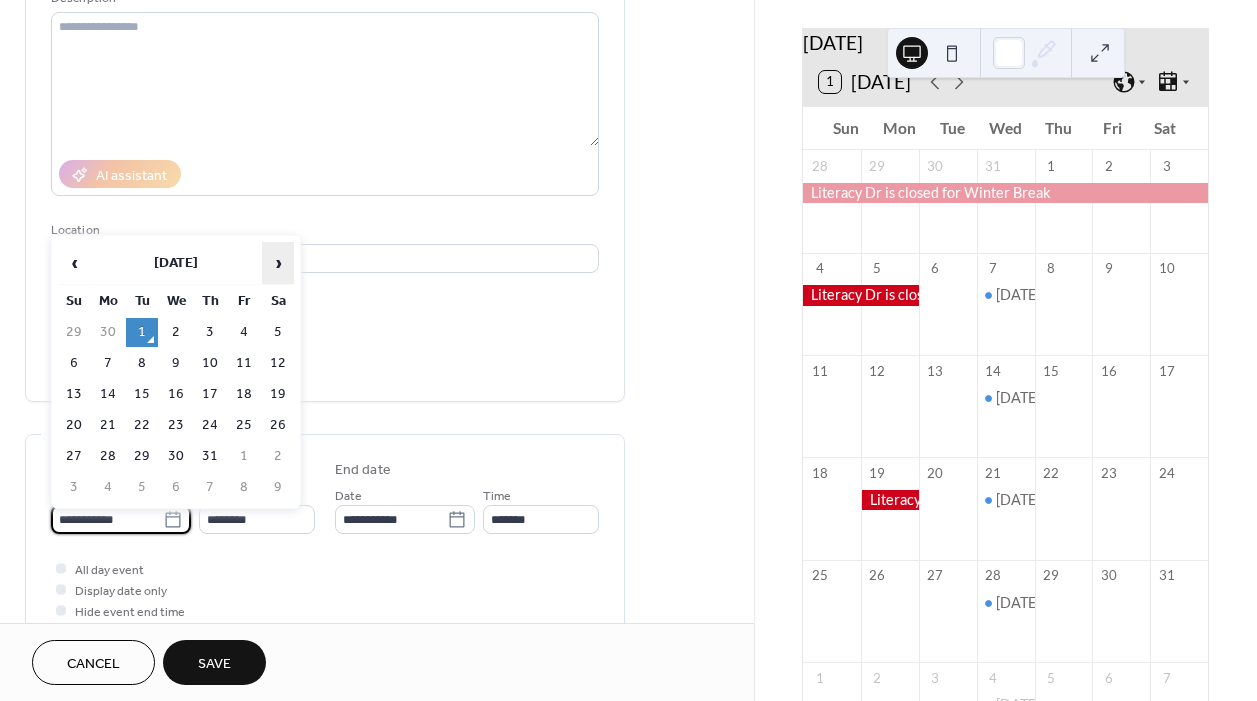 click on "›" at bounding box center [278, 263] 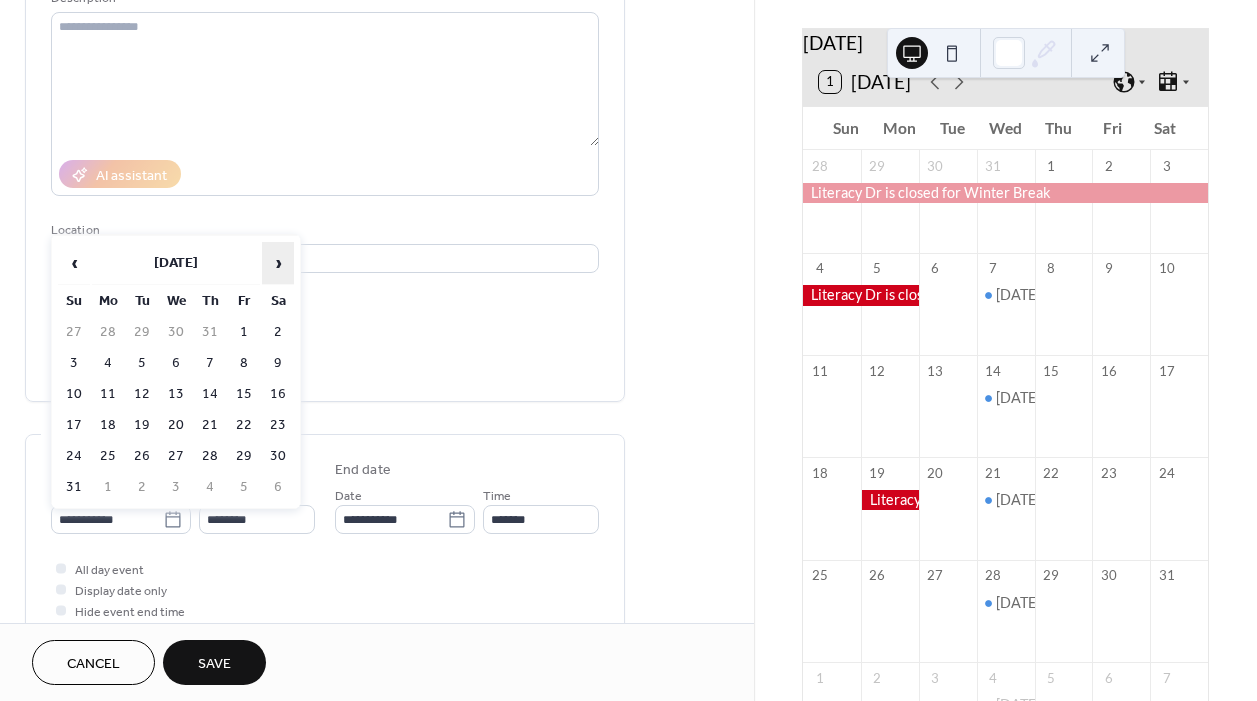 click on "›" at bounding box center [278, 263] 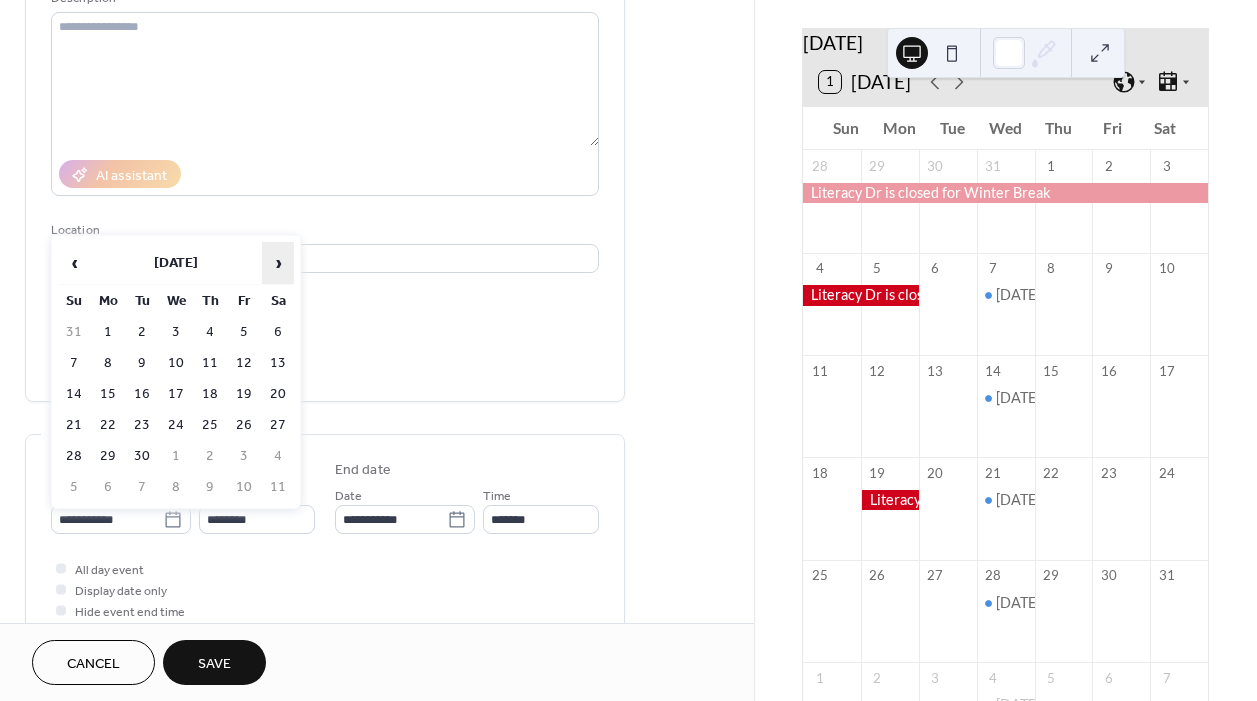 click on "›" at bounding box center [278, 263] 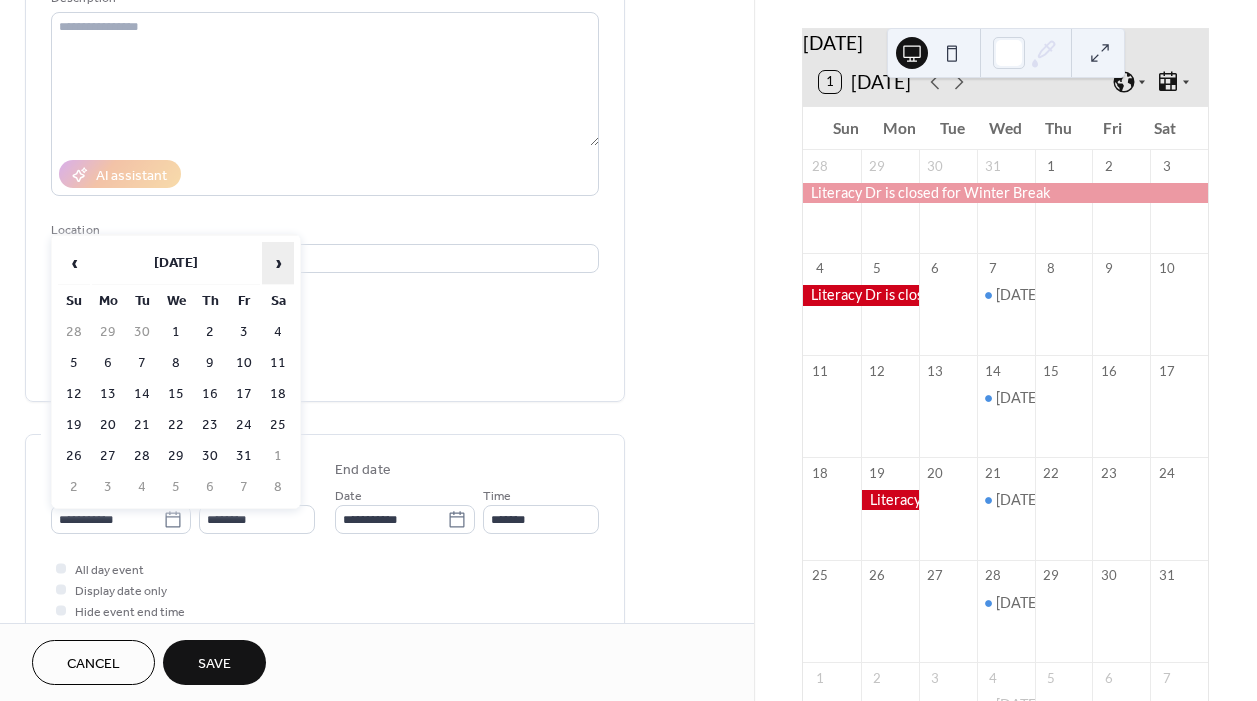 click on "›" at bounding box center [278, 263] 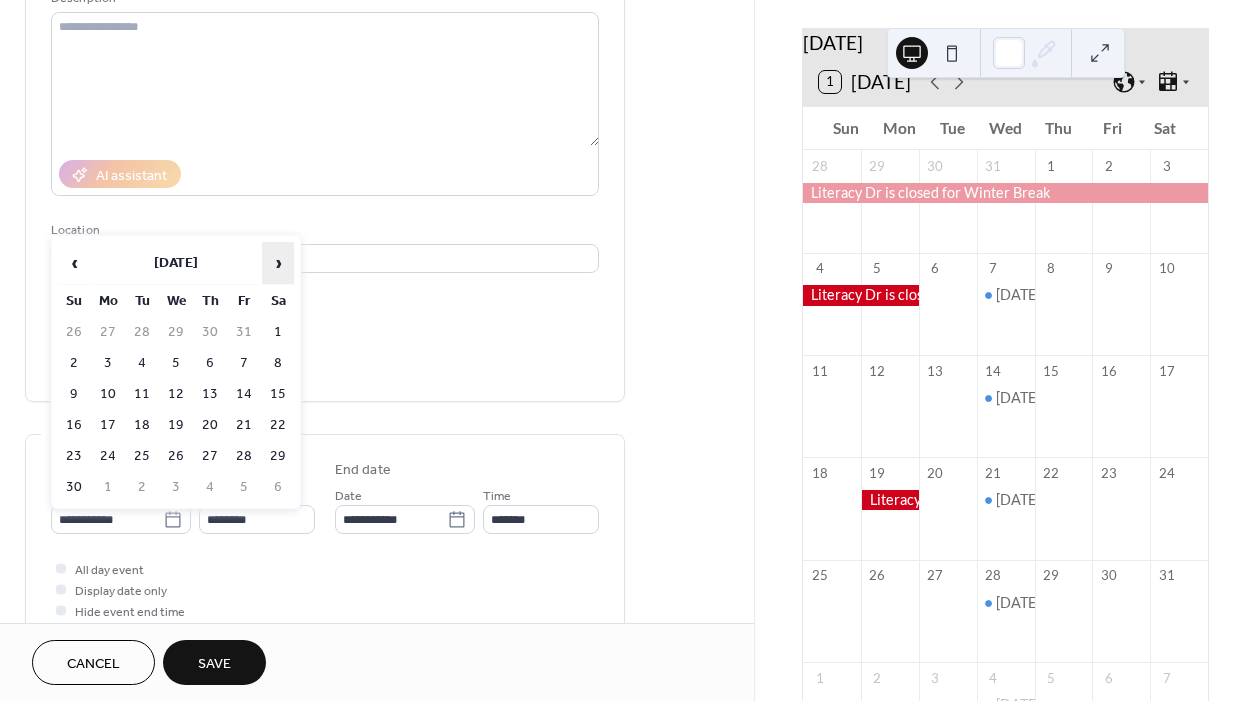 click on "›" at bounding box center (278, 263) 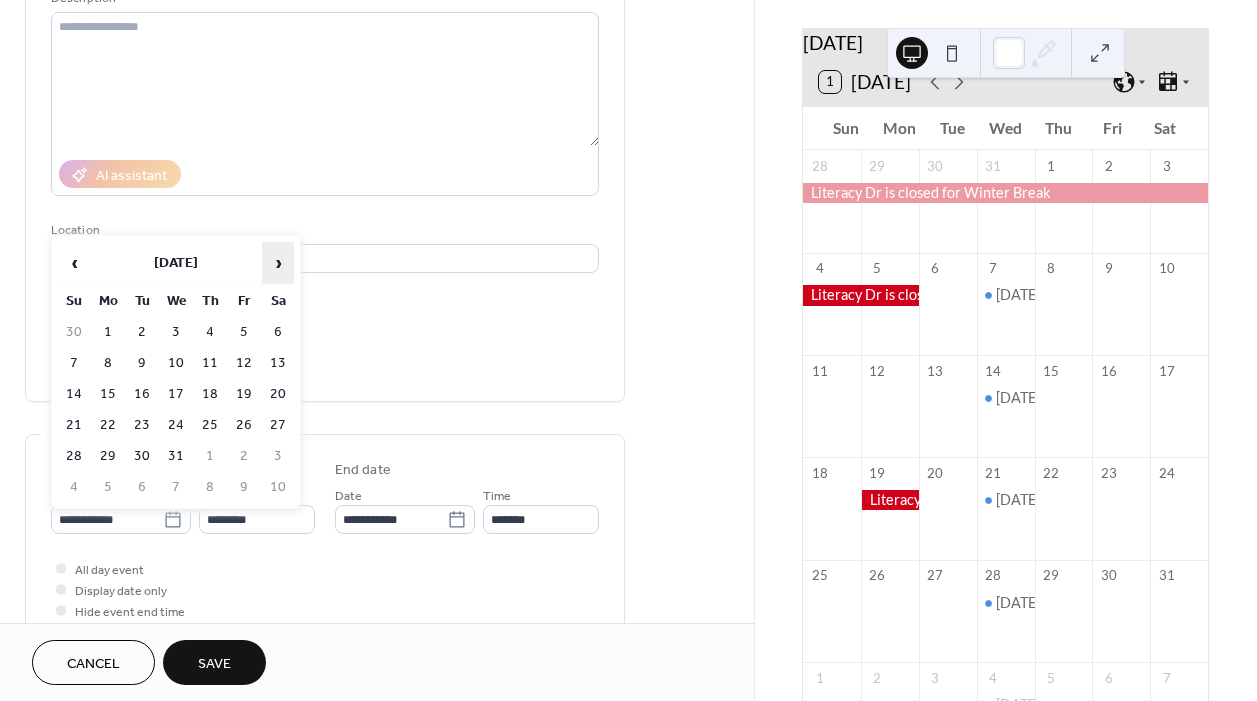 click on "›" at bounding box center (278, 263) 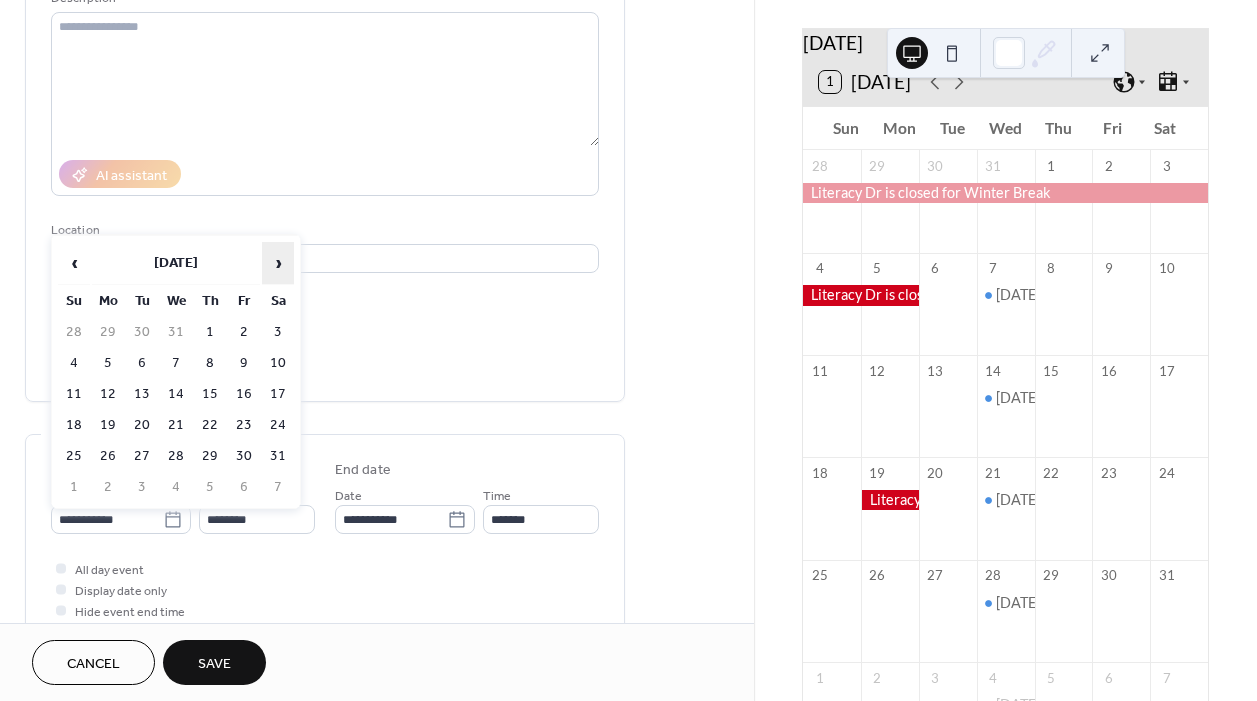 click on "›" at bounding box center [278, 263] 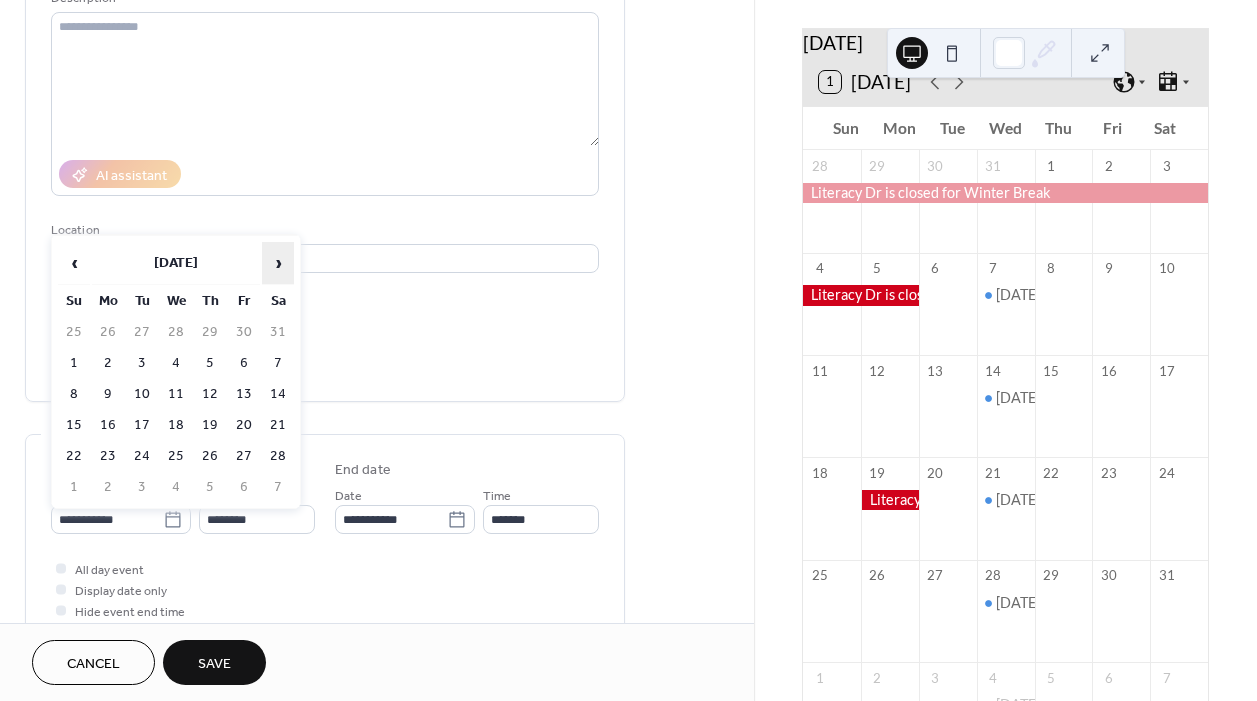 click on "›" at bounding box center (278, 263) 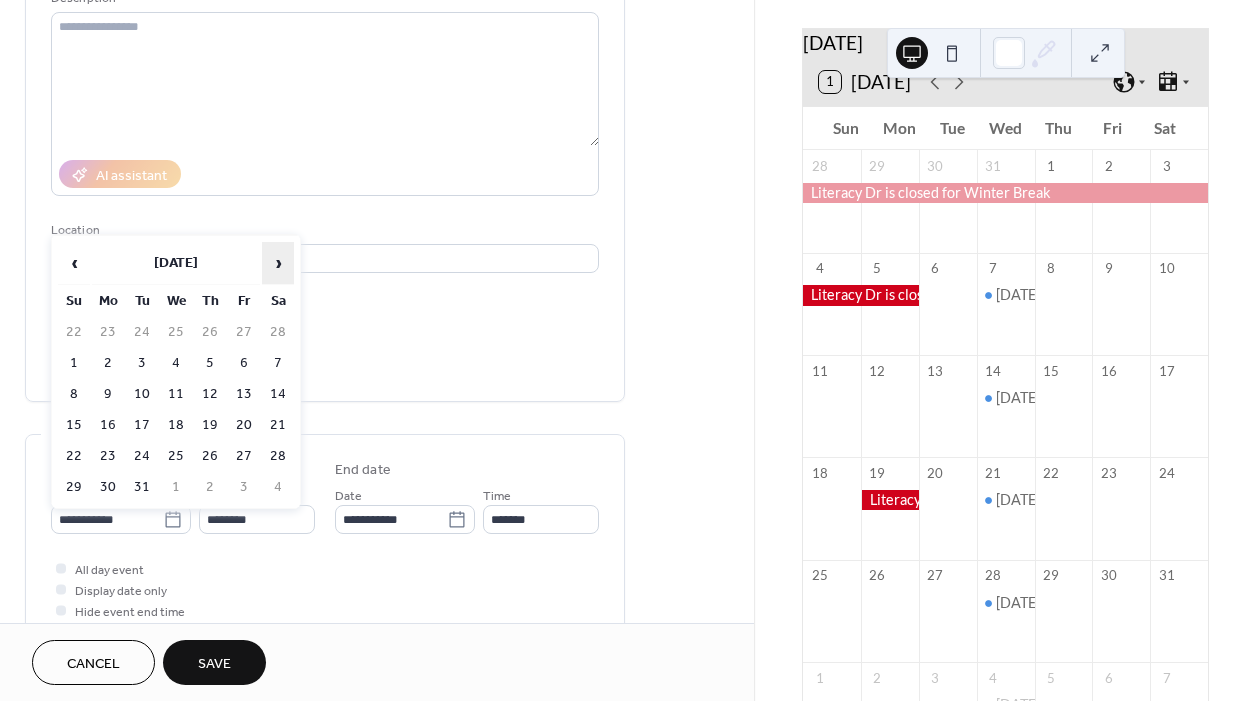 click on "›" at bounding box center [278, 263] 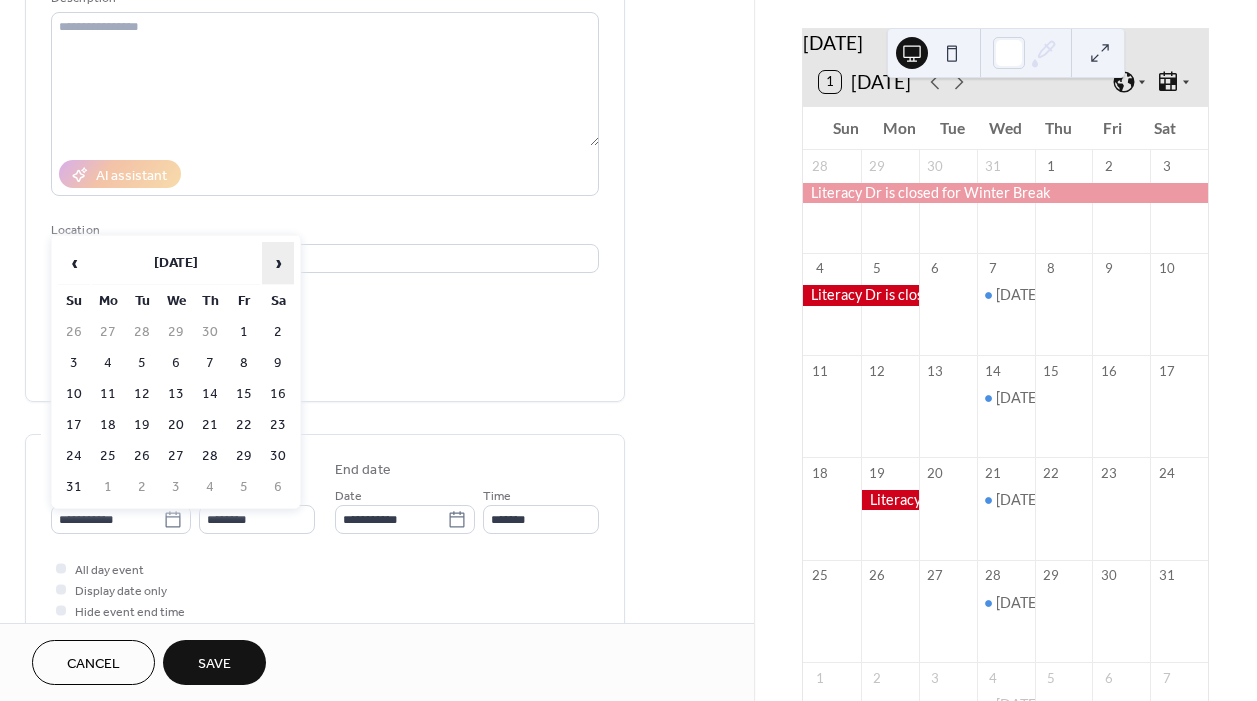 click on "›" at bounding box center [278, 263] 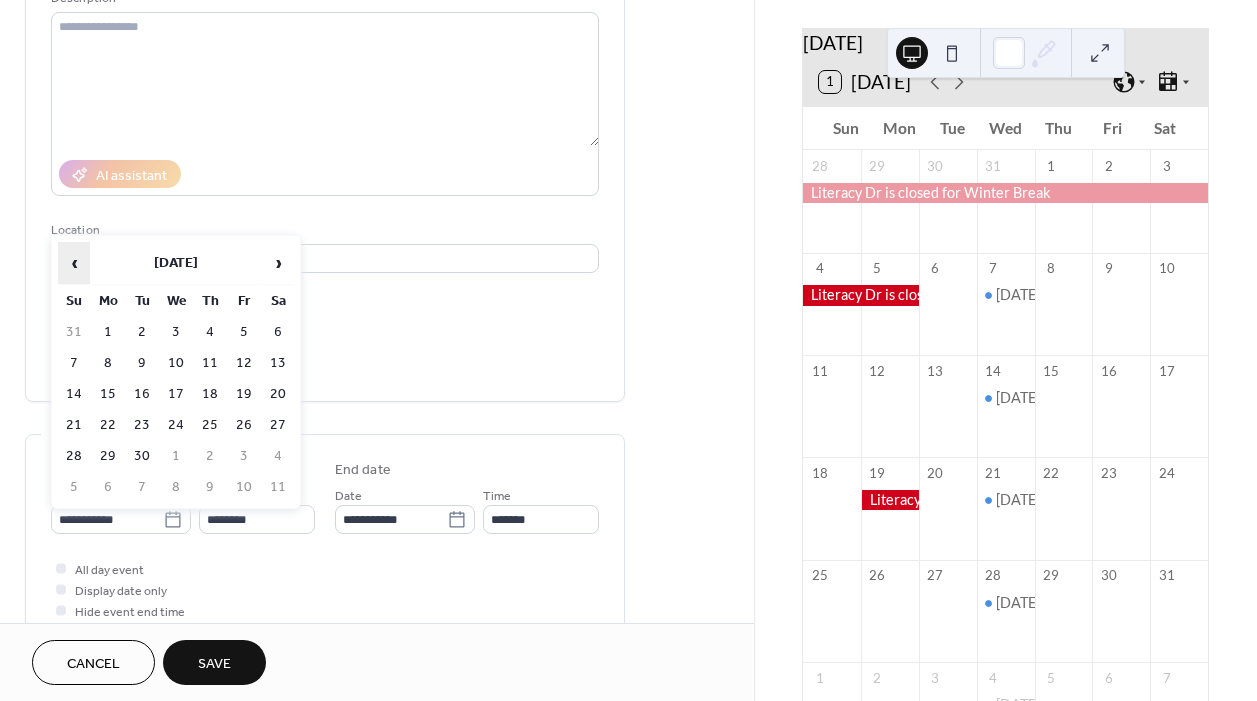 click on "‹" at bounding box center [74, 263] 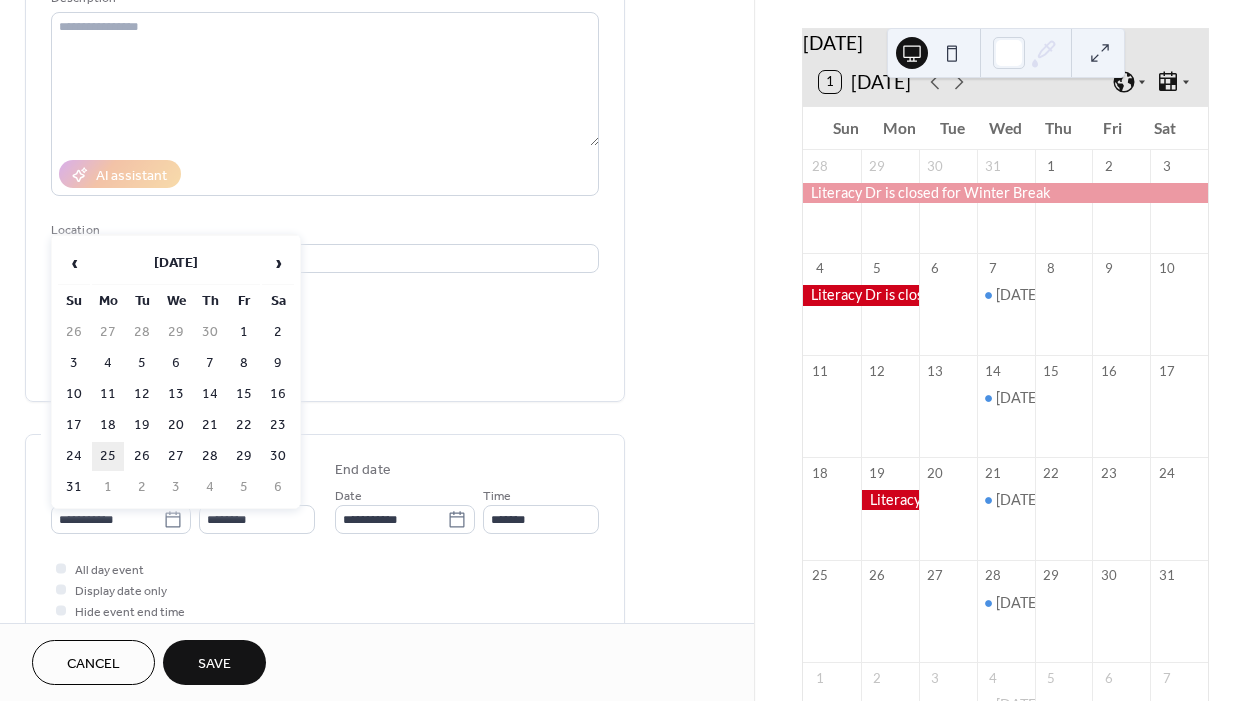 click on "25" at bounding box center (108, 456) 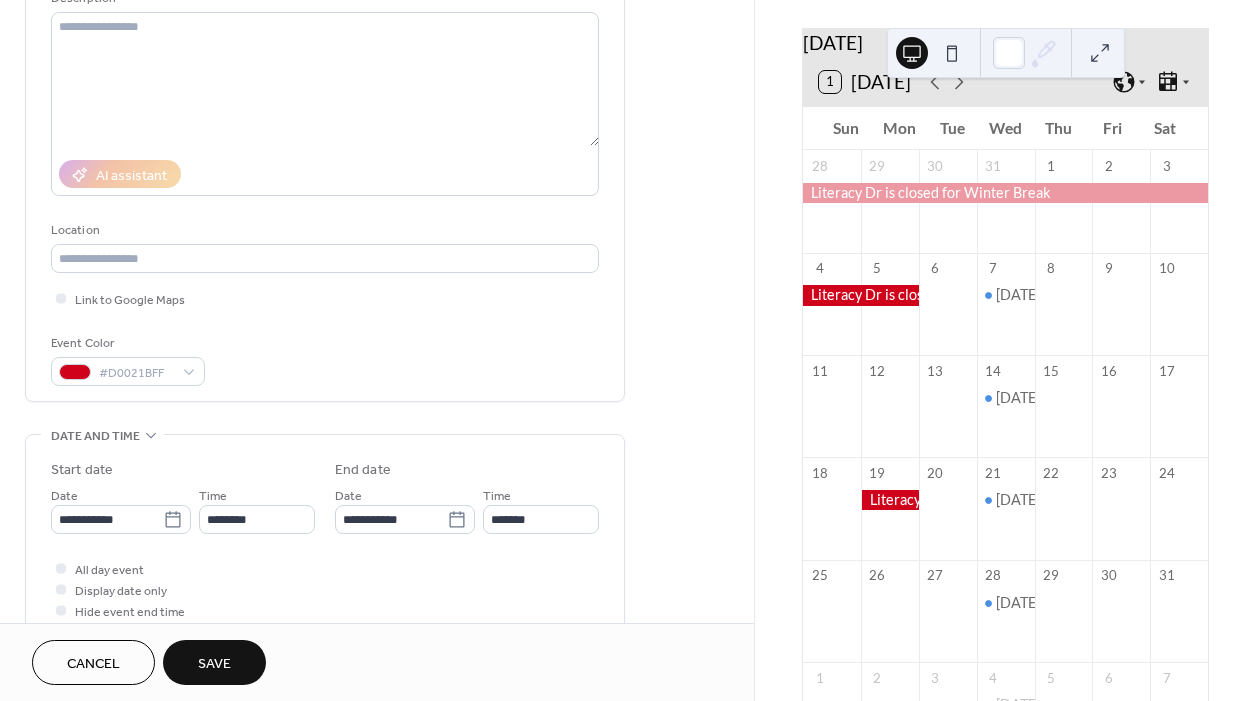 type on "**********" 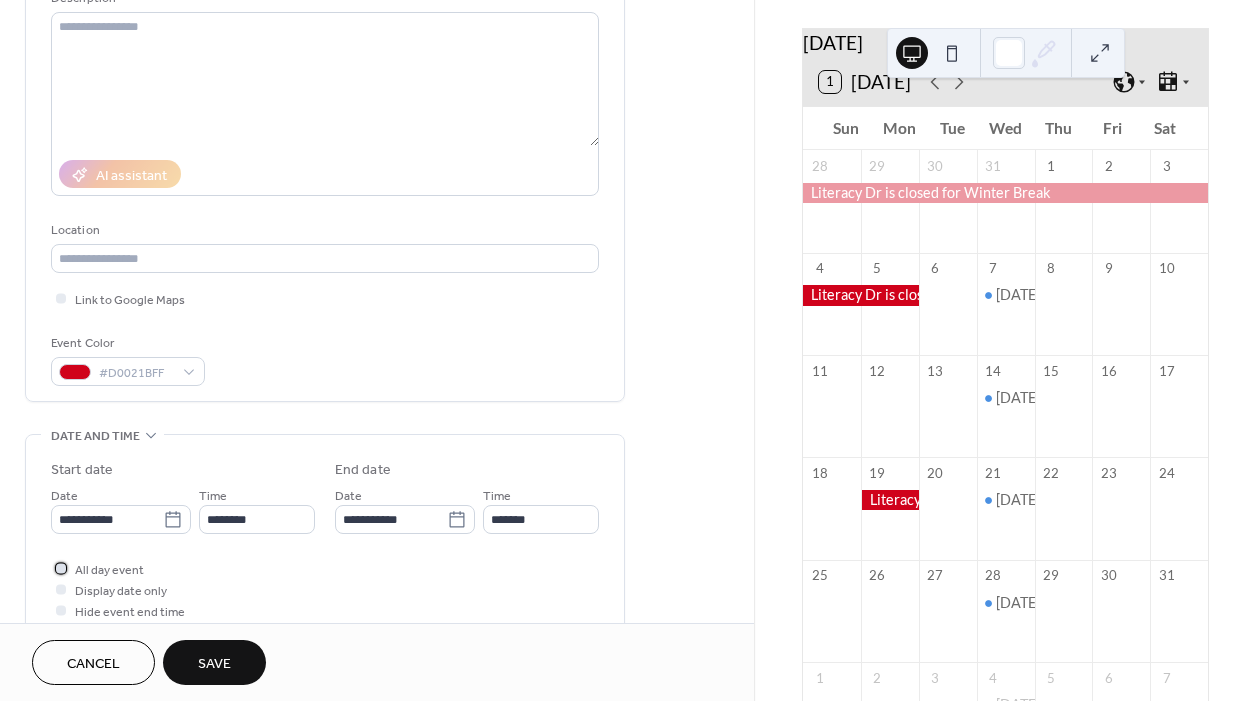 click on "All day event" at bounding box center [109, 570] 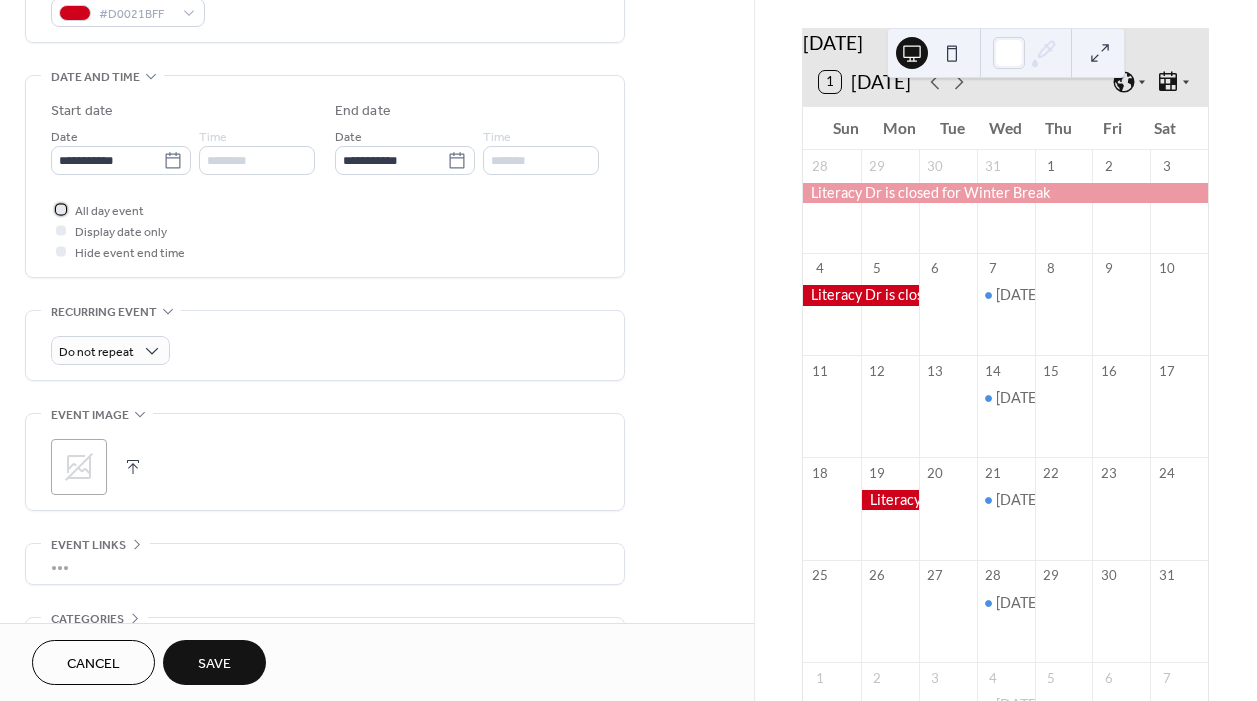 scroll, scrollTop: 585, scrollLeft: 0, axis: vertical 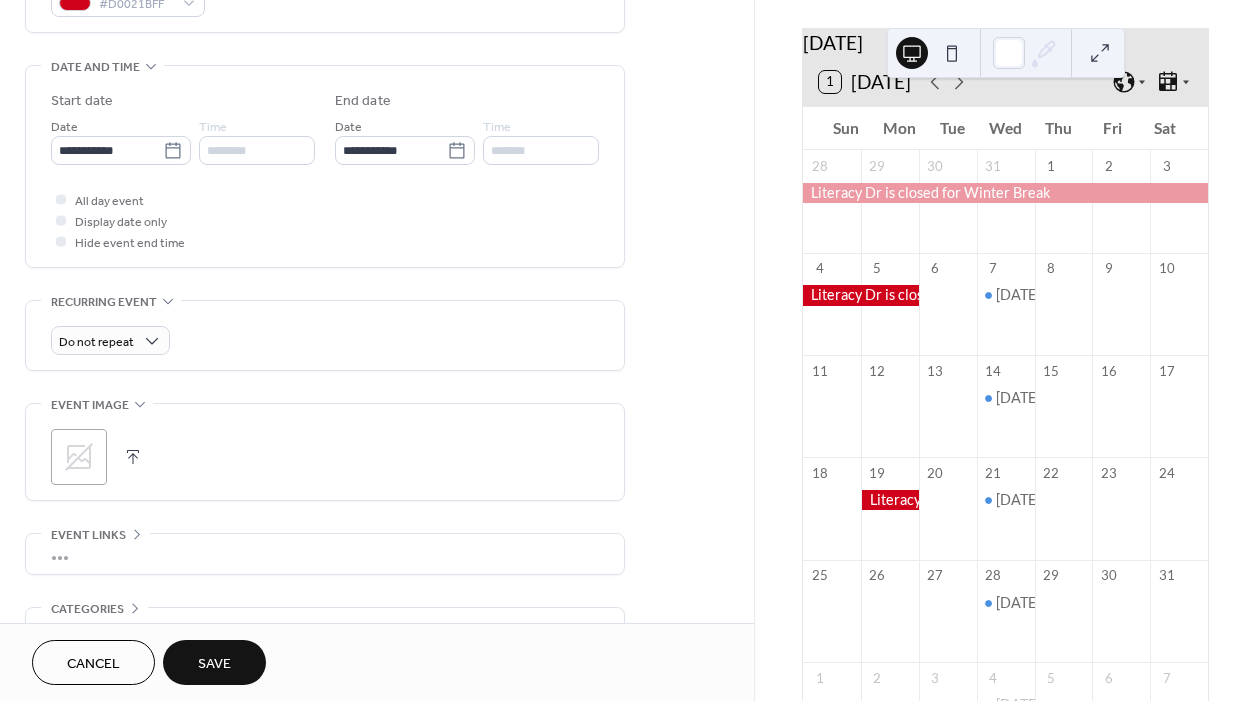 click 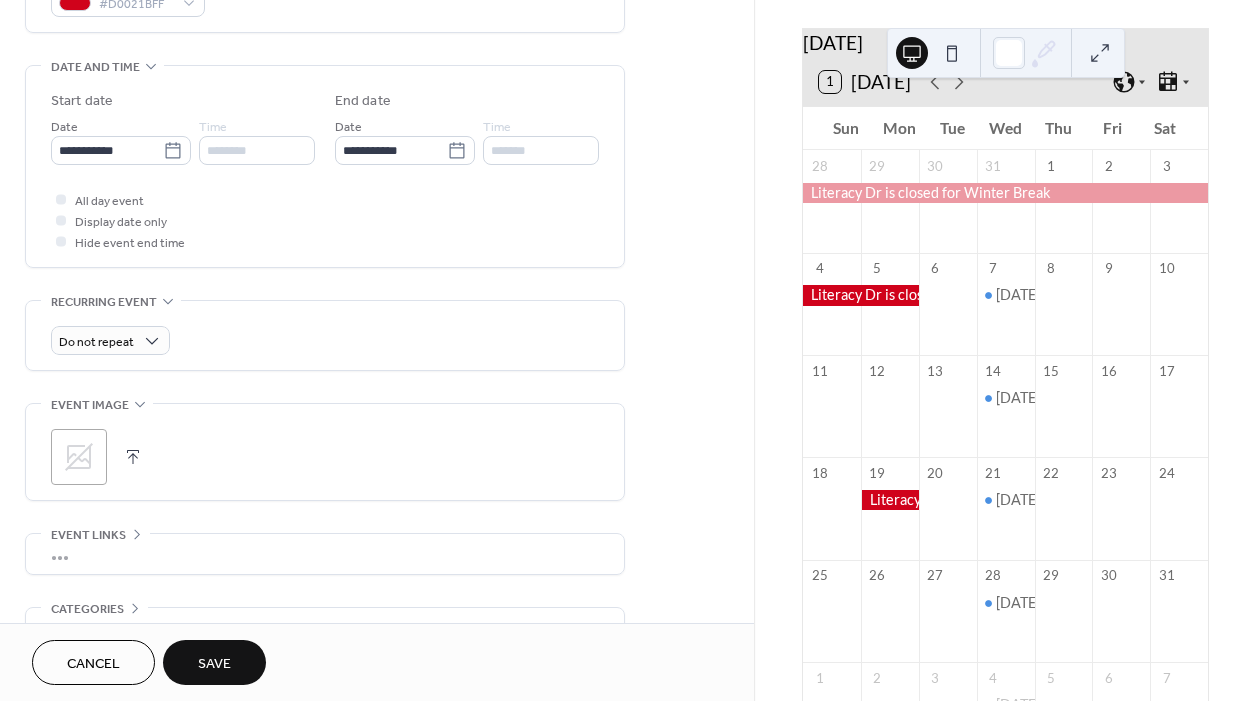 click 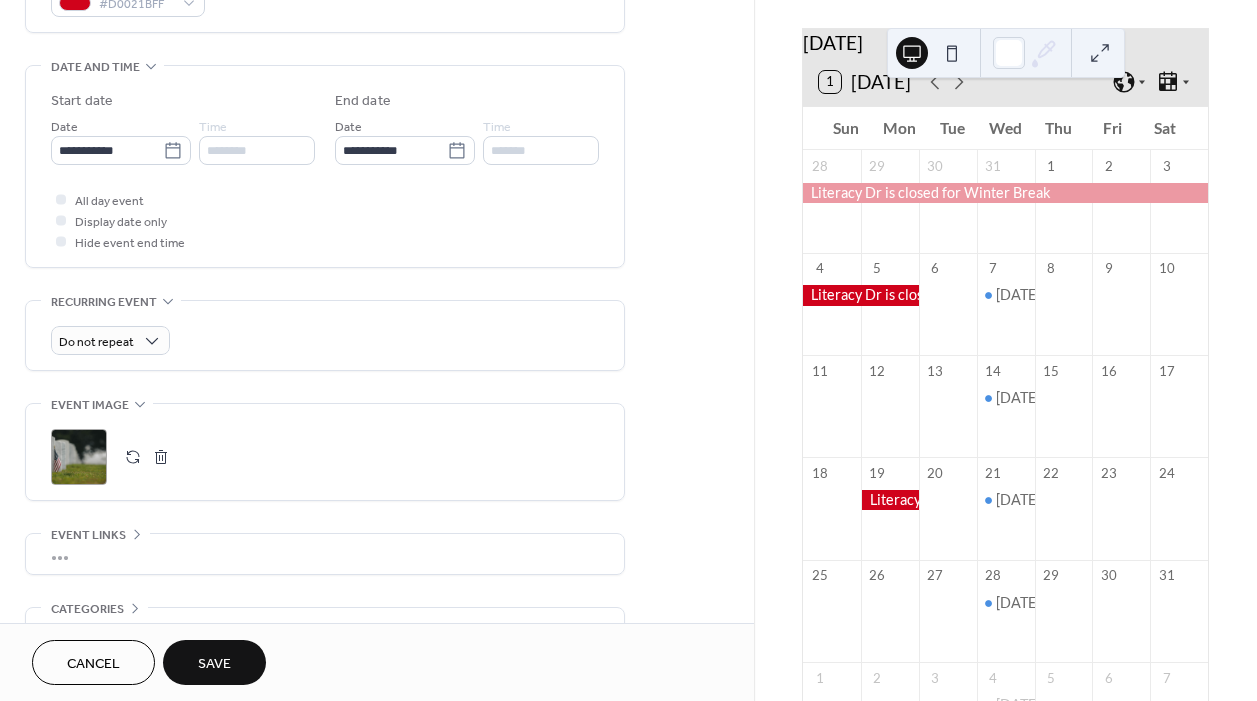 click on "Save" at bounding box center [214, 664] 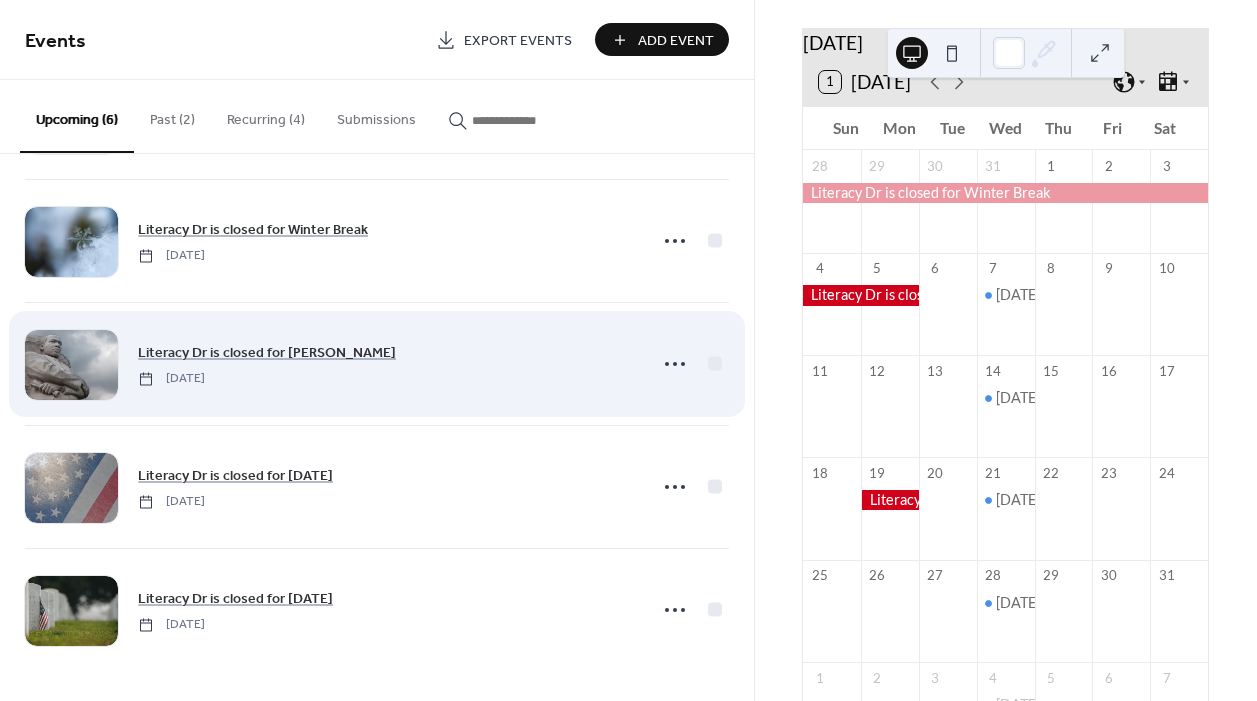 scroll, scrollTop: 250, scrollLeft: 0, axis: vertical 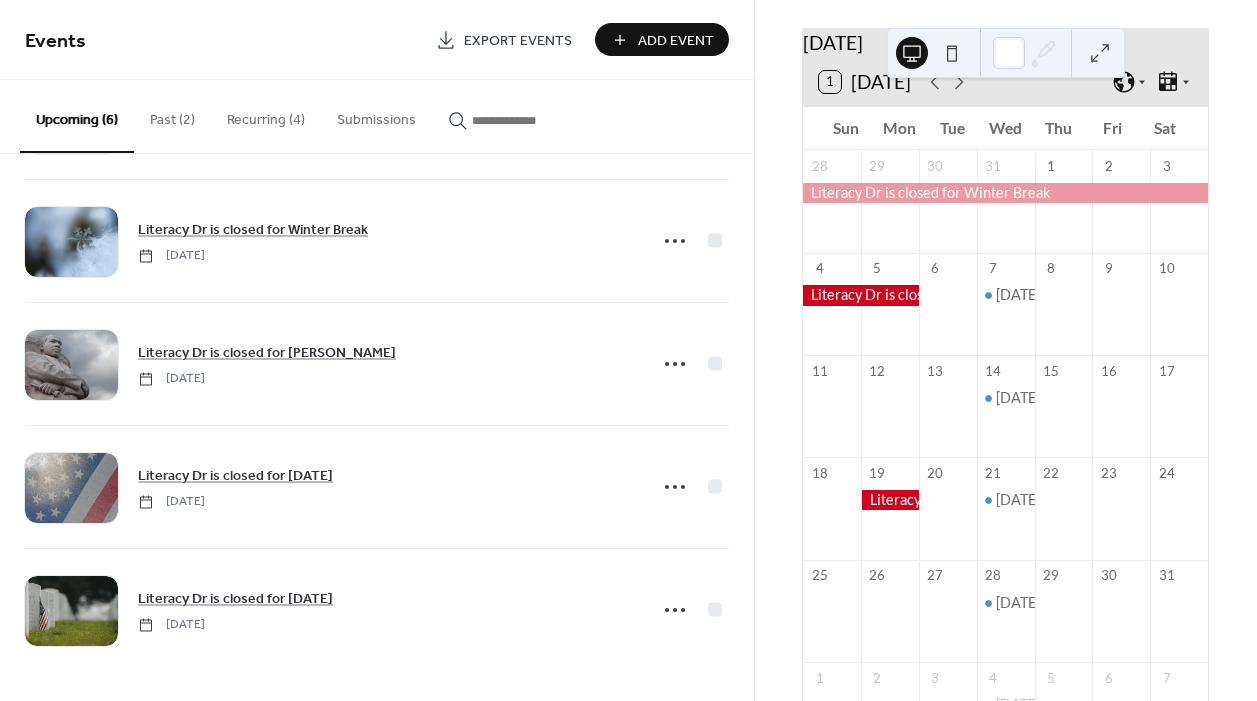click on "Add Event" at bounding box center [676, 41] 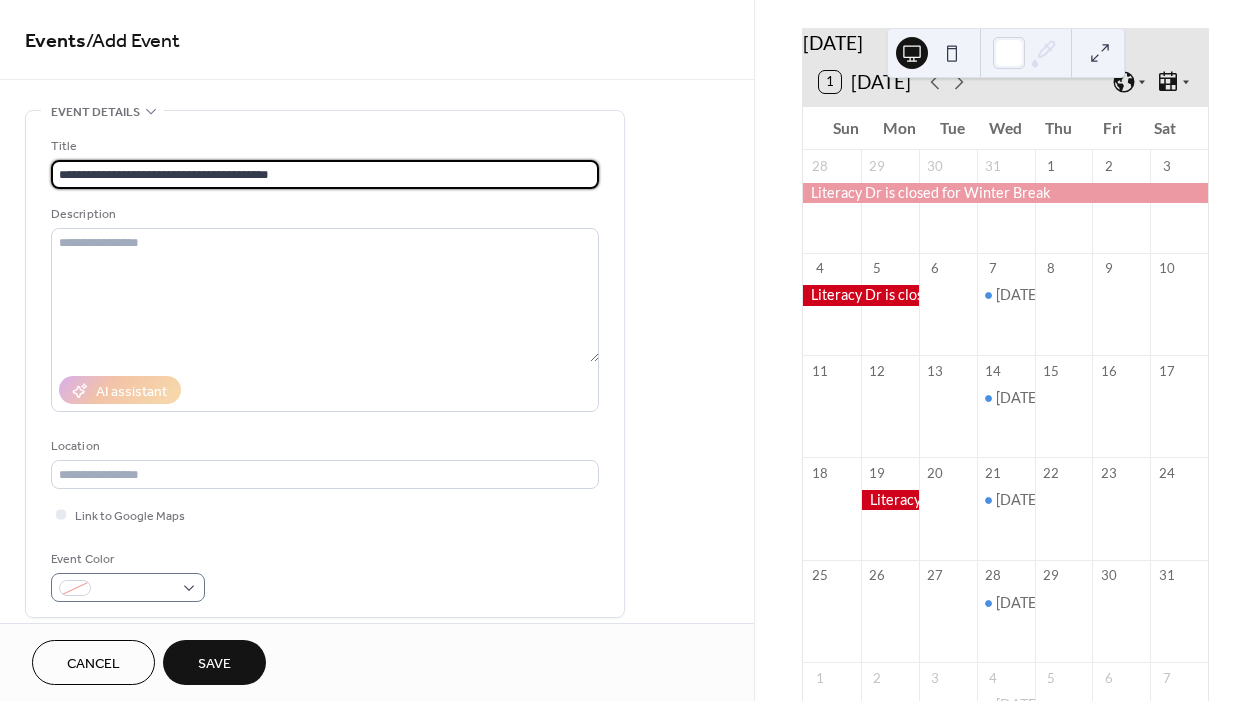 type on "**********" 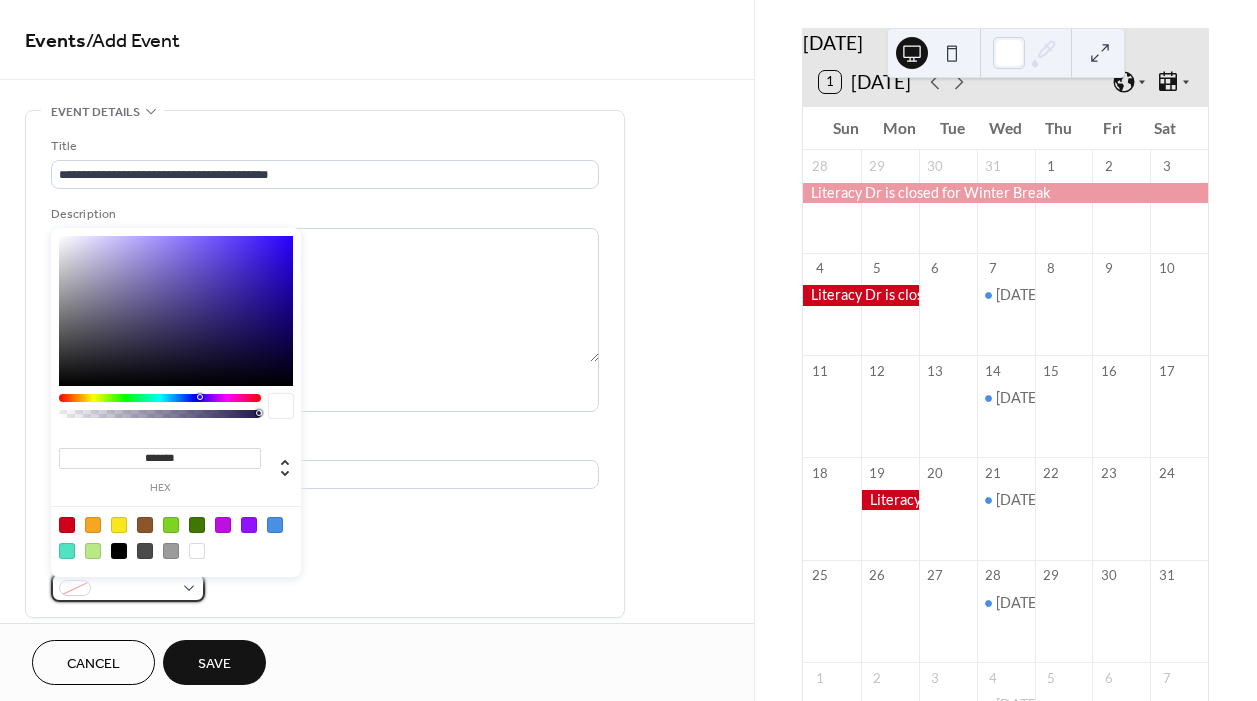 click at bounding box center [136, 589] 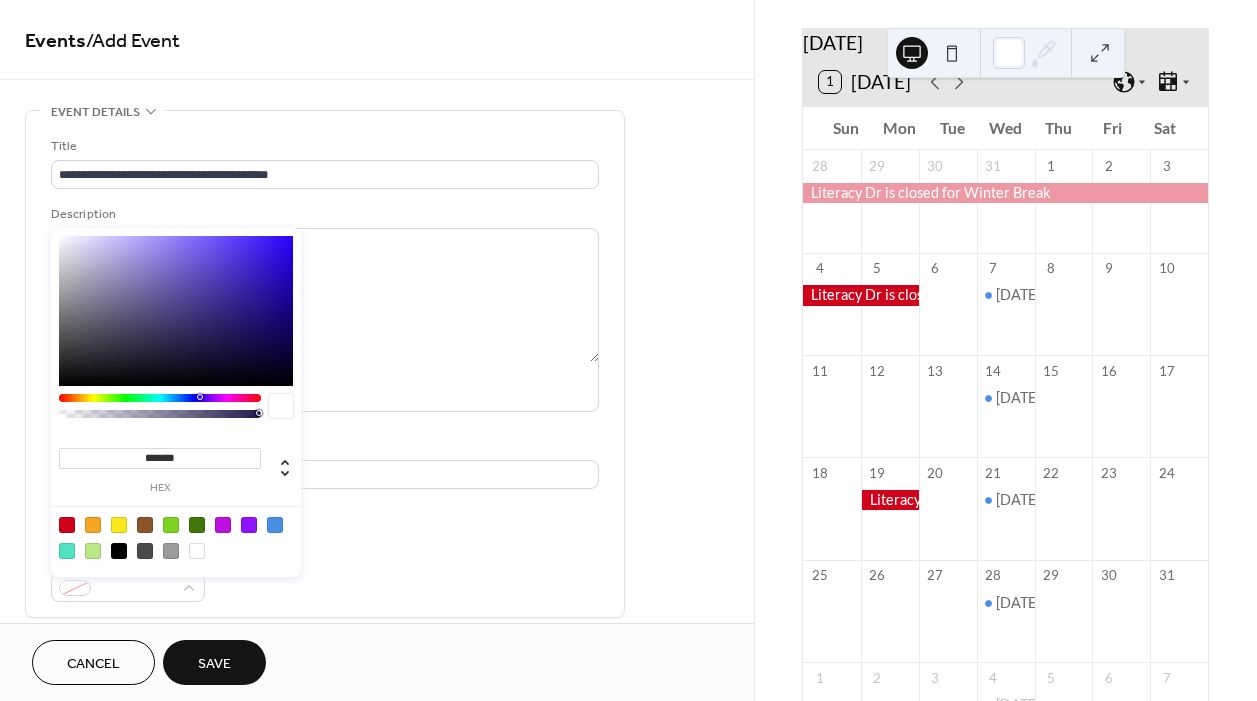 click at bounding box center (67, 525) 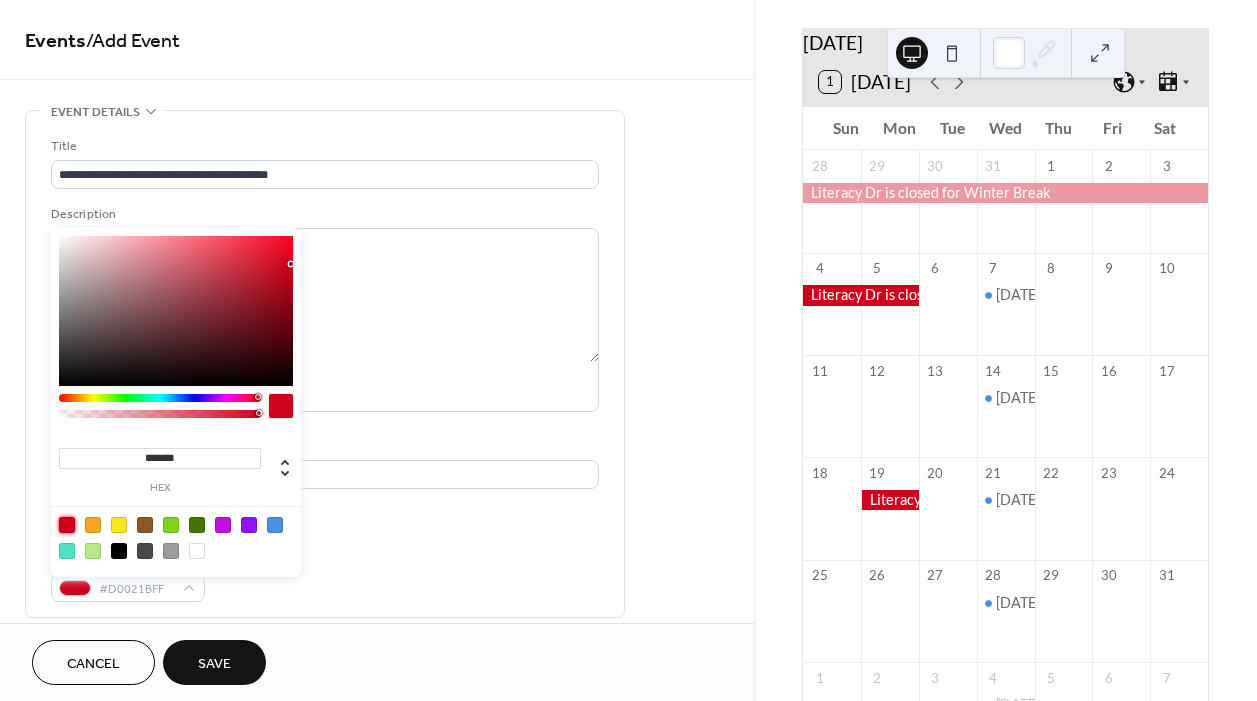 type on "*******" 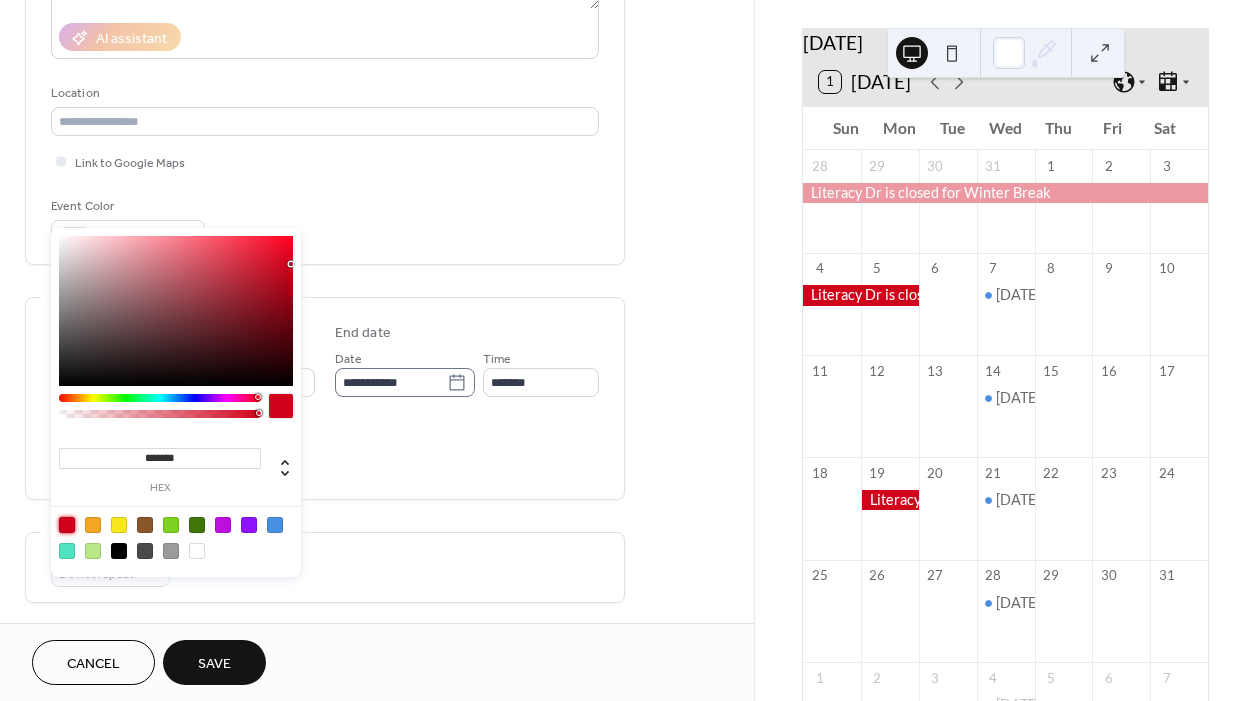 scroll, scrollTop: 355, scrollLeft: 0, axis: vertical 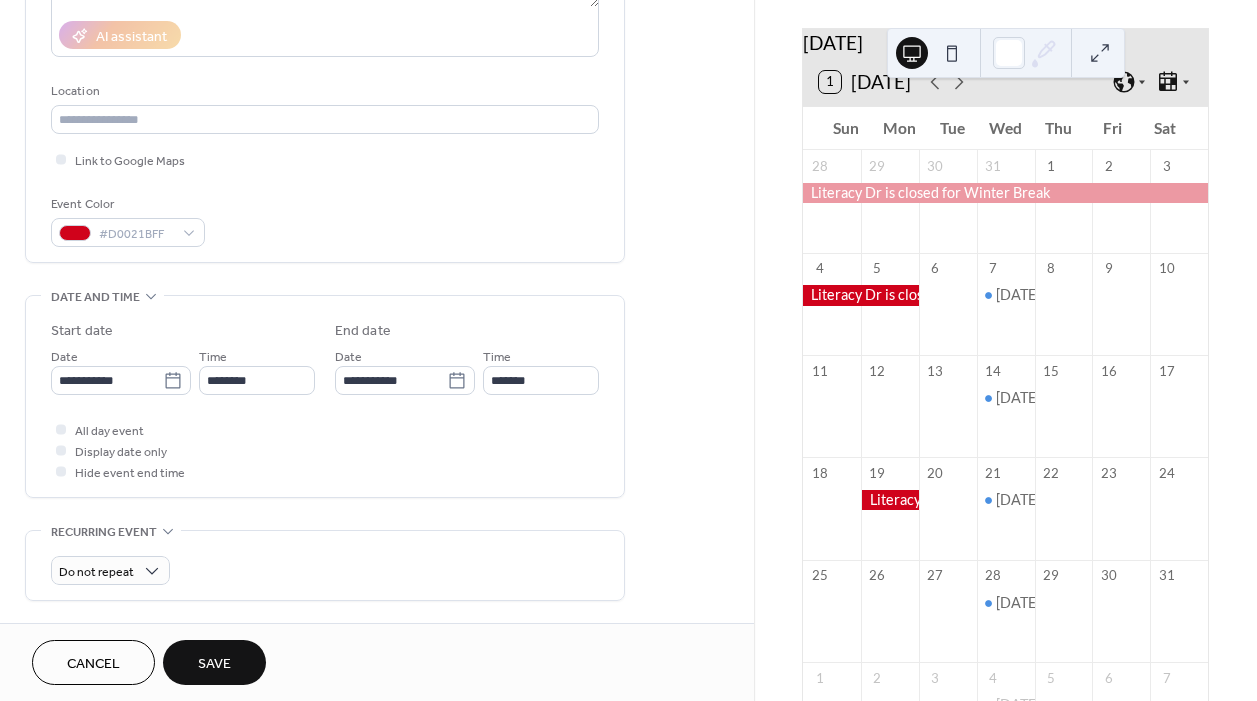 click on "**********" at bounding box center [405, 370] 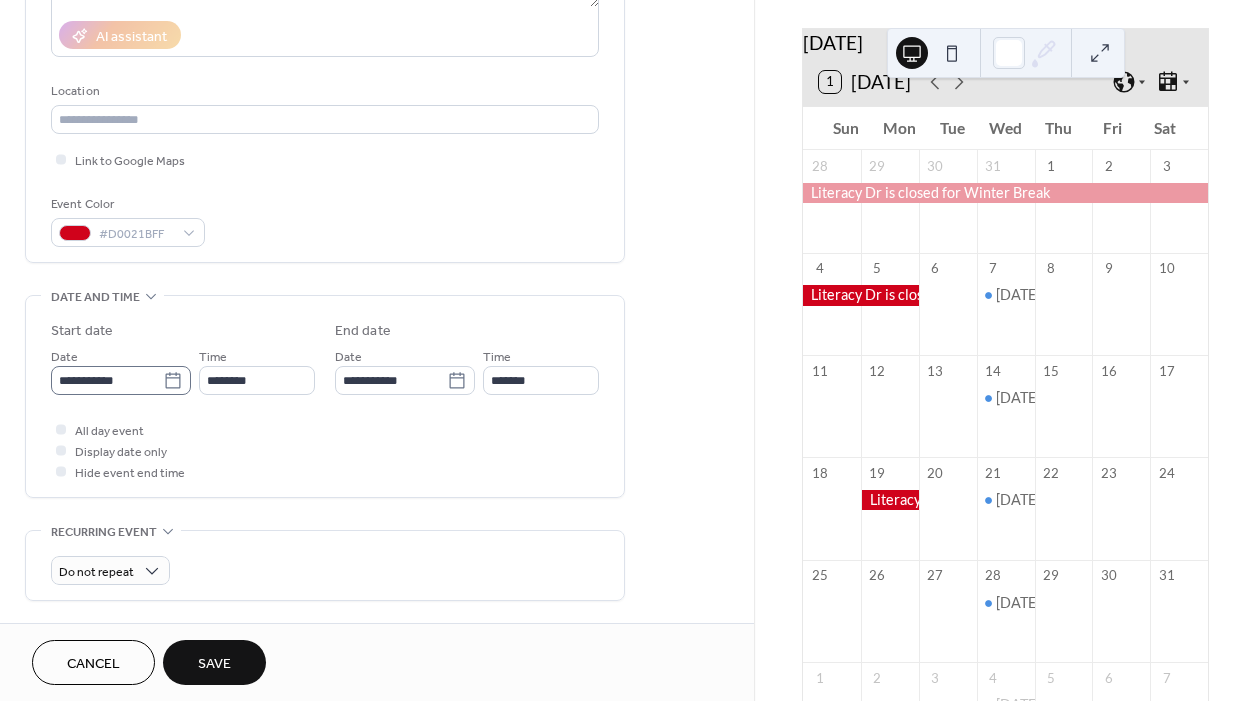 click 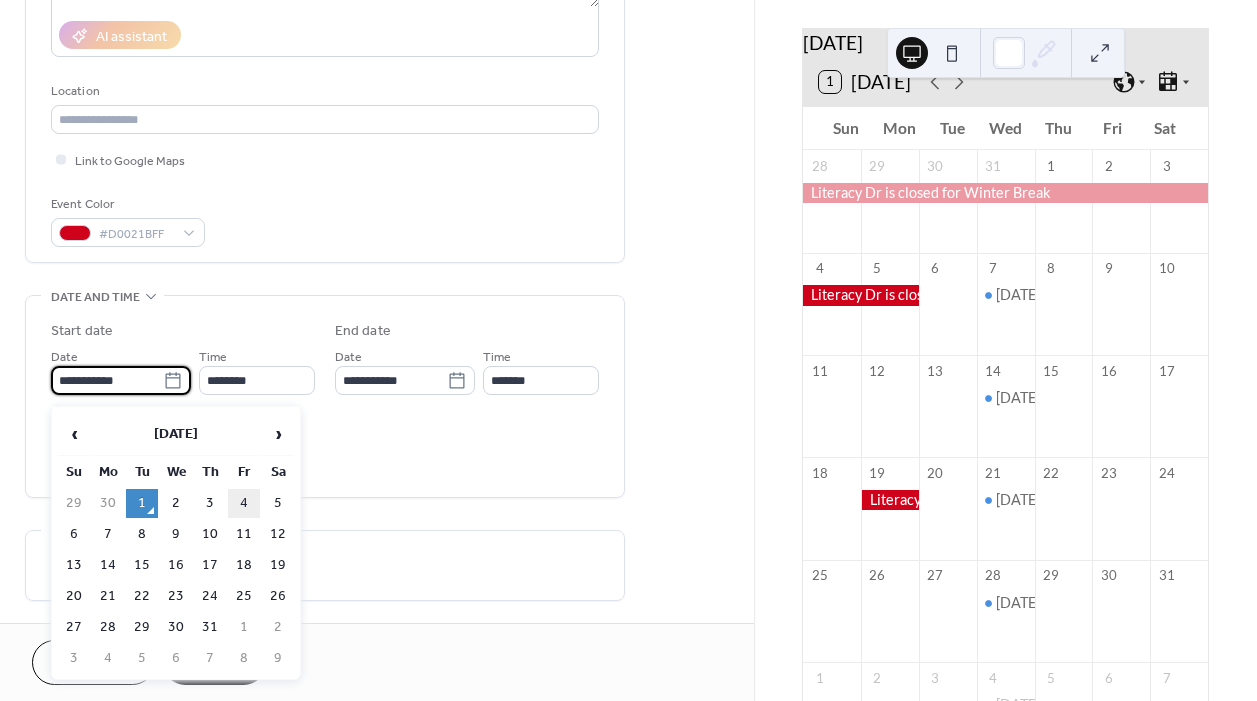 click on "4" at bounding box center (244, 503) 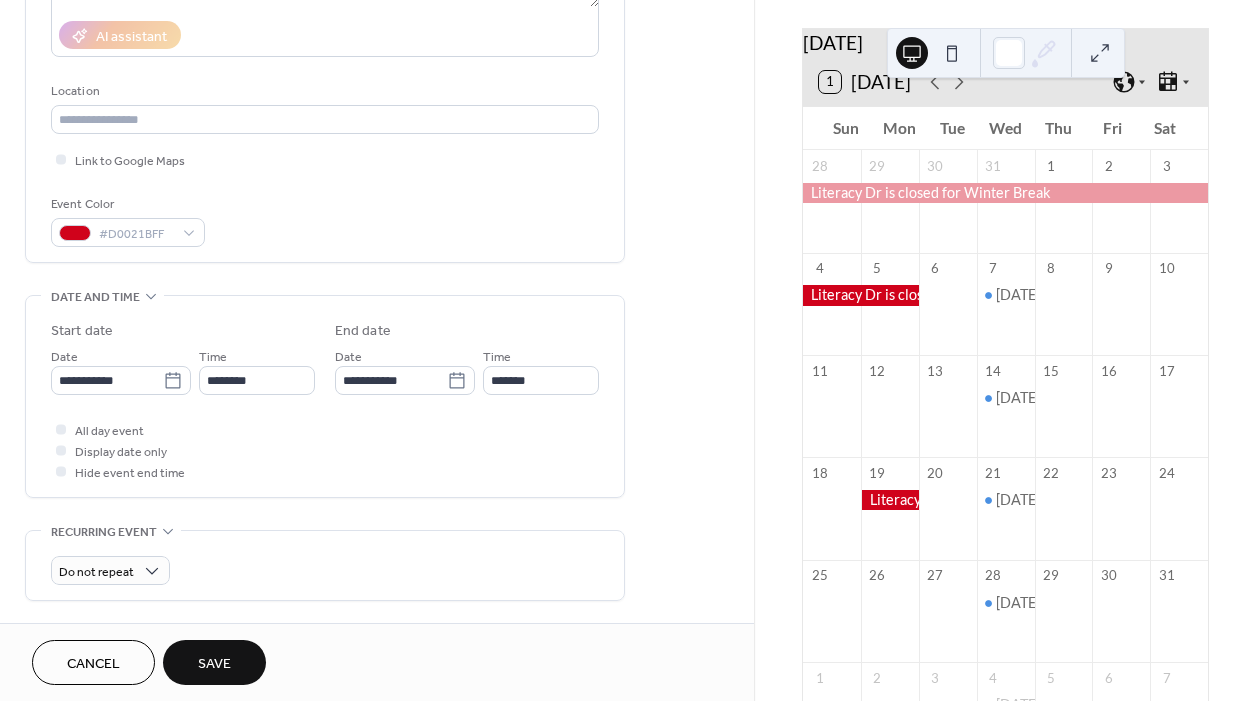 type on "**********" 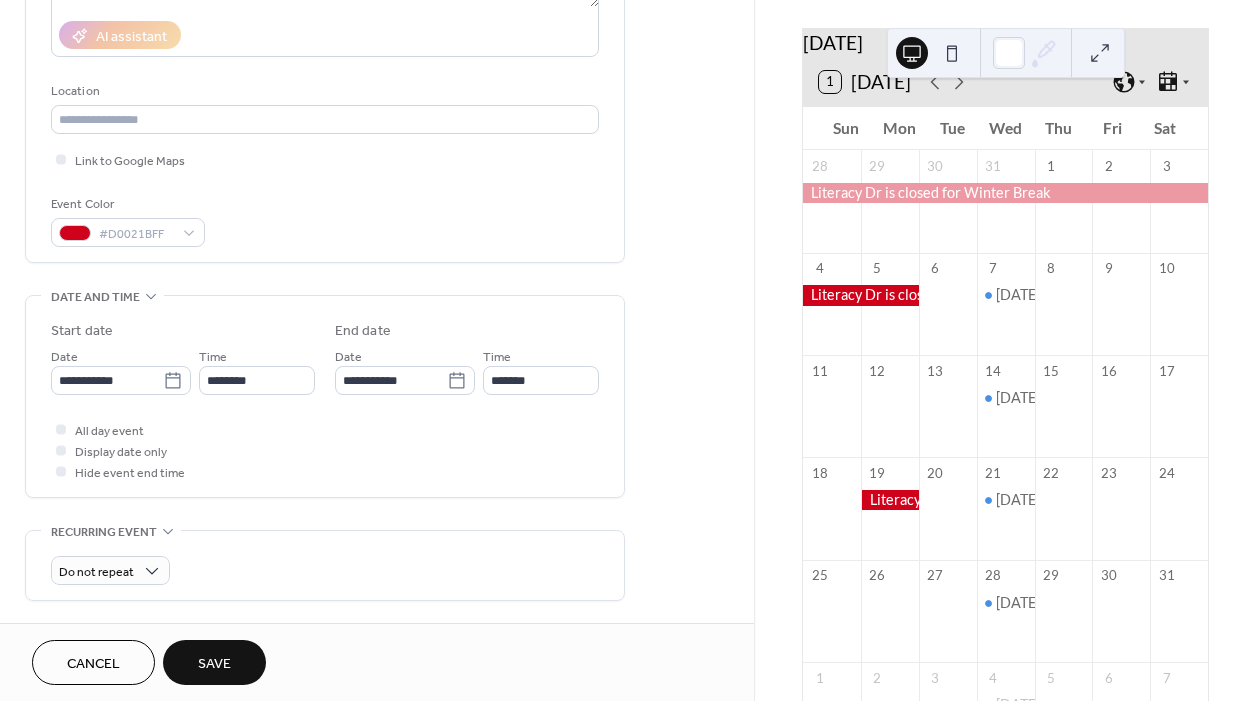 type on "**********" 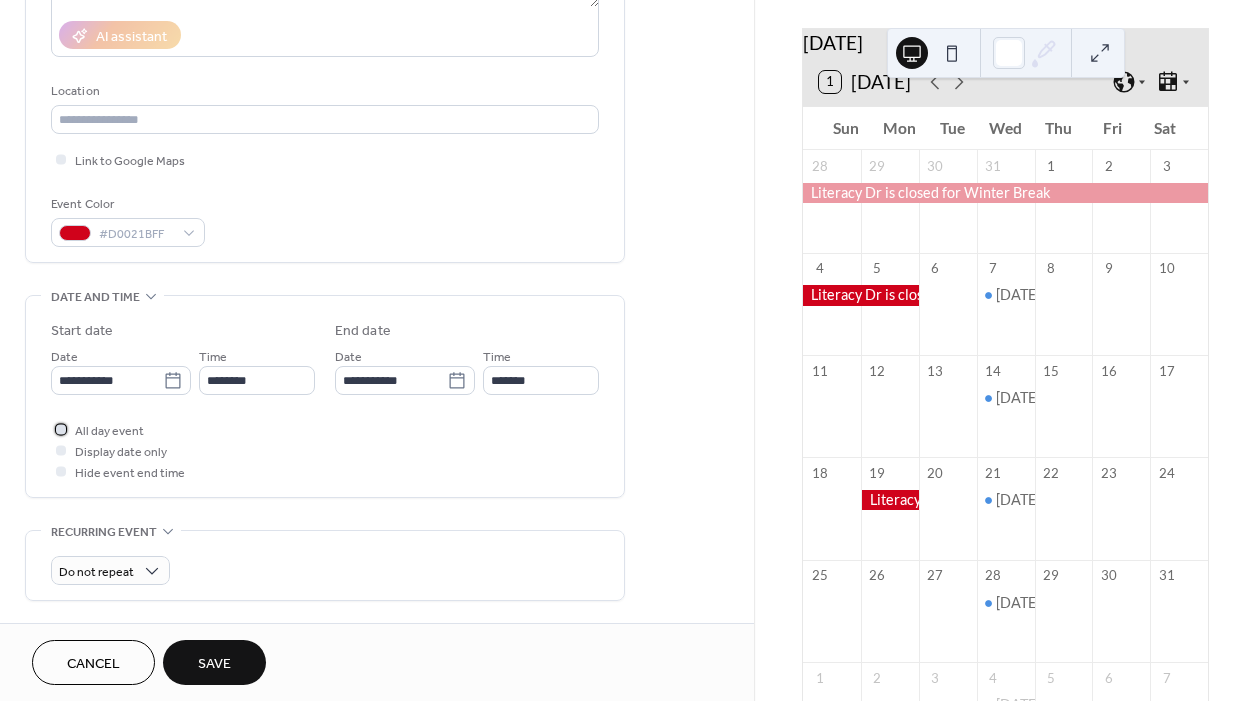 click at bounding box center [61, 429] 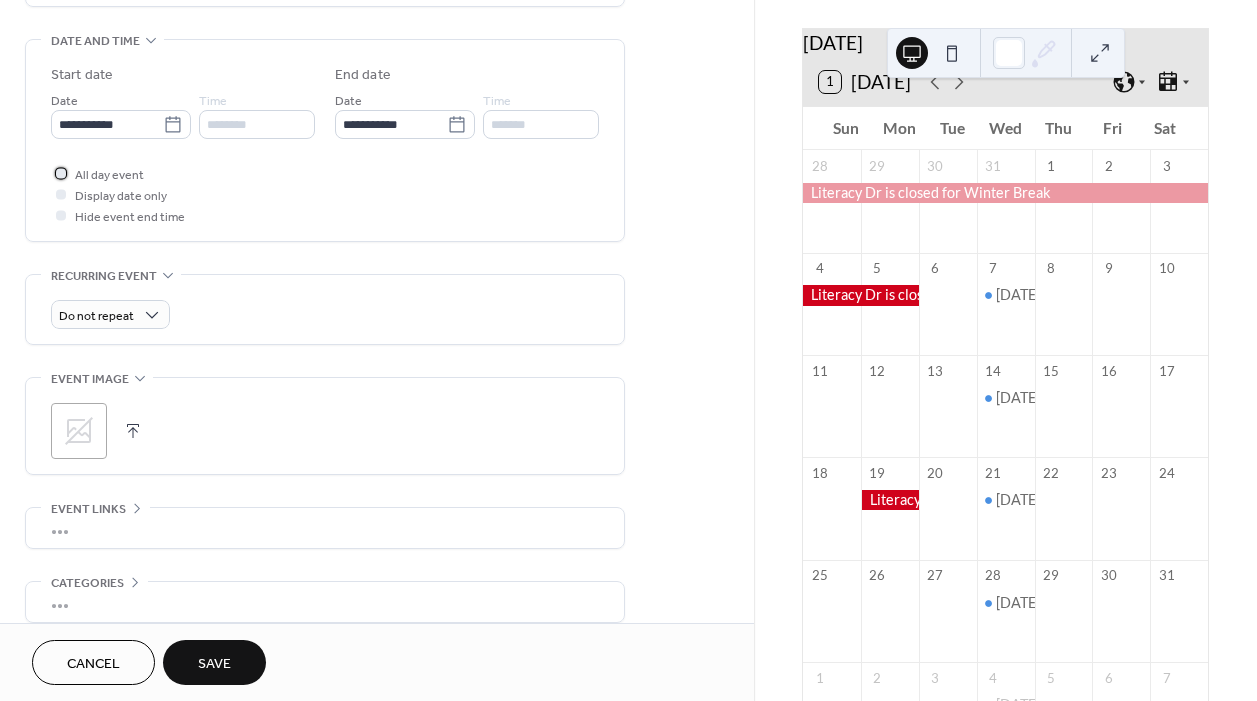 scroll, scrollTop: 625, scrollLeft: 0, axis: vertical 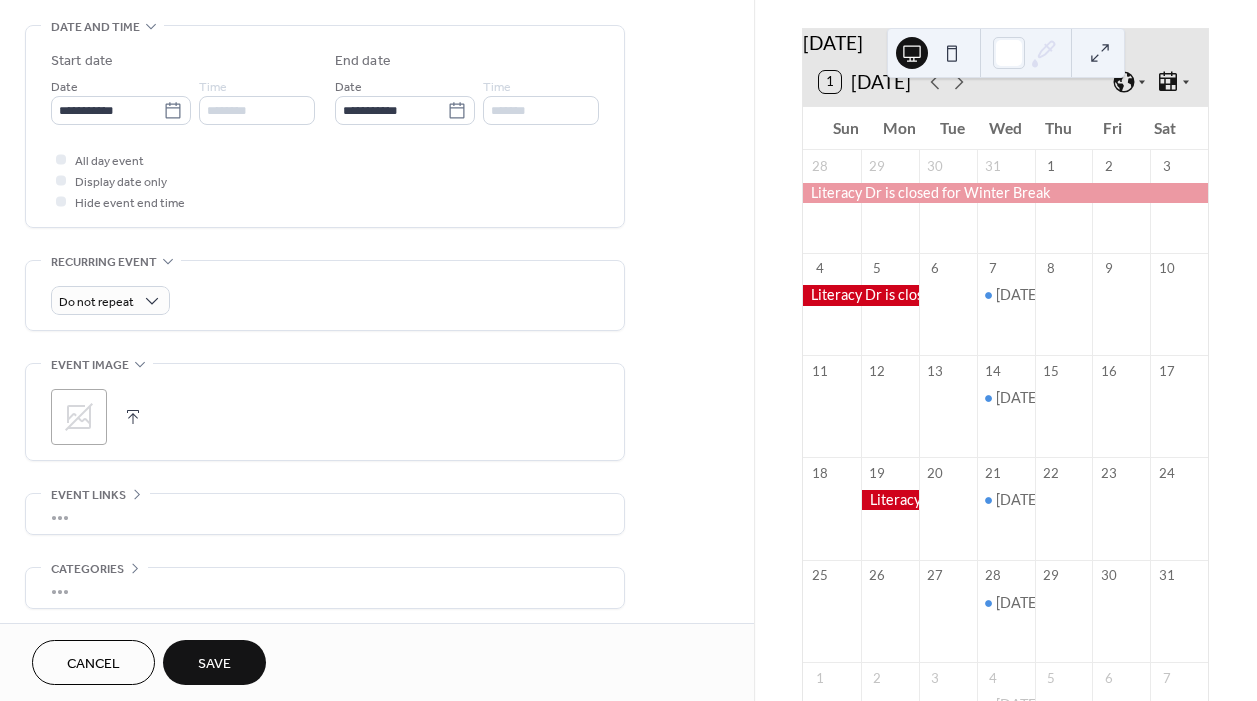 click 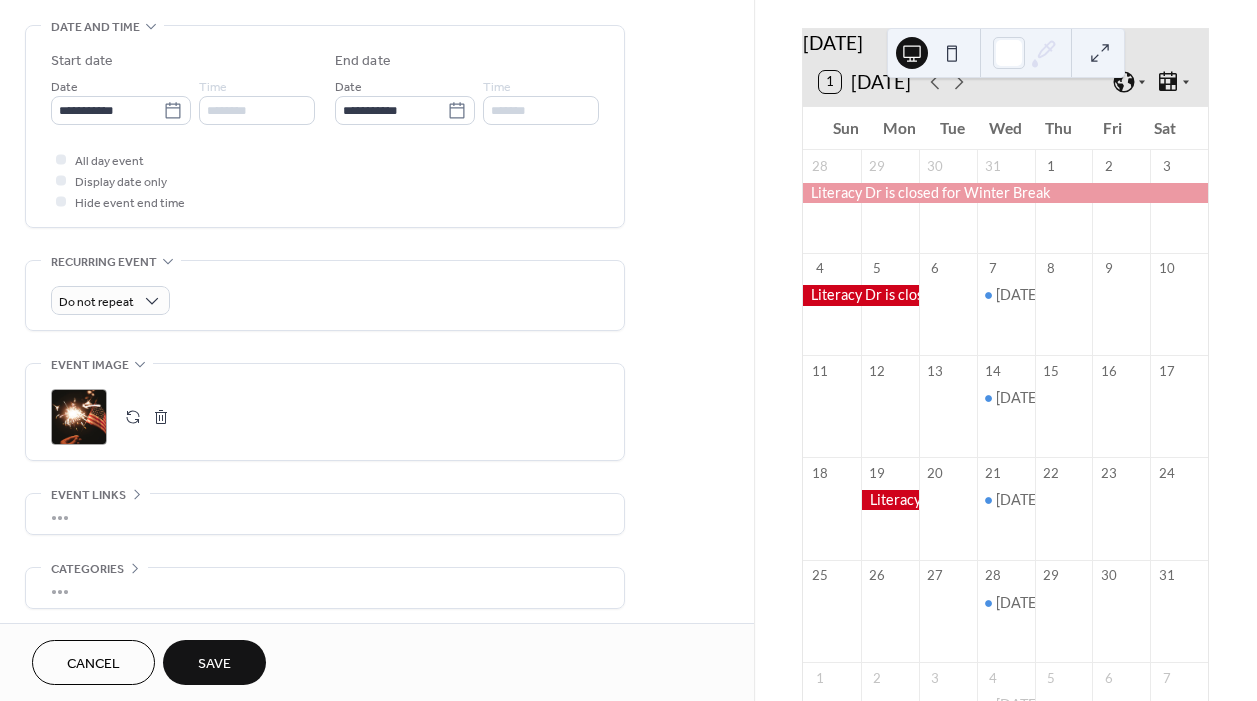 click on "Save" at bounding box center (214, 664) 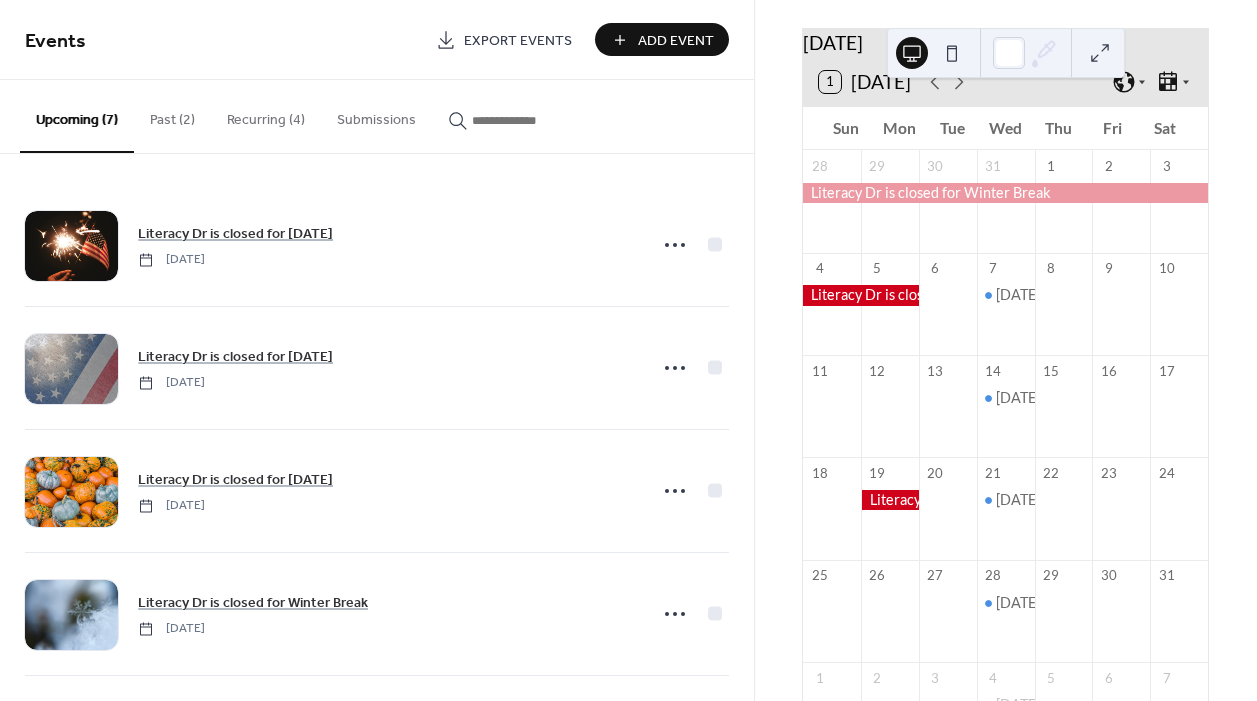 click on "Add Event" at bounding box center (676, 41) 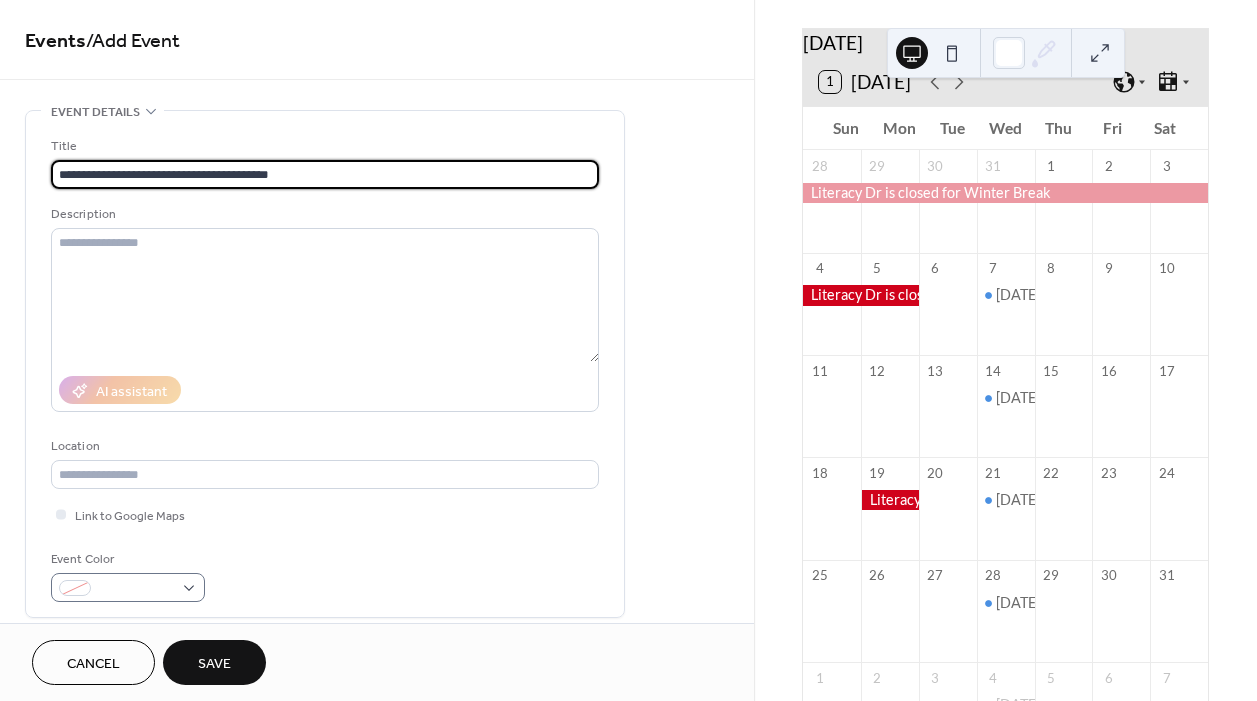 type on "**********" 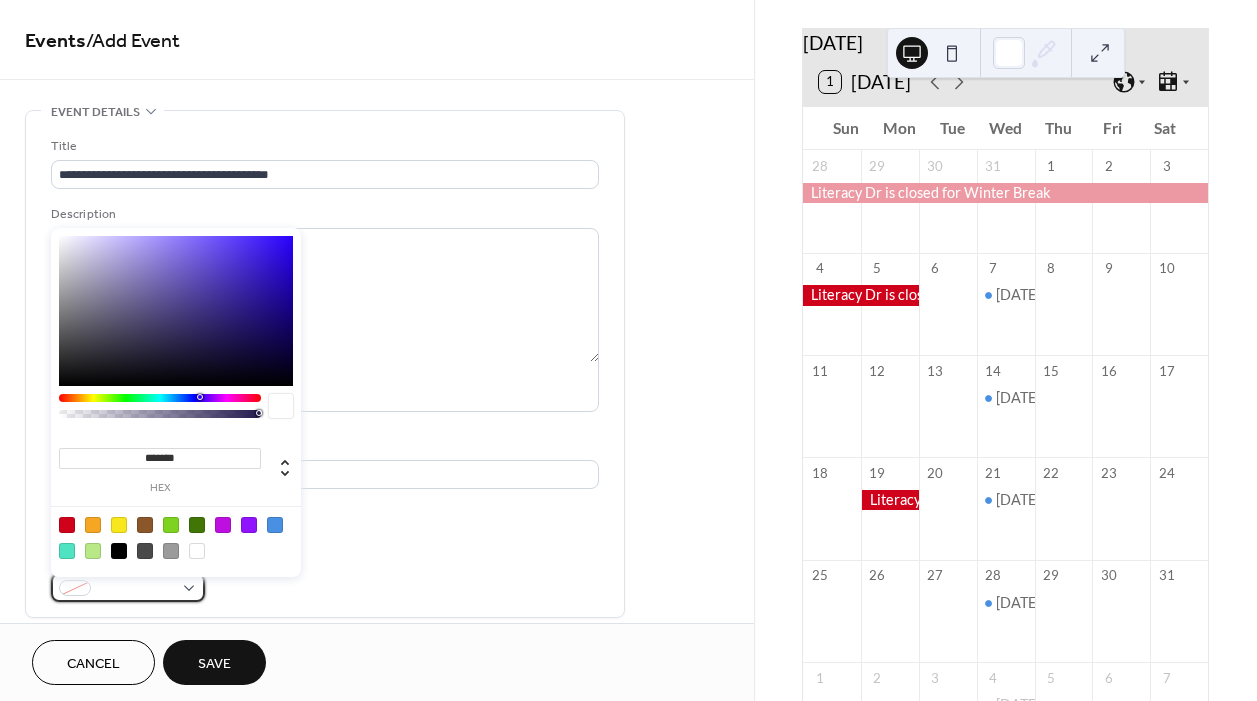 click at bounding box center [75, 588] 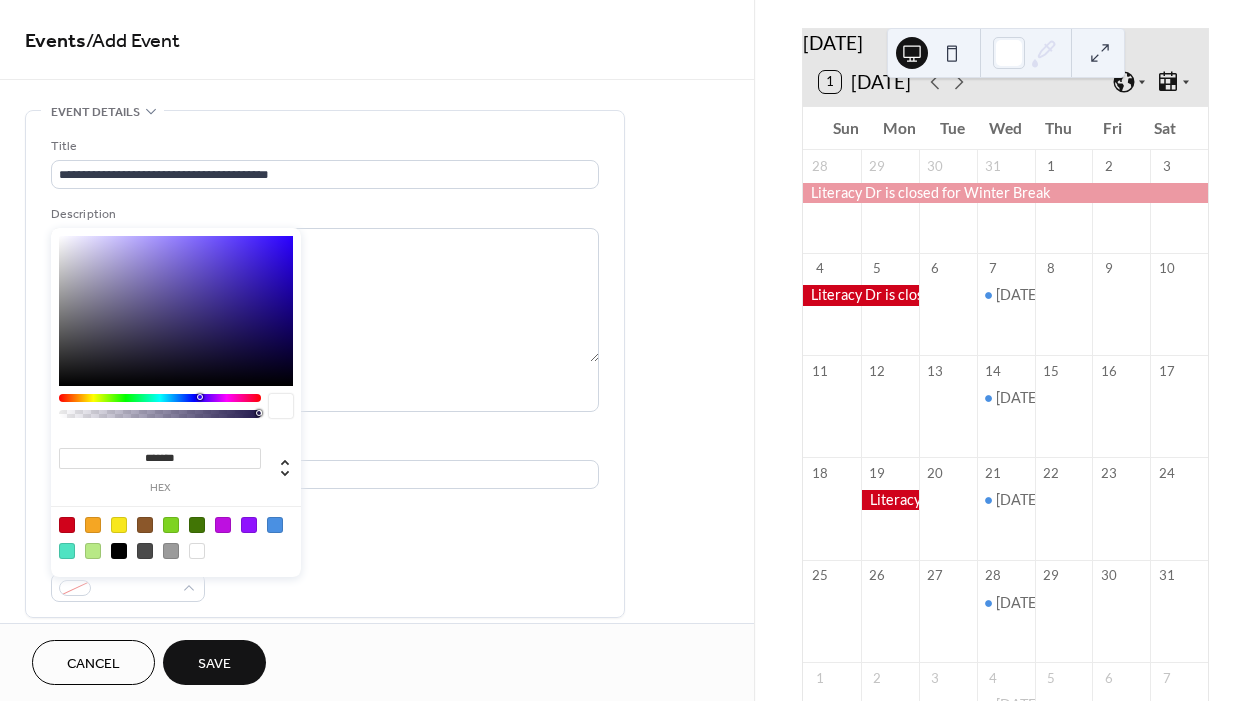 click at bounding box center (67, 525) 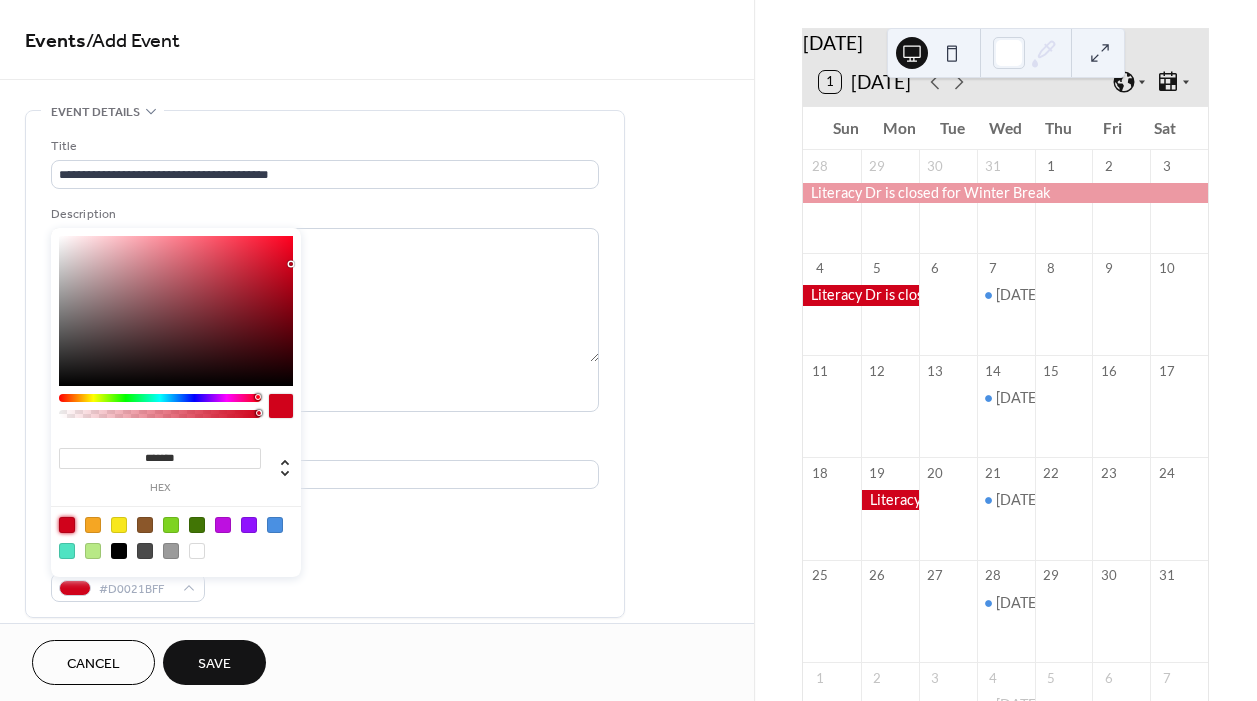 click on "Event Color #D0021BFF" at bounding box center (325, 575) 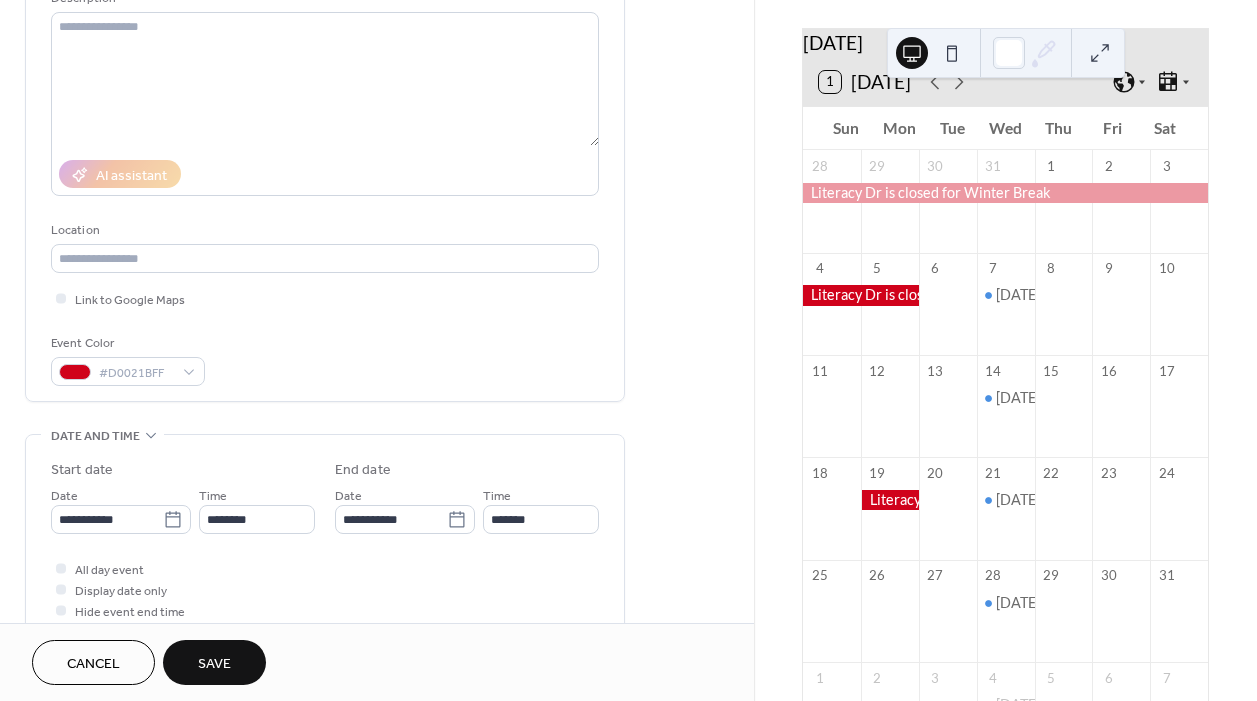 scroll, scrollTop: 219, scrollLeft: 0, axis: vertical 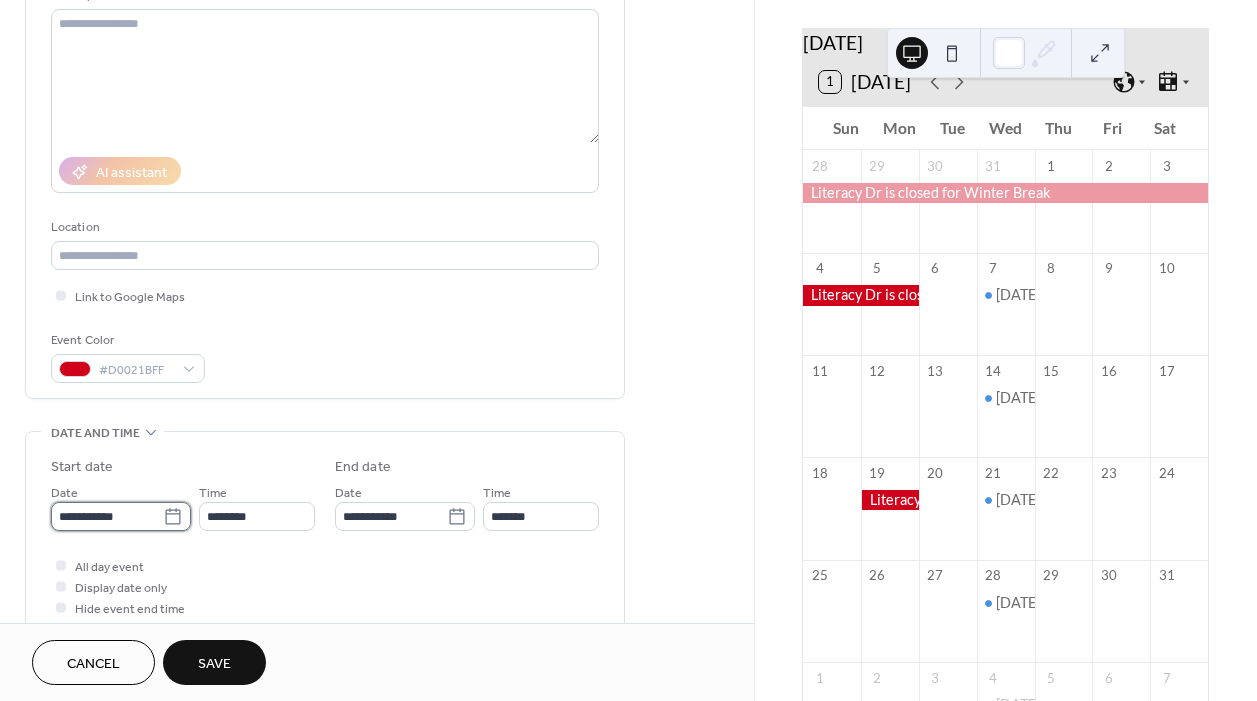 click on "**********" at bounding box center (107, 516) 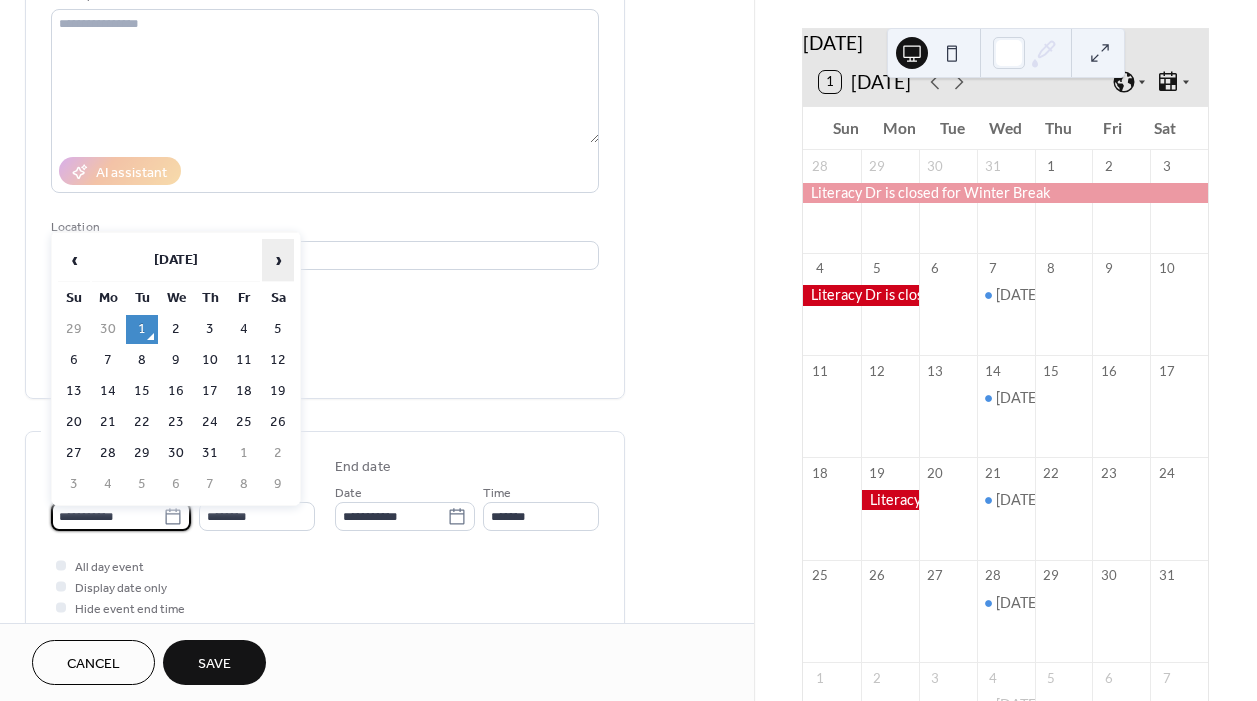 click on "›" at bounding box center [278, 260] 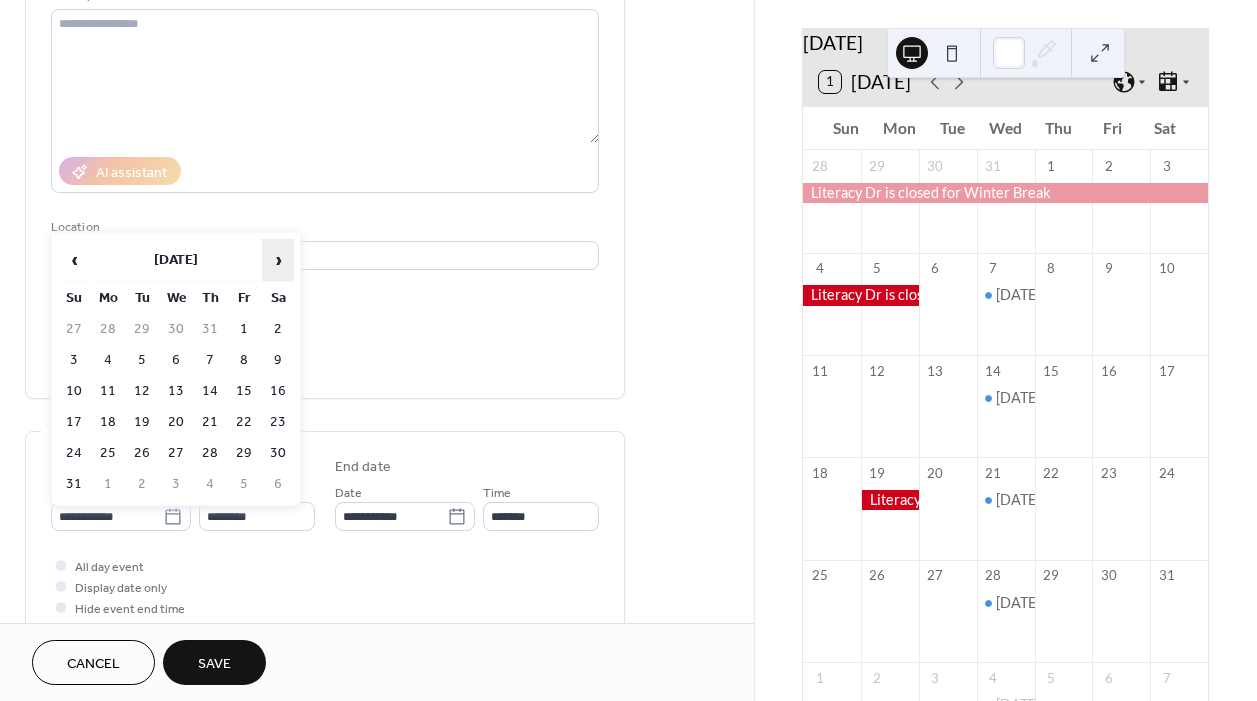 click on "›" at bounding box center (278, 260) 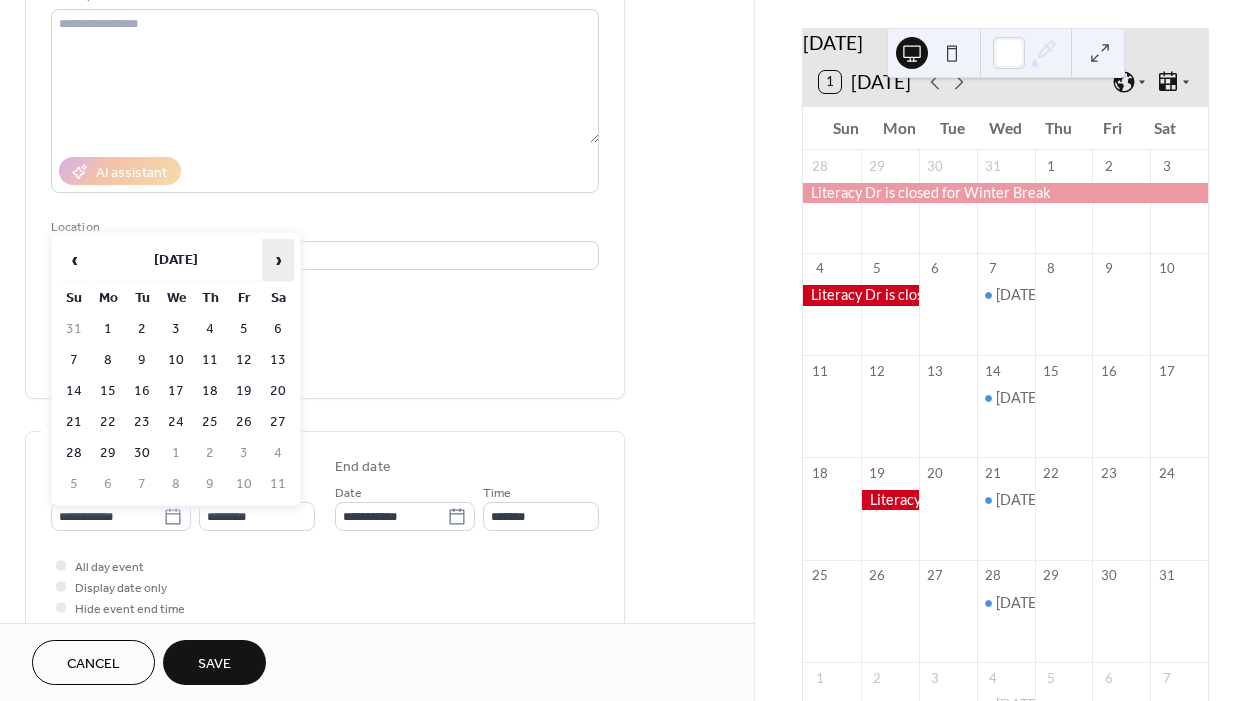 click on "›" at bounding box center (278, 260) 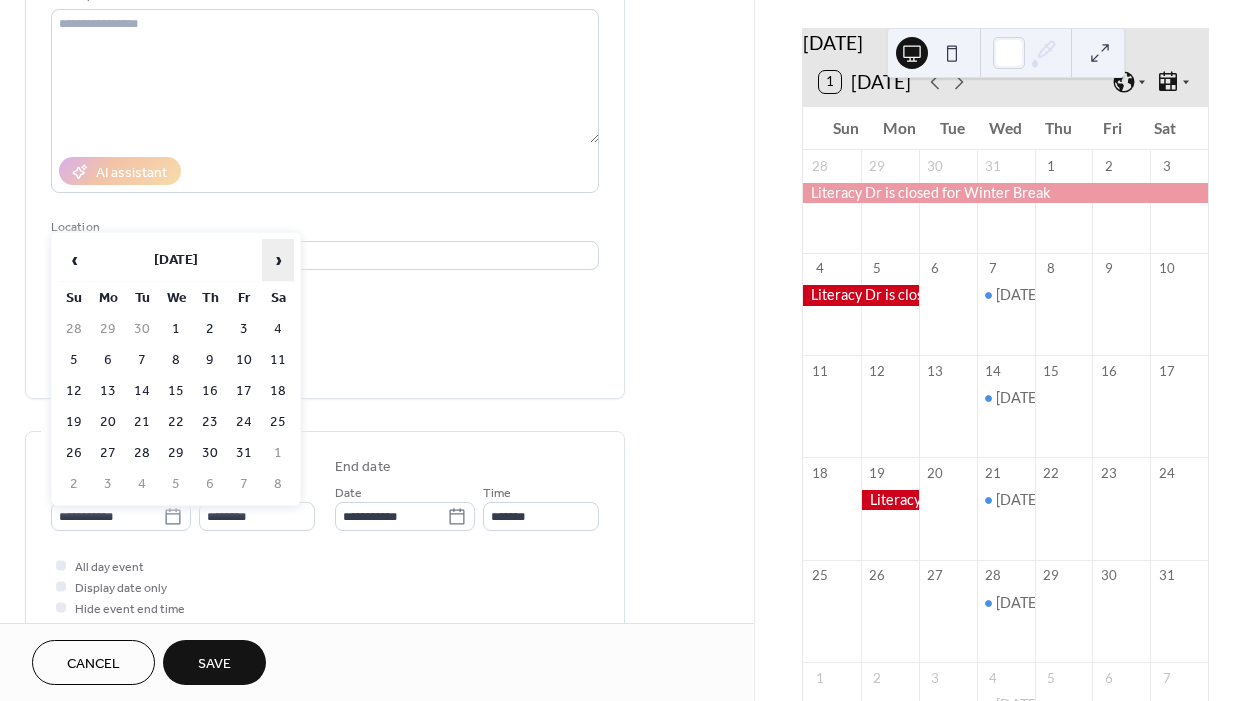 click on "›" at bounding box center (278, 260) 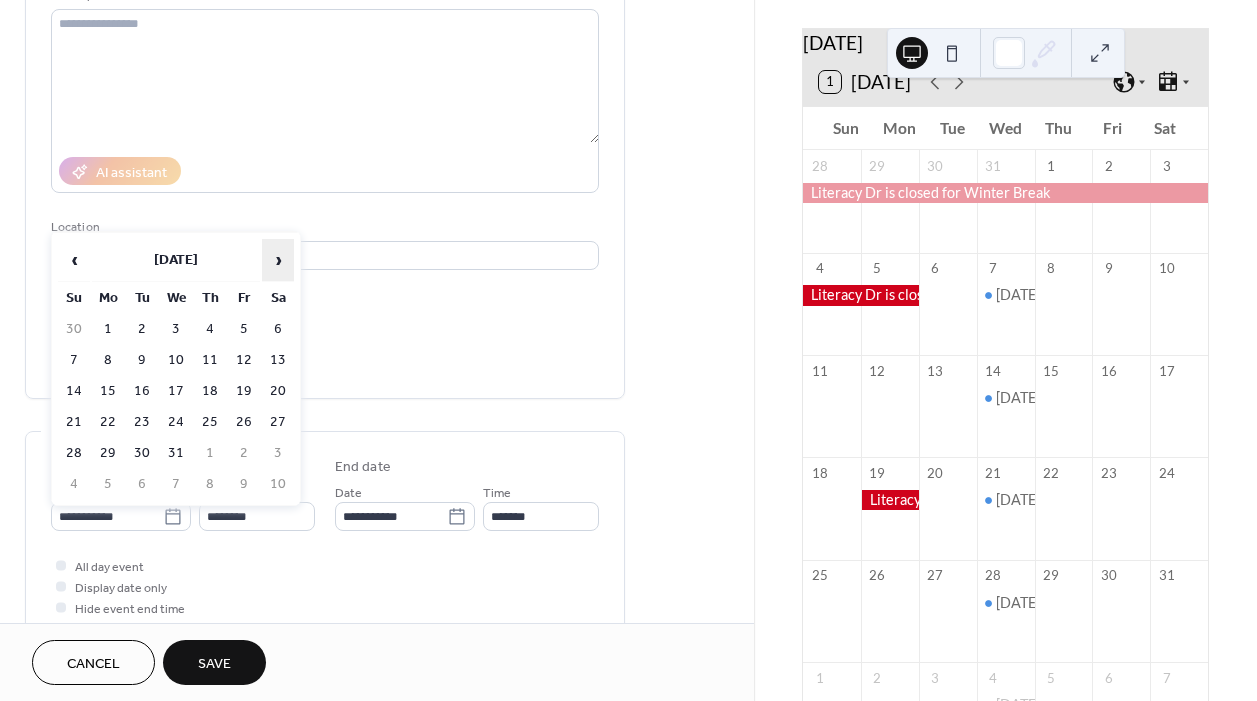click on "›" at bounding box center (278, 260) 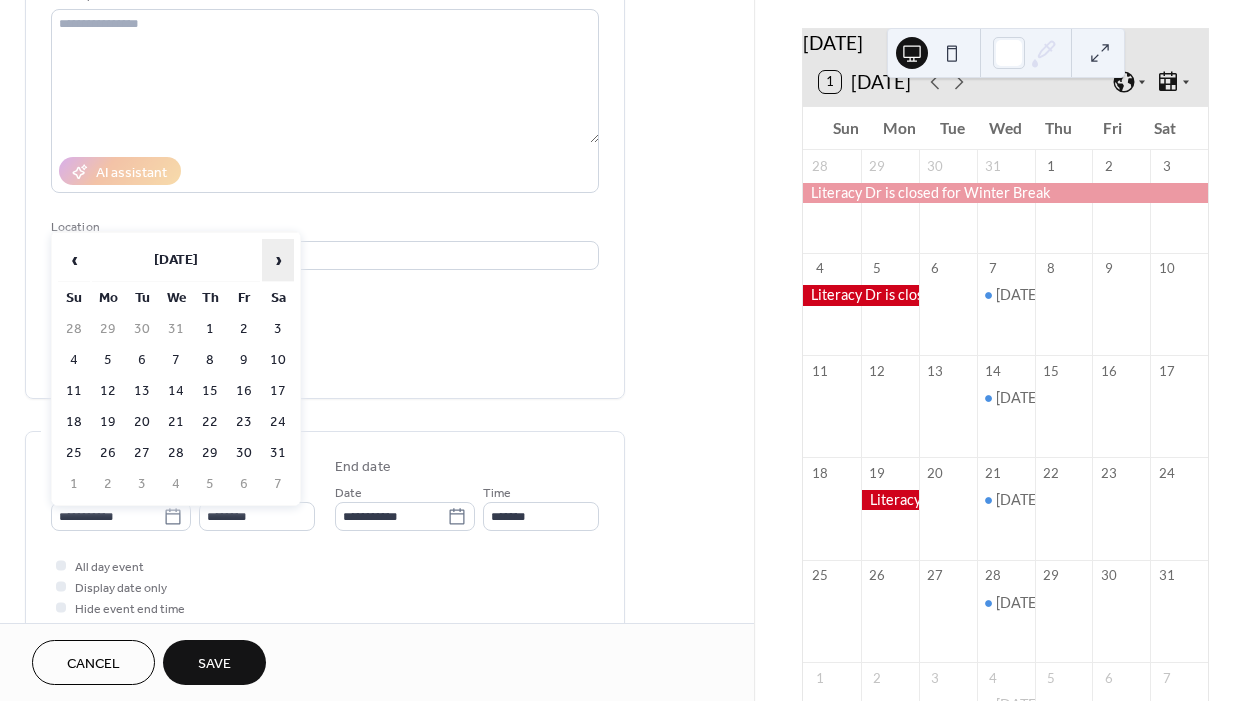 click on "›" at bounding box center [278, 260] 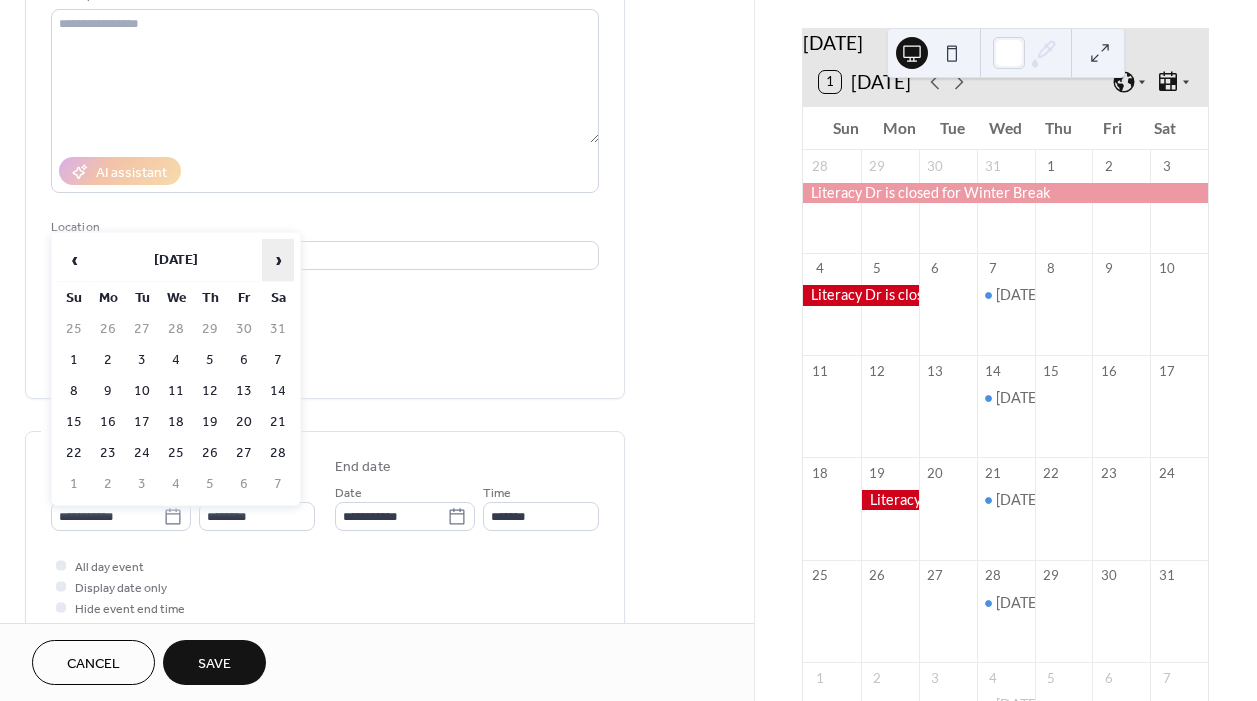 click on "›" at bounding box center [278, 260] 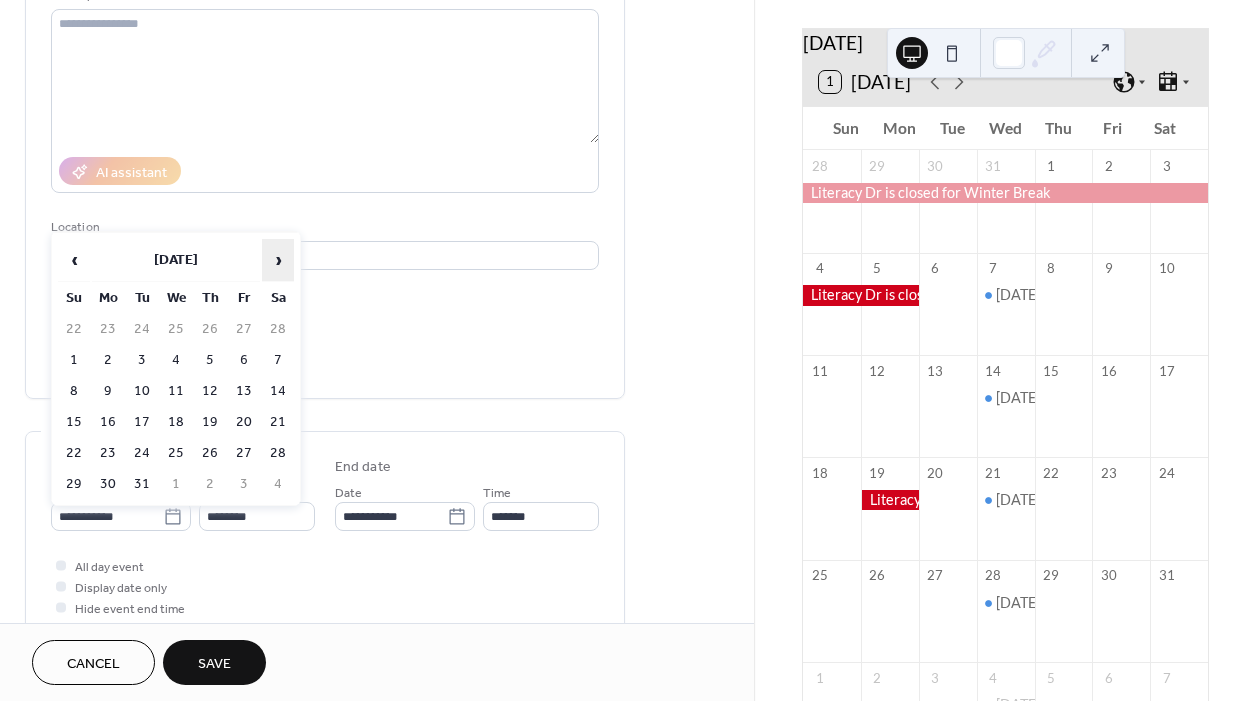 click on "›" at bounding box center [278, 260] 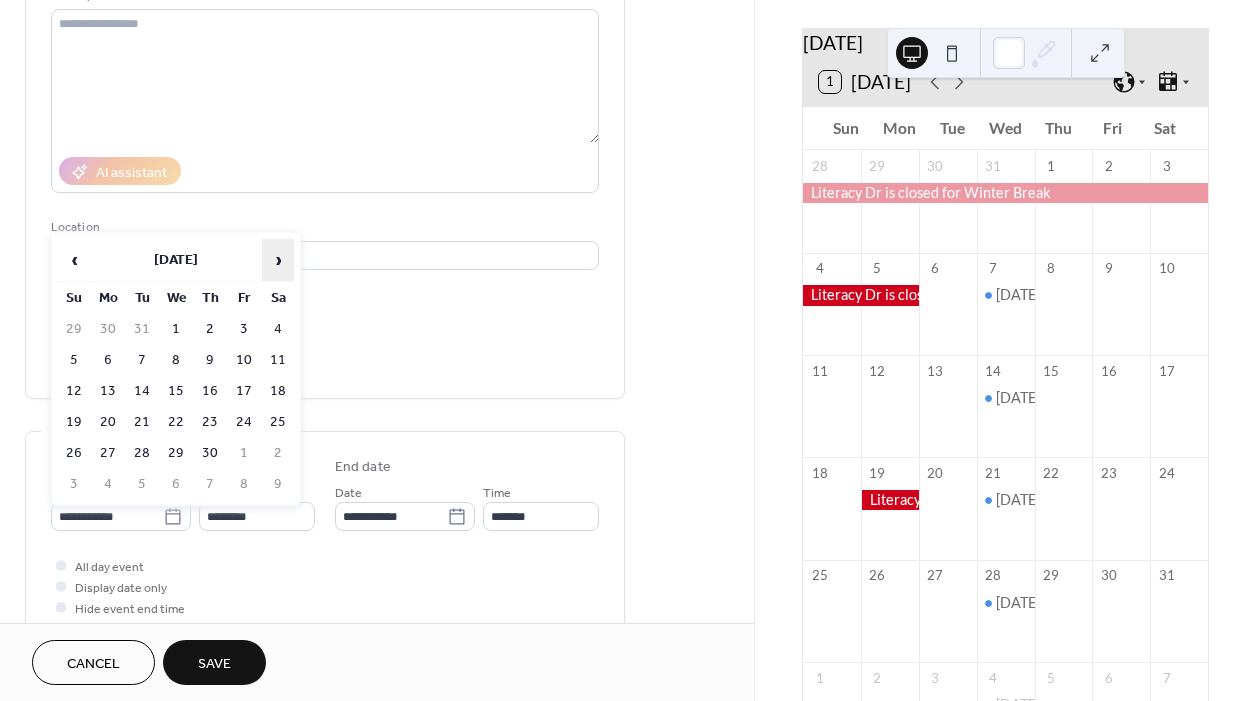 click on "›" at bounding box center (278, 260) 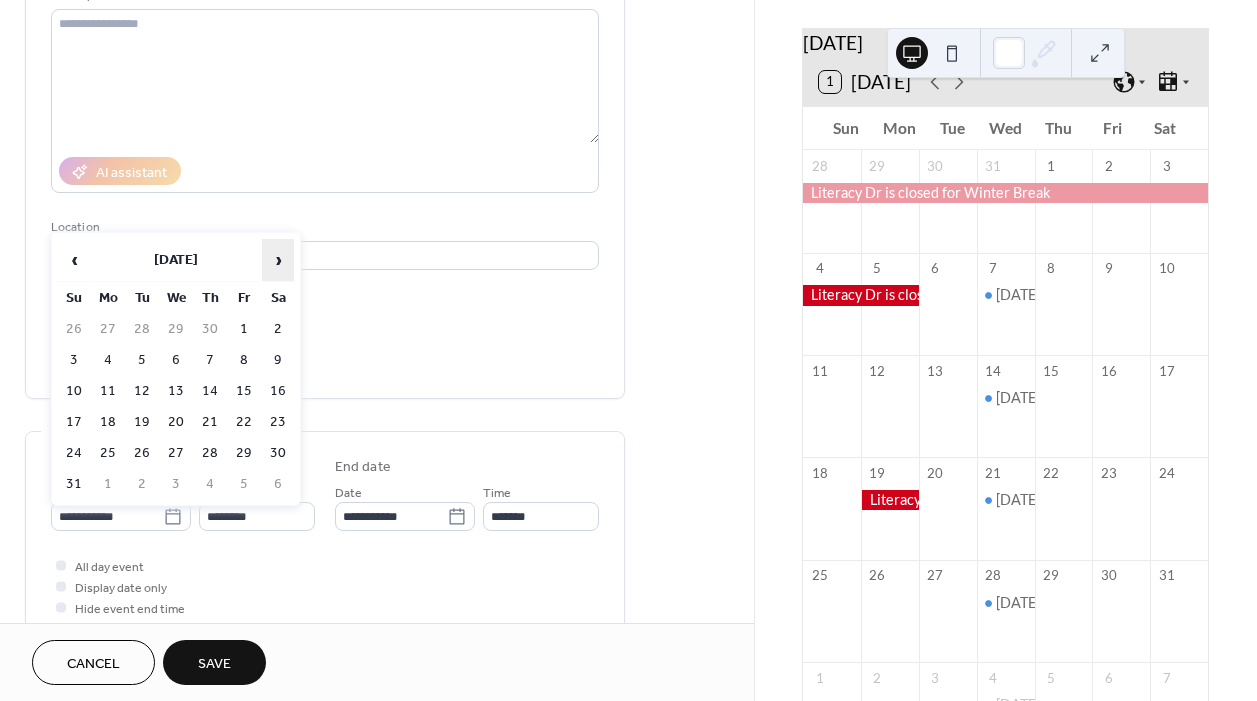 click on "›" at bounding box center (278, 260) 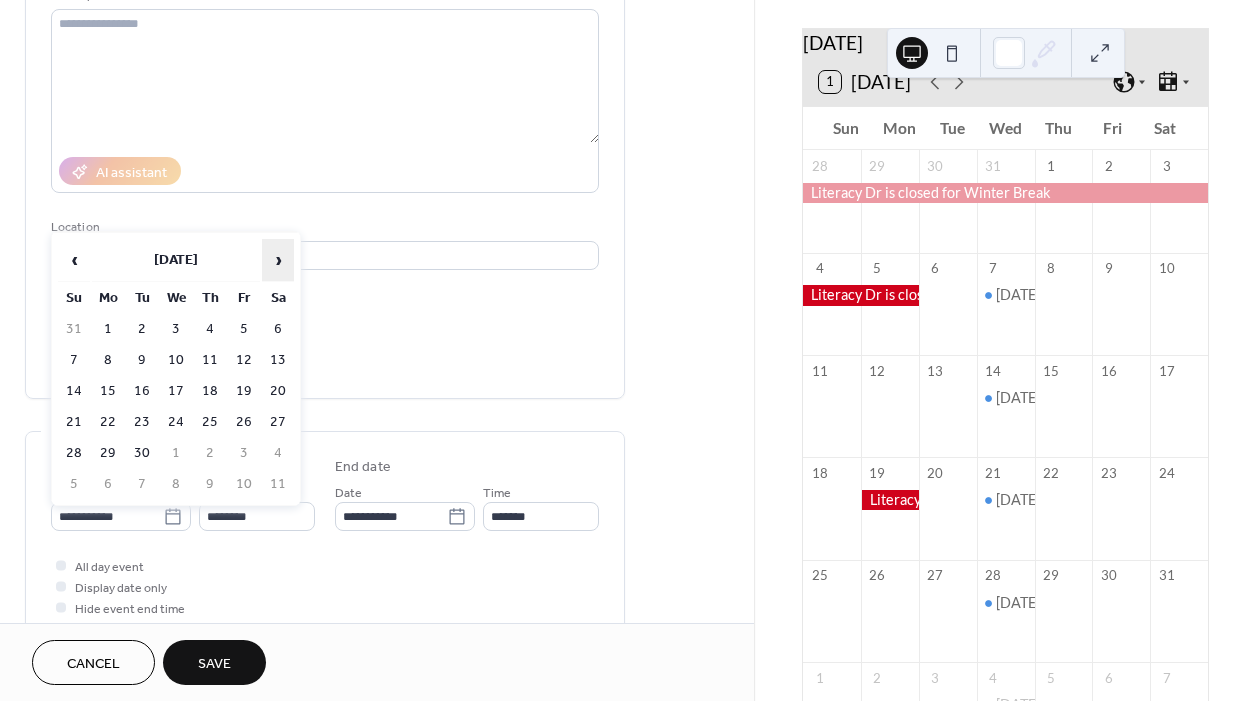 click on "›" at bounding box center [278, 260] 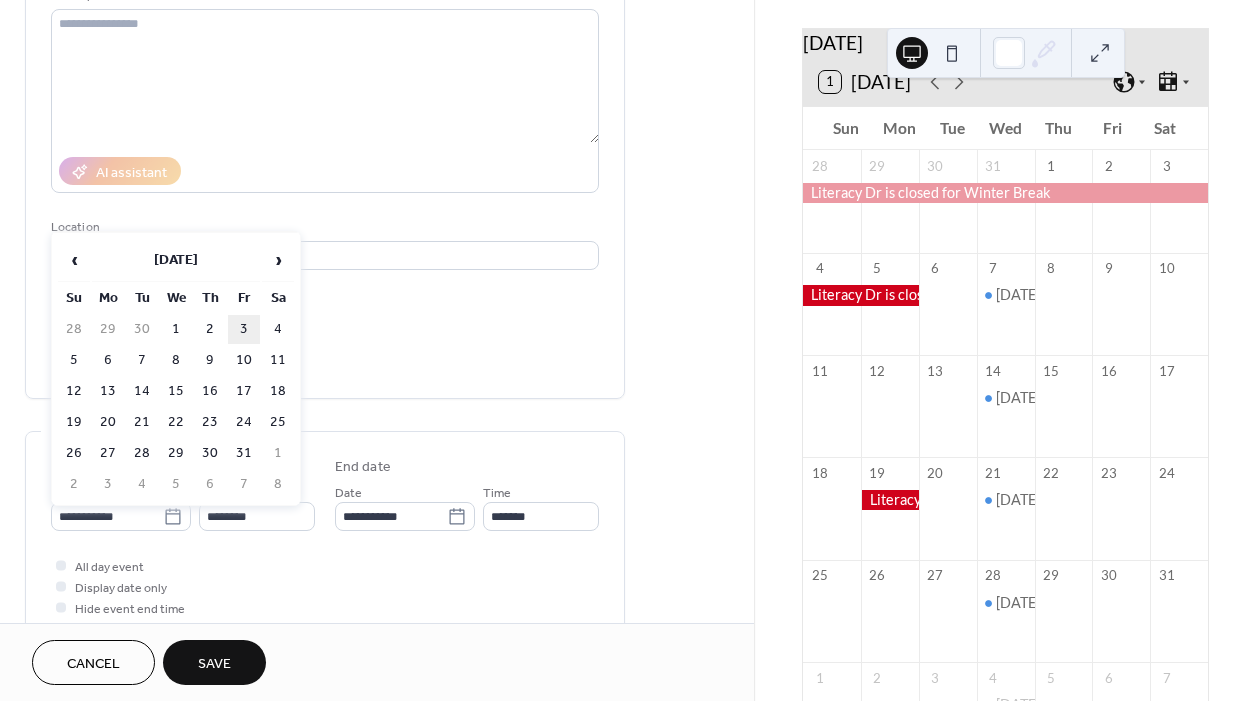 click on "3" at bounding box center [244, 329] 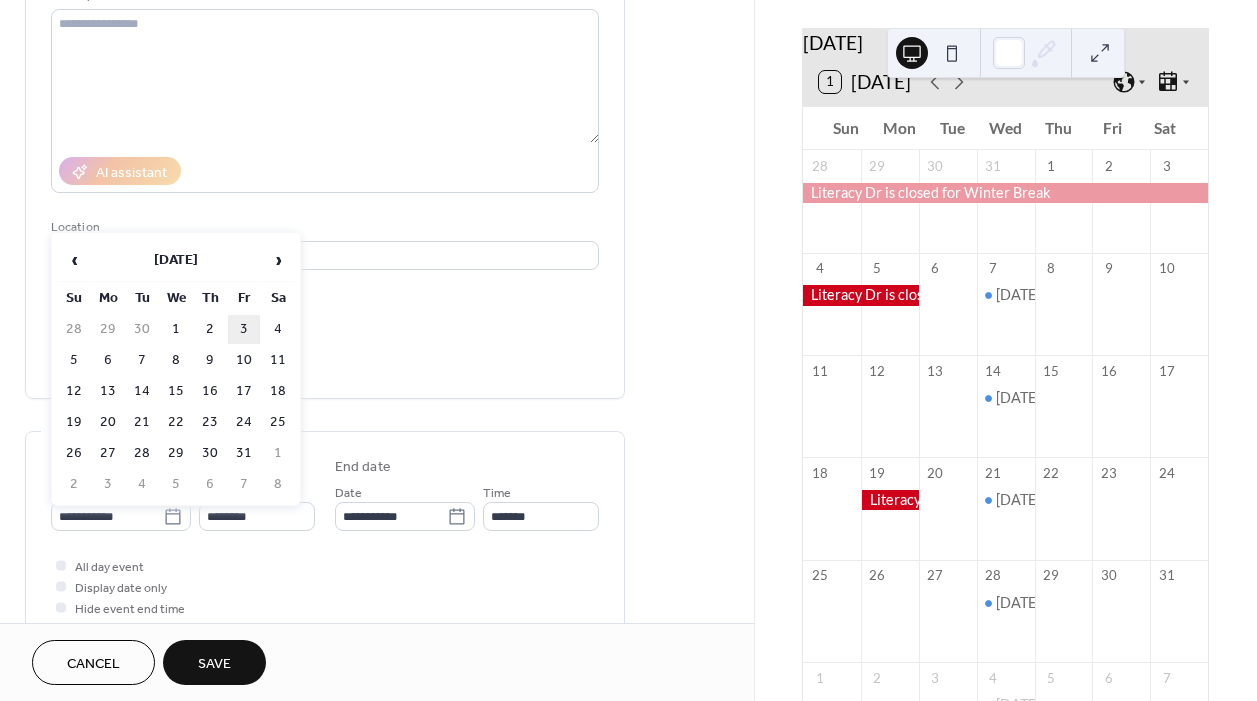 type on "**********" 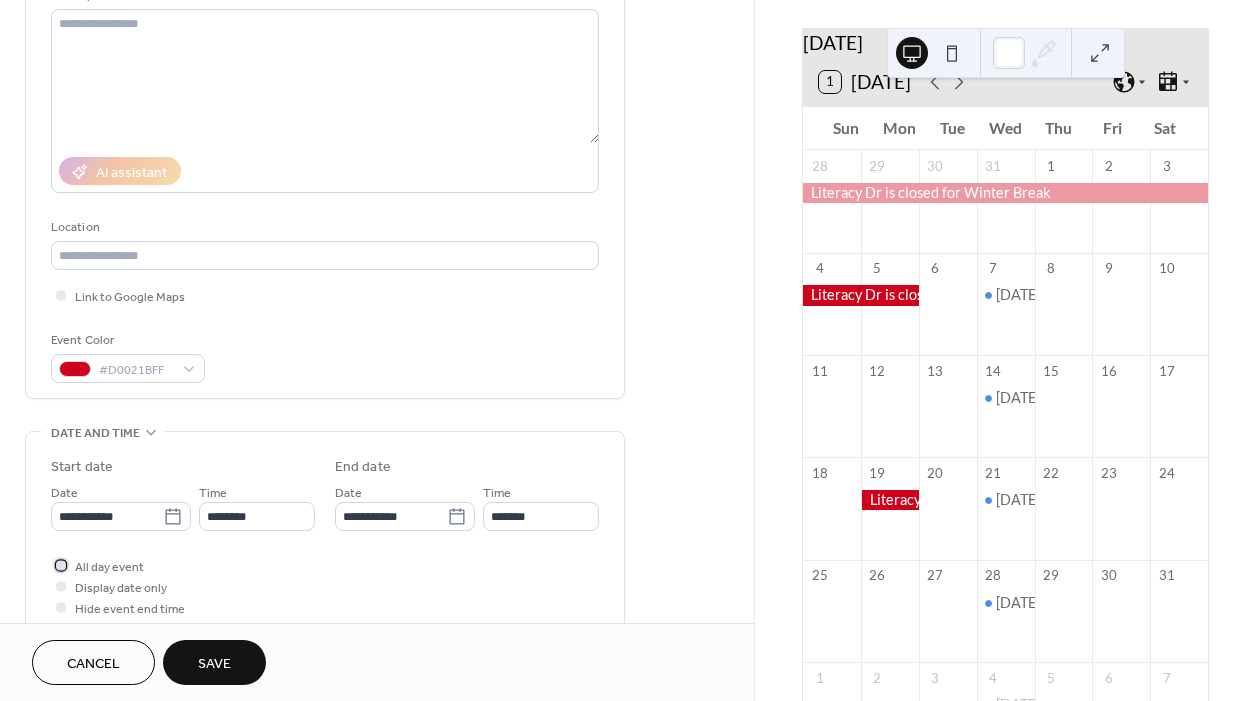 click on "All day event" at bounding box center [109, 567] 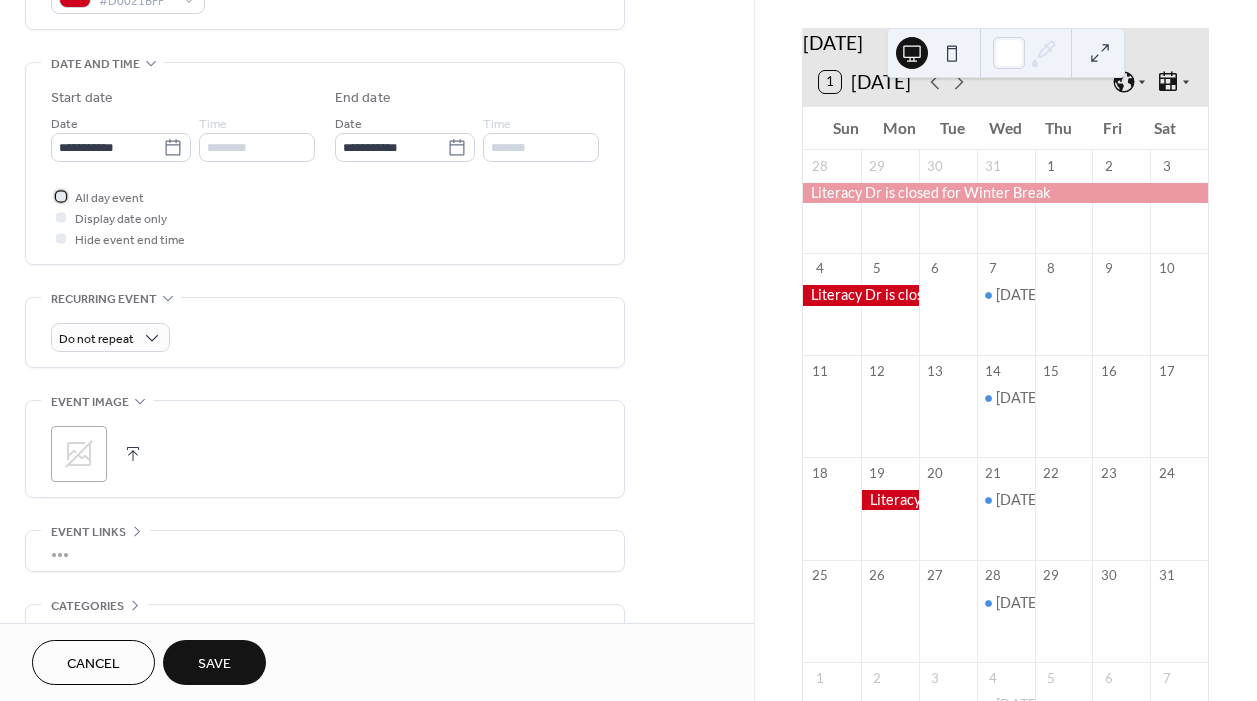 scroll, scrollTop: 609, scrollLeft: 0, axis: vertical 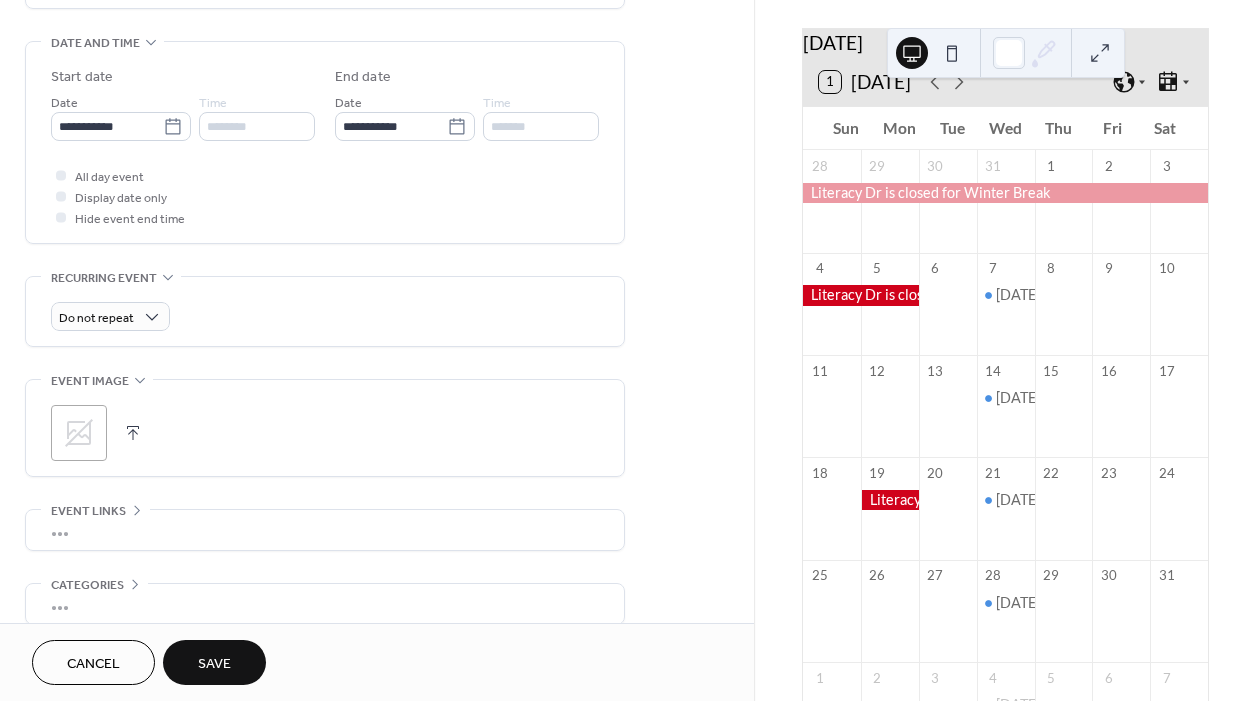 click 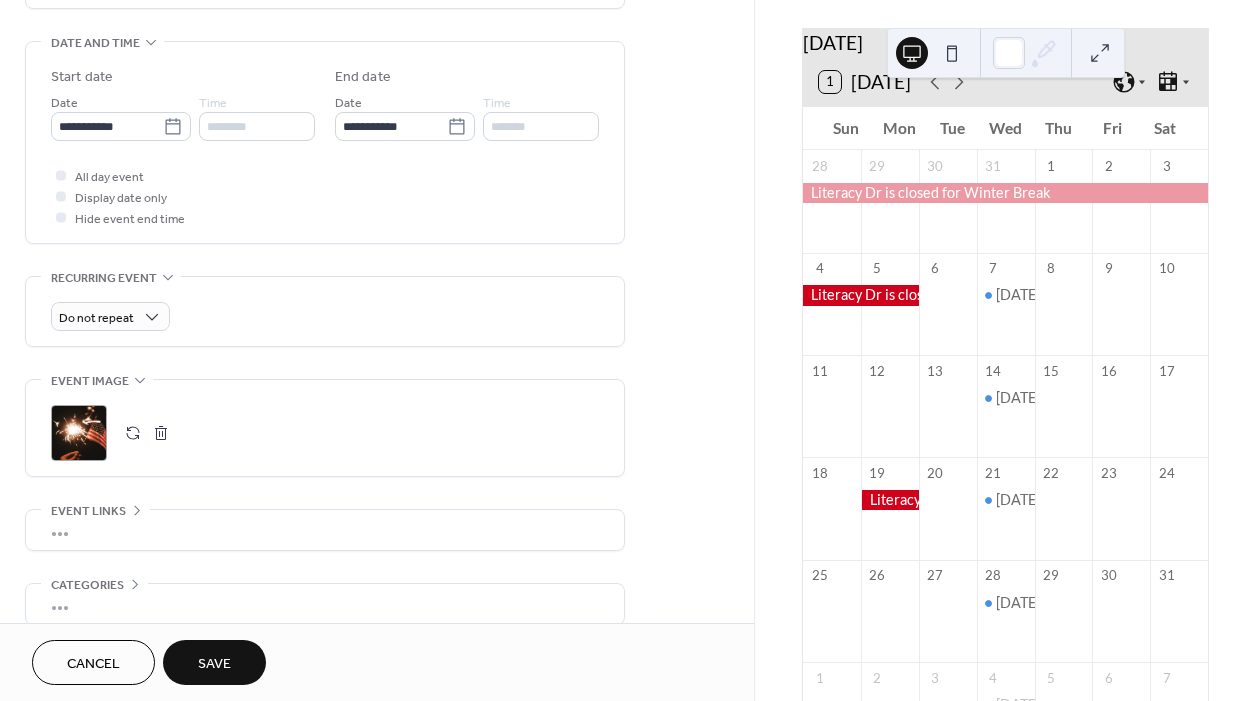 click on "Save" at bounding box center (214, 664) 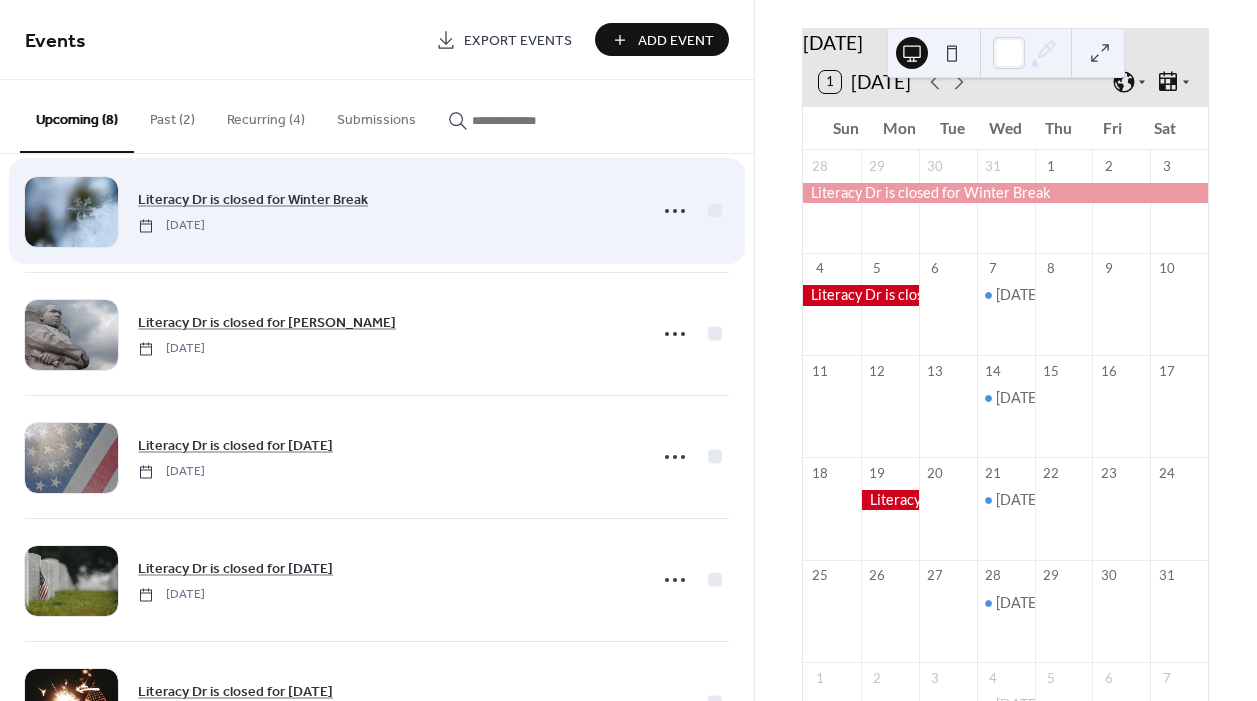 scroll, scrollTop: 407, scrollLeft: 0, axis: vertical 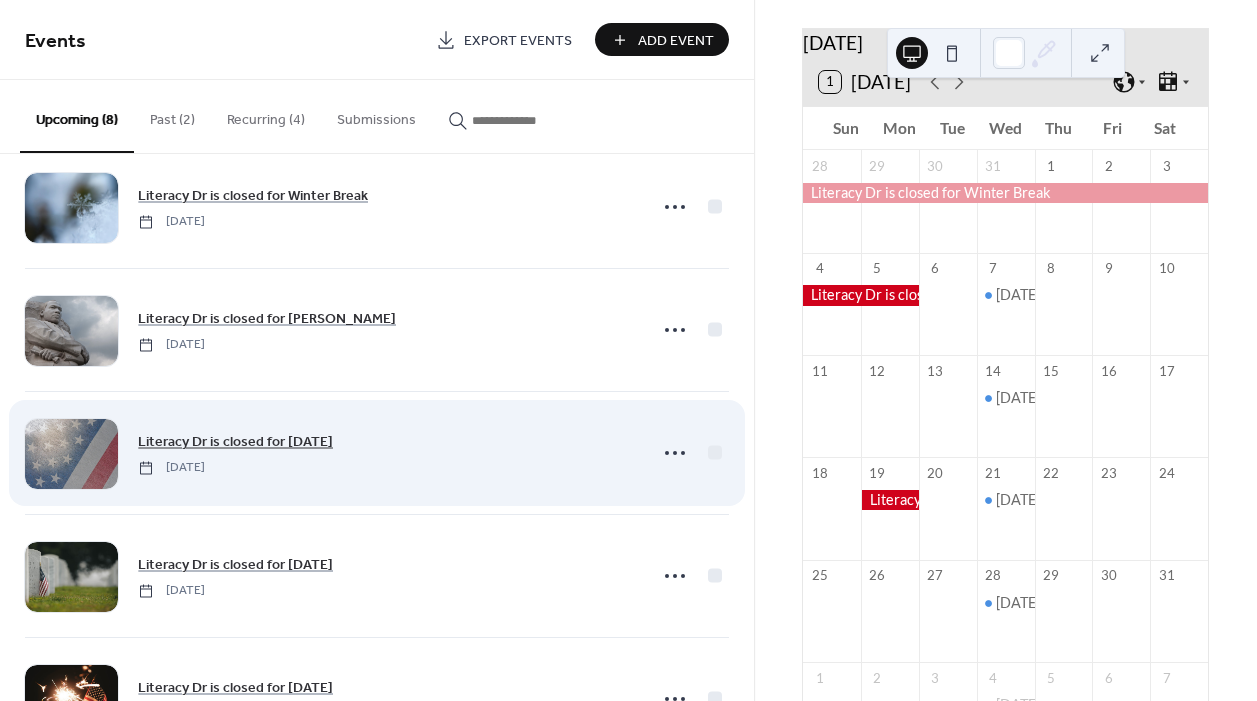 click on "Literacy Dr is closed for [DATE]" at bounding box center (235, 442) 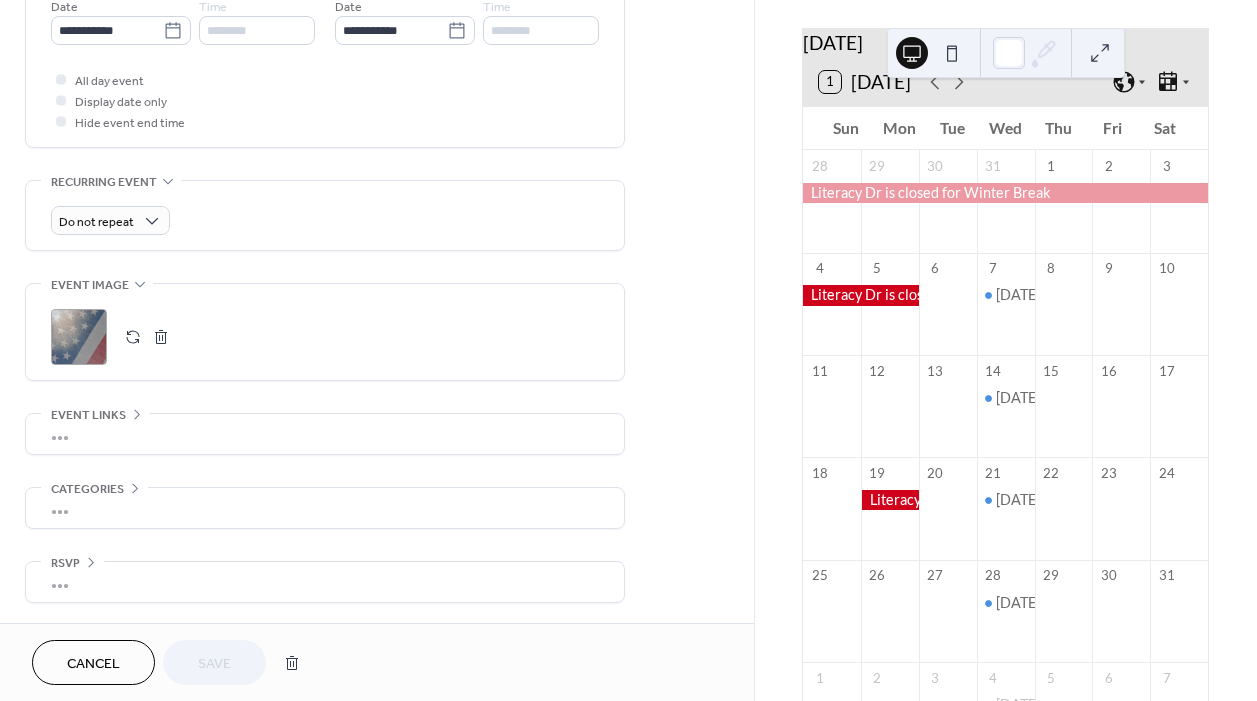 scroll, scrollTop: 711, scrollLeft: 0, axis: vertical 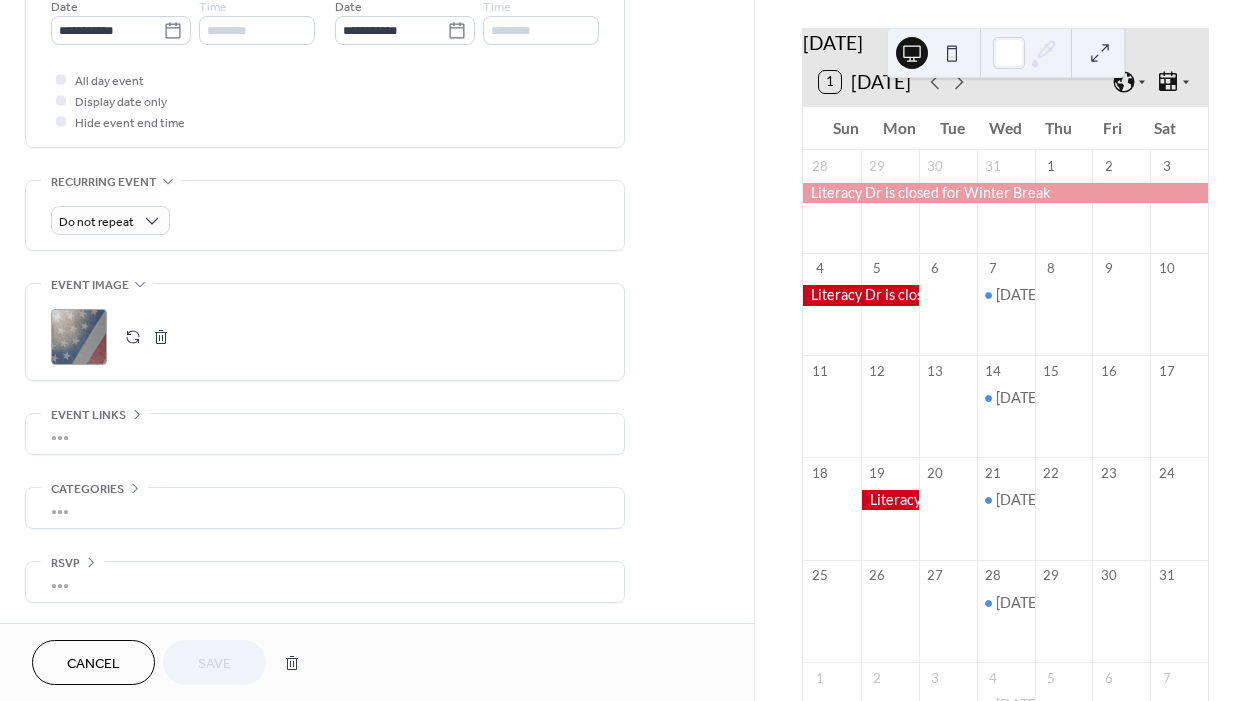 click at bounding box center (133, 337) 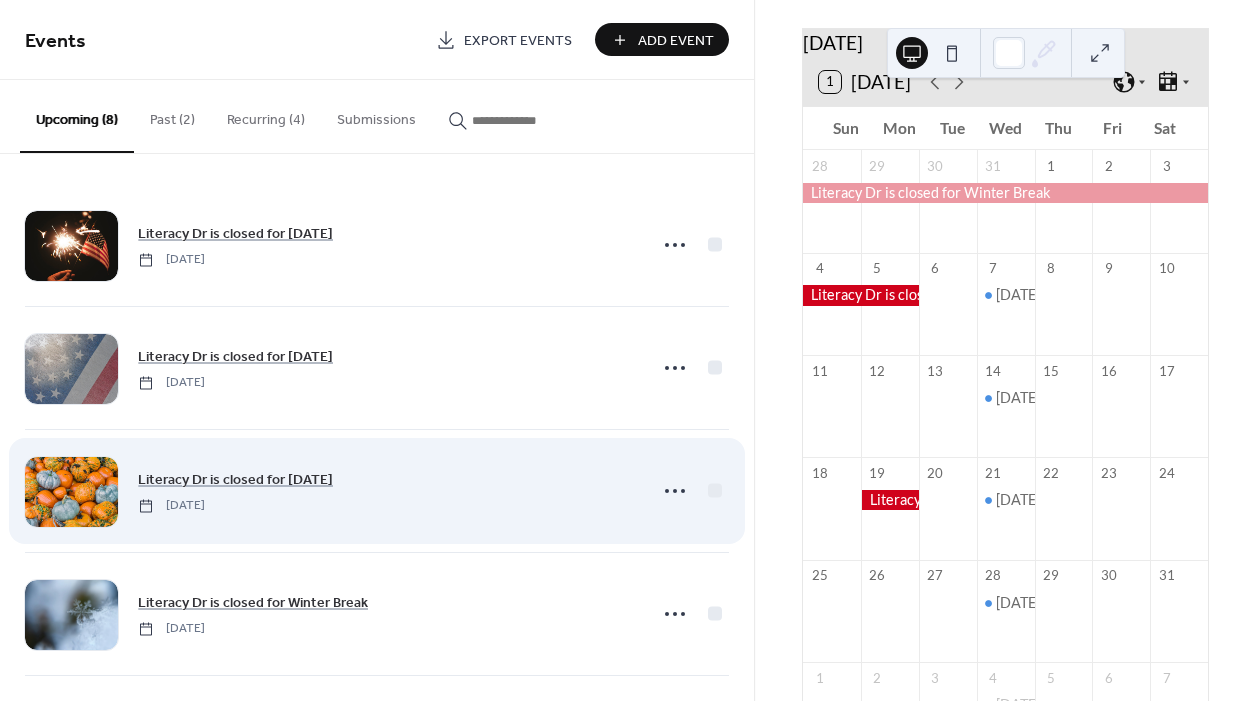 scroll, scrollTop: 0, scrollLeft: 0, axis: both 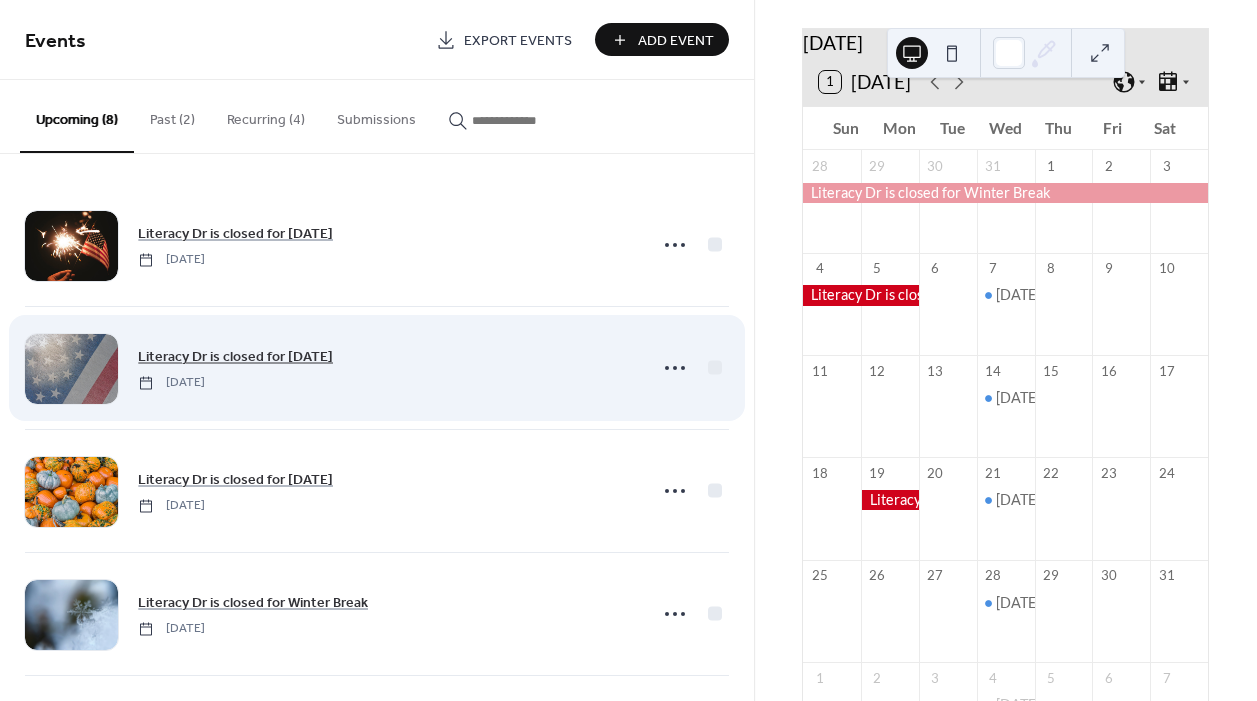 click on "Literacy Dr is closed for [DATE]" at bounding box center (235, 357) 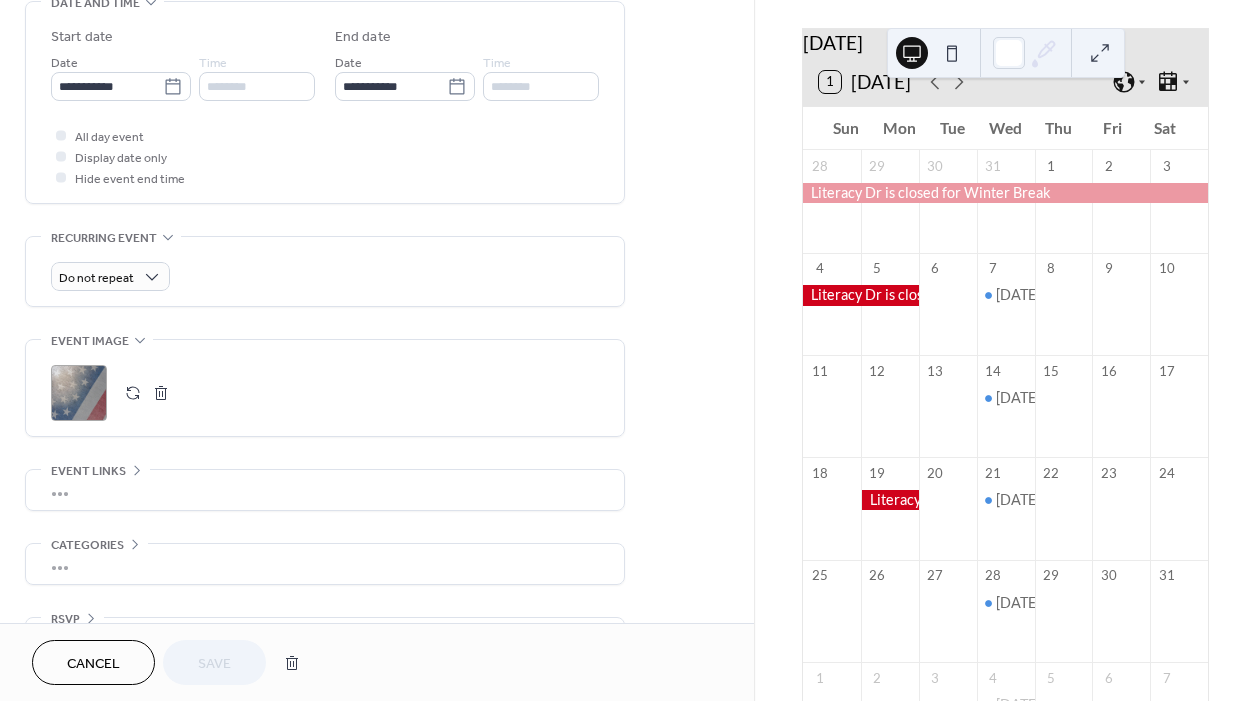 scroll, scrollTop: 656, scrollLeft: 0, axis: vertical 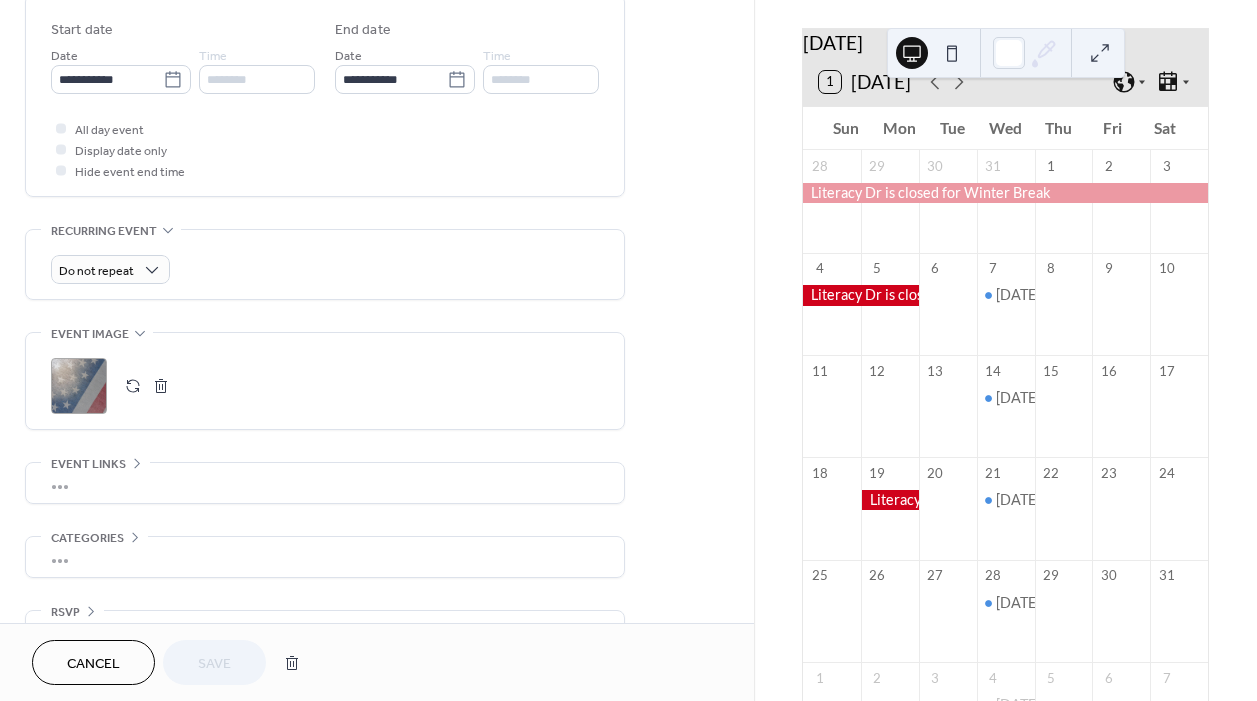 click on ";" at bounding box center [79, 386] 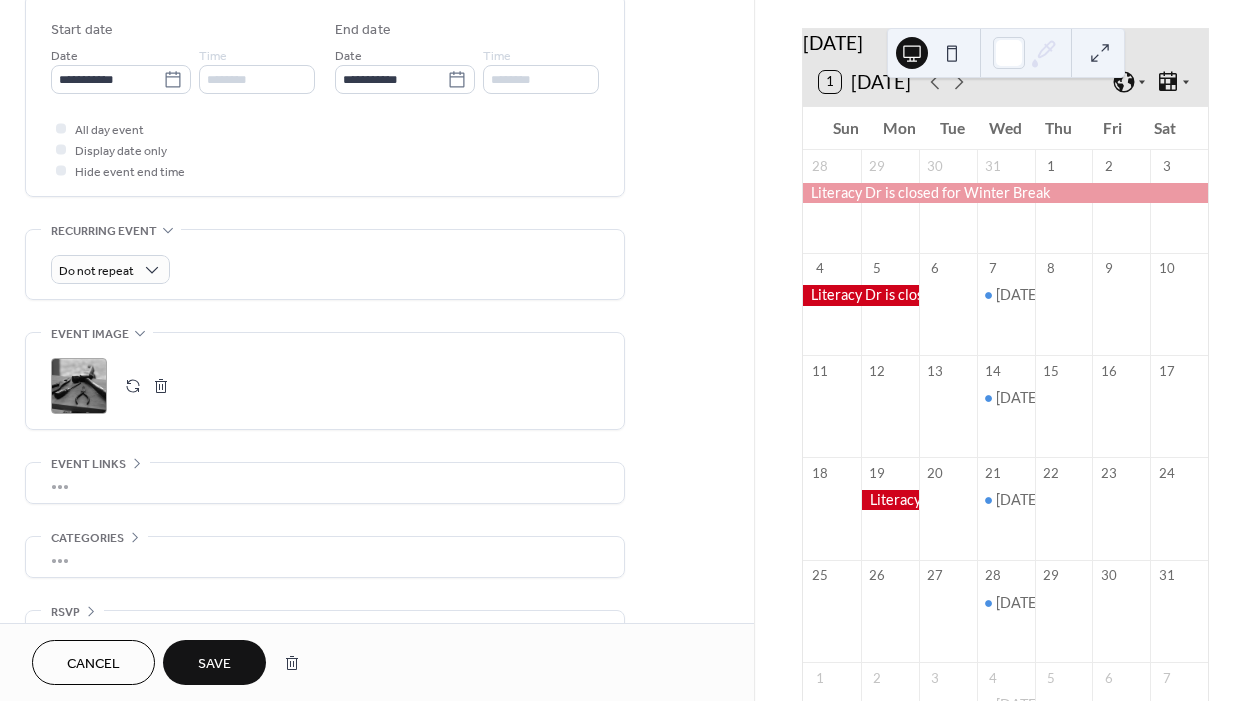 click on "Save" at bounding box center (214, 664) 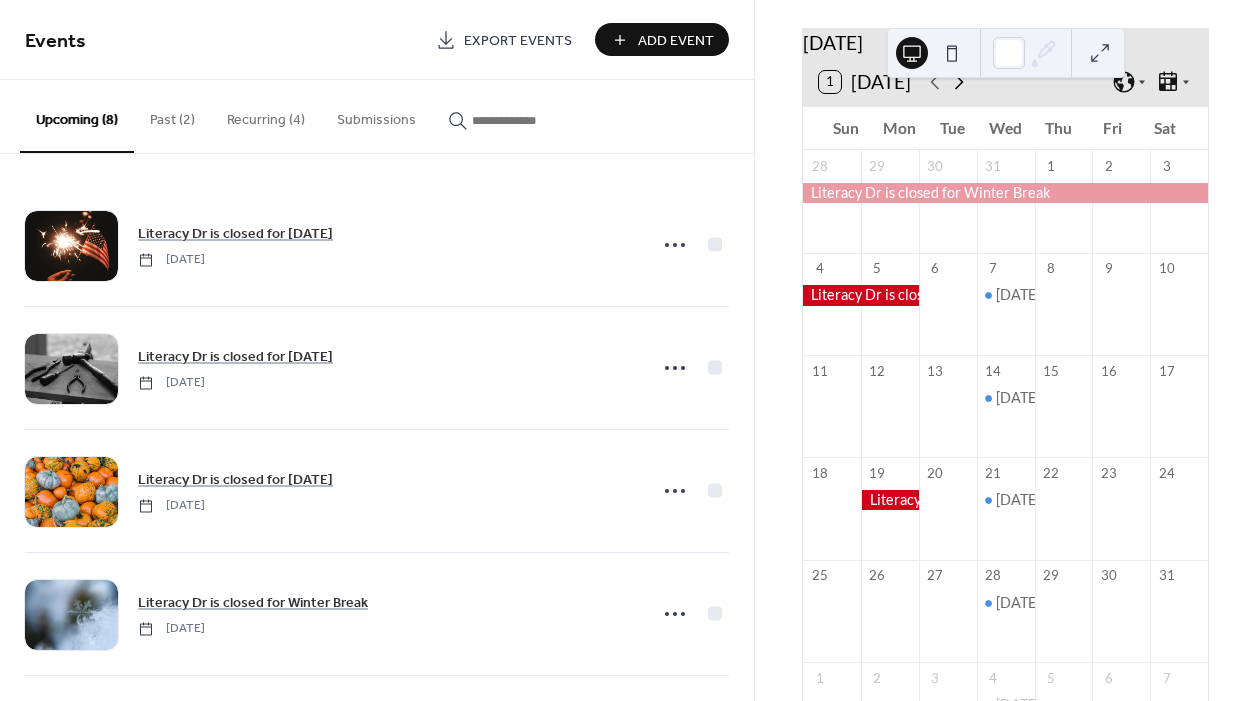 click 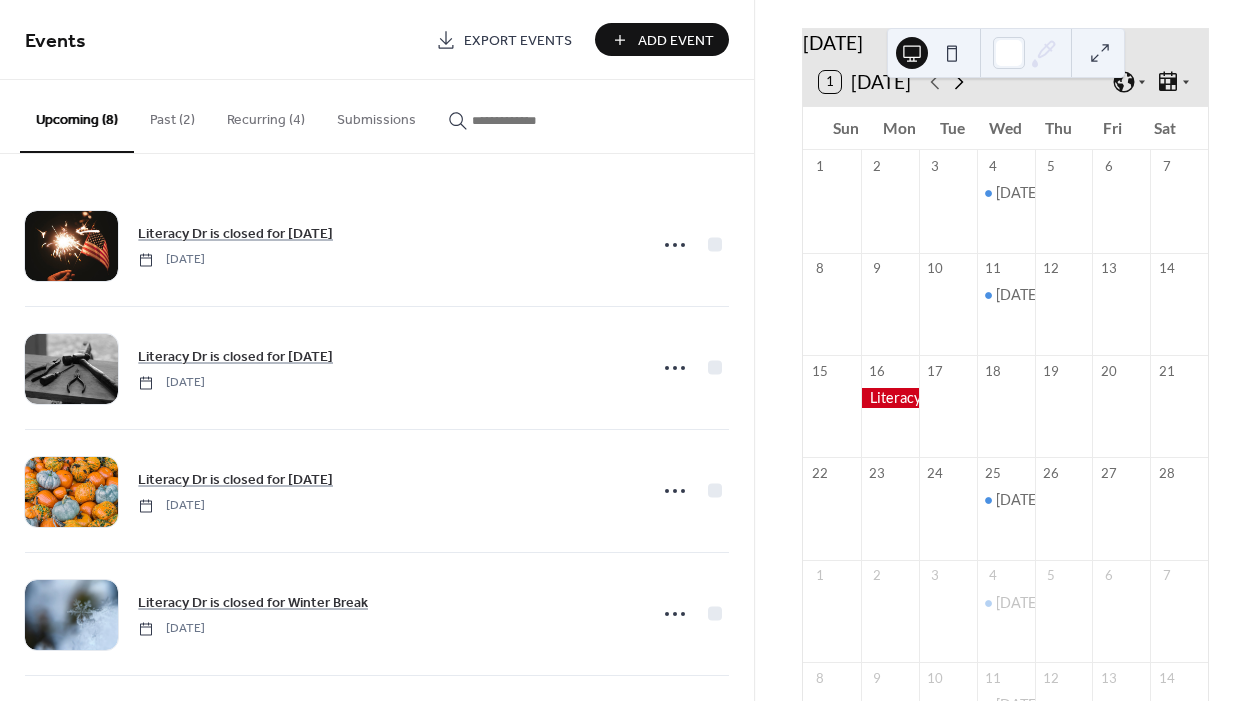 click 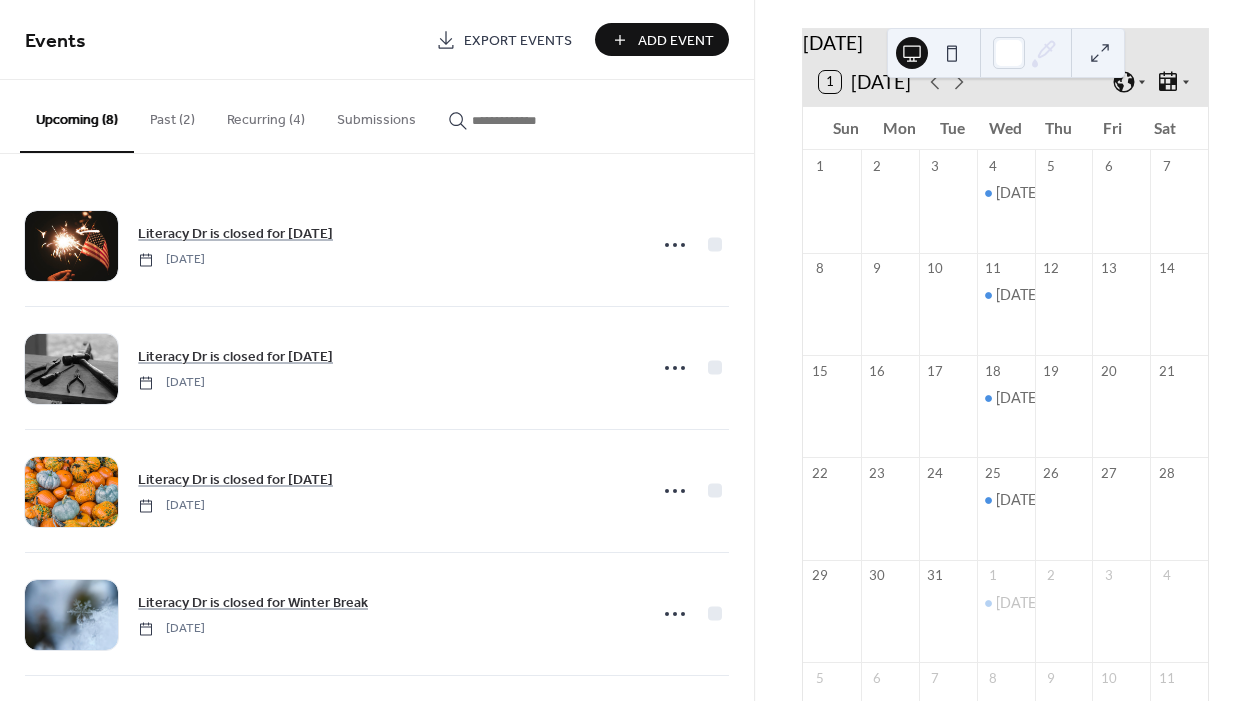 click on "1 [DATE]" at bounding box center [865, 82] 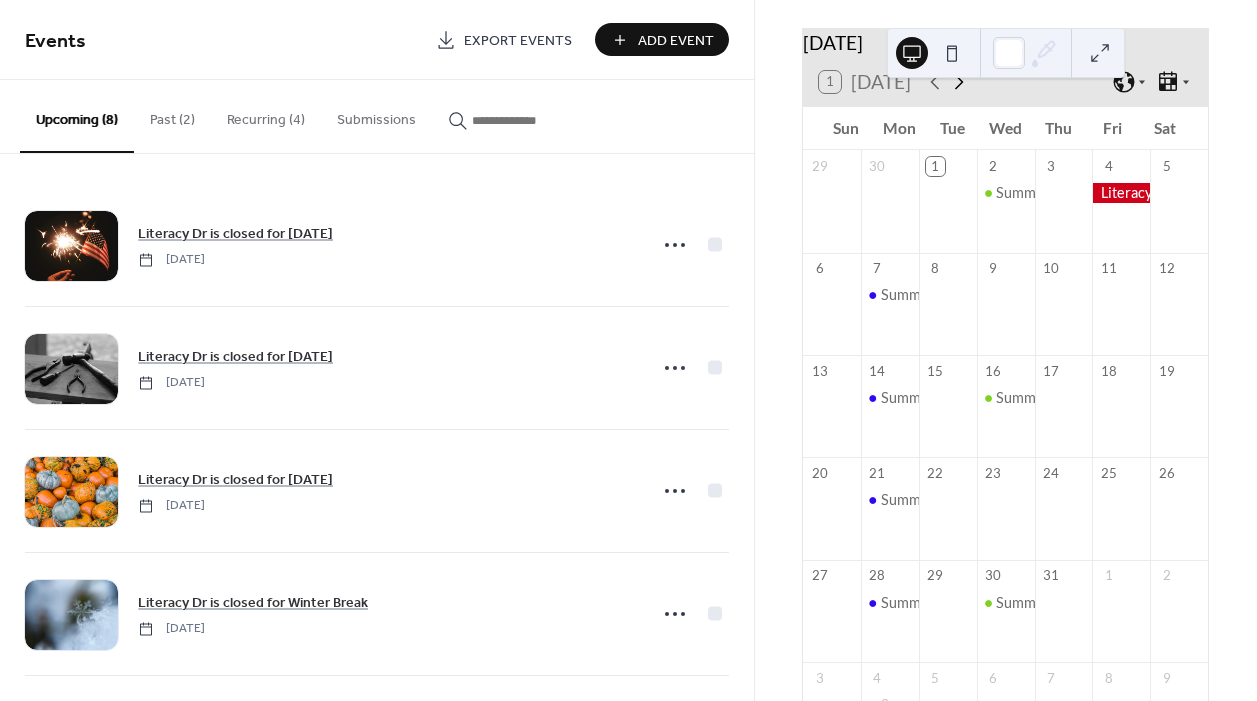 click 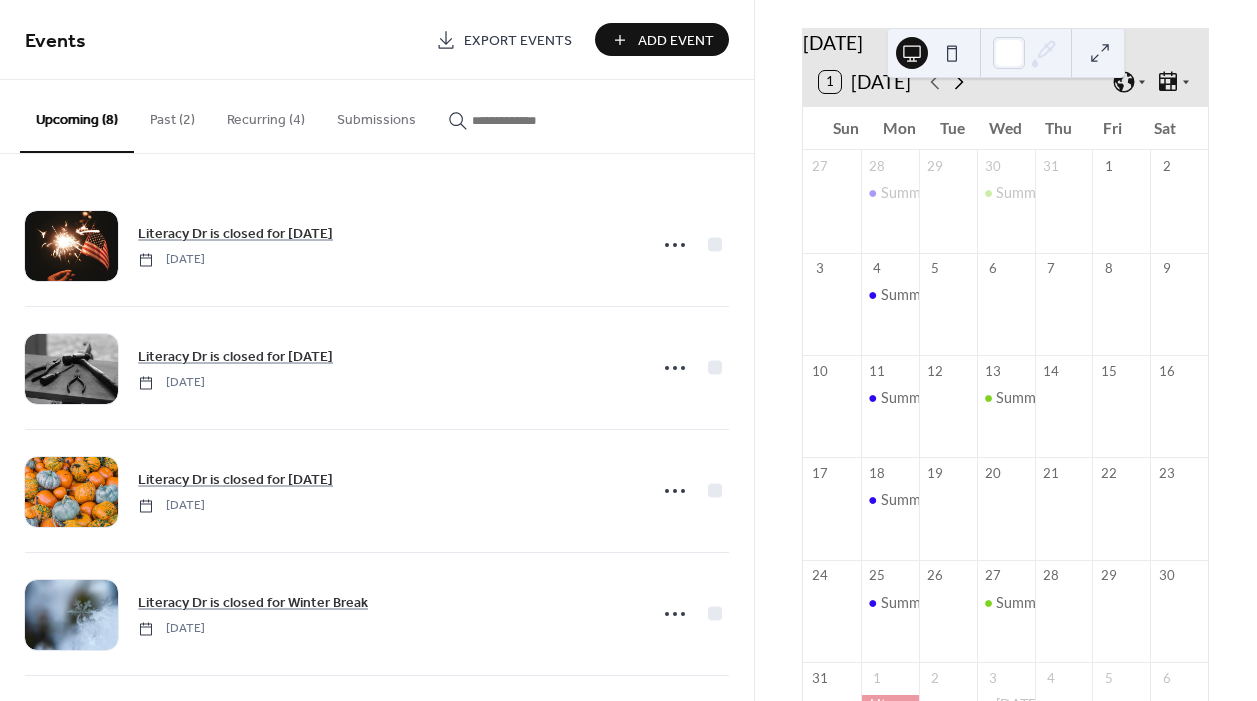 click 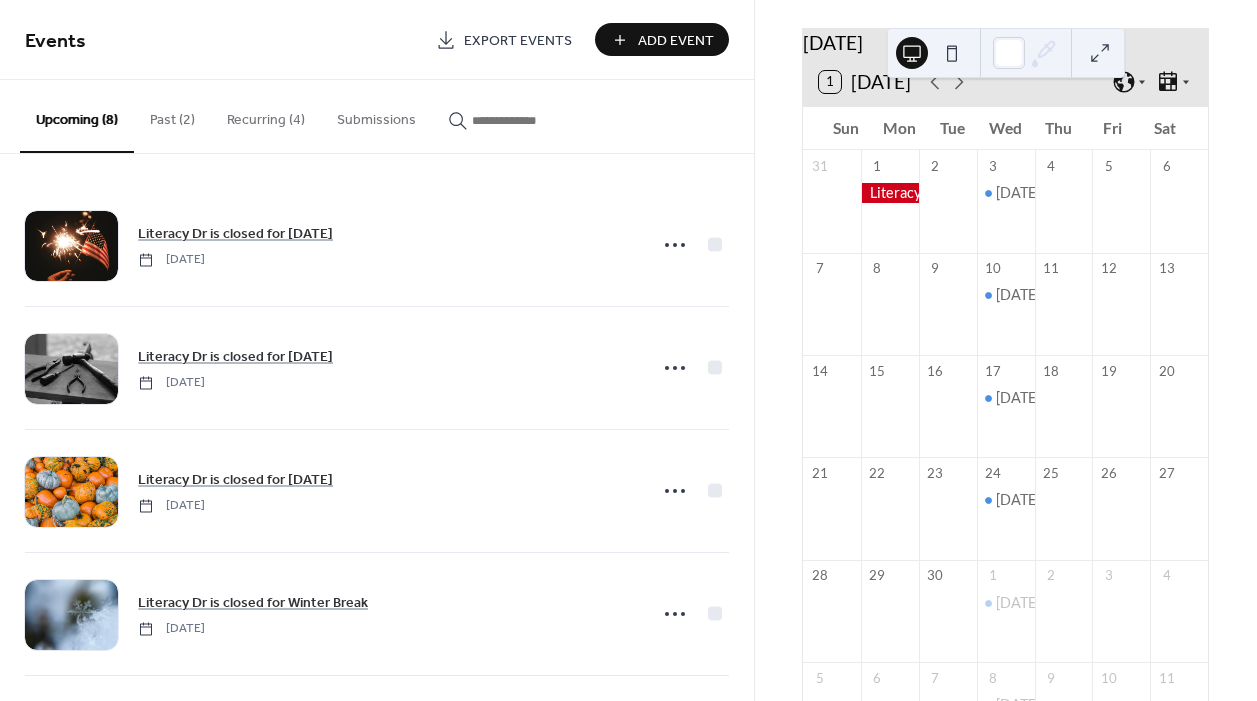 click at bounding box center [890, 193] 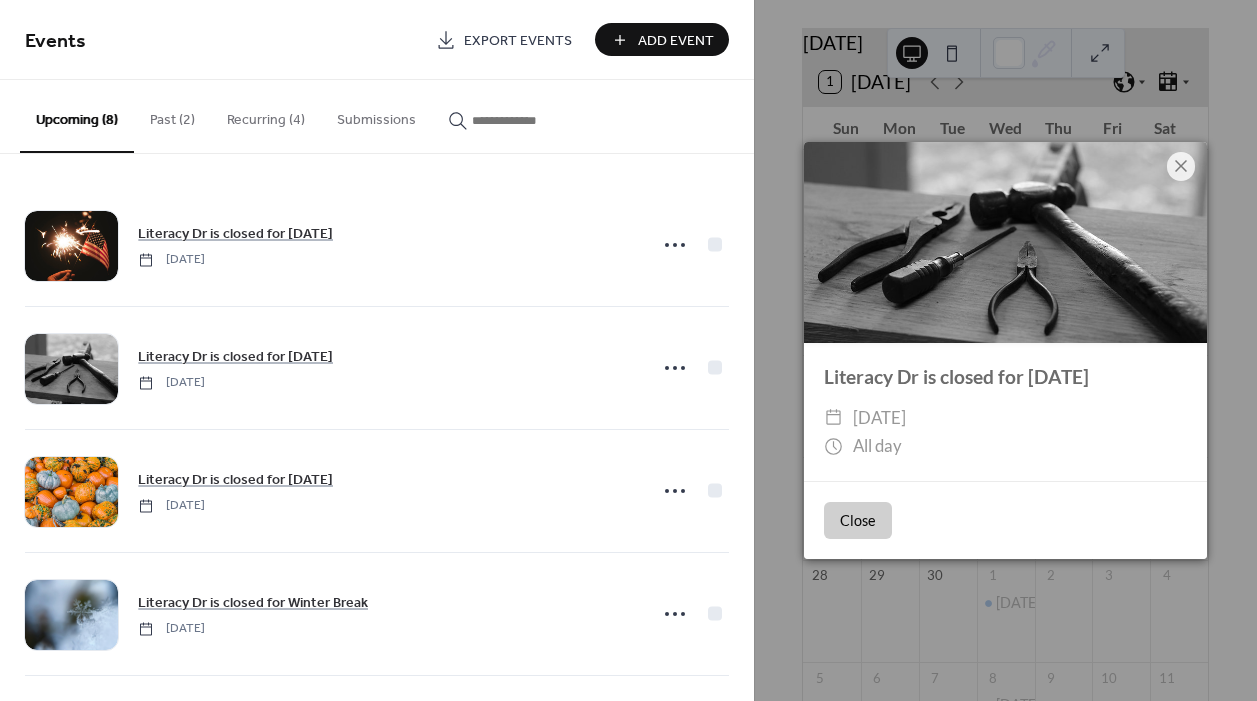 click on "Close" at bounding box center (858, 521) 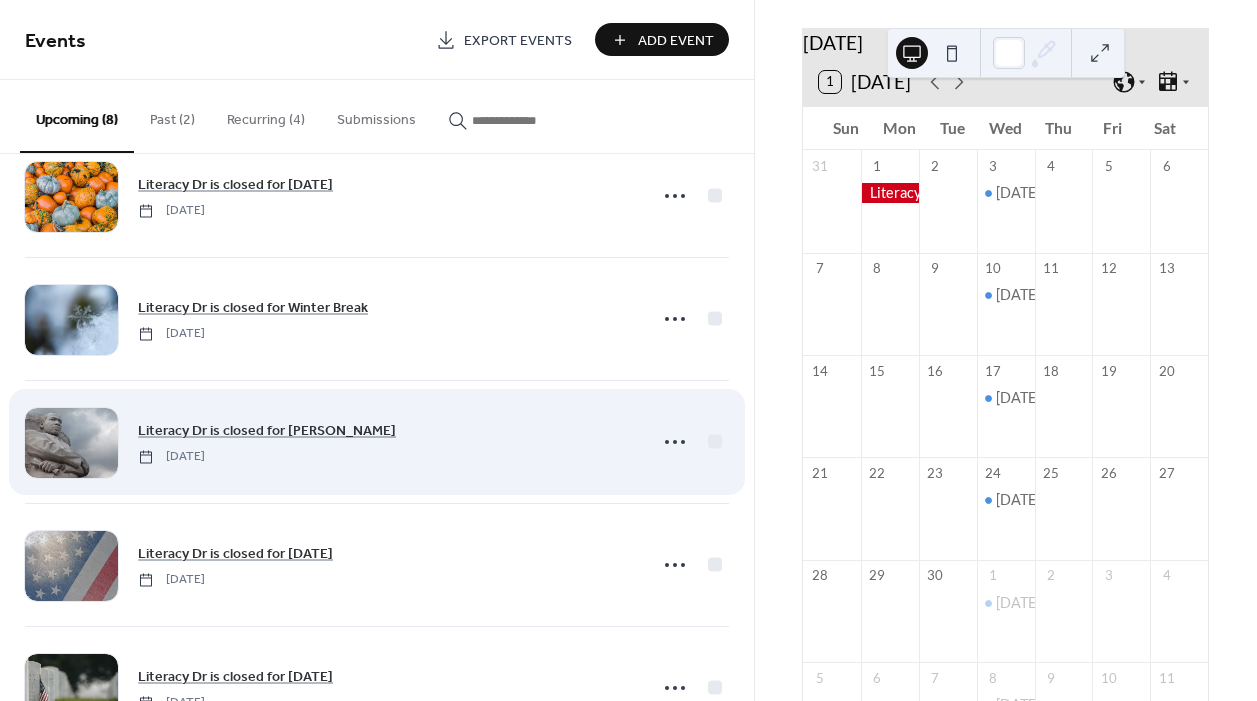 scroll, scrollTop: 287, scrollLeft: 0, axis: vertical 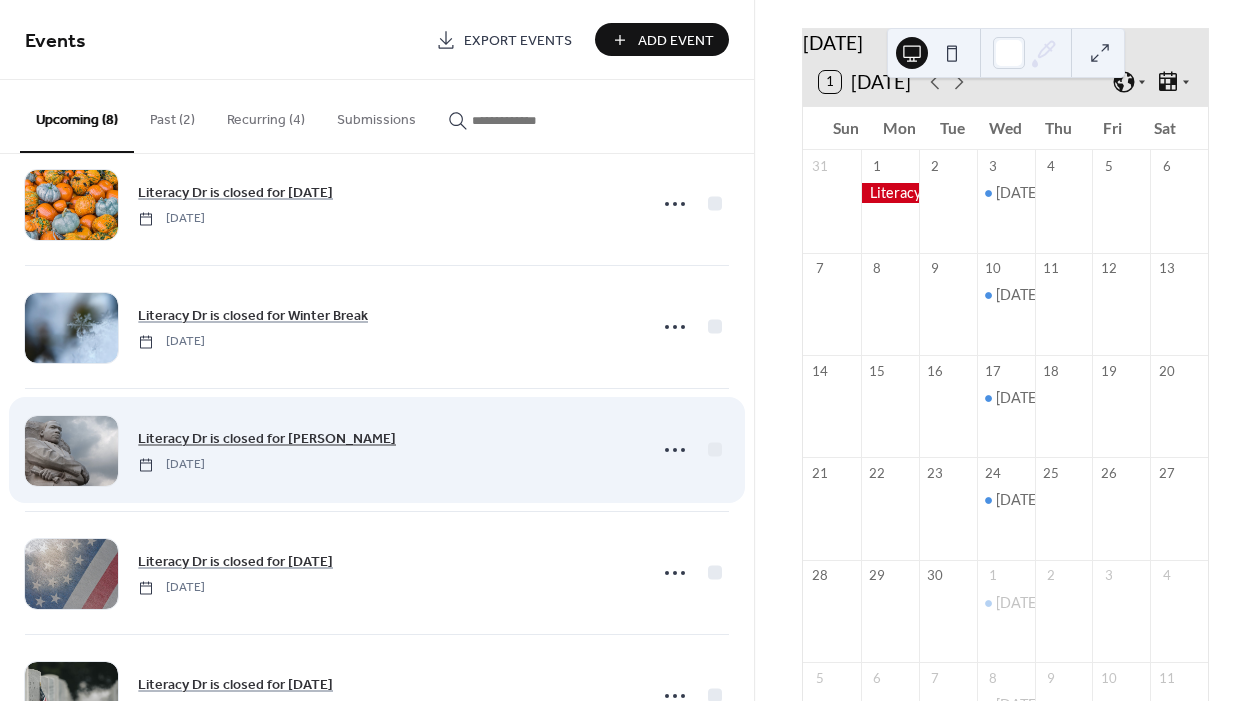 click on "Literacy Dr is closed for [PERSON_NAME]" at bounding box center (267, 439) 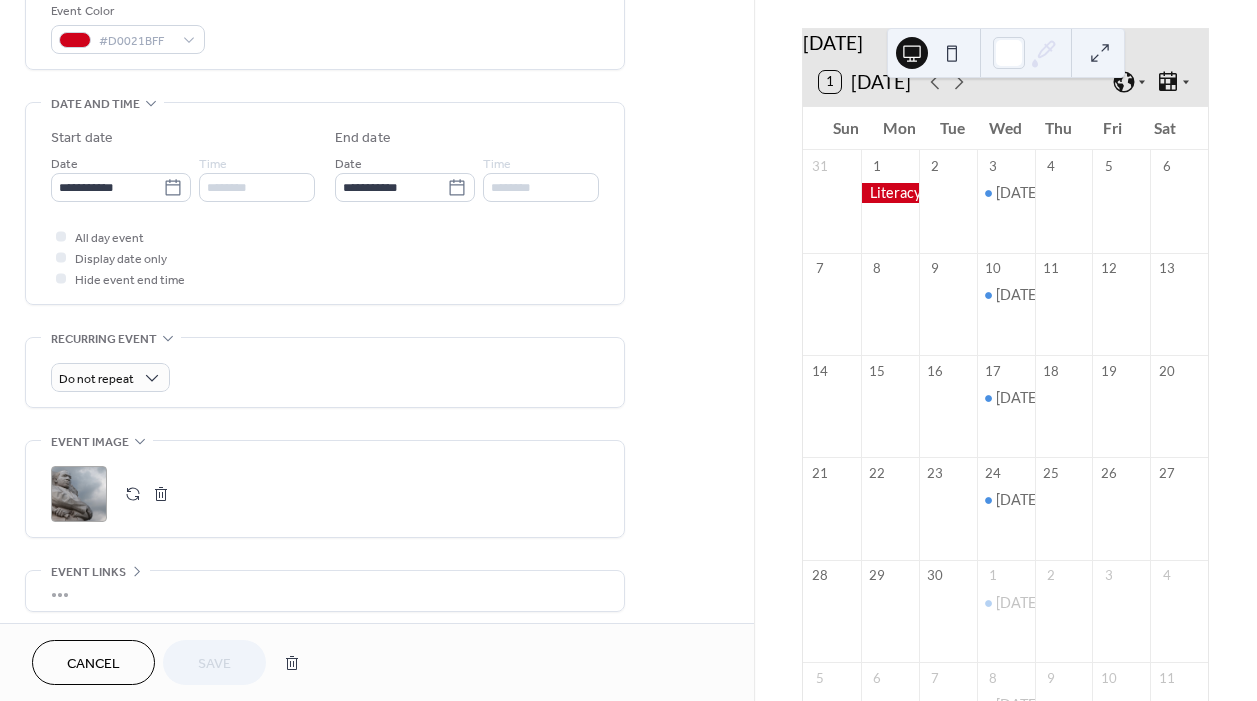 scroll, scrollTop: 551, scrollLeft: 0, axis: vertical 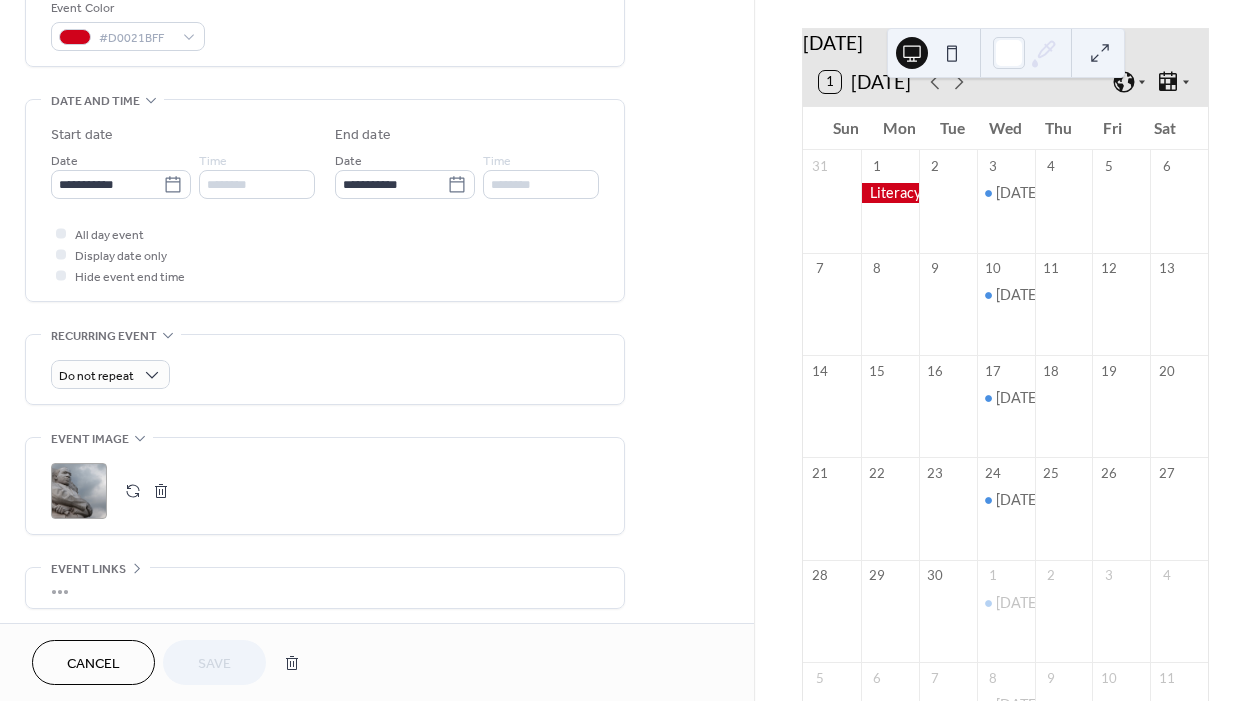 click on ";" at bounding box center (79, 491) 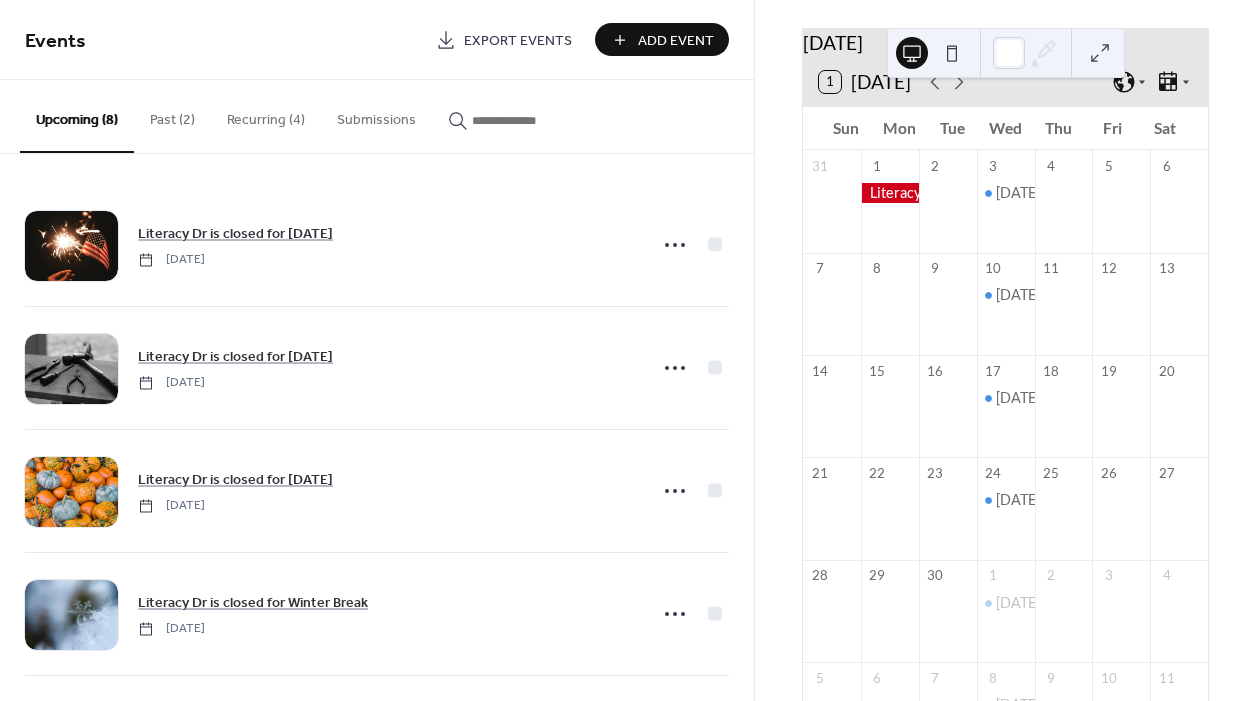 scroll, scrollTop: 0, scrollLeft: 0, axis: both 